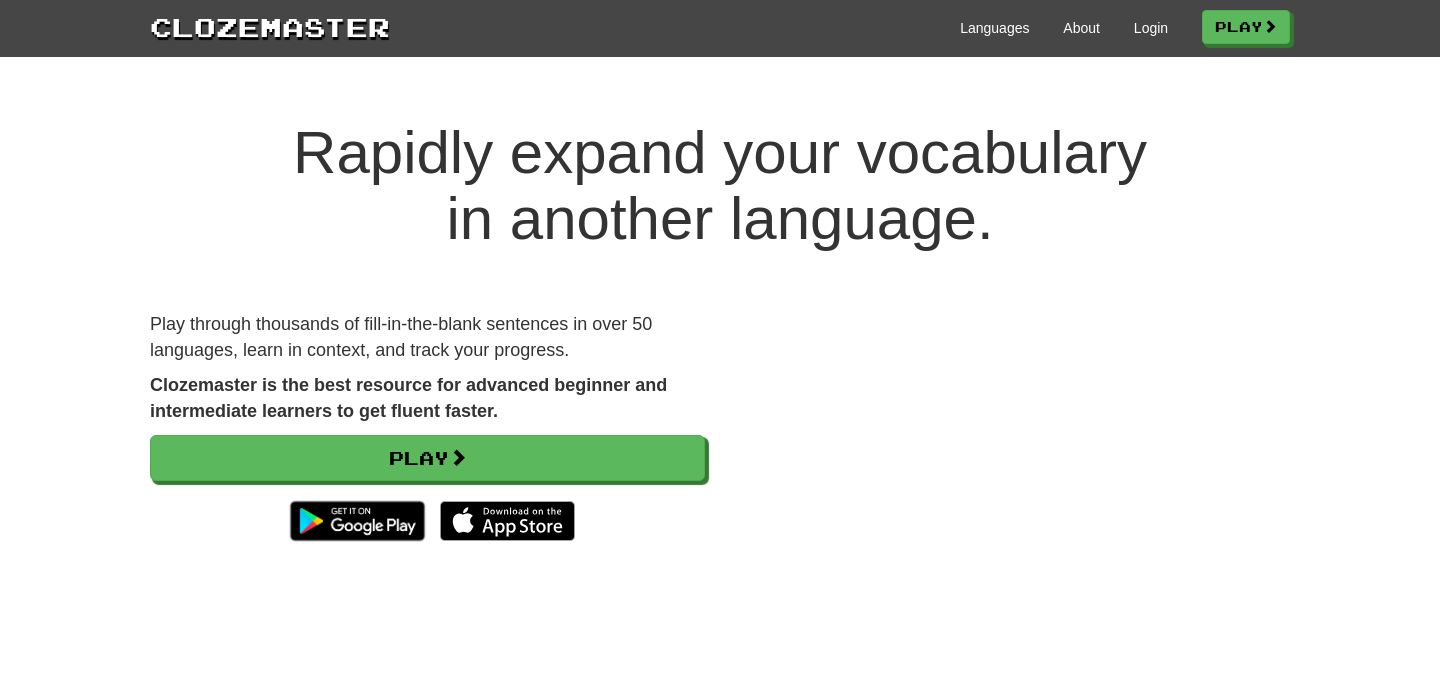 scroll, scrollTop: 0, scrollLeft: 0, axis: both 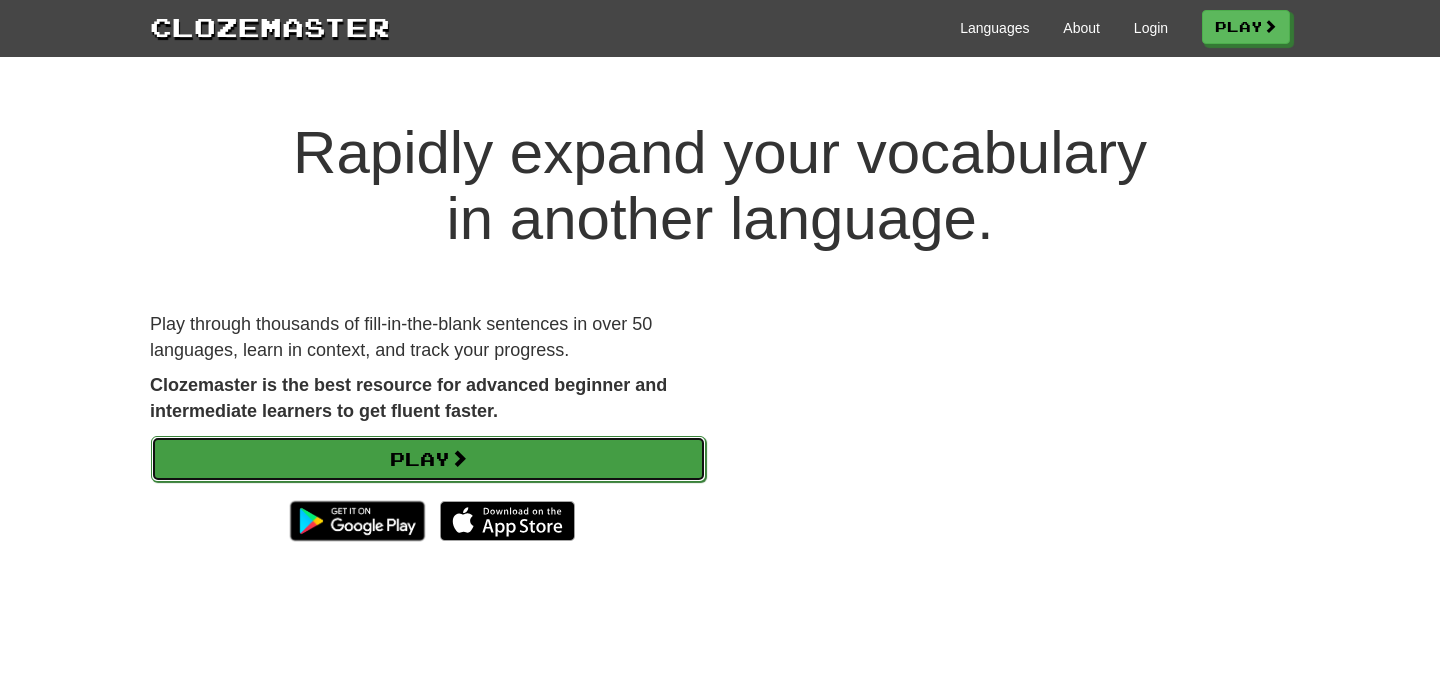 click on "Play" at bounding box center (428, 459) 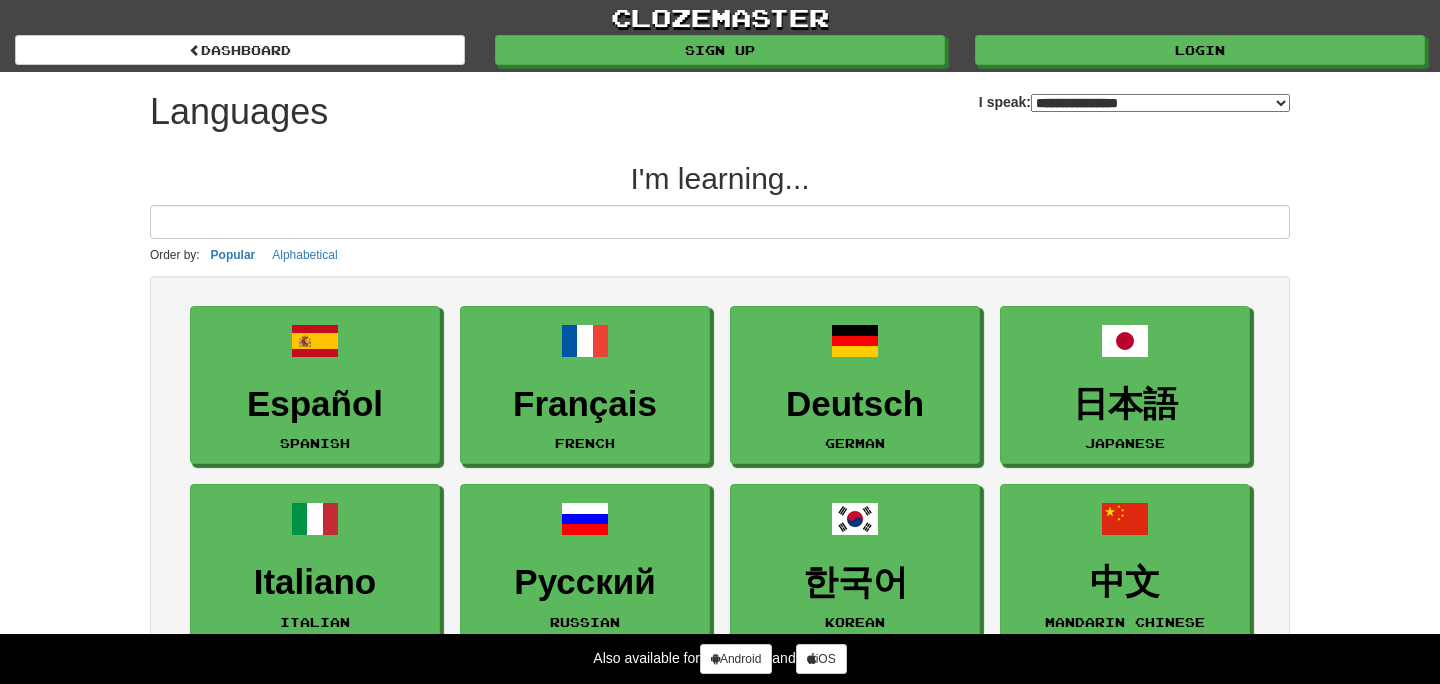 select on "*******" 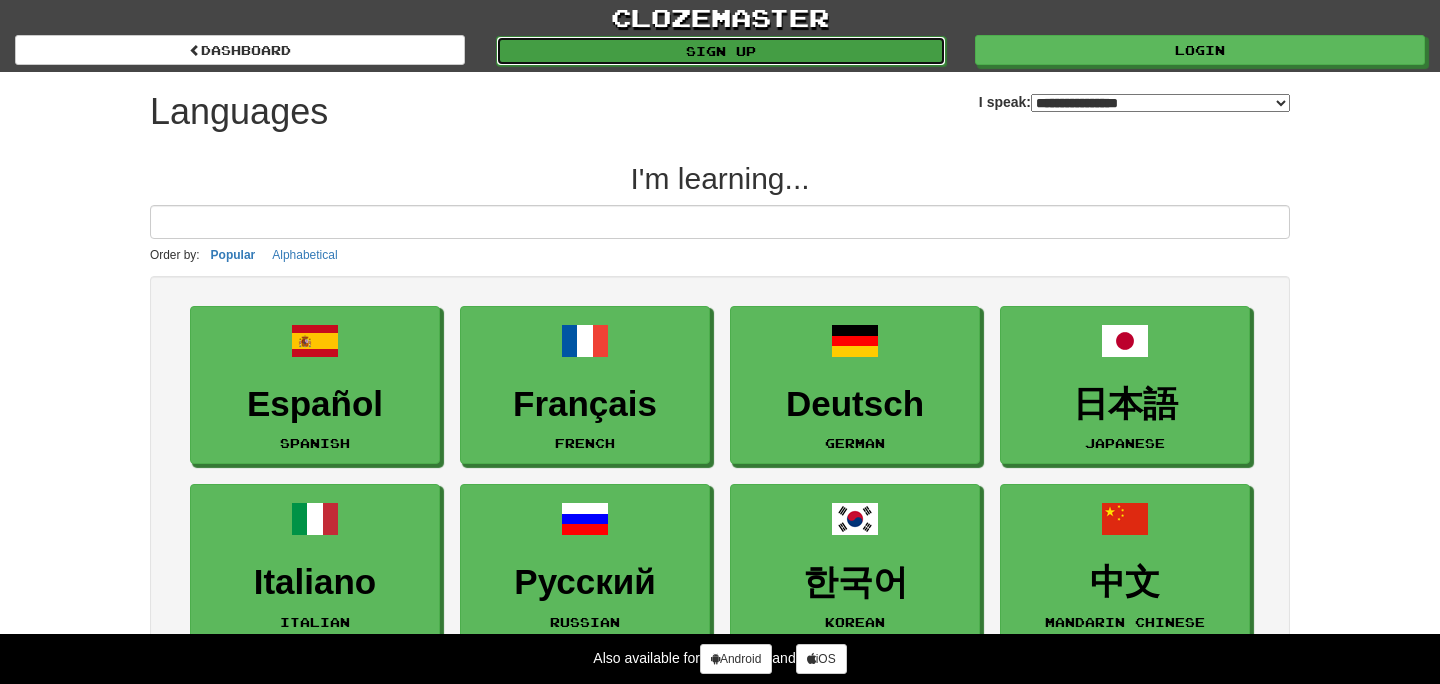 click on "Sign up" at bounding box center (721, 51) 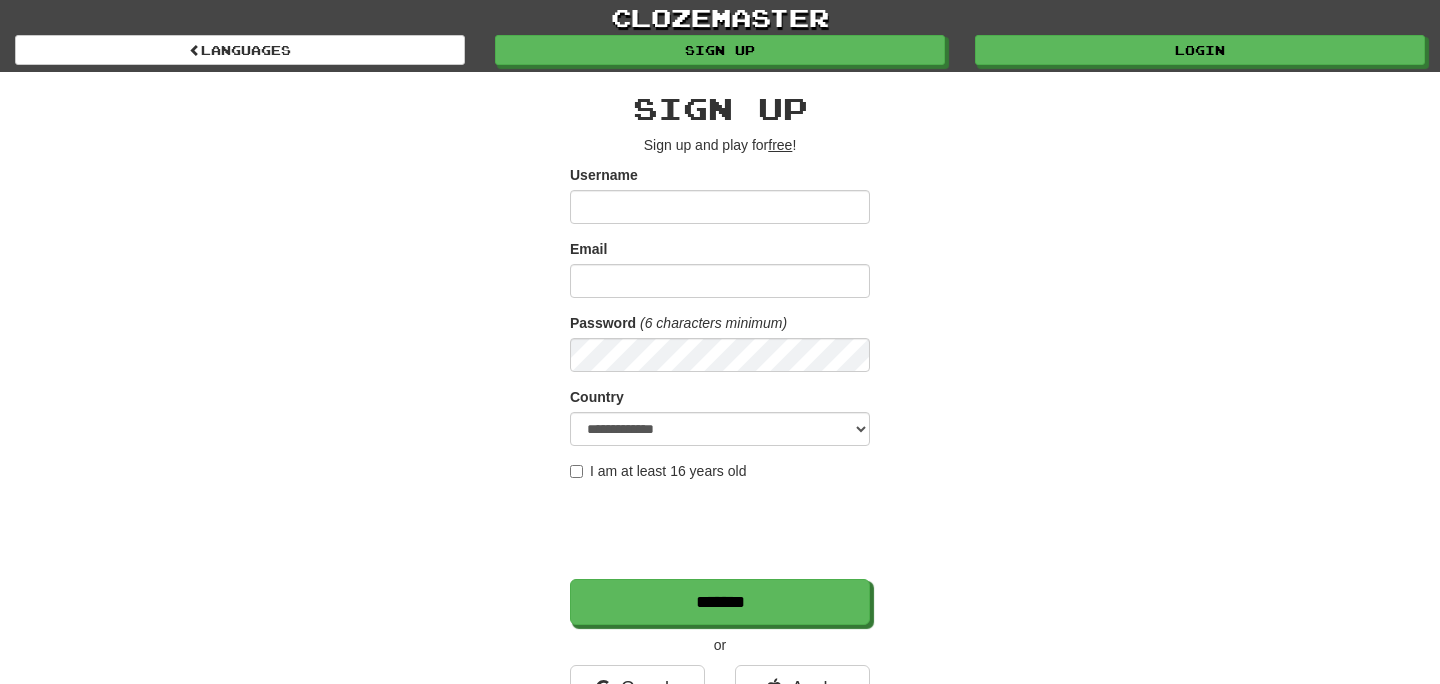 scroll, scrollTop: 219, scrollLeft: 0, axis: vertical 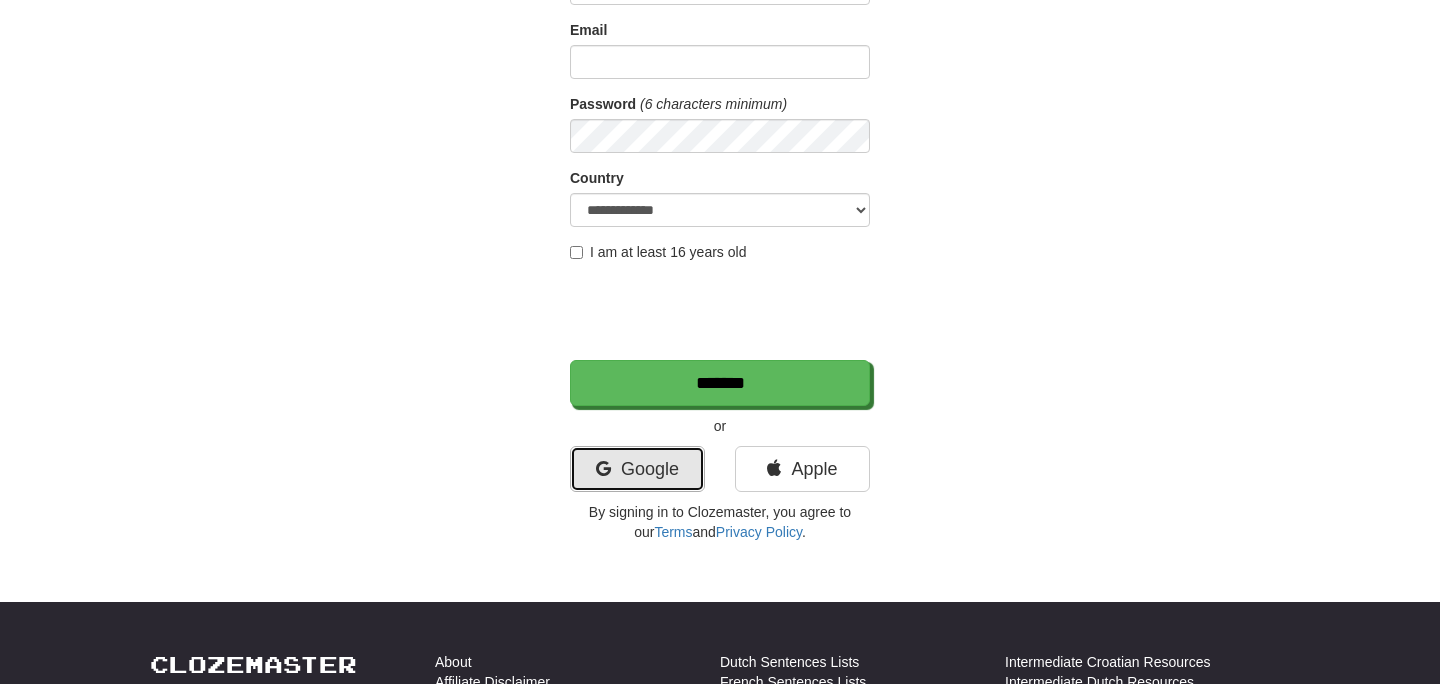 click on "Google" at bounding box center [637, 469] 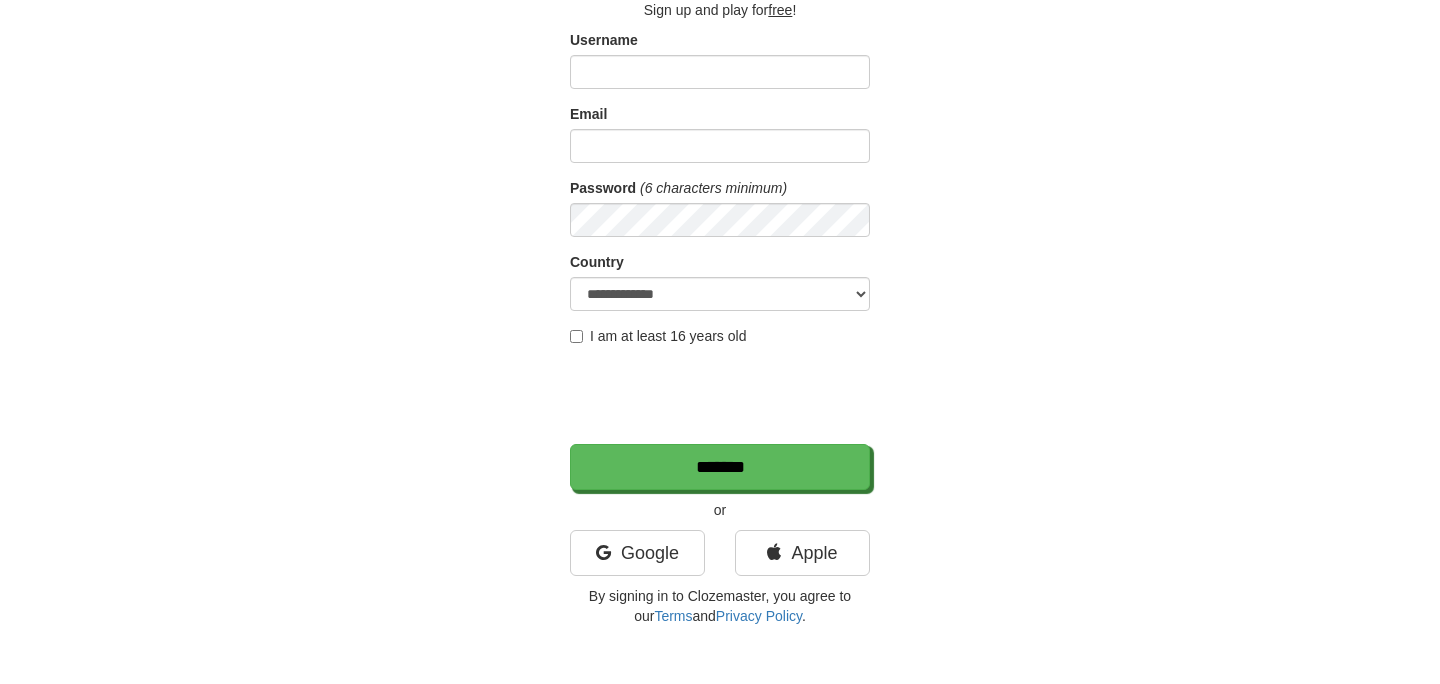 scroll, scrollTop: 0, scrollLeft: 0, axis: both 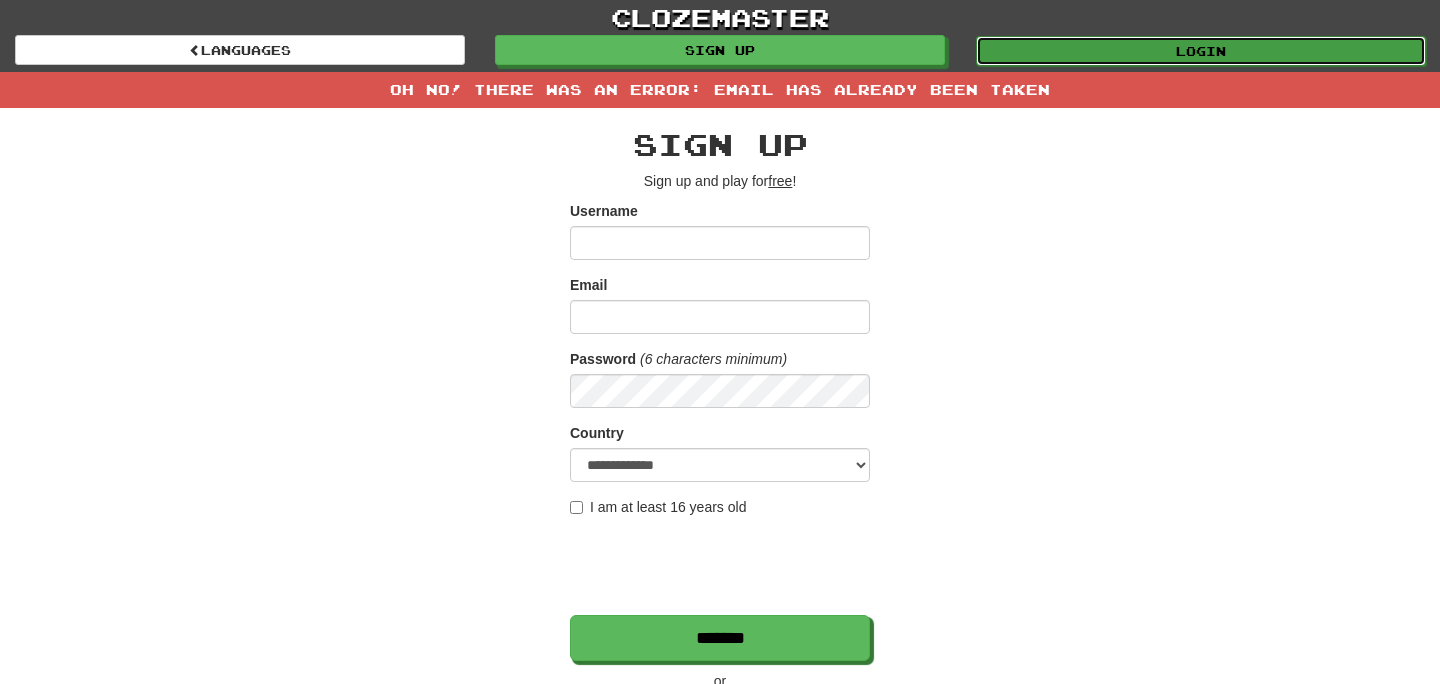 click on "Login" at bounding box center (1201, 51) 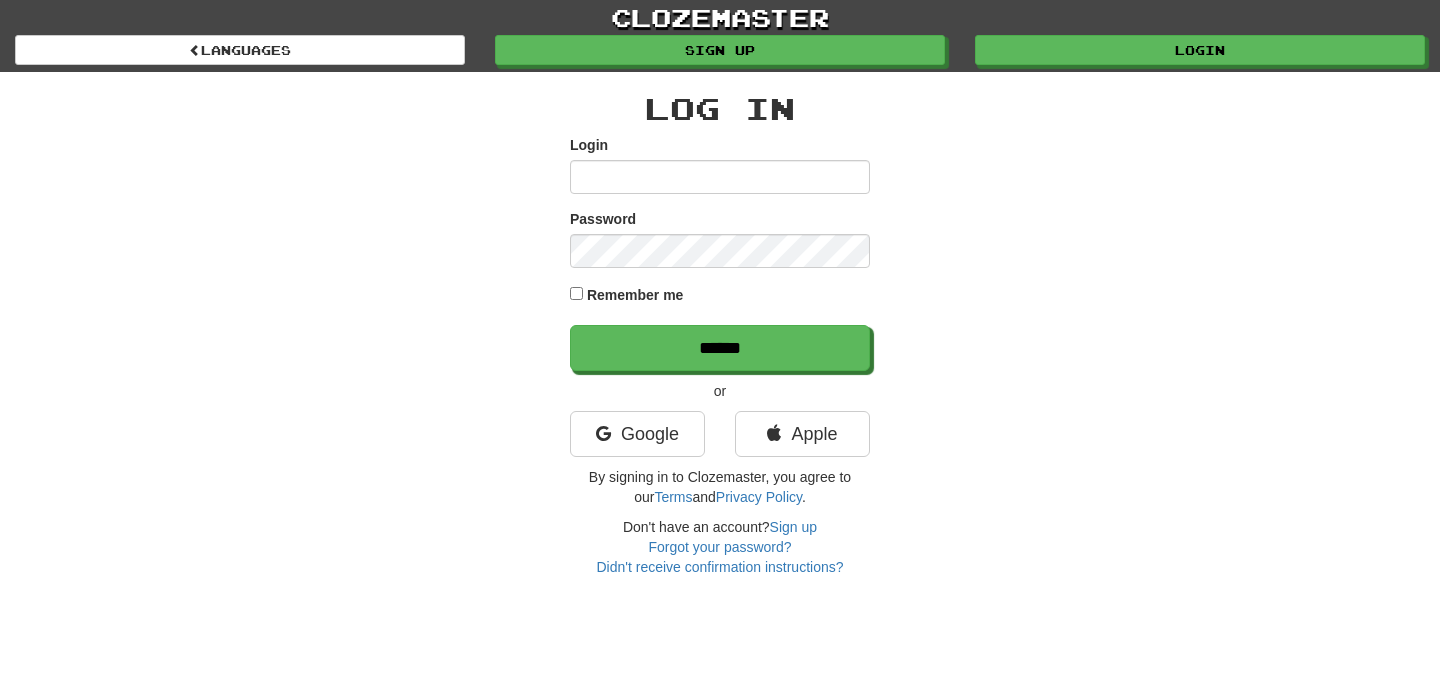 scroll, scrollTop: 0, scrollLeft: 0, axis: both 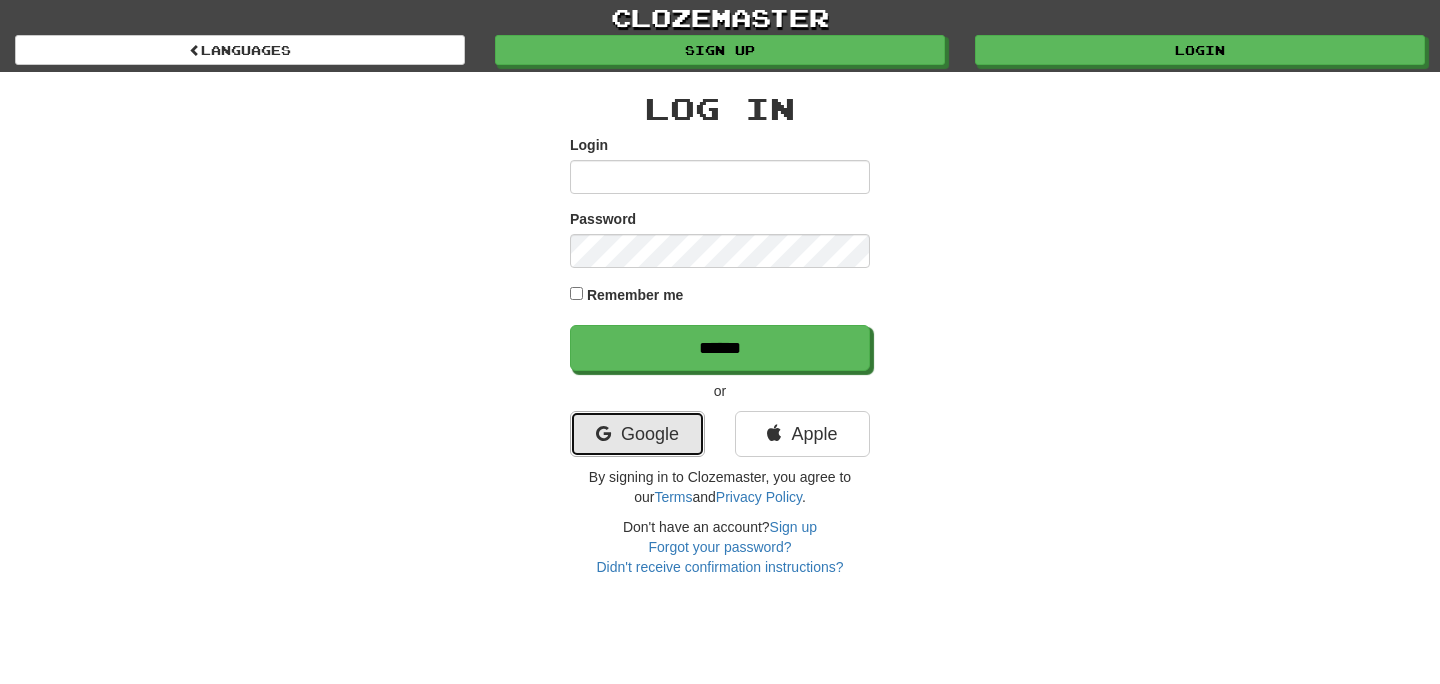 click on "Google" at bounding box center (637, 434) 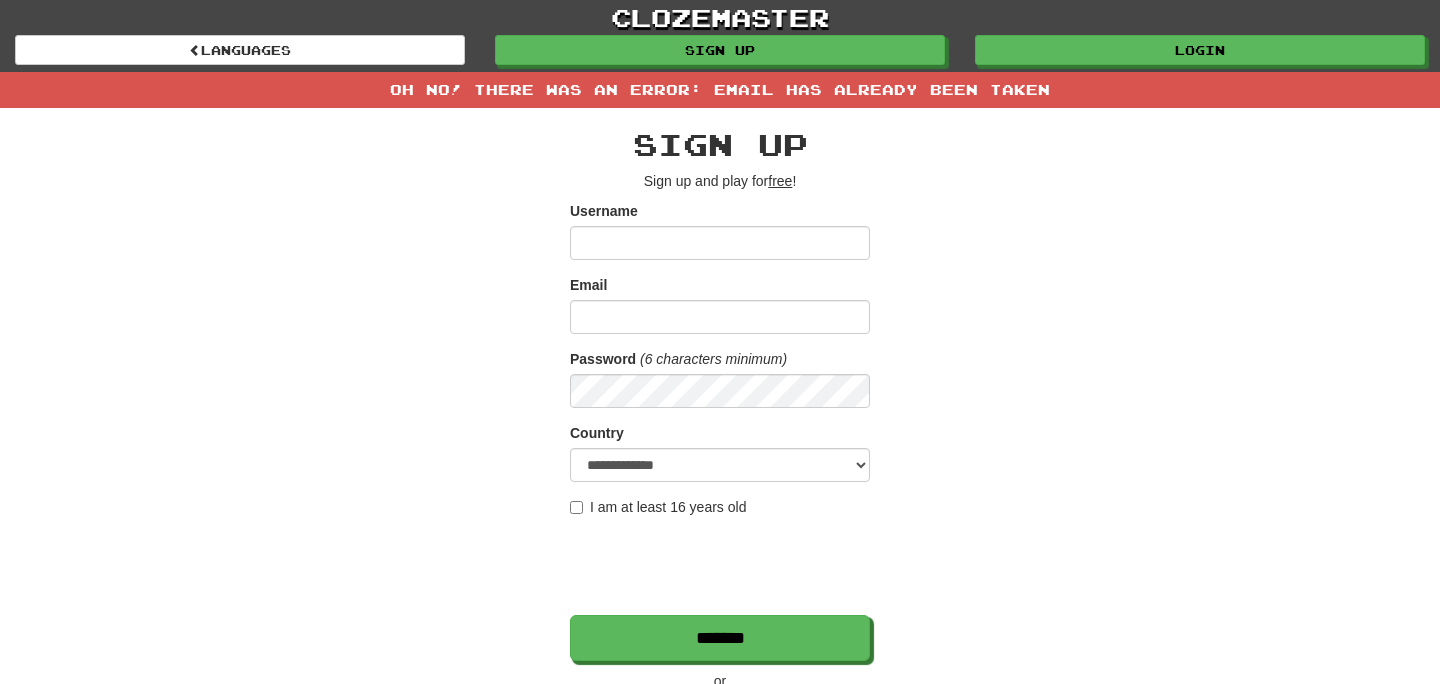 scroll, scrollTop: 0, scrollLeft: 0, axis: both 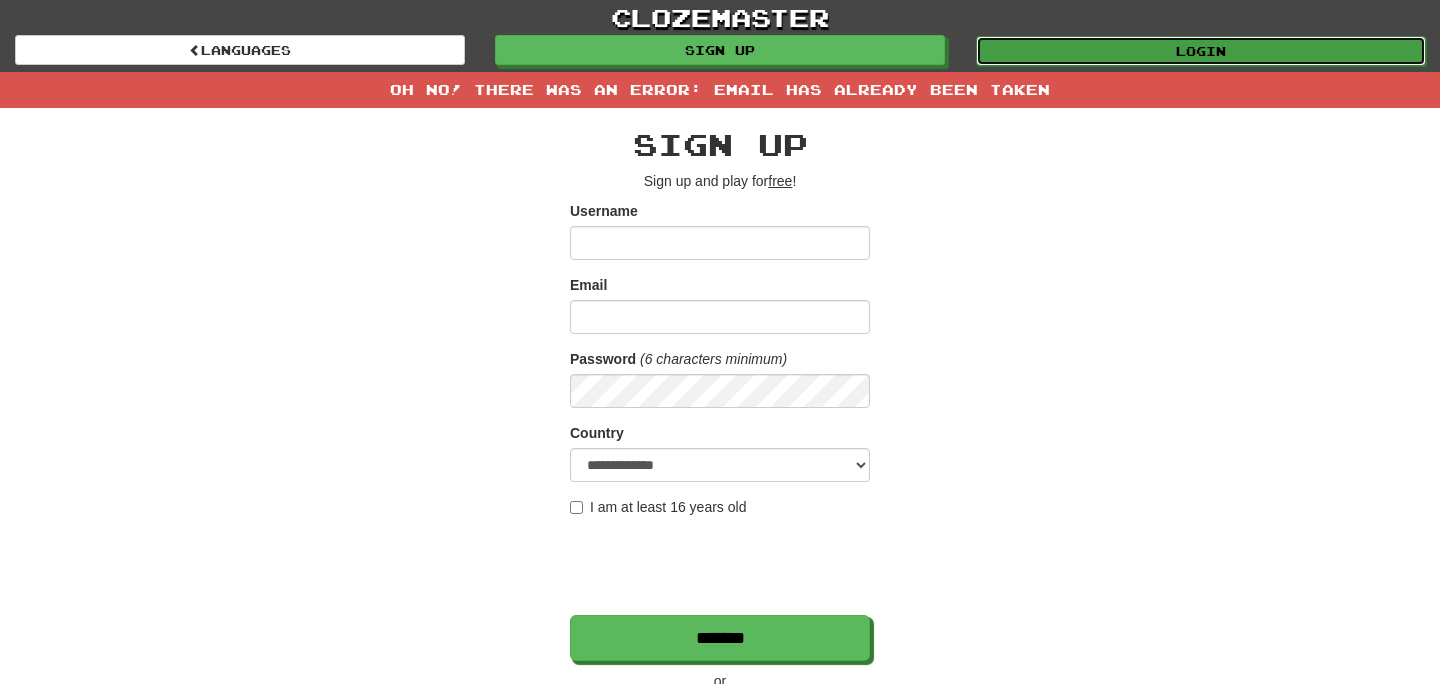click on "Login" at bounding box center (1201, 51) 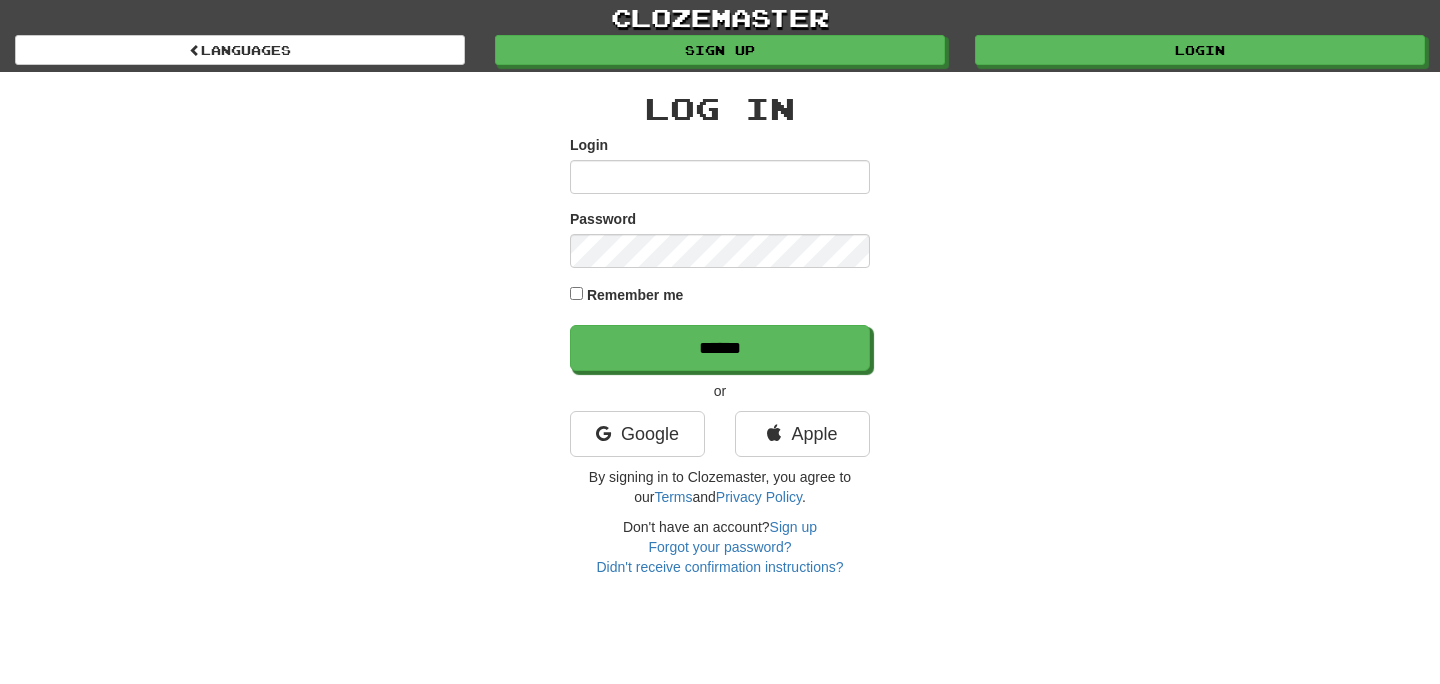 scroll, scrollTop: 0, scrollLeft: 0, axis: both 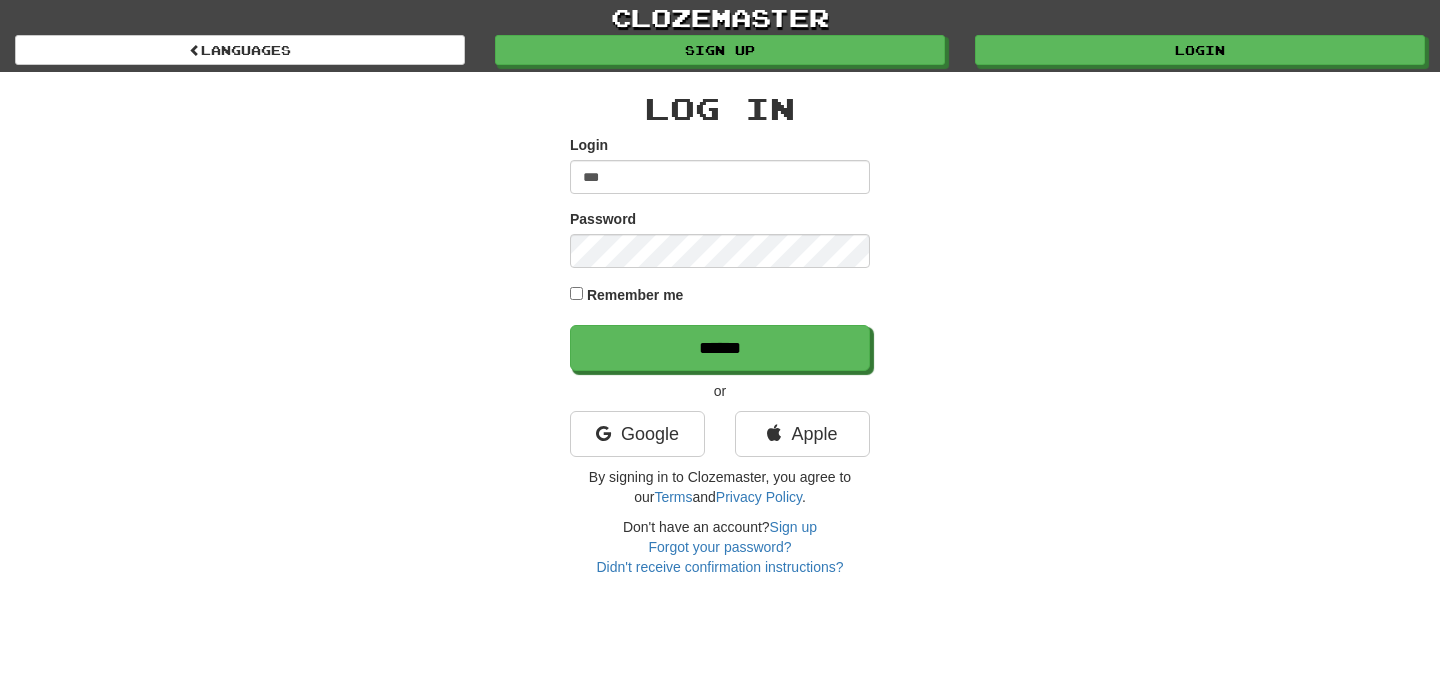 type on "**********" 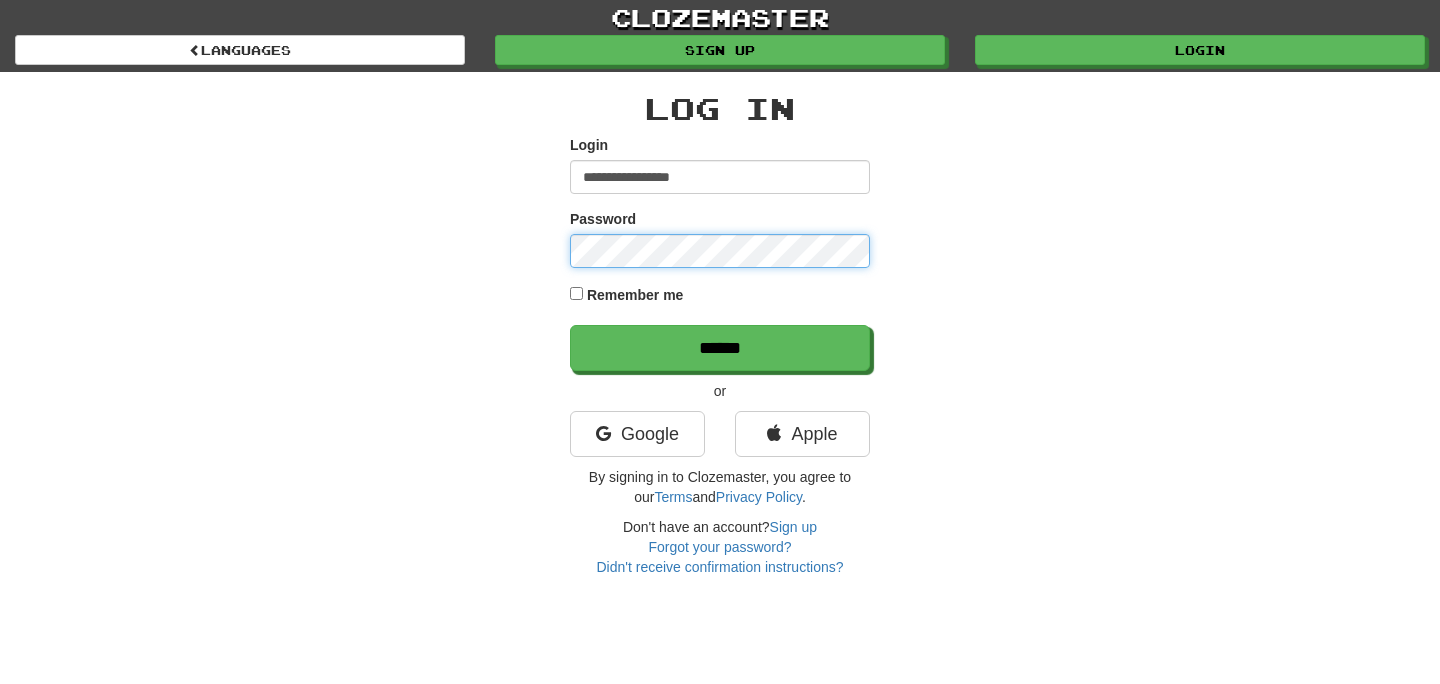 click on "******" at bounding box center [720, 348] 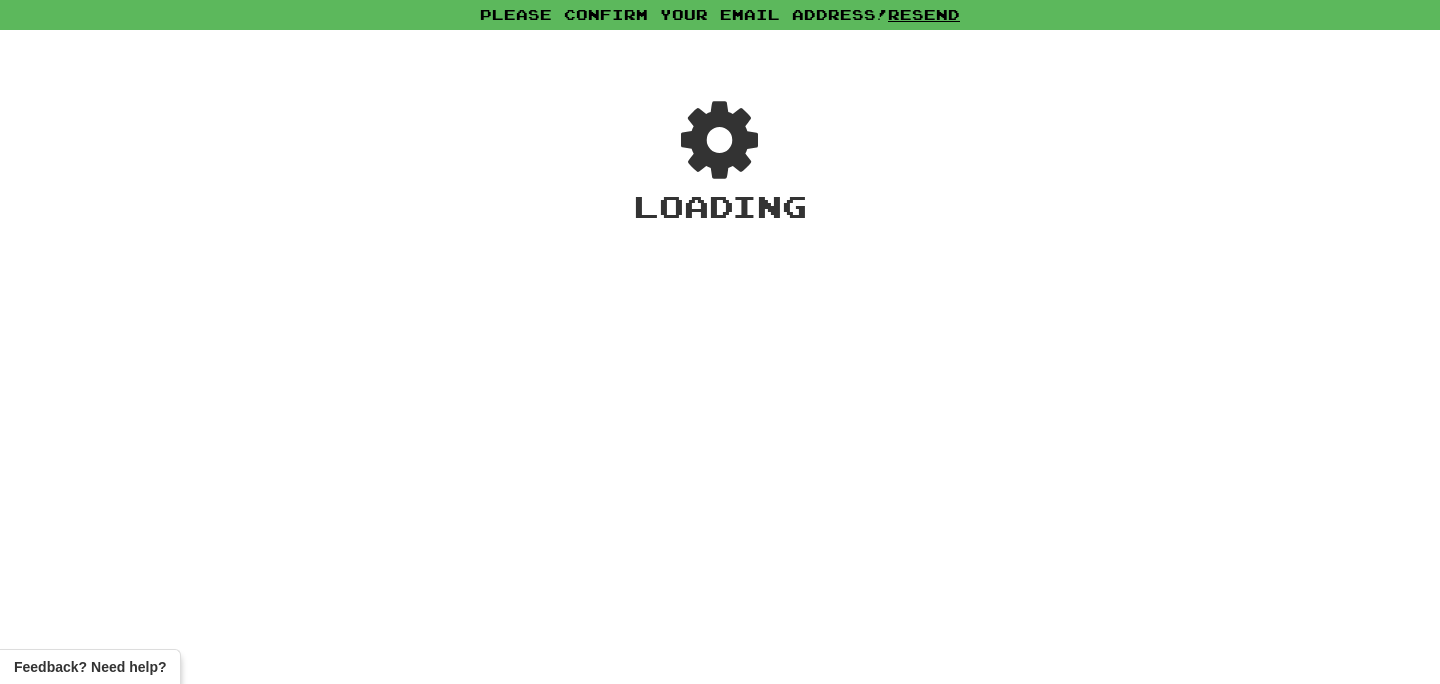 scroll, scrollTop: 0, scrollLeft: 0, axis: both 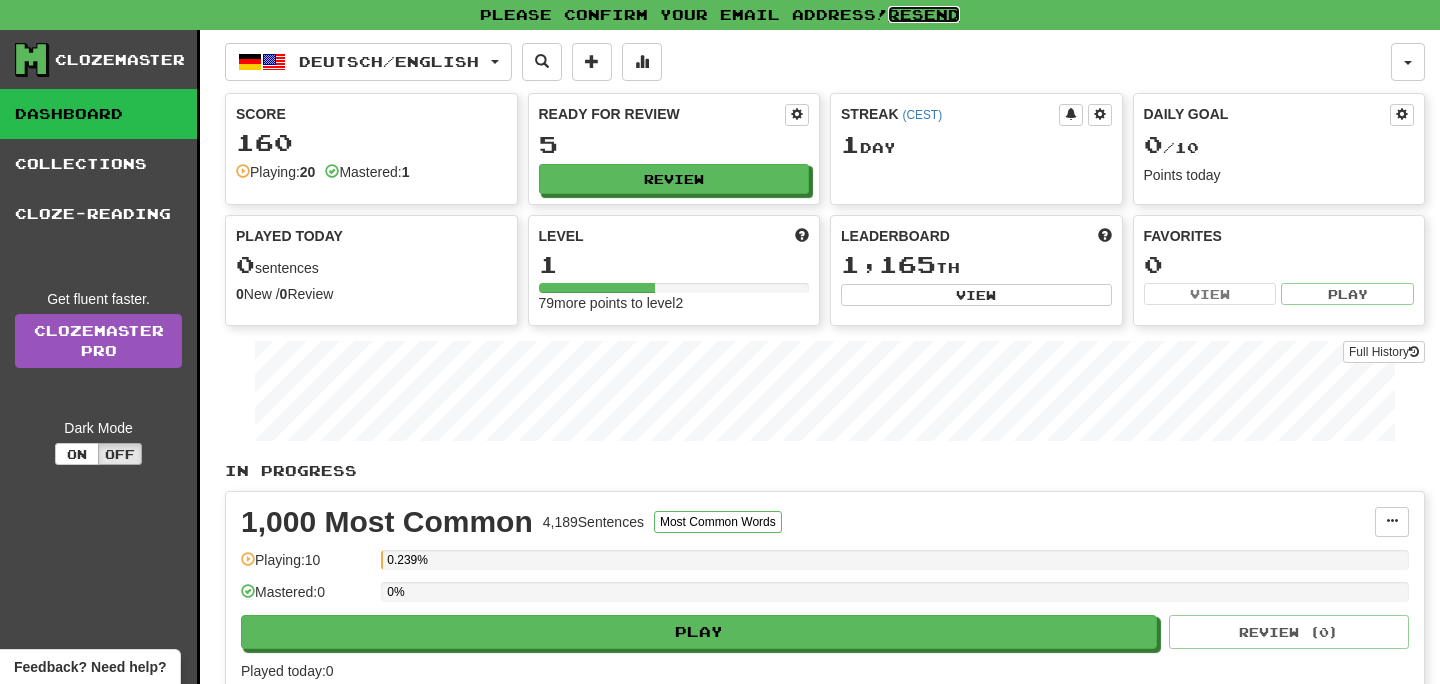 click on "Resend" at bounding box center [924, 14] 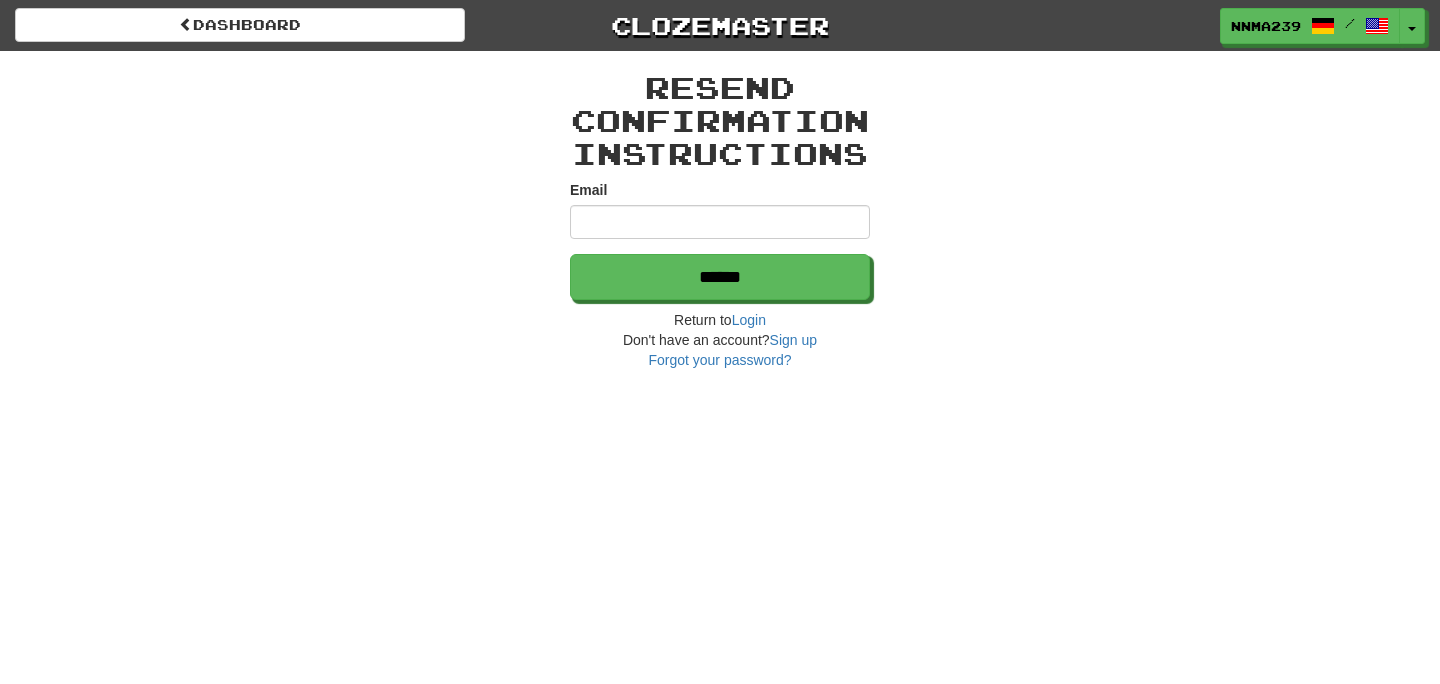 scroll, scrollTop: 0, scrollLeft: 0, axis: both 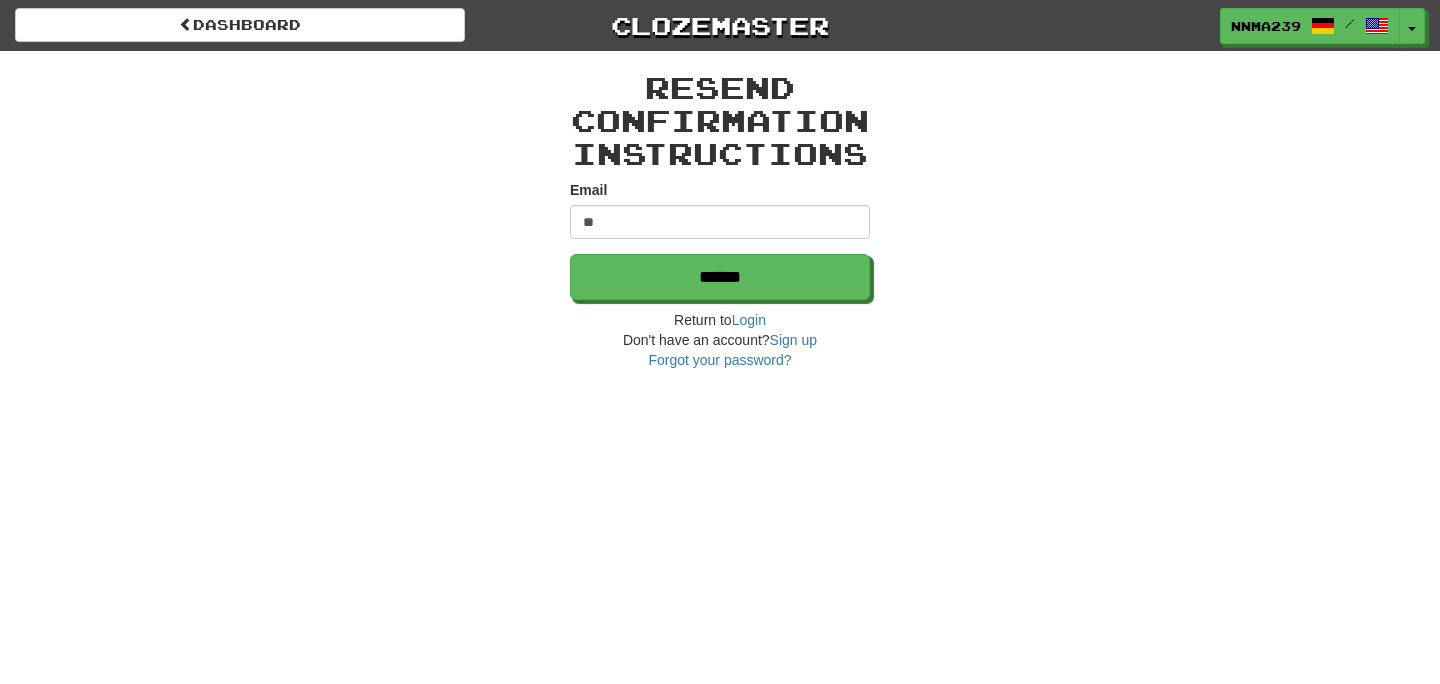 type on "**********" 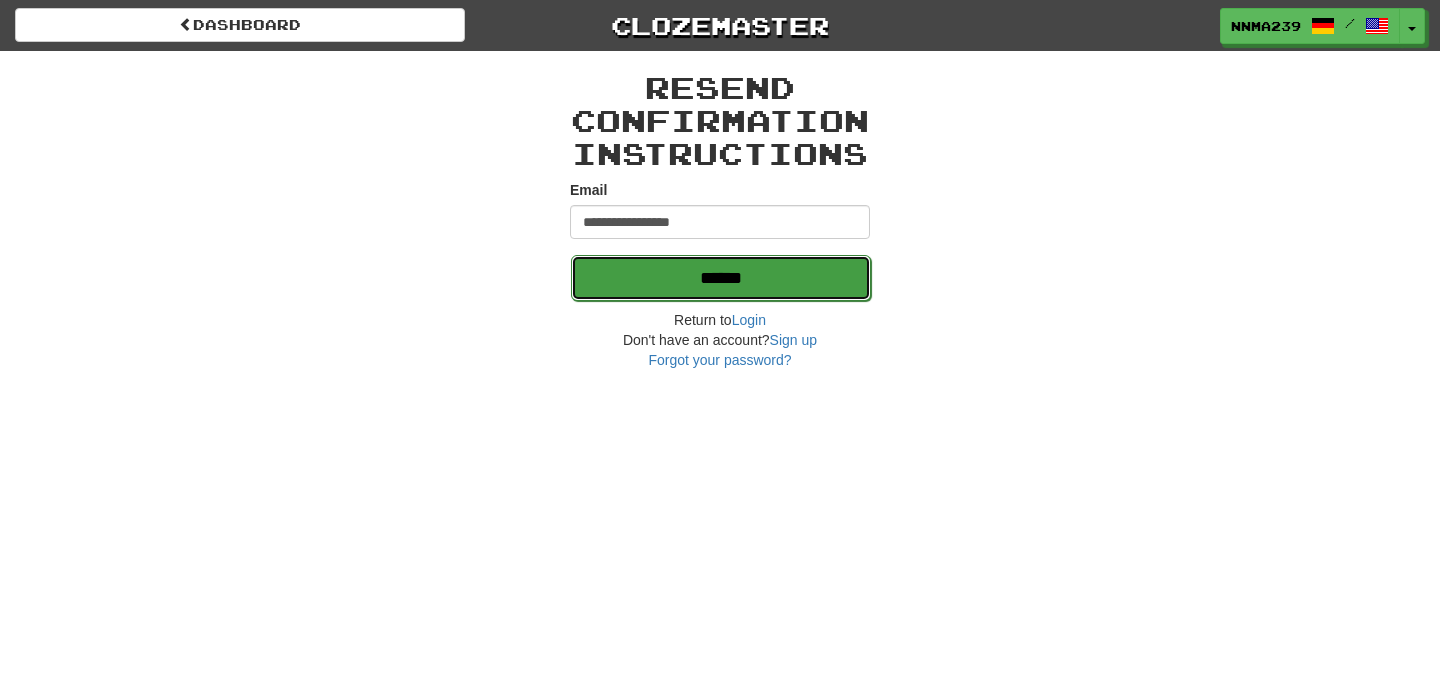 click on "******" at bounding box center [721, 278] 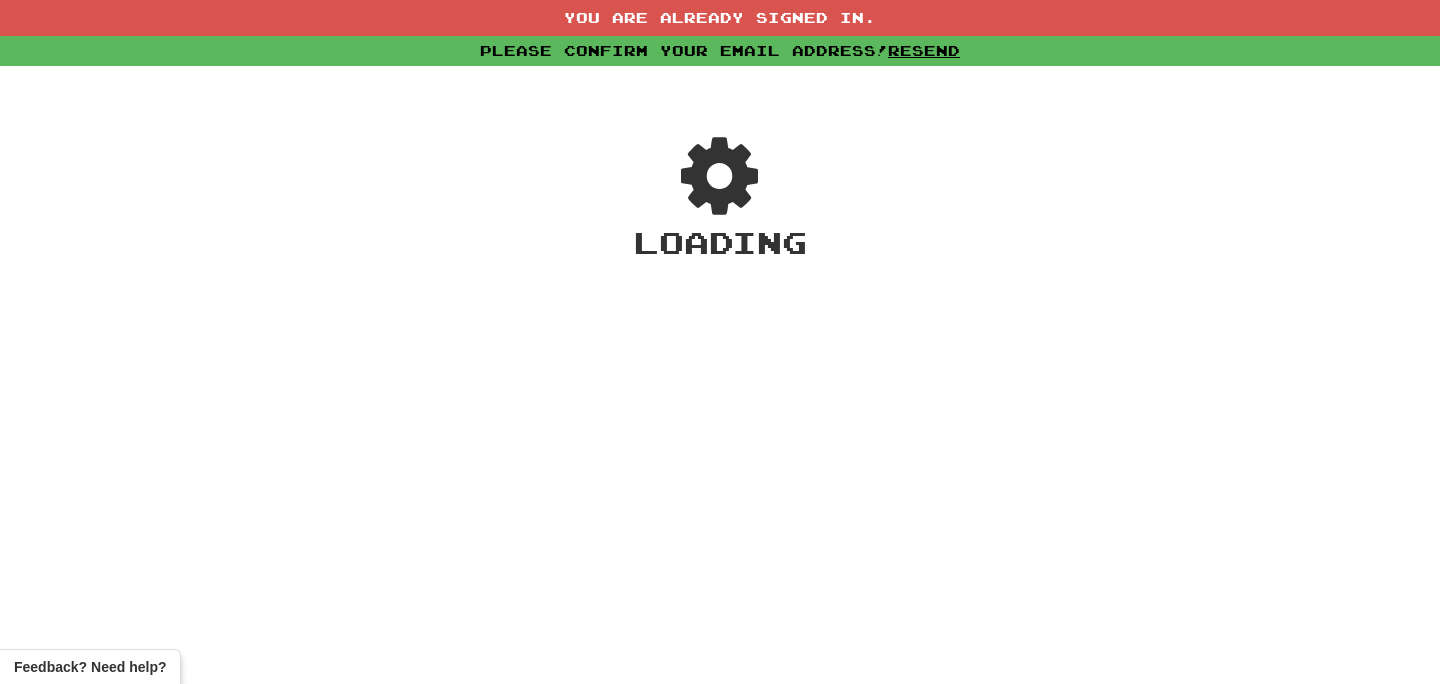scroll, scrollTop: 0, scrollLeft: 0, axis: both 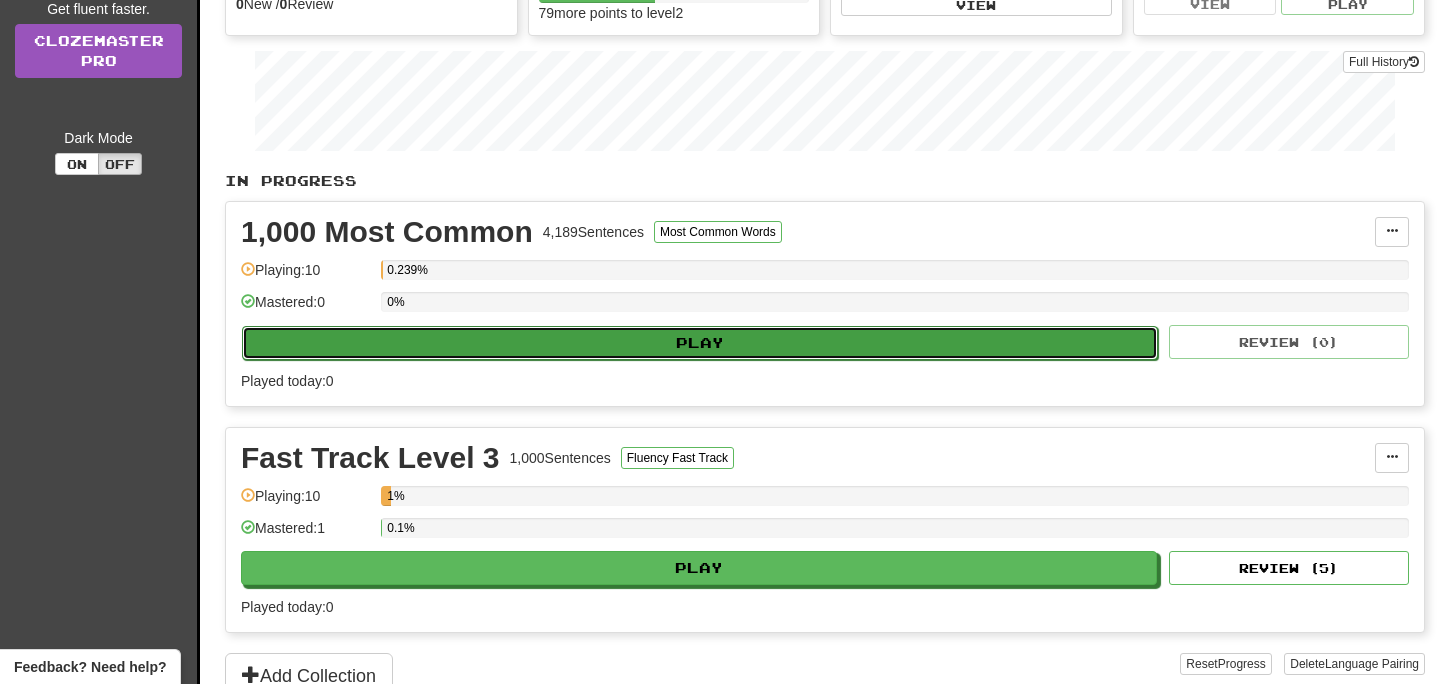 click on "Play" at bounding box center [700, 343] 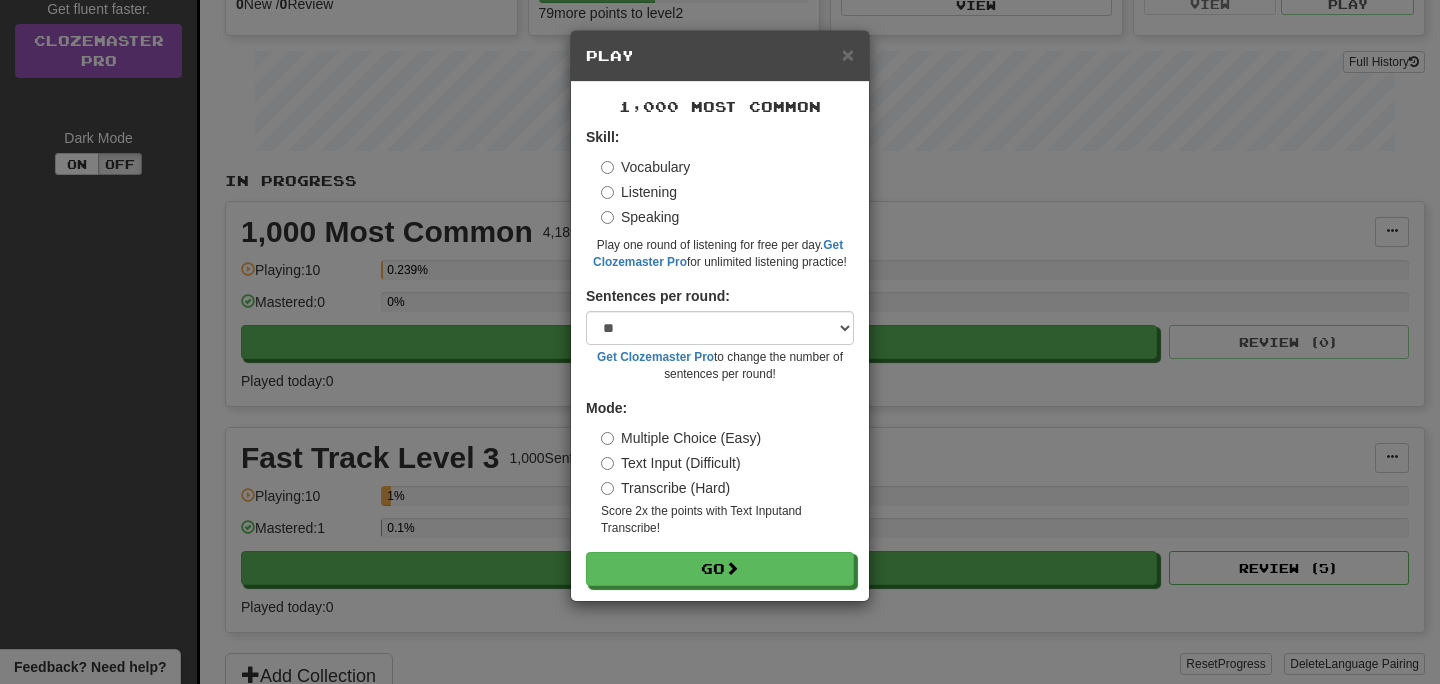 click on "Speaking" at bounding box center [640, 217] 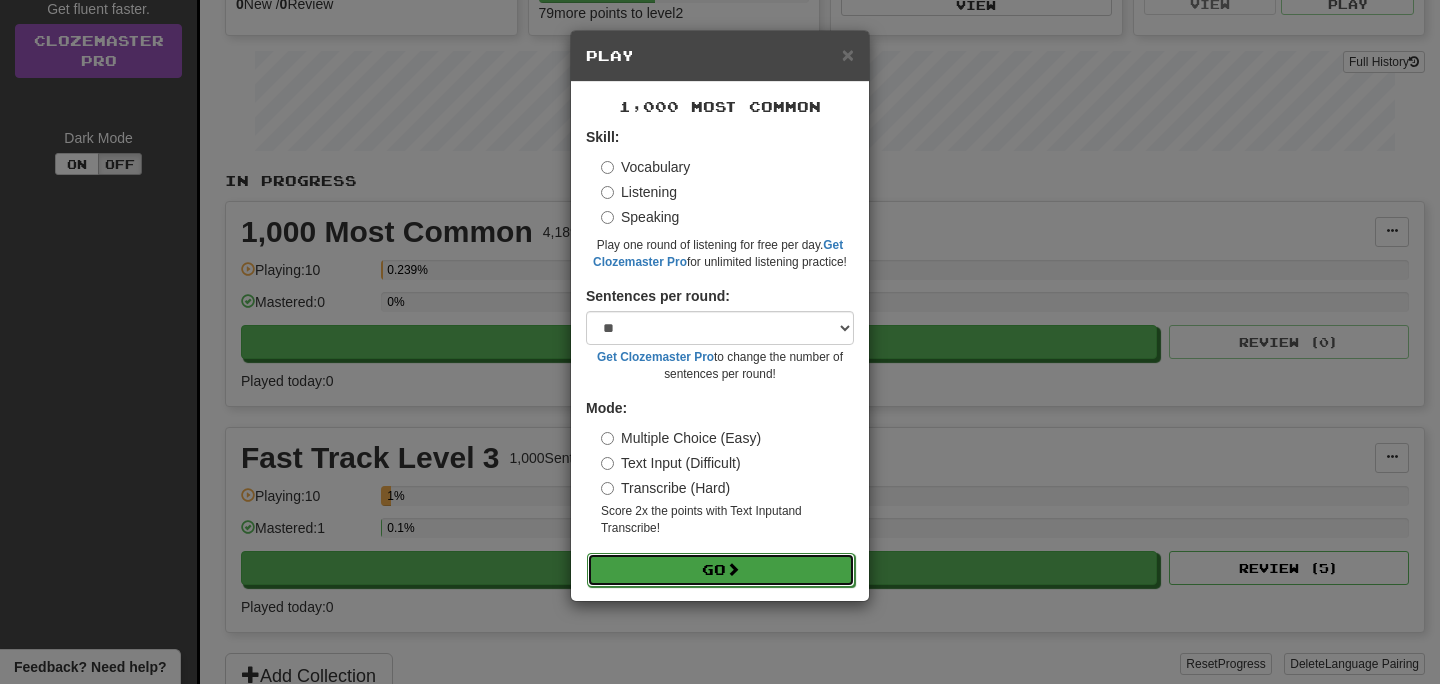 click on "Go" at bounding box center [721, 570] 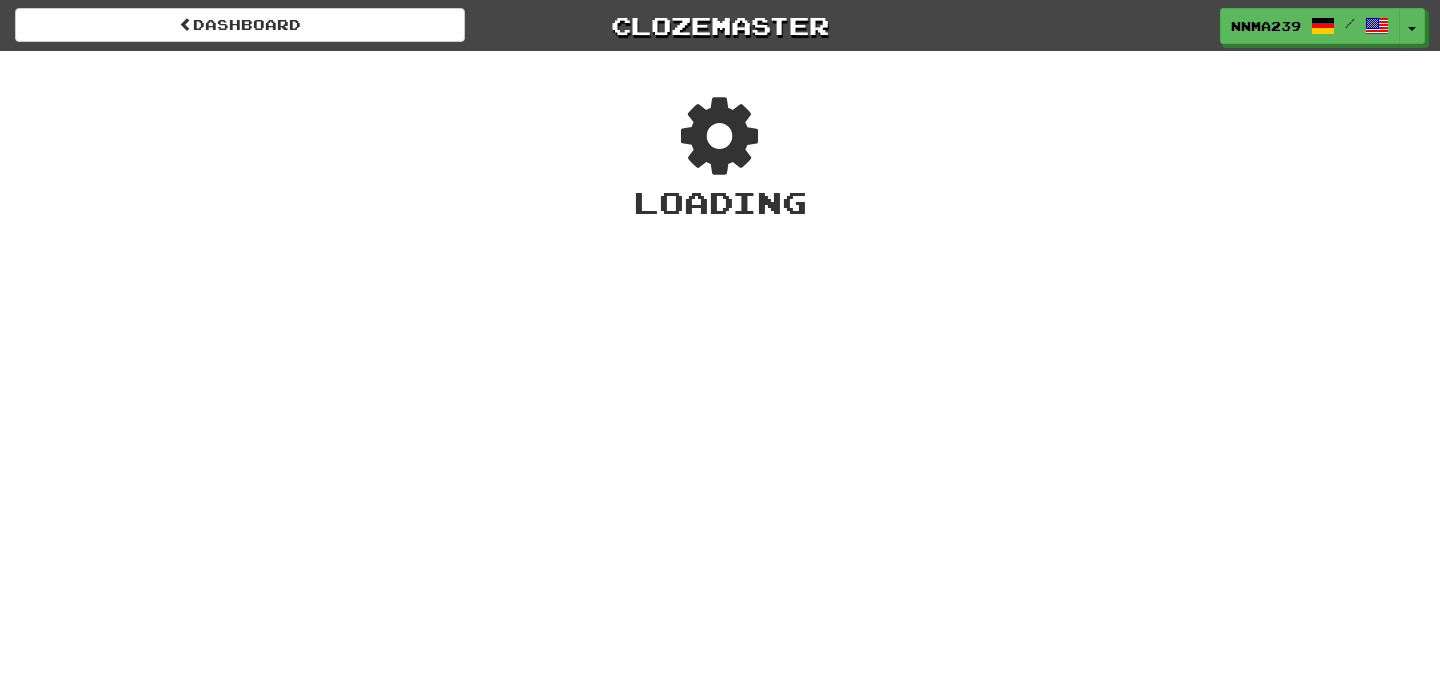 scroll, scrollTop: 0, scrollLeft: 0, axis: both 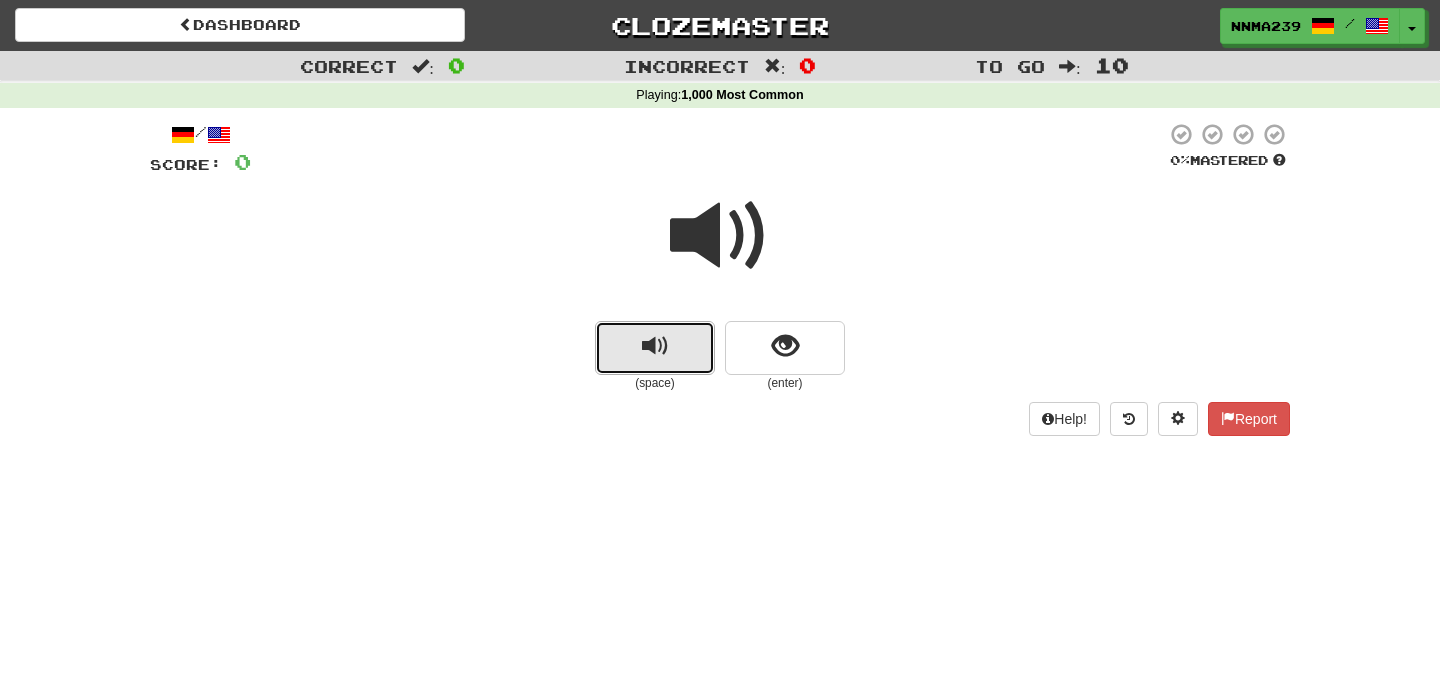click at bounding box center (655, 346) 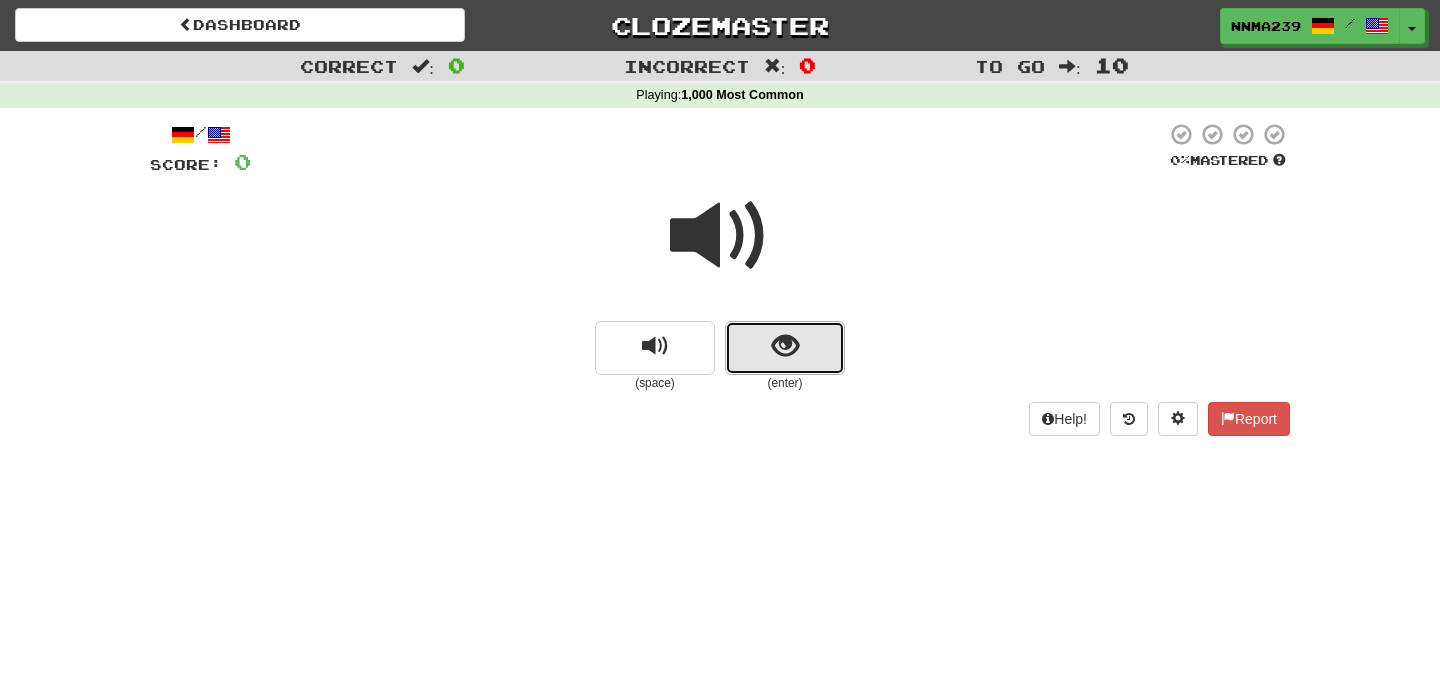 click at bounding box center [785, 346] 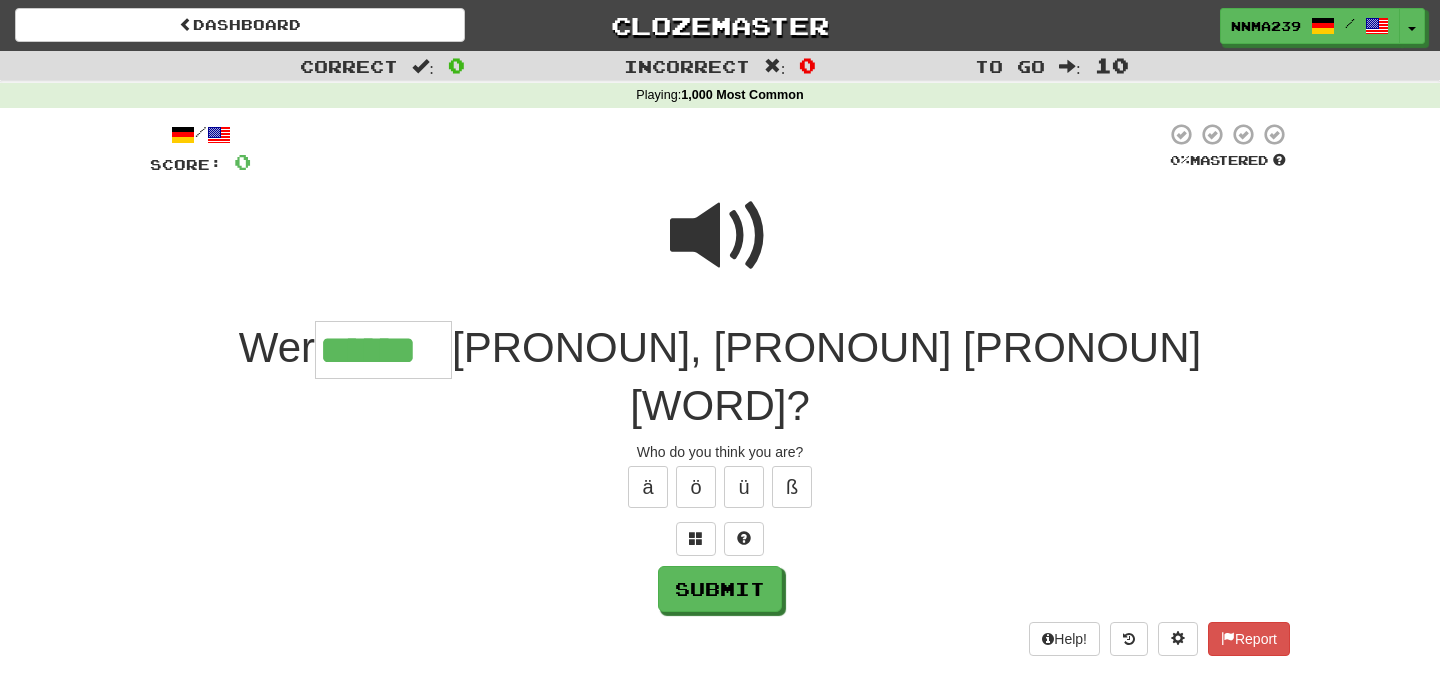 type on "******" 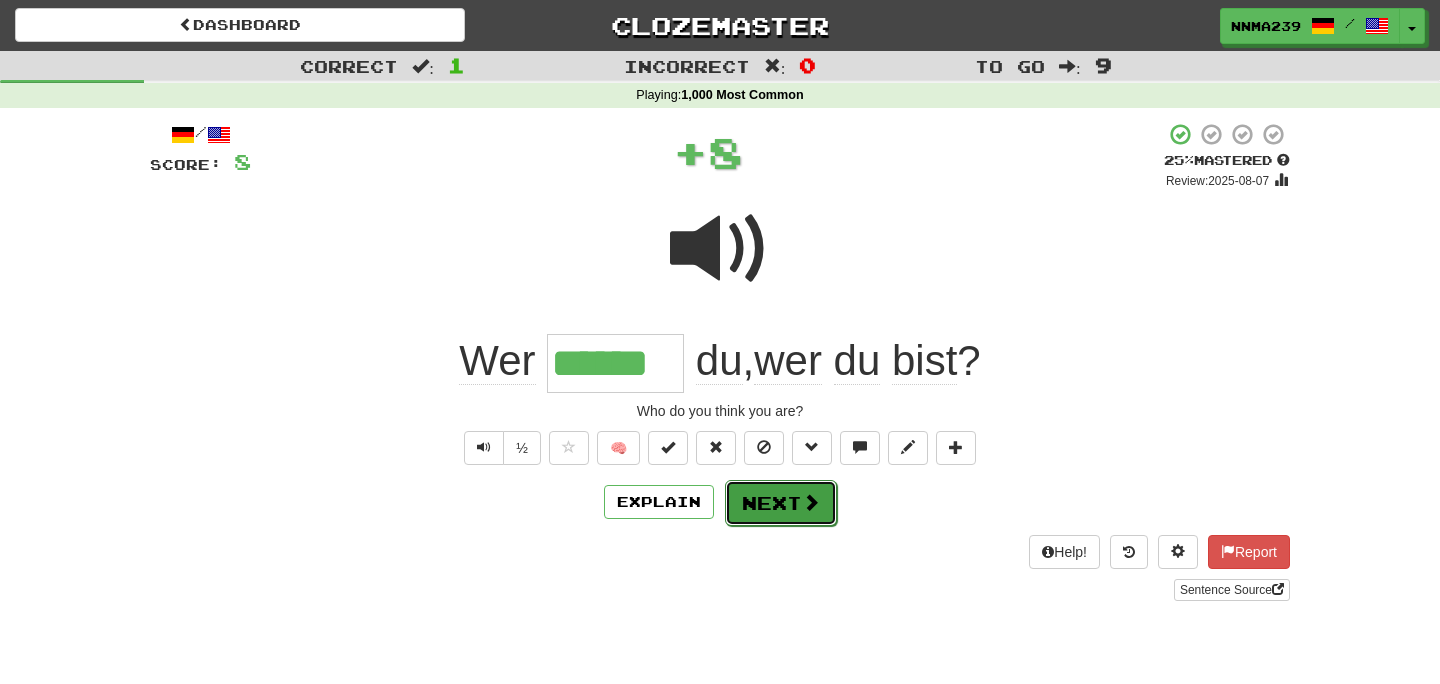 click on "Next" at bounding box center (781, 503) 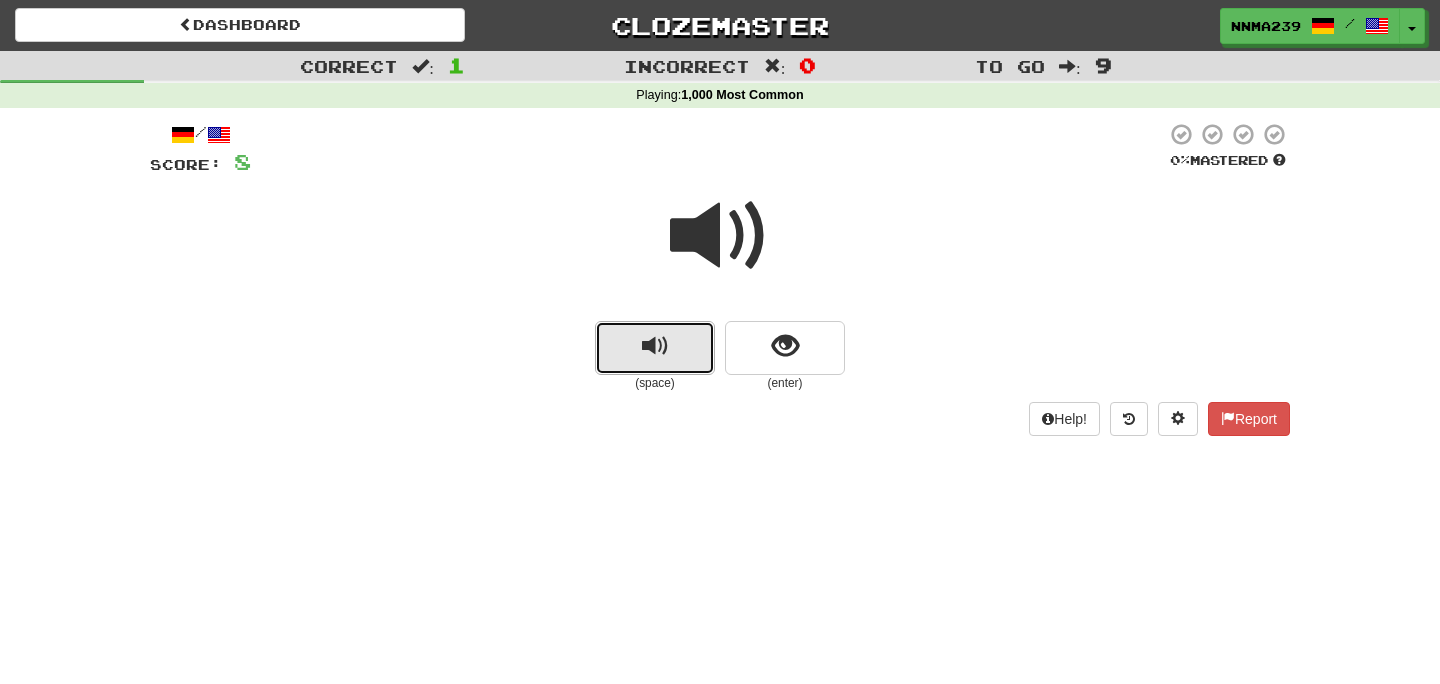 click at bounding box center [655, 346] 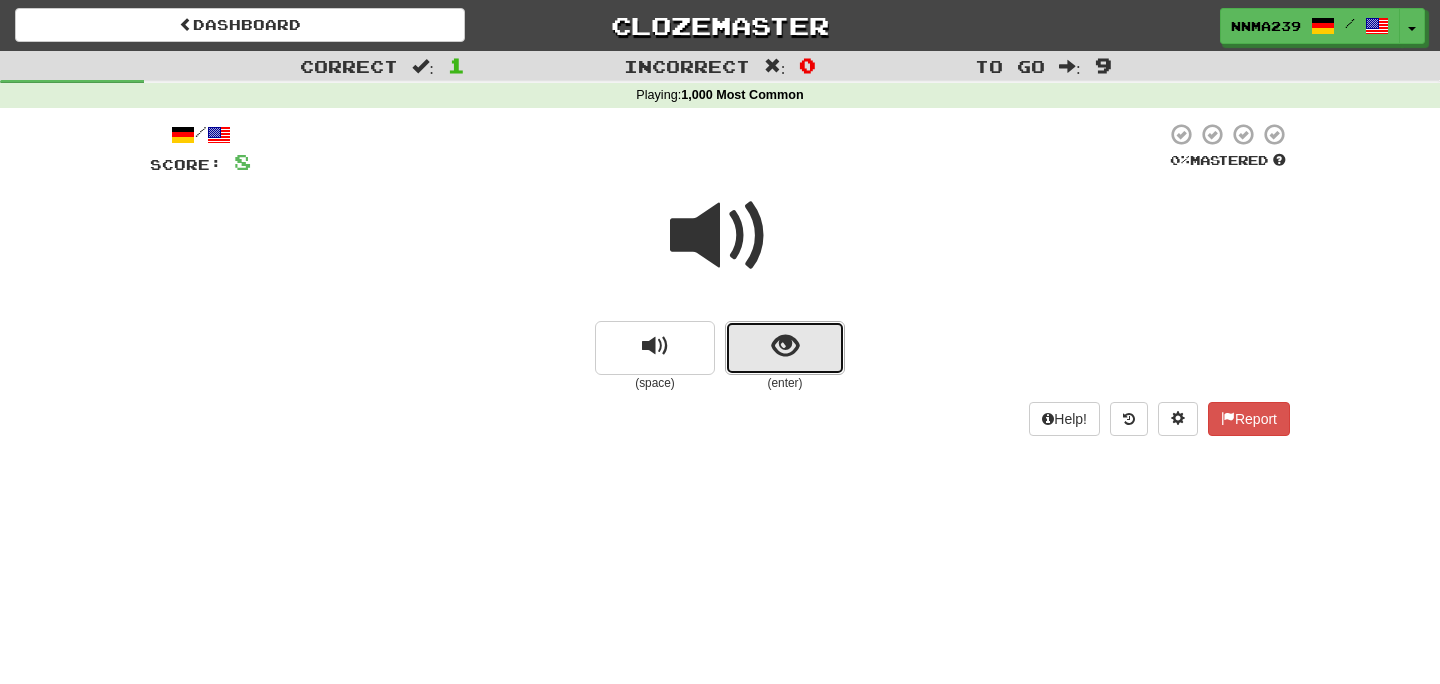 click at bounding box center (785, 348) 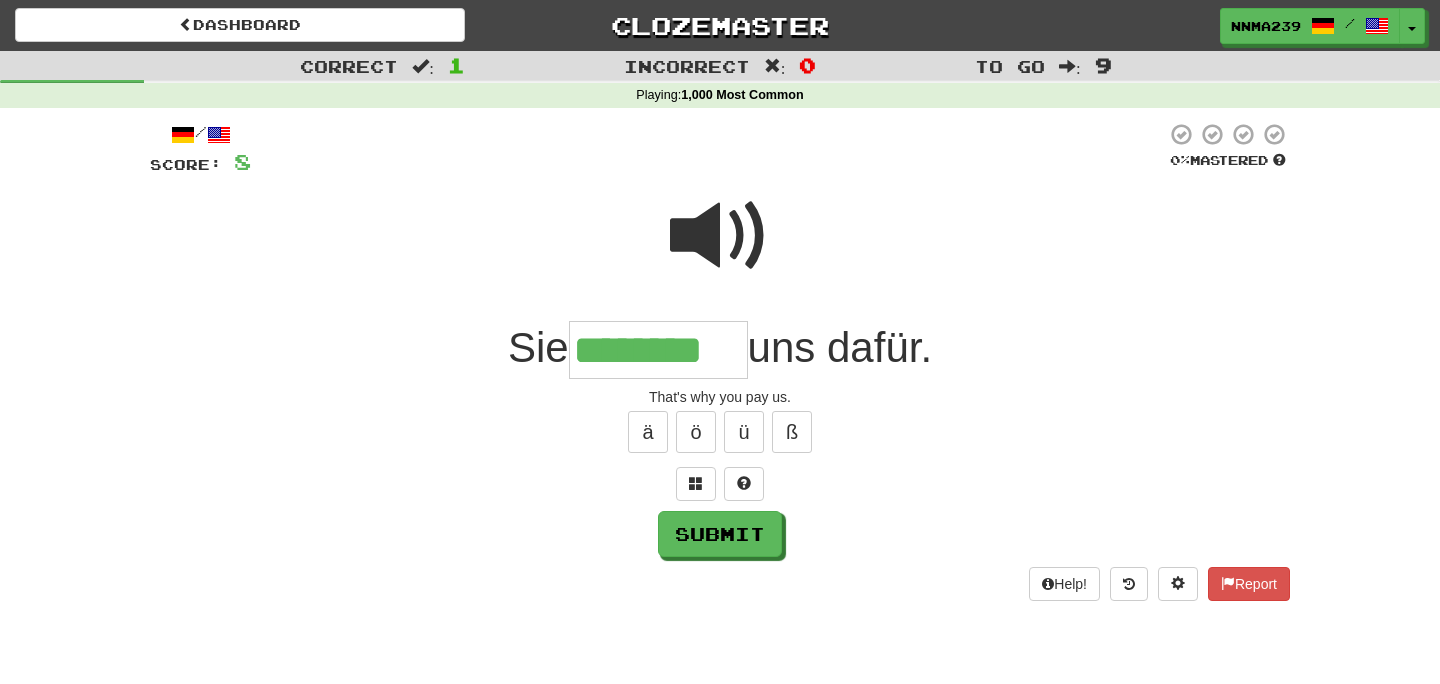 type on "********" 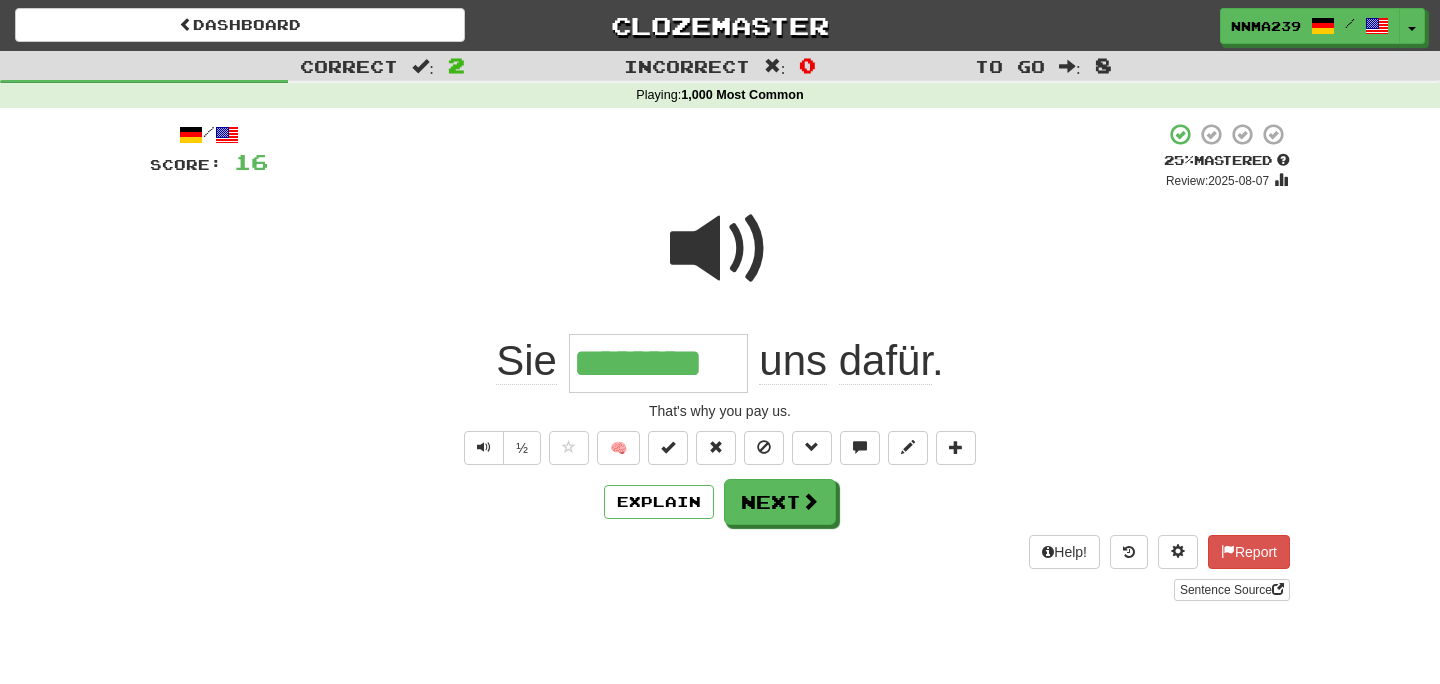 click on "dafür" at bounding box center [885, 361] 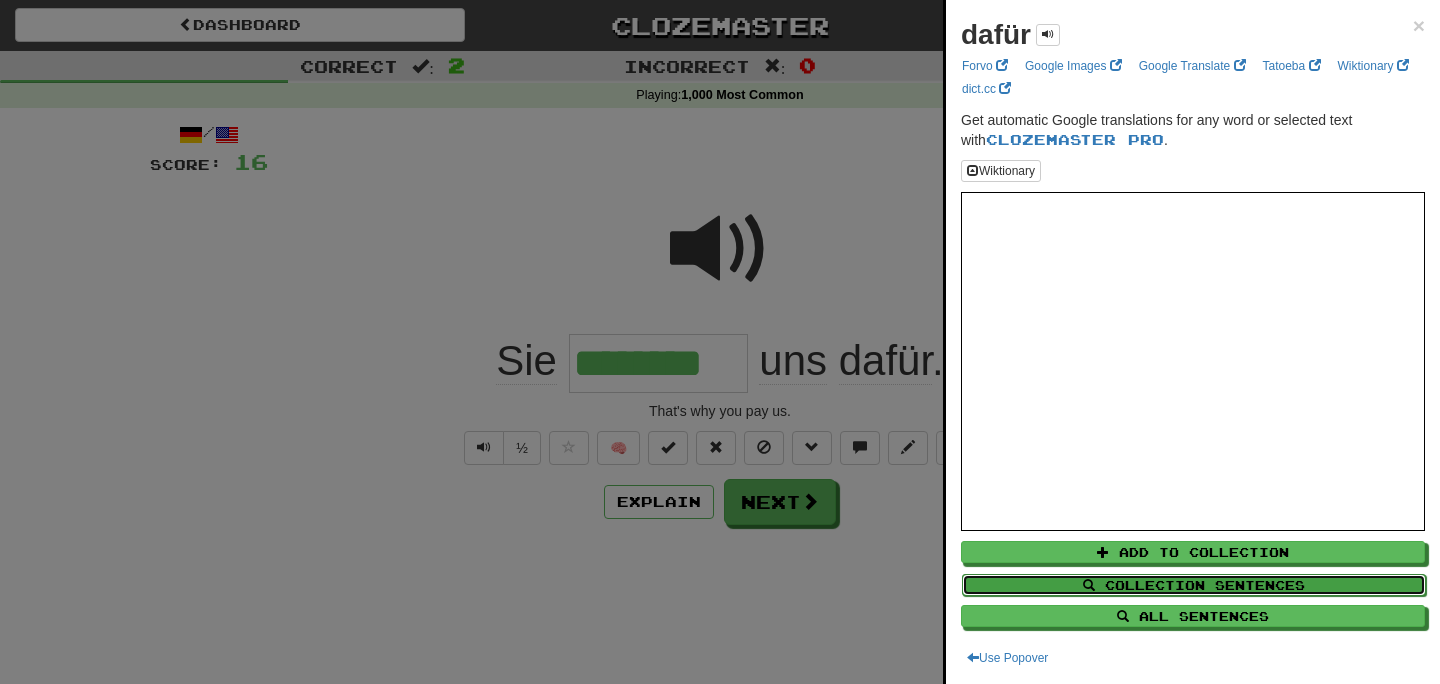 click on "Collection Sentences" at bounding box center (1194, 585) 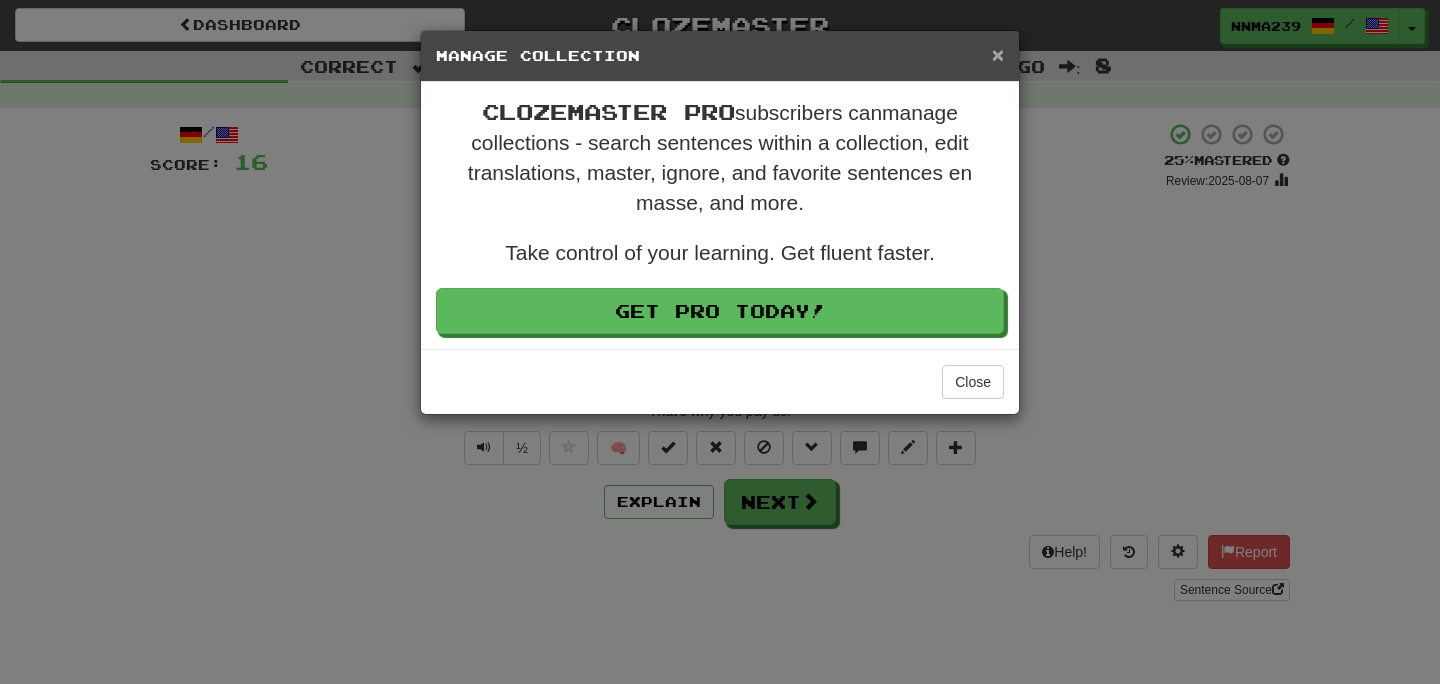 click on "×" at bounding box center (998, 54) 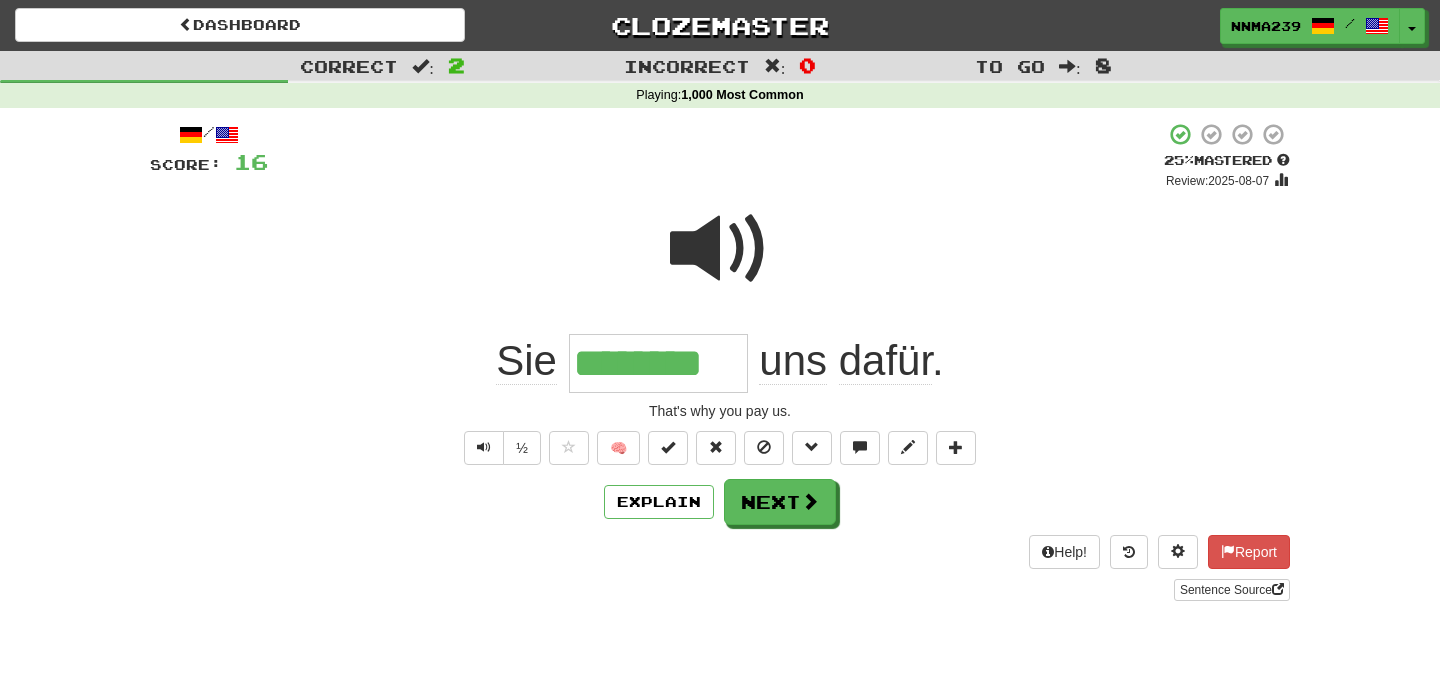 click on "********" at bounding box center (658, 363) 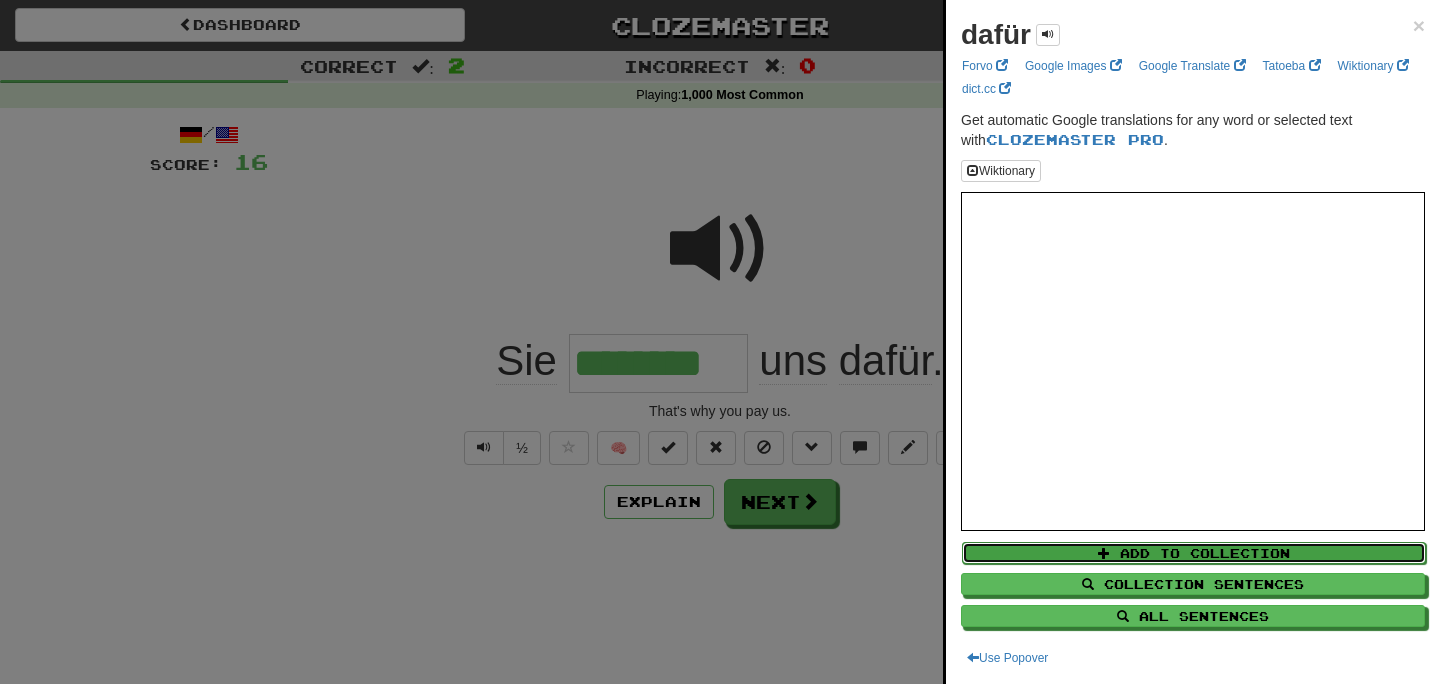 click on "Add to Collection" at bounding box center (1194, 553) 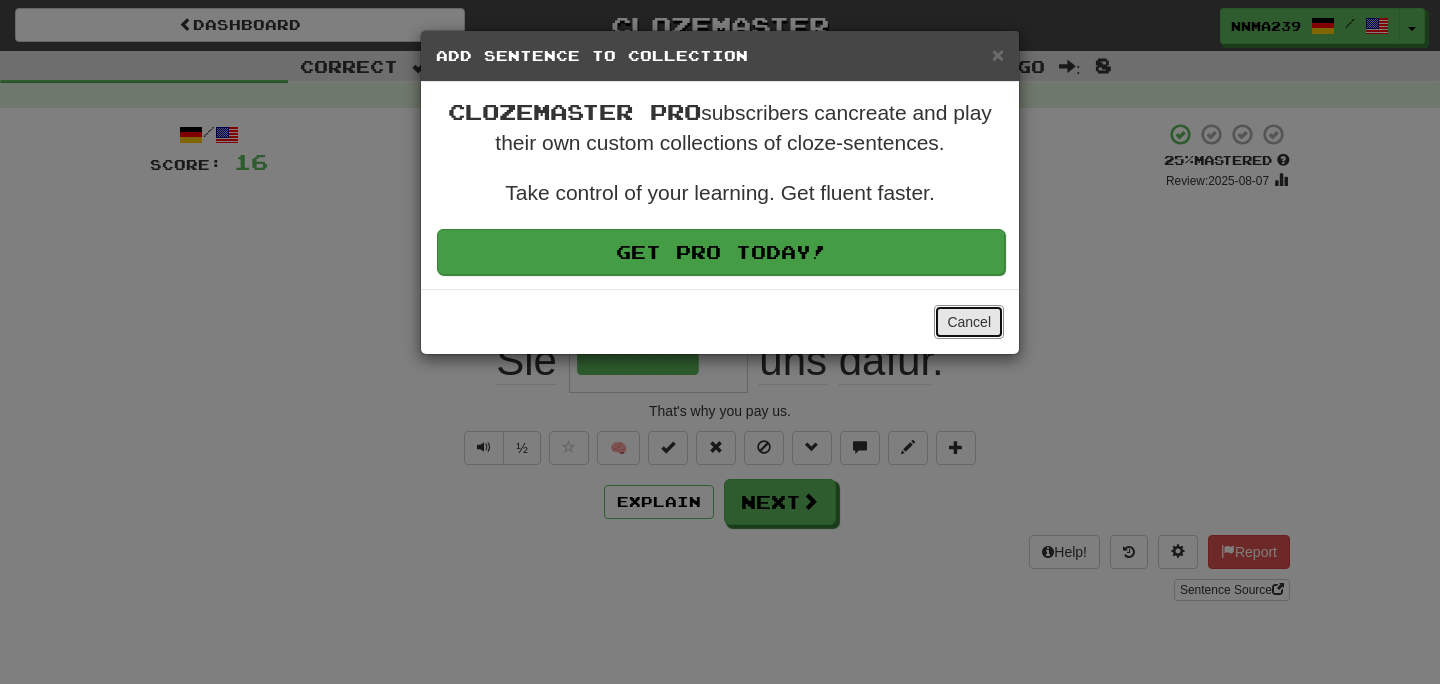 drag, startPoint x: 979, startPoint y: 327, endPoint x: 820, endPoint y: 246, distance: 178.44327 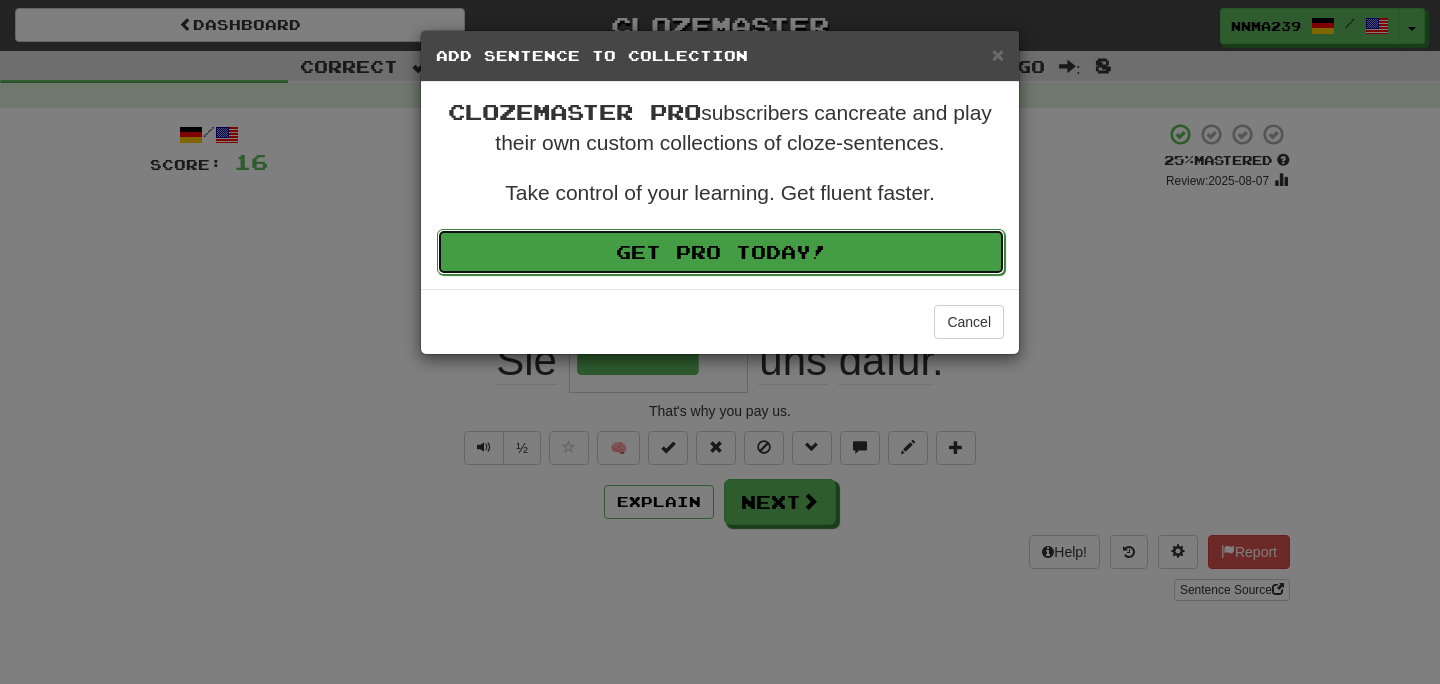 click on "Get Pro Today!" at bounding box center (721, 252) 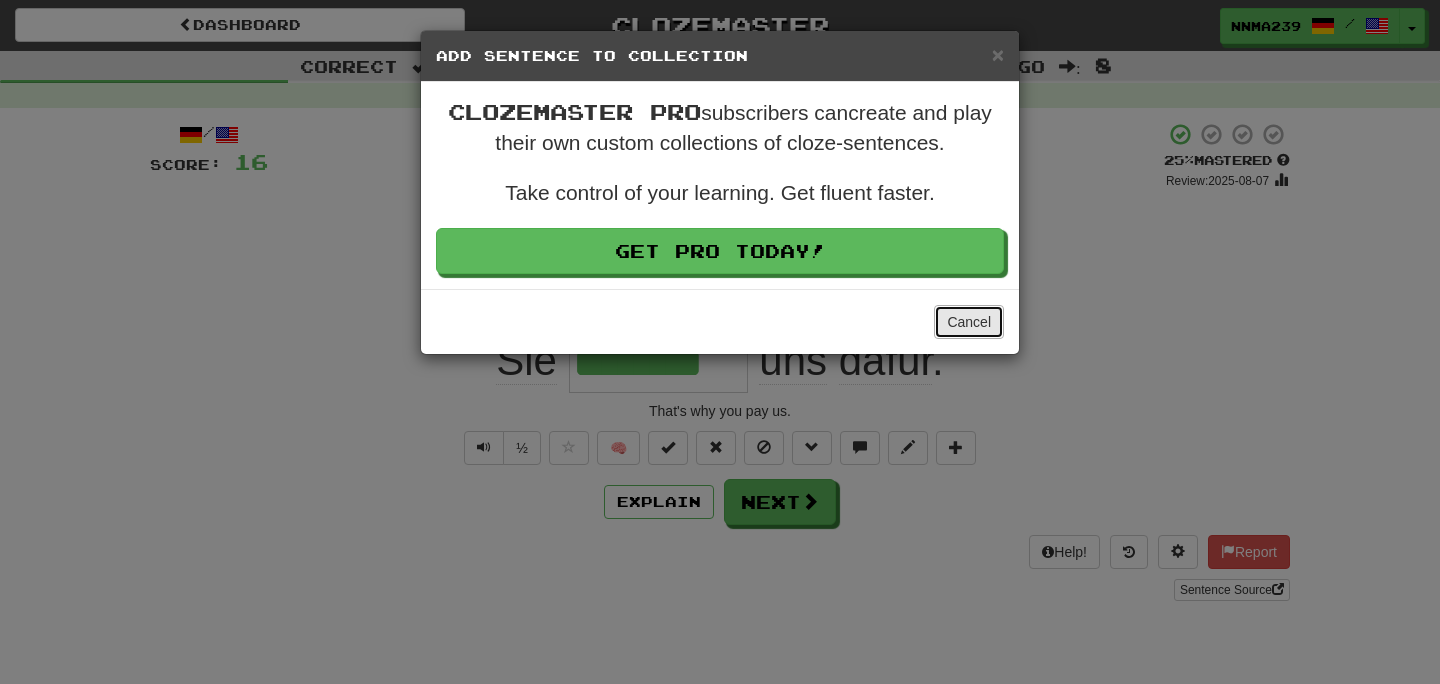 click on "Cancel" at bounding box center (969, 322) 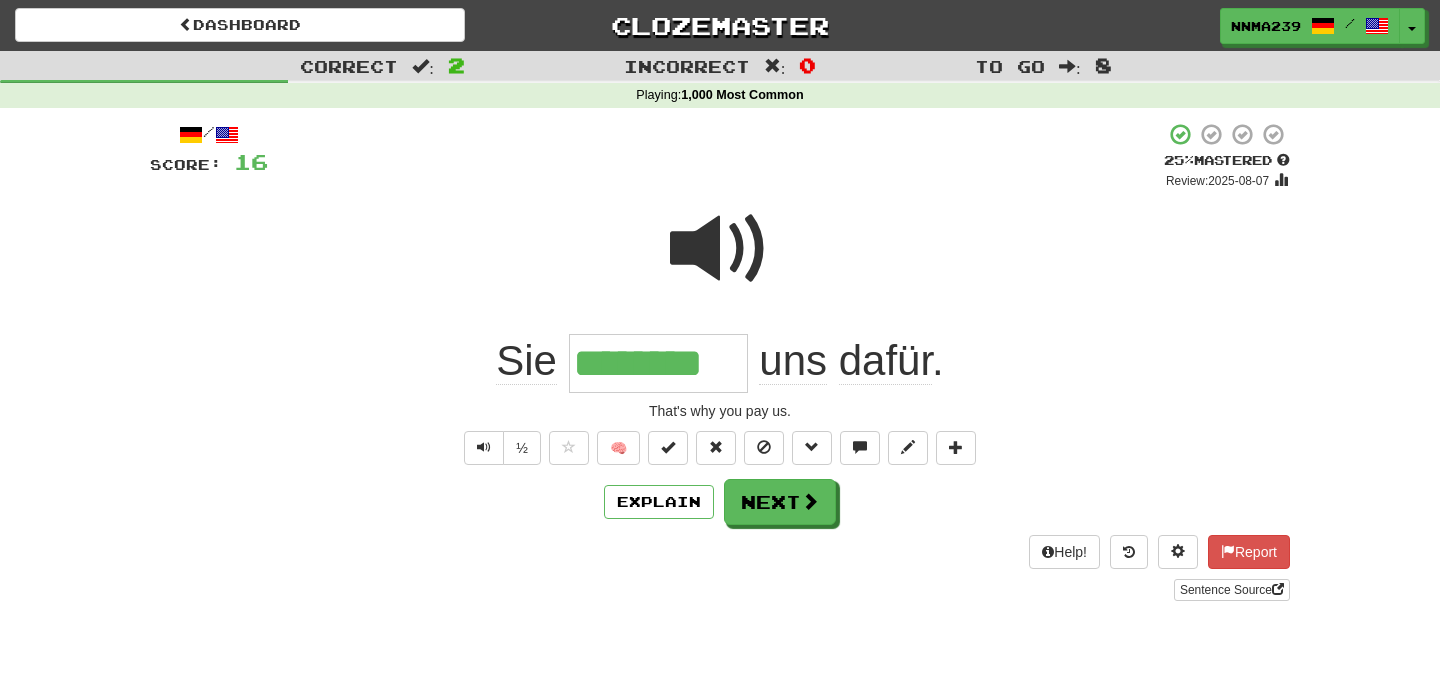 click at bounding box center (720, 249) 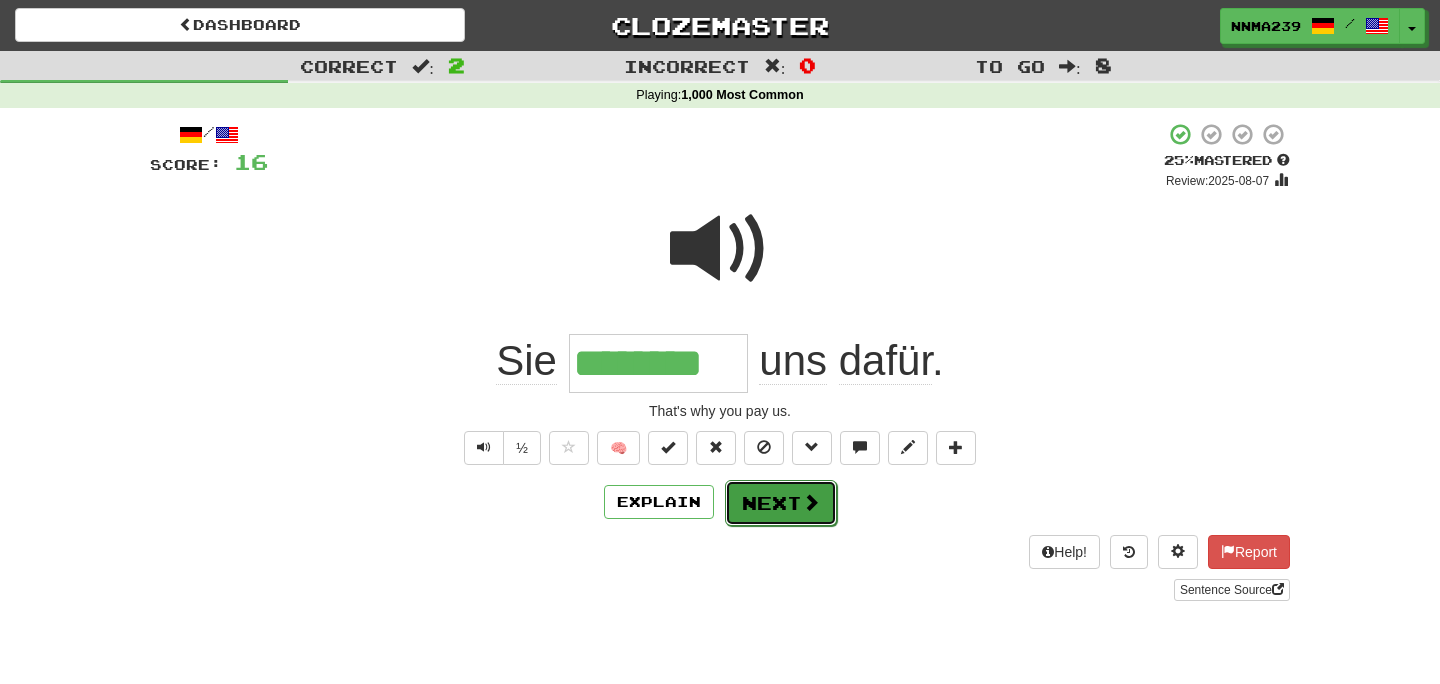 click on "Next" at bounding box center [781, 503] 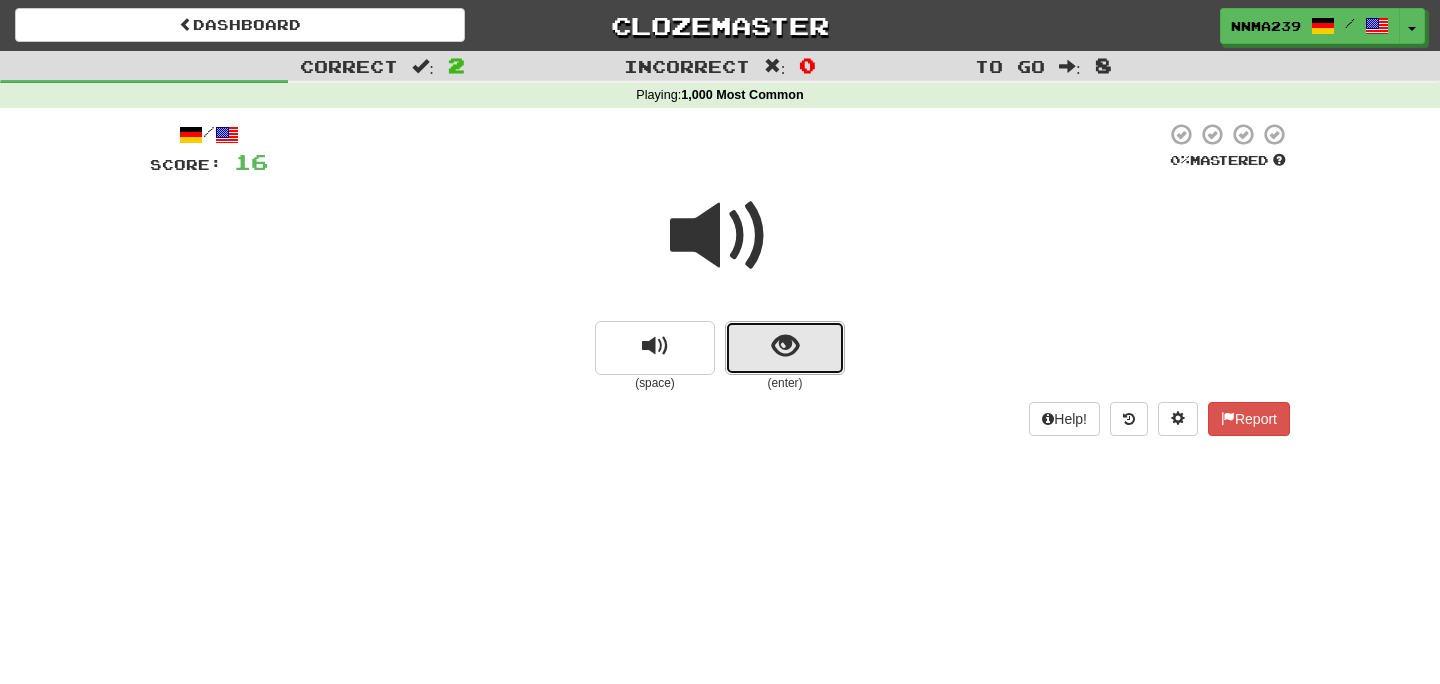 click at bounding box center [785, 348] 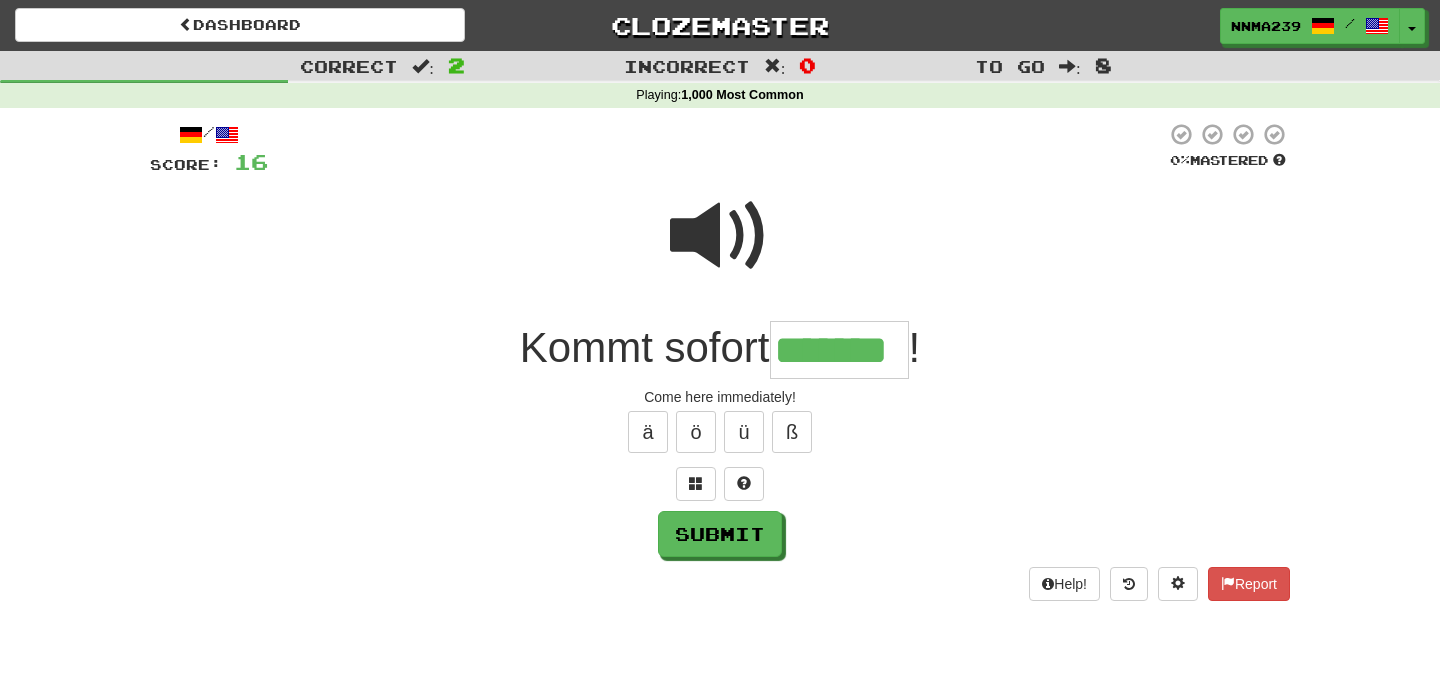 type on "*******" 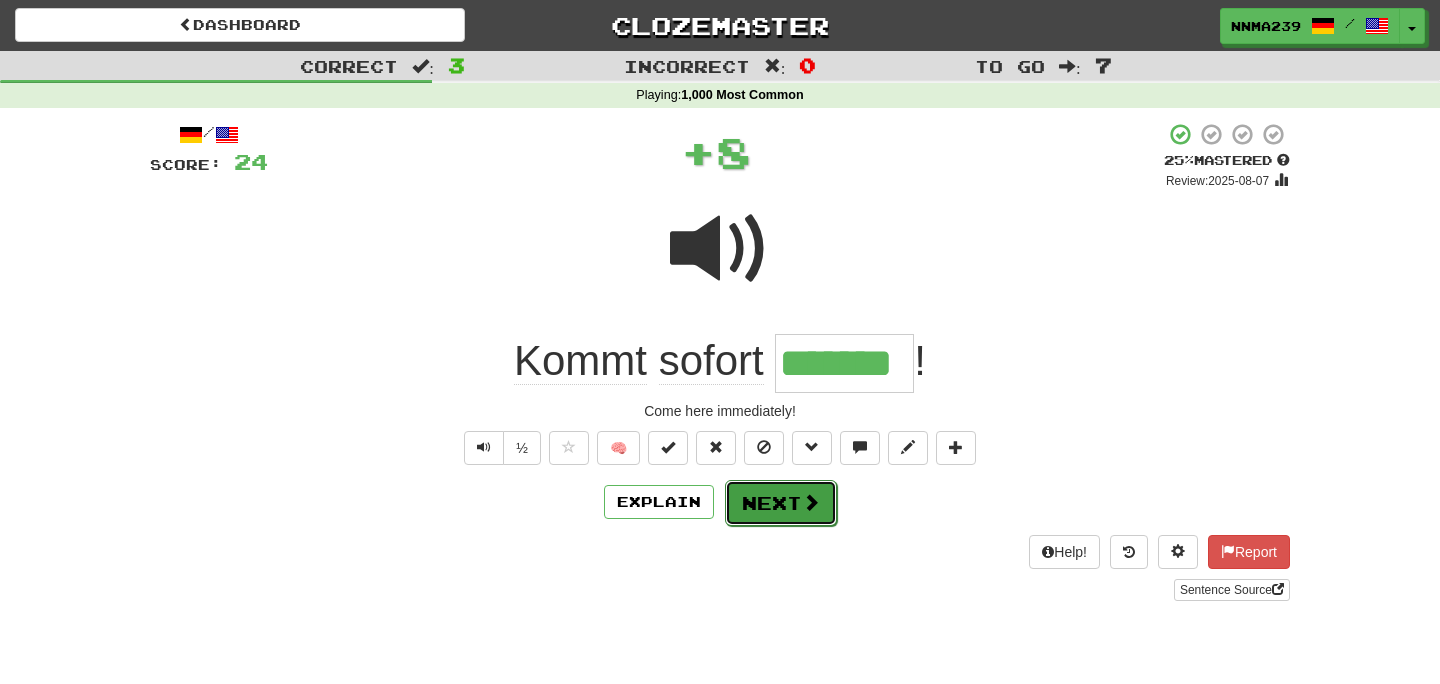 click on "Next" at bounding box center (781, 503) 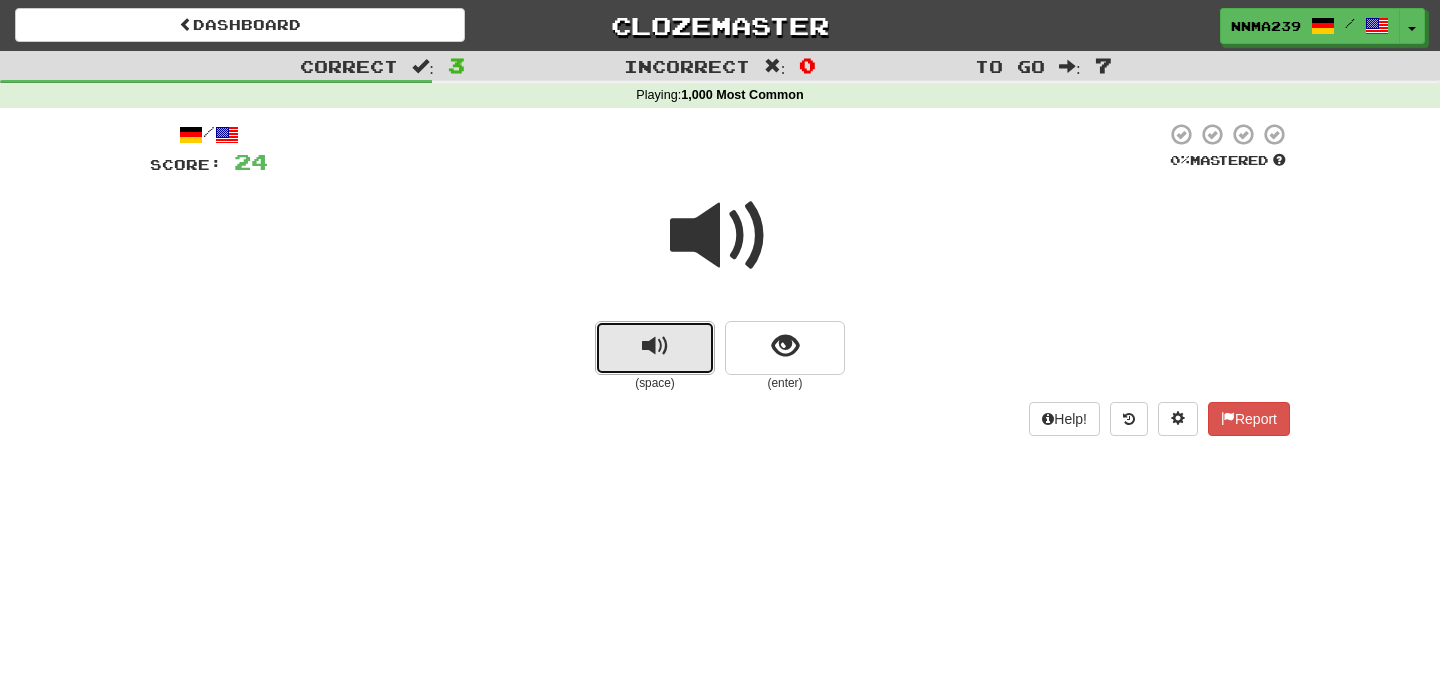 click at bounding box center [655, 346] 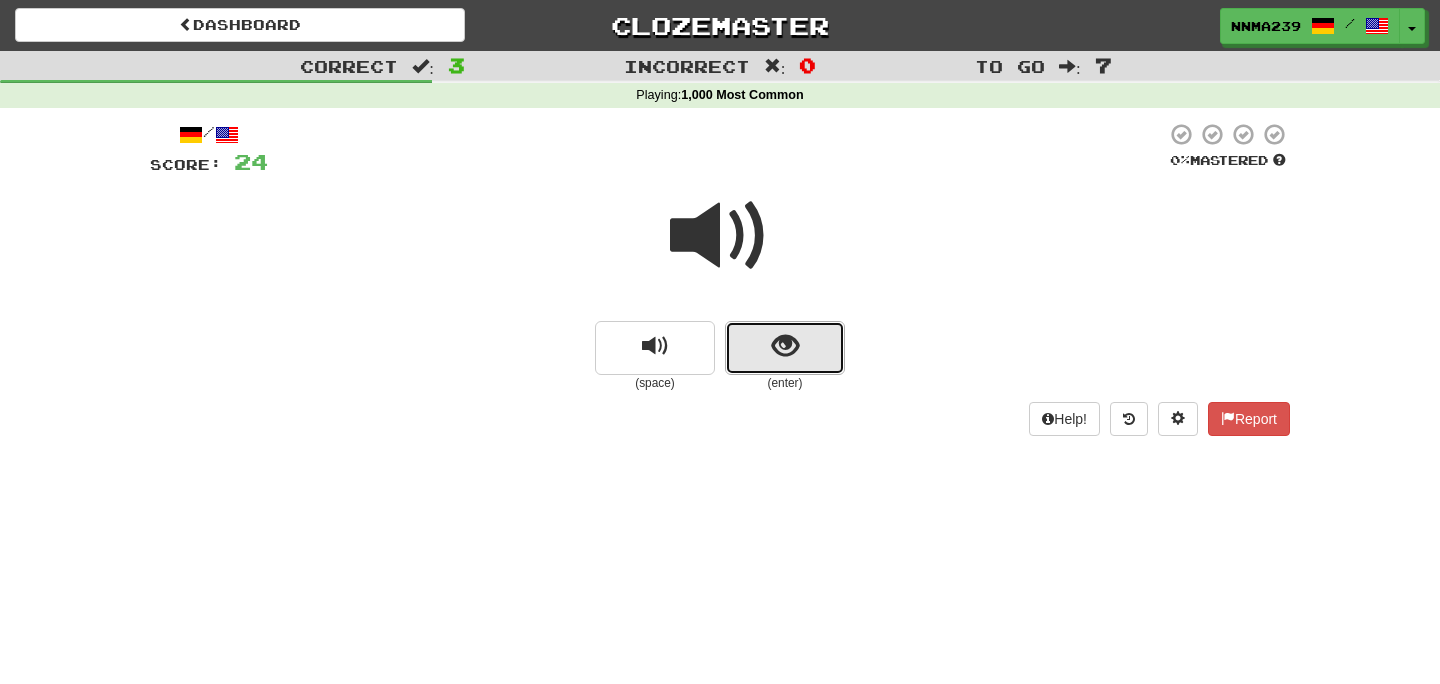 click at bounding box center [785, 346] 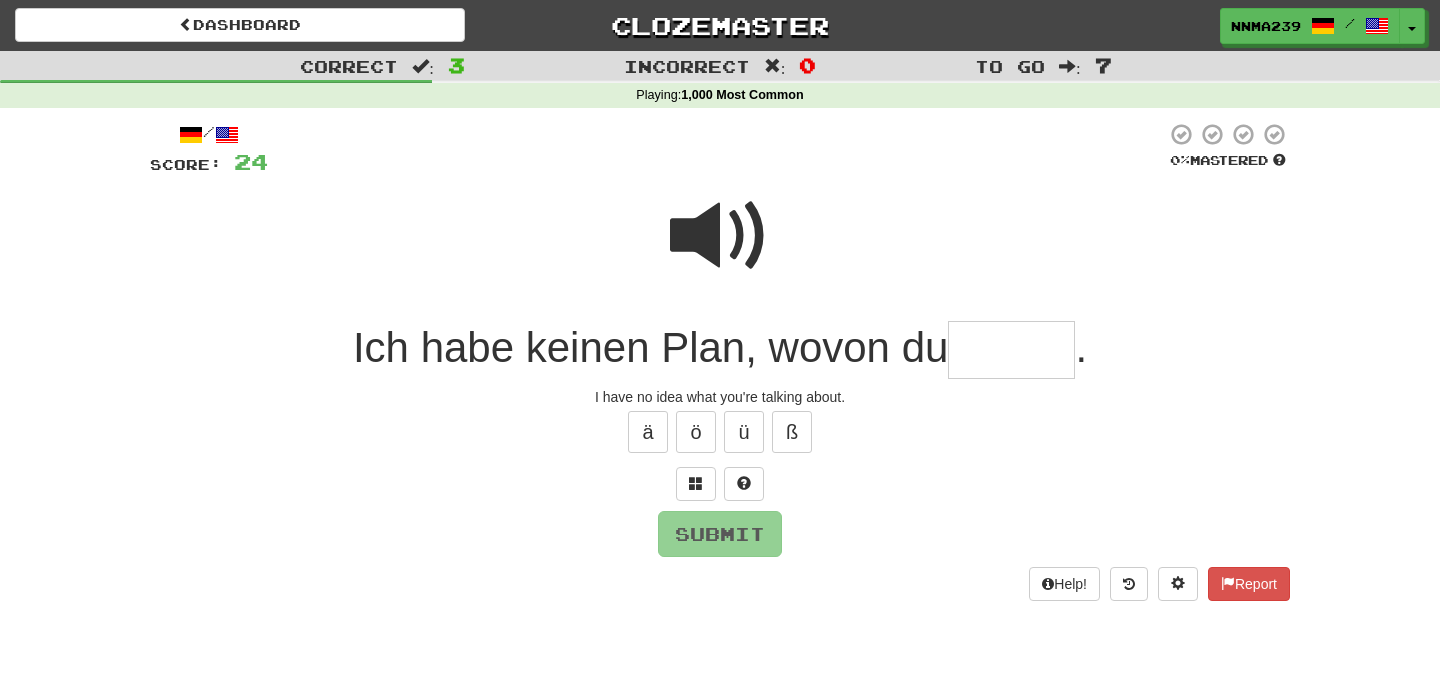 click at bounding box center [720, 236] 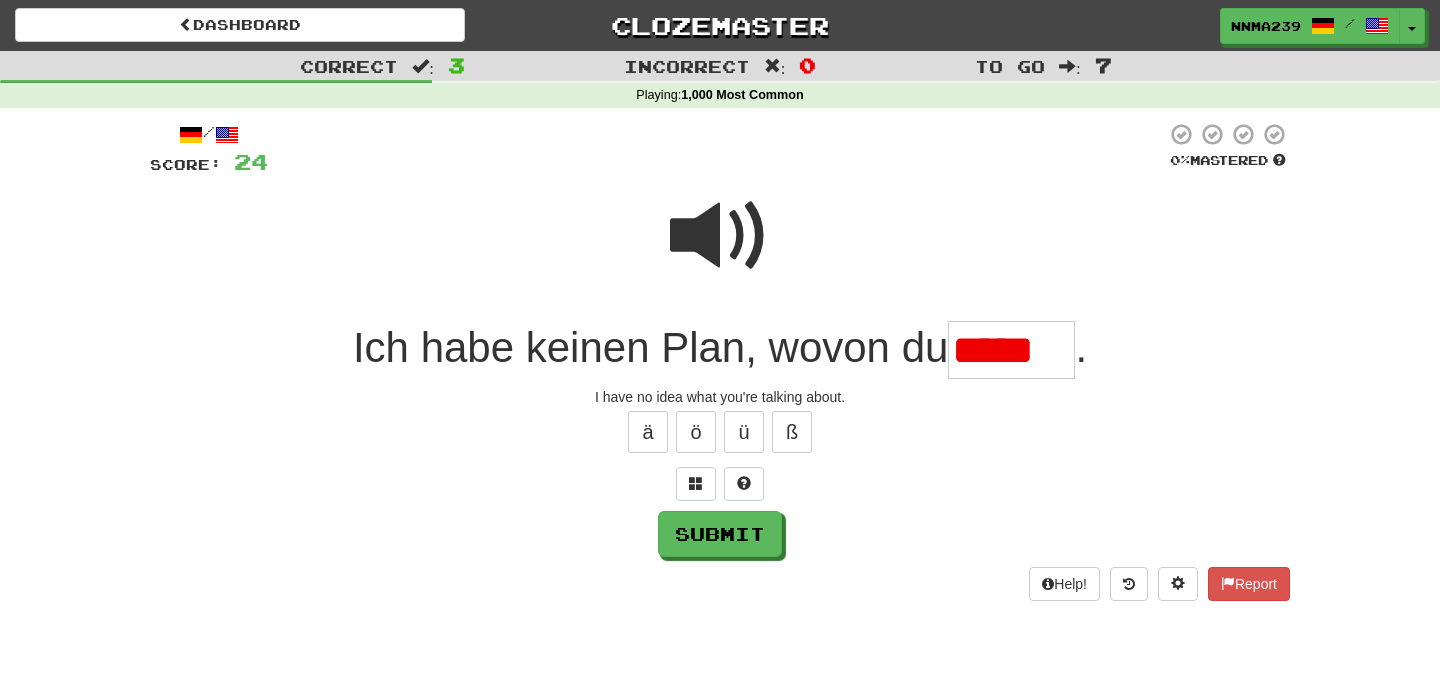 scroll, scrollTop: 0, scrollLeft: 0, axis: both 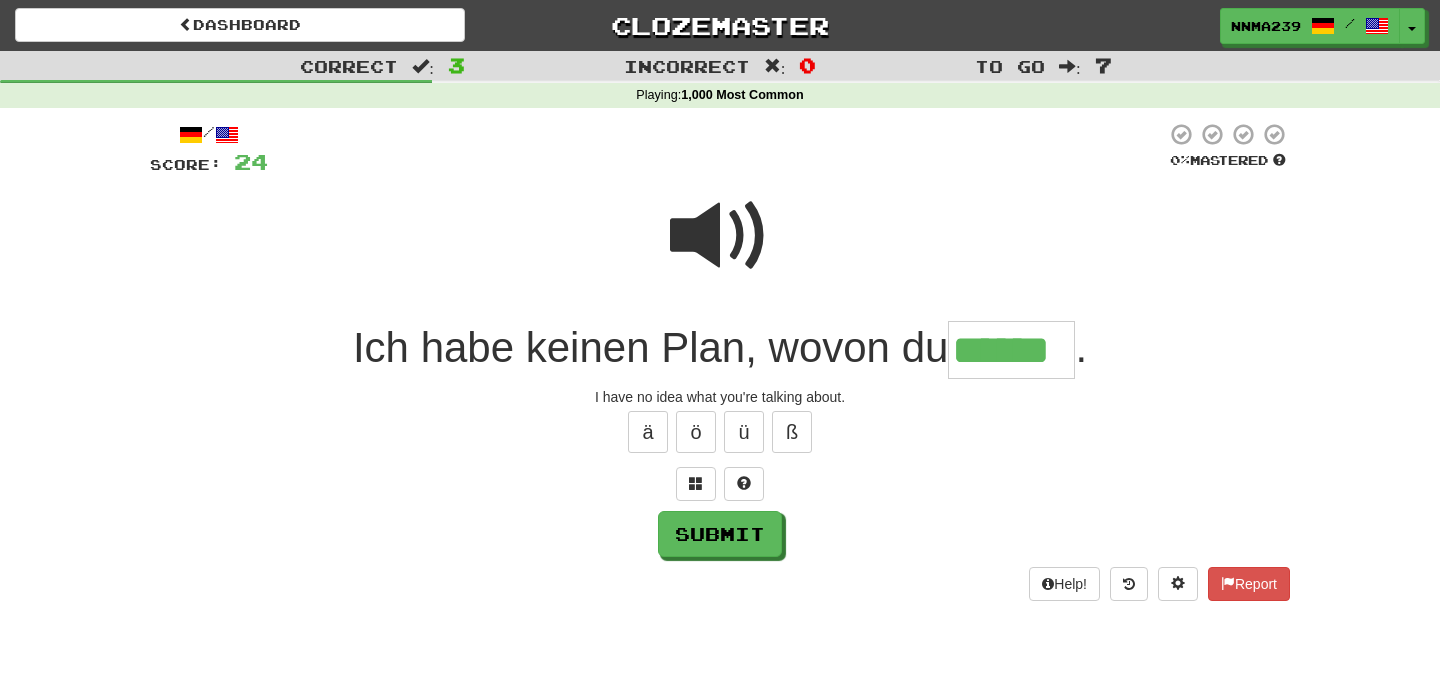 type on "******" 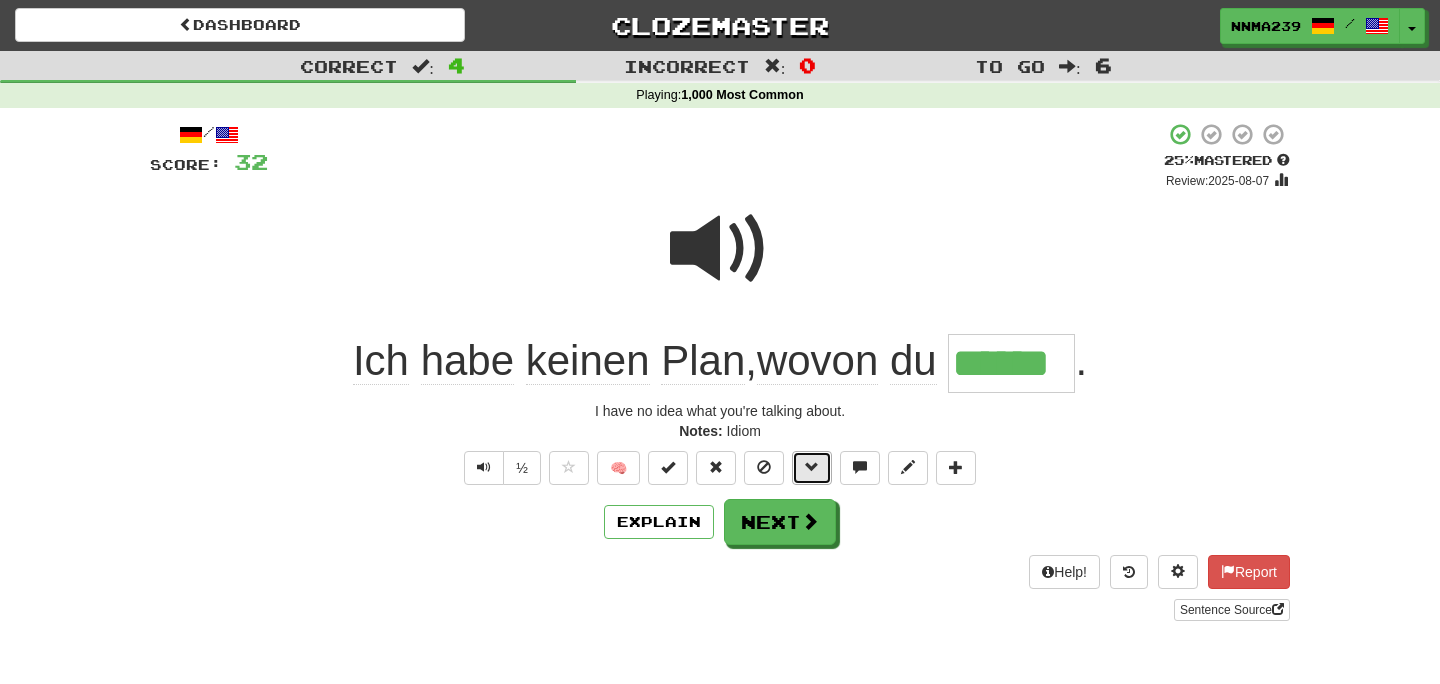 click at bounding box center (812, 468) 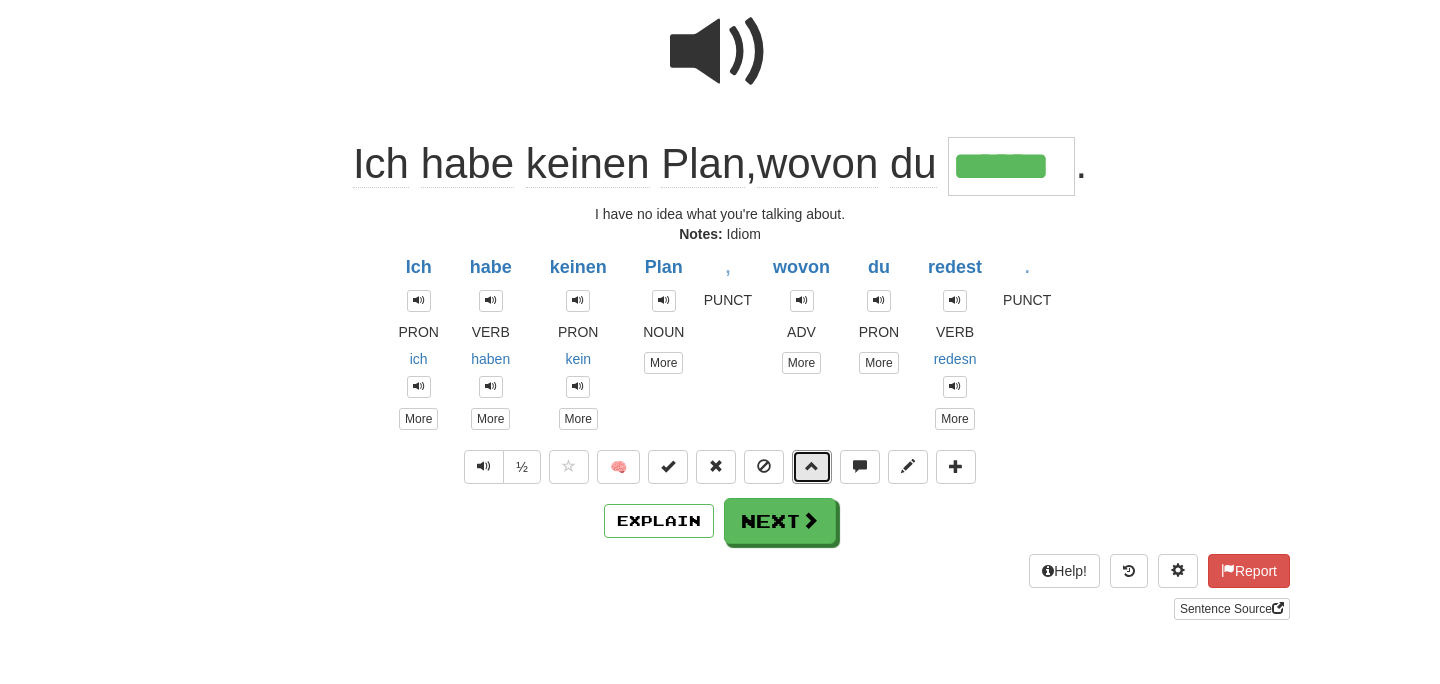 scroll, scrollTop: 200, scrollLeft: 0, axis: vertical 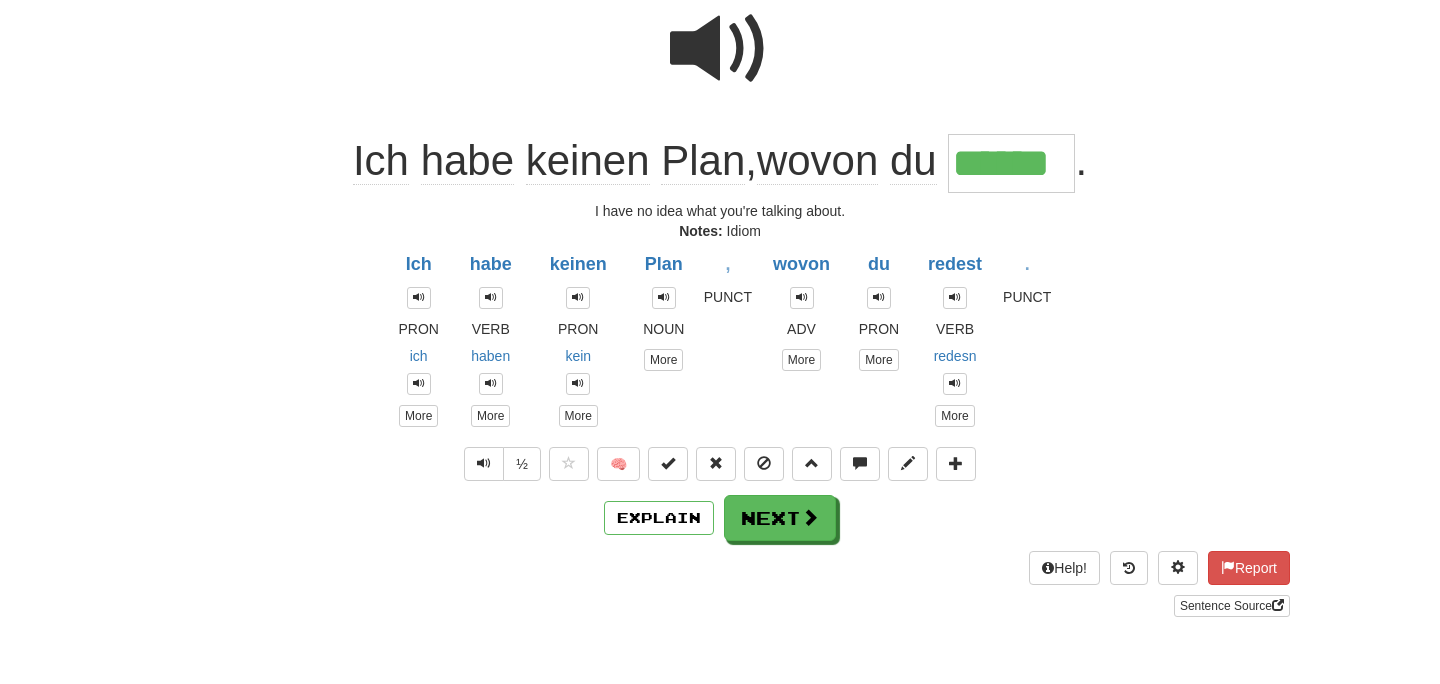 click on "wovon" 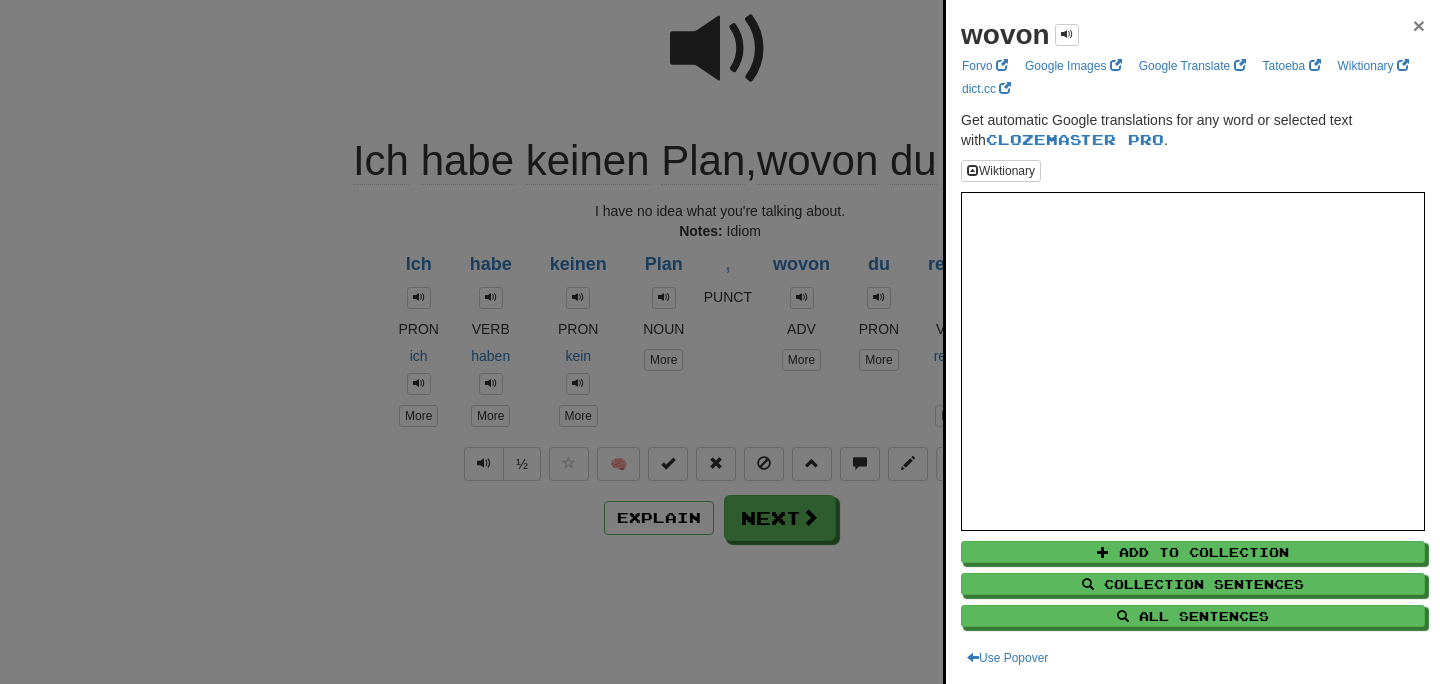 click on "×" at bounding box center (1419, 25) 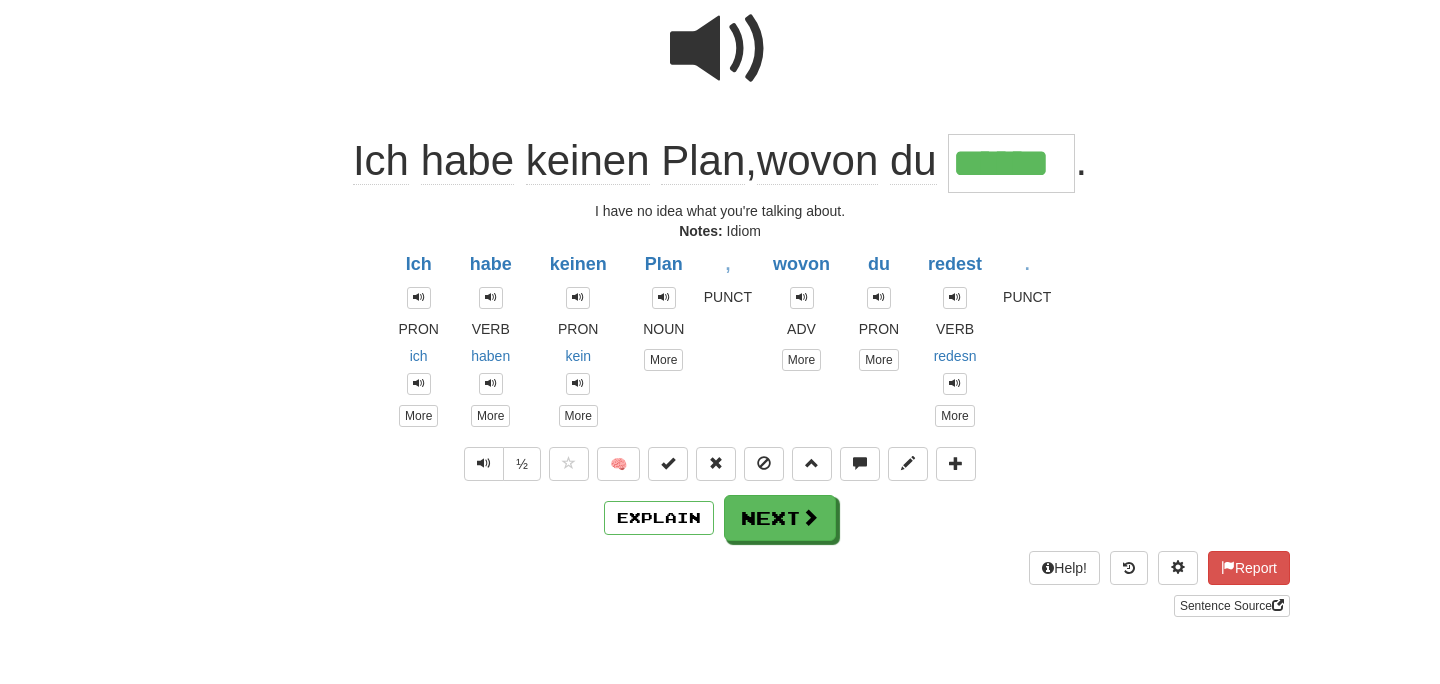 click on "Plan" 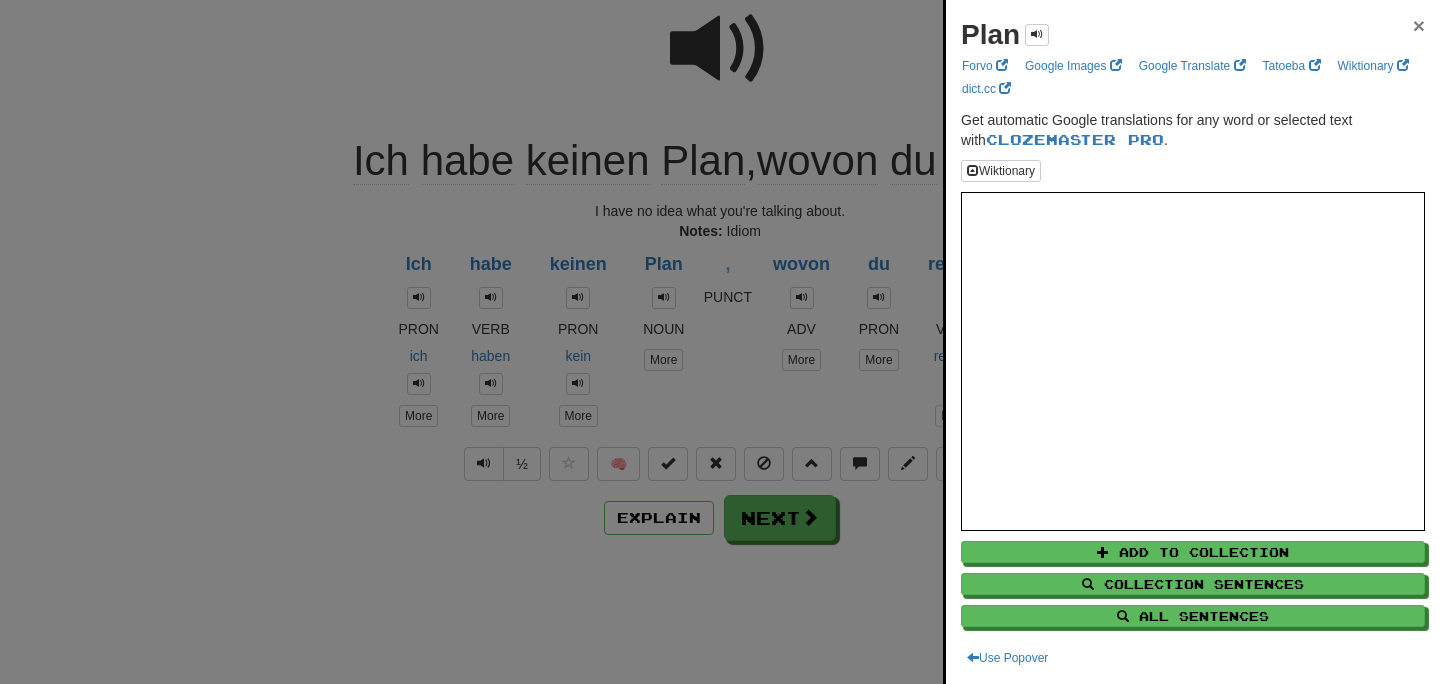 click on "×" at bounding box center (1419, 25) 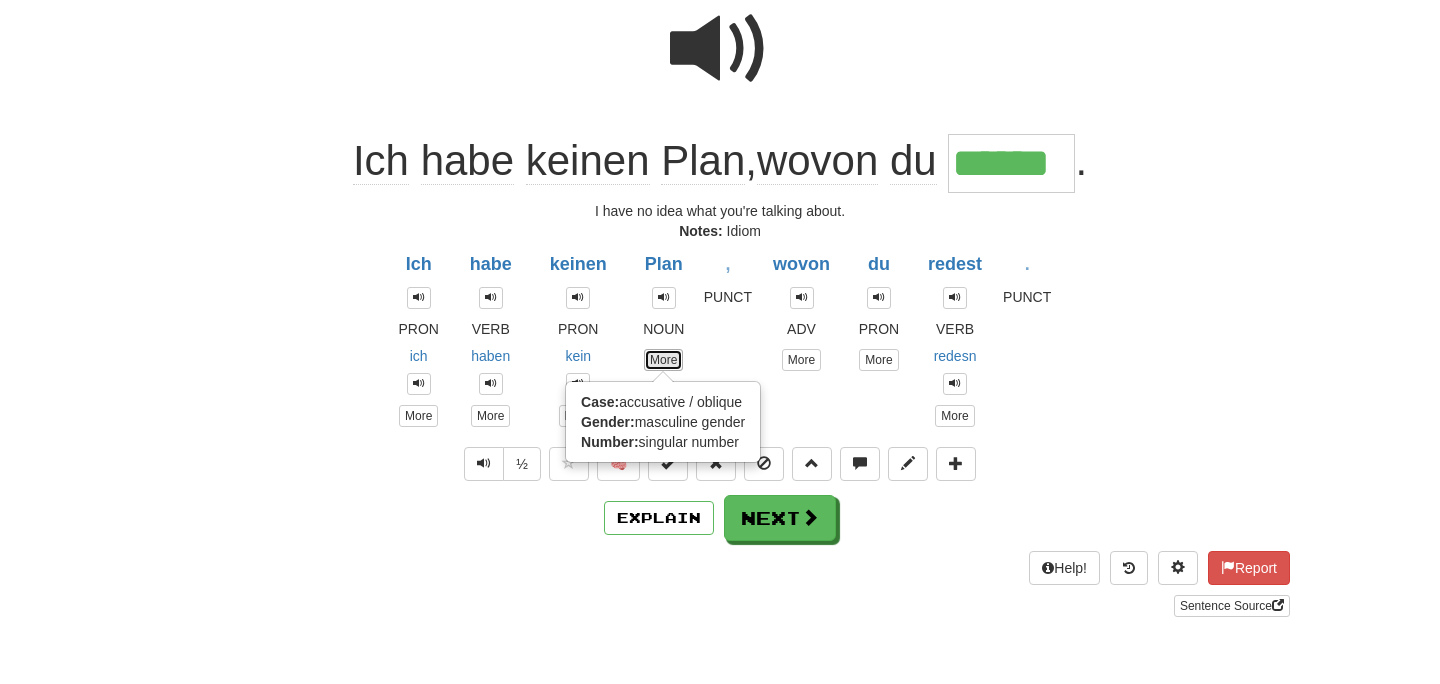click on "More" at bounding box center (663, 360) 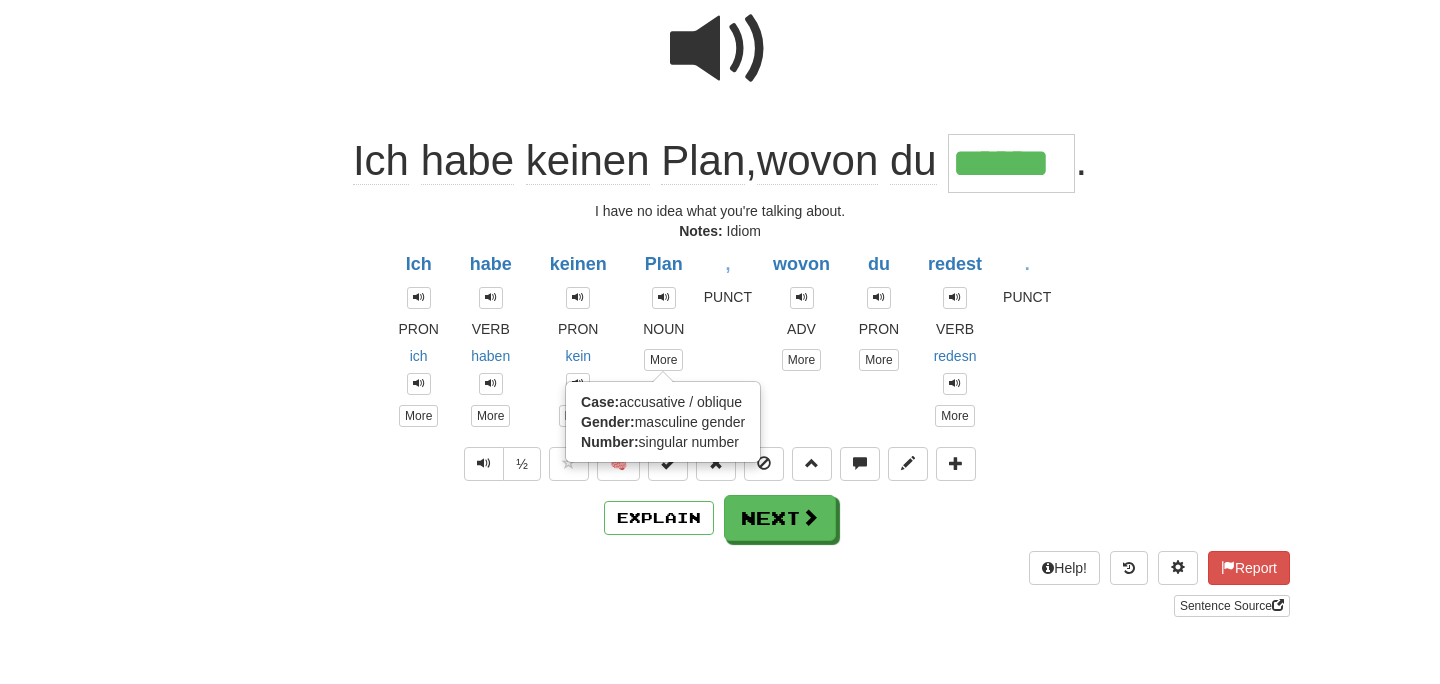 click on "Plan" 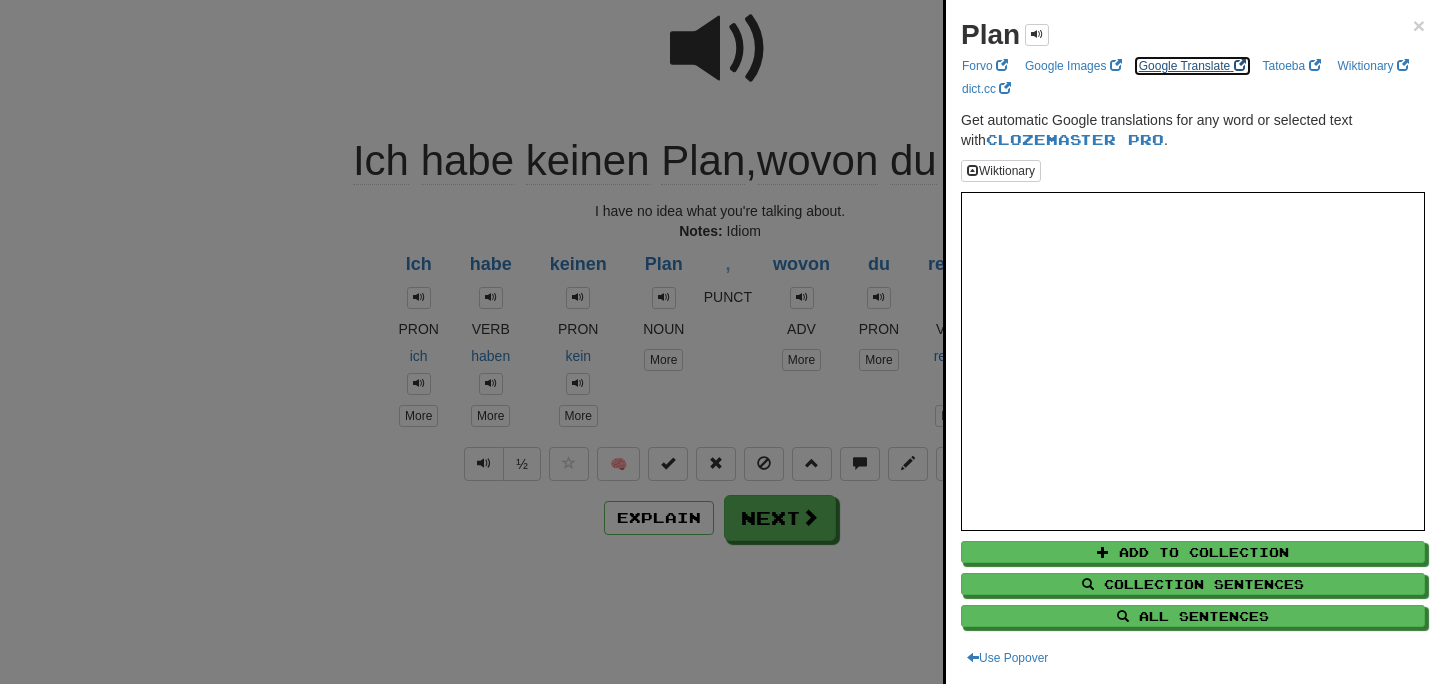 click on "Google Translate" at bounding box center (1192, 66) 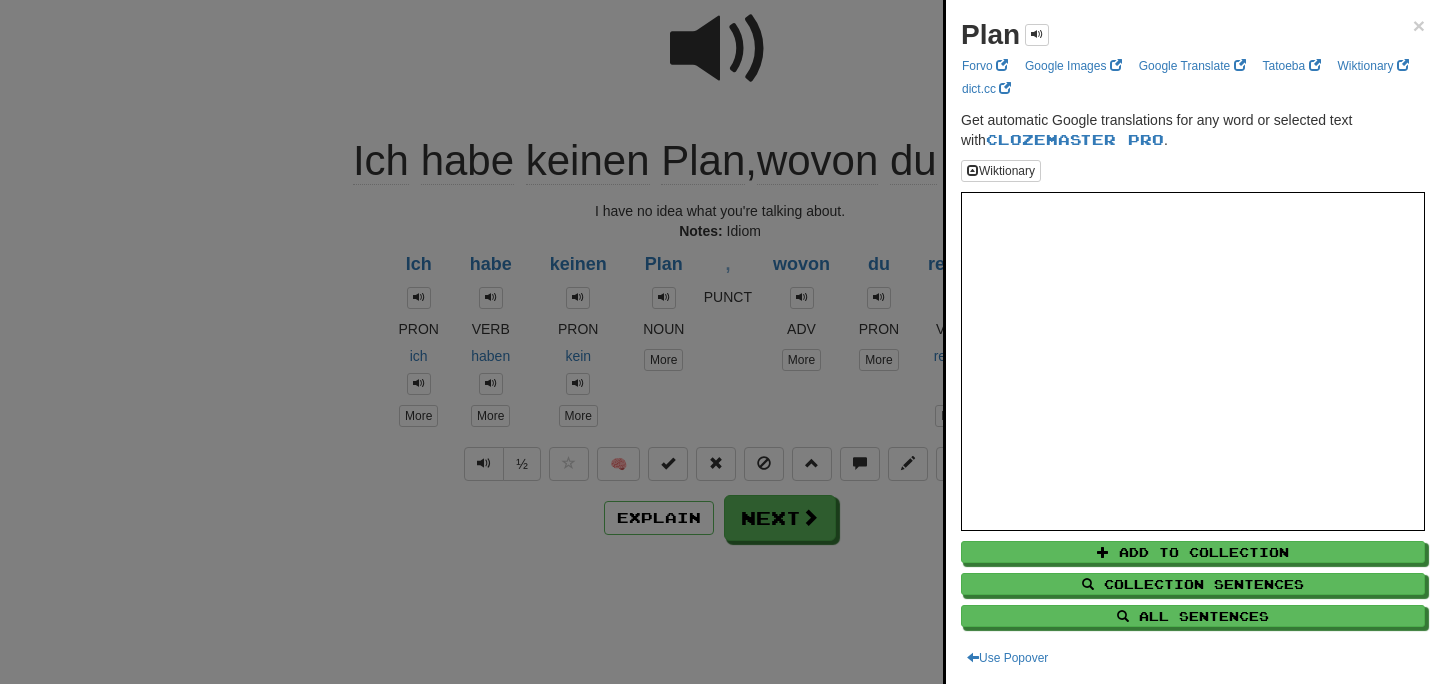 click at bounding box center [720, 342] 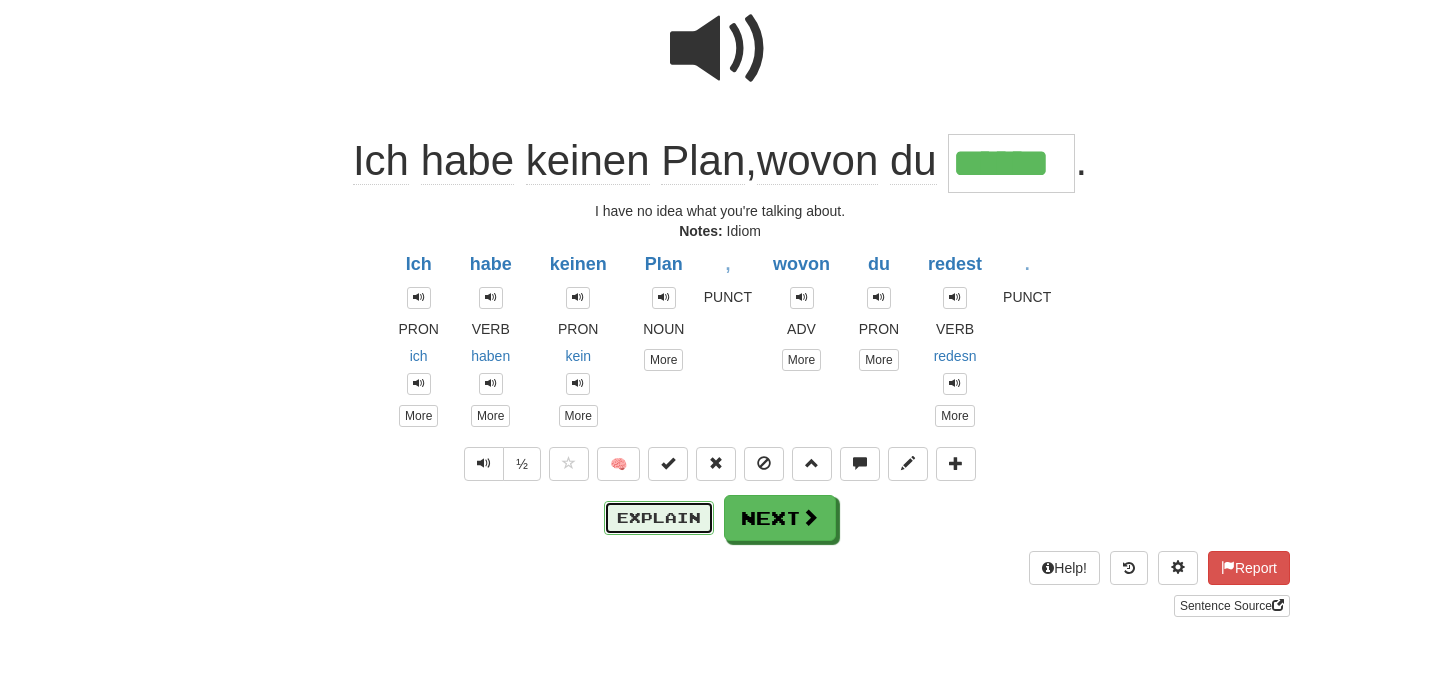 click on "Explain" at bounding box center (659, 518) 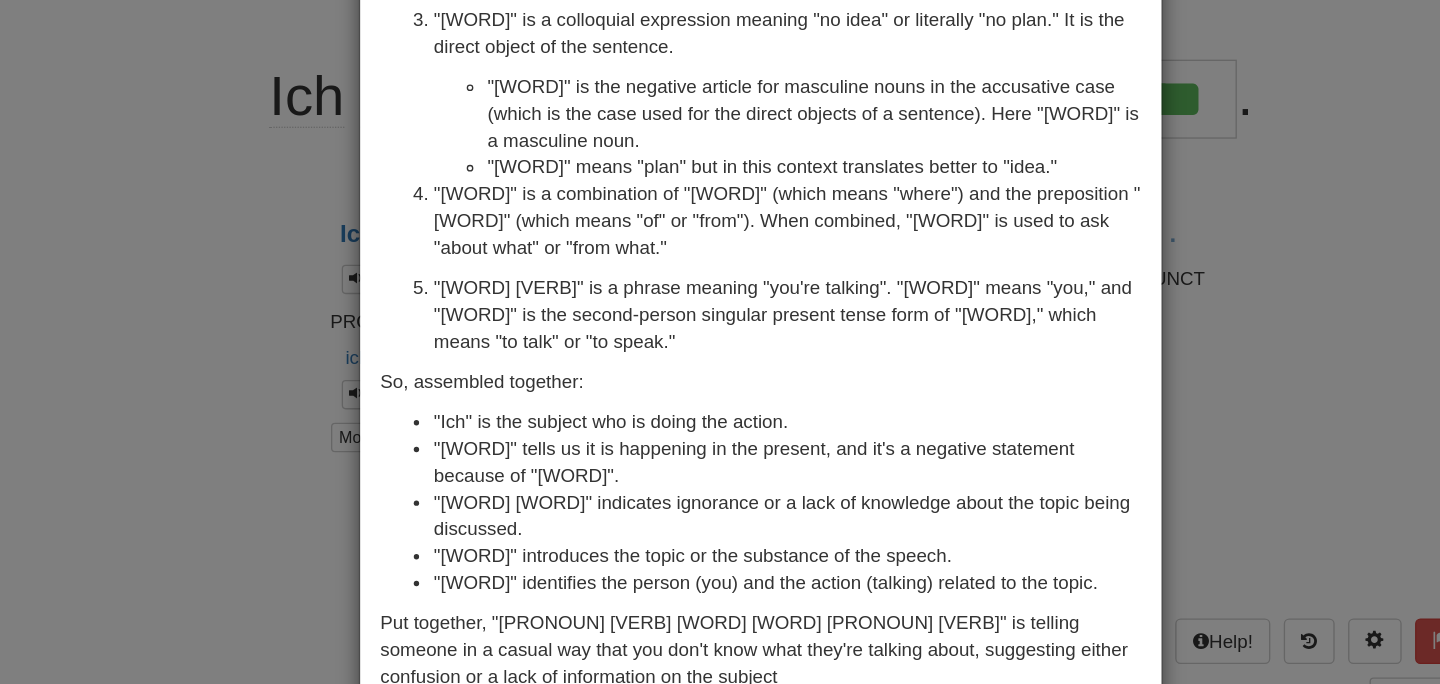 scroll, scrollTop: 131, scrollLeft: 0, axis: vertical 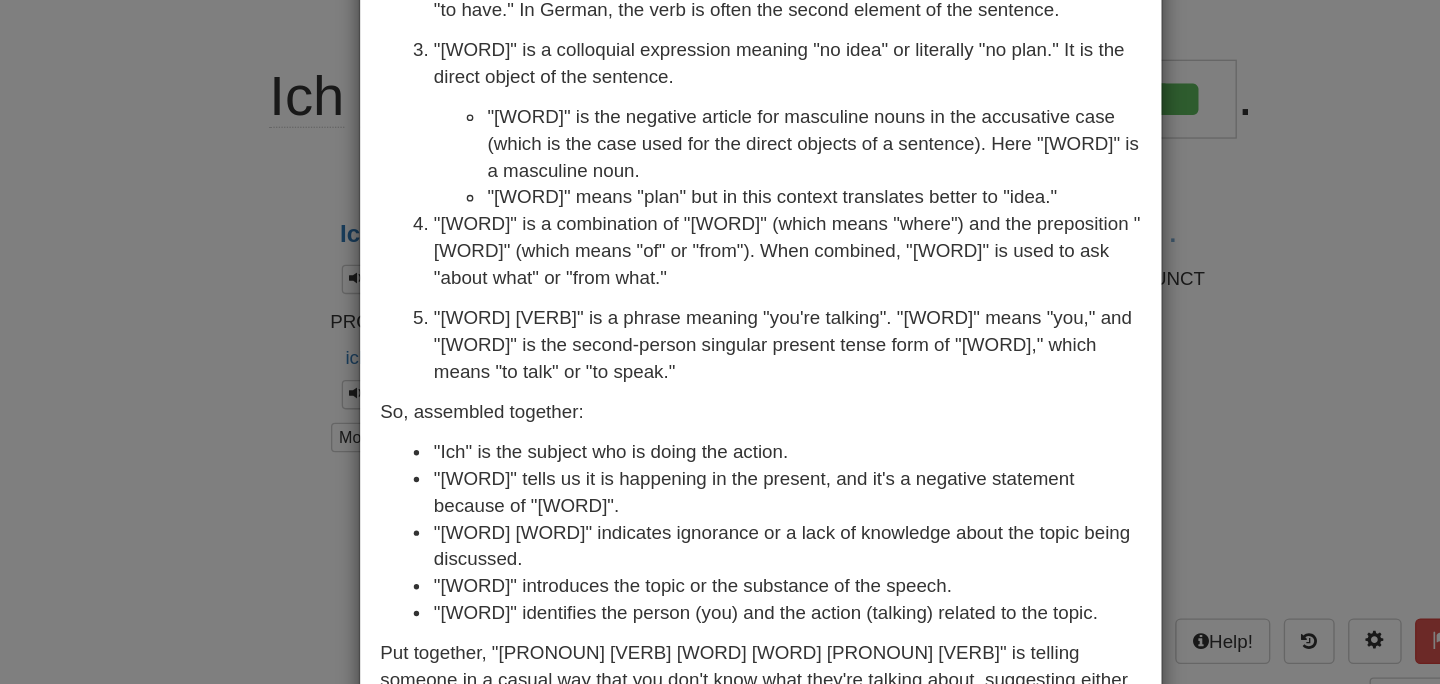 click on "× Explanation "Ich habe keinen Plan, wovon du redest." is a German sentence that translates to "I have no idea what you're talking about." in English. Let's break down the sentence for someone learning German:
"Ich" means "I". It is the subject of the sentence.
"habe" is the first-person singular present tense form of "haben," which means "to have." In German, the verb is often the second element of the sentence.
"keinen Plan" is a colloquial expression meaning "no idea" or literally "no plan." It is the direct object of the sentence.
"keinen" is the negative article for masculine nouns in the accusative case (which is the case used for the direct objects of a sentence). Here "Plan" is a masculine noun.
"Plan" means "plan" but in this context translates better to "idea."
"wovon" is a combination of "wo" (which means "where") and the preposition "von" (which means "of" or "from"). When combined, "wovon" is used to ask "about what" or "from what."
!" at bounding box center [720, 342] 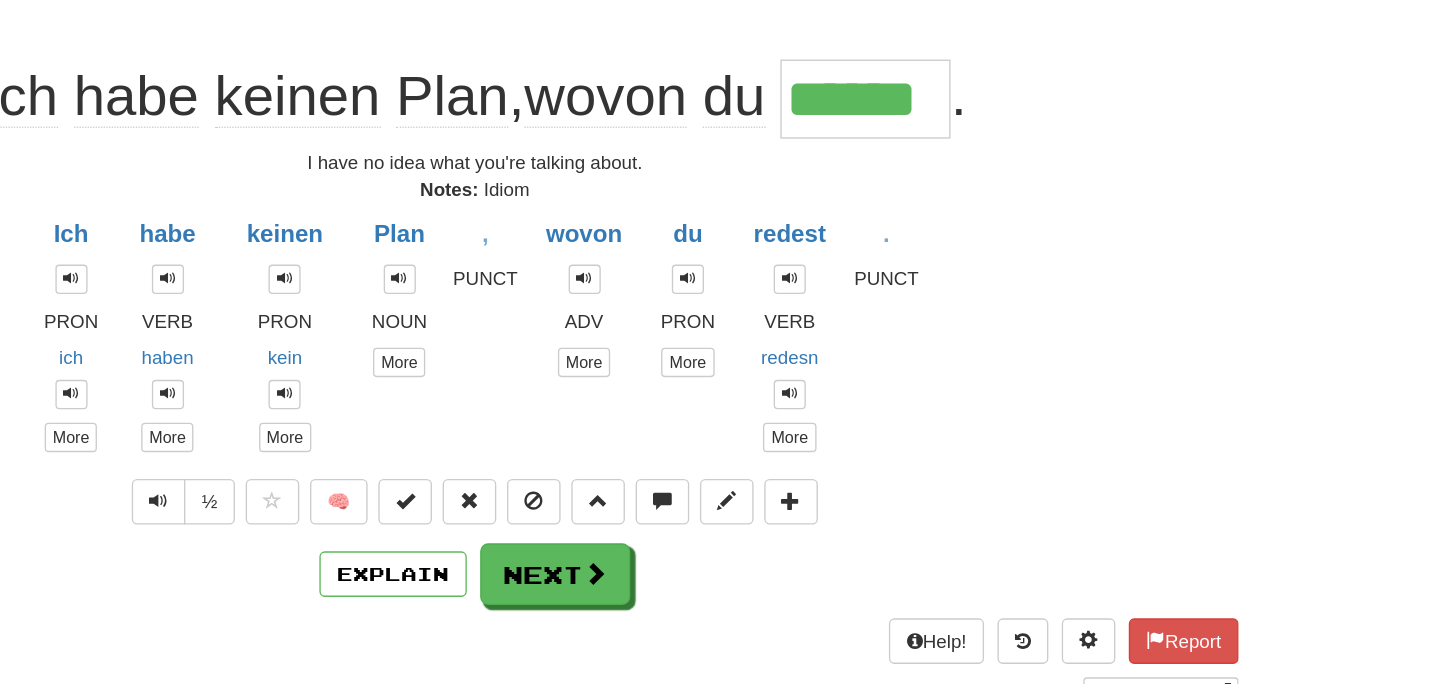 scroll, scrollTop: 200, scrollLeft: 0, axis: vertical 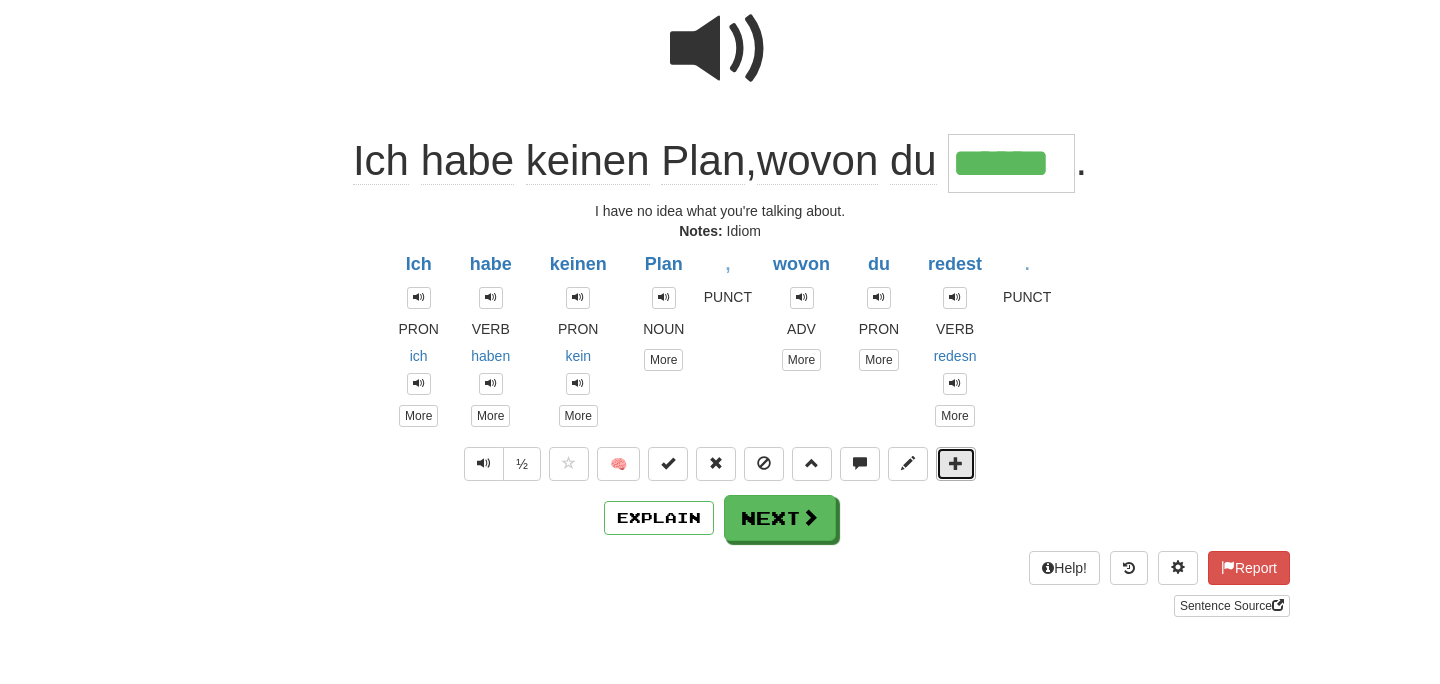 click at bounding box center [956, 463] 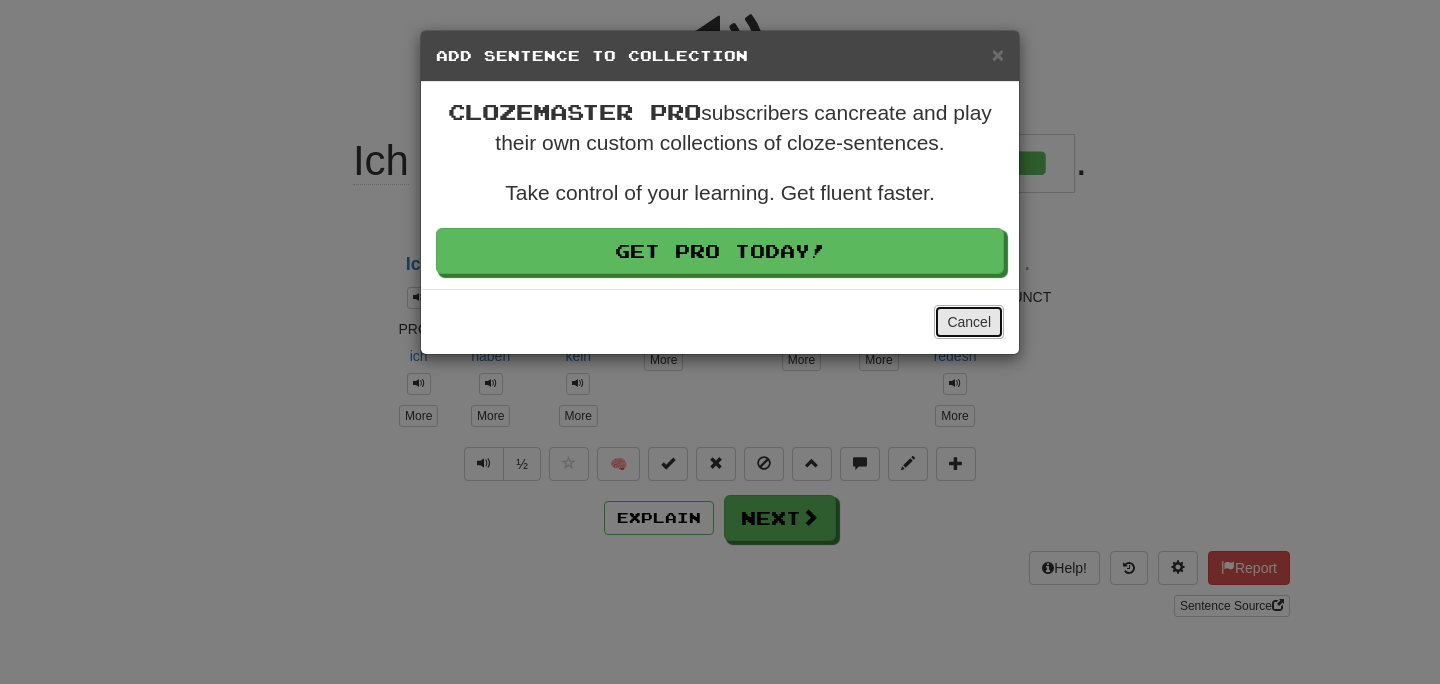 click on "Cancel" at bounding box center [969, 322] 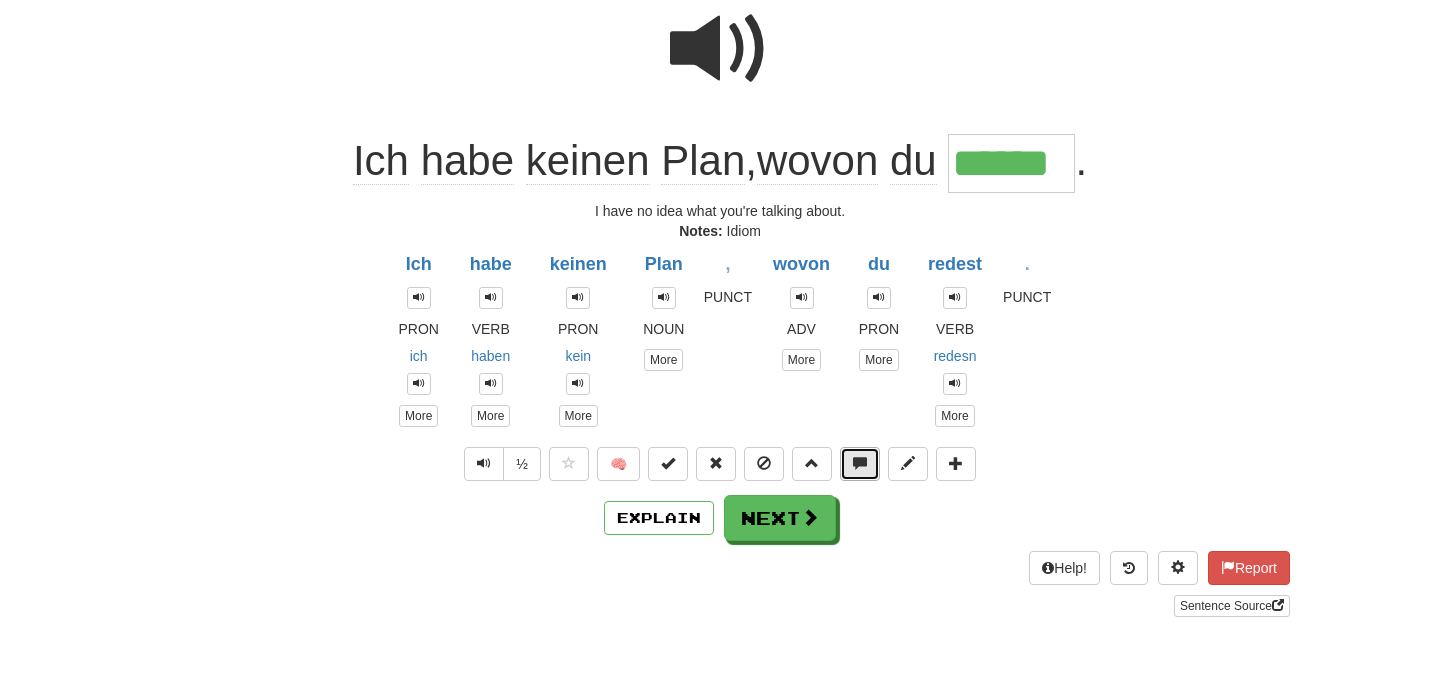 click at bounding box center [860, 463] 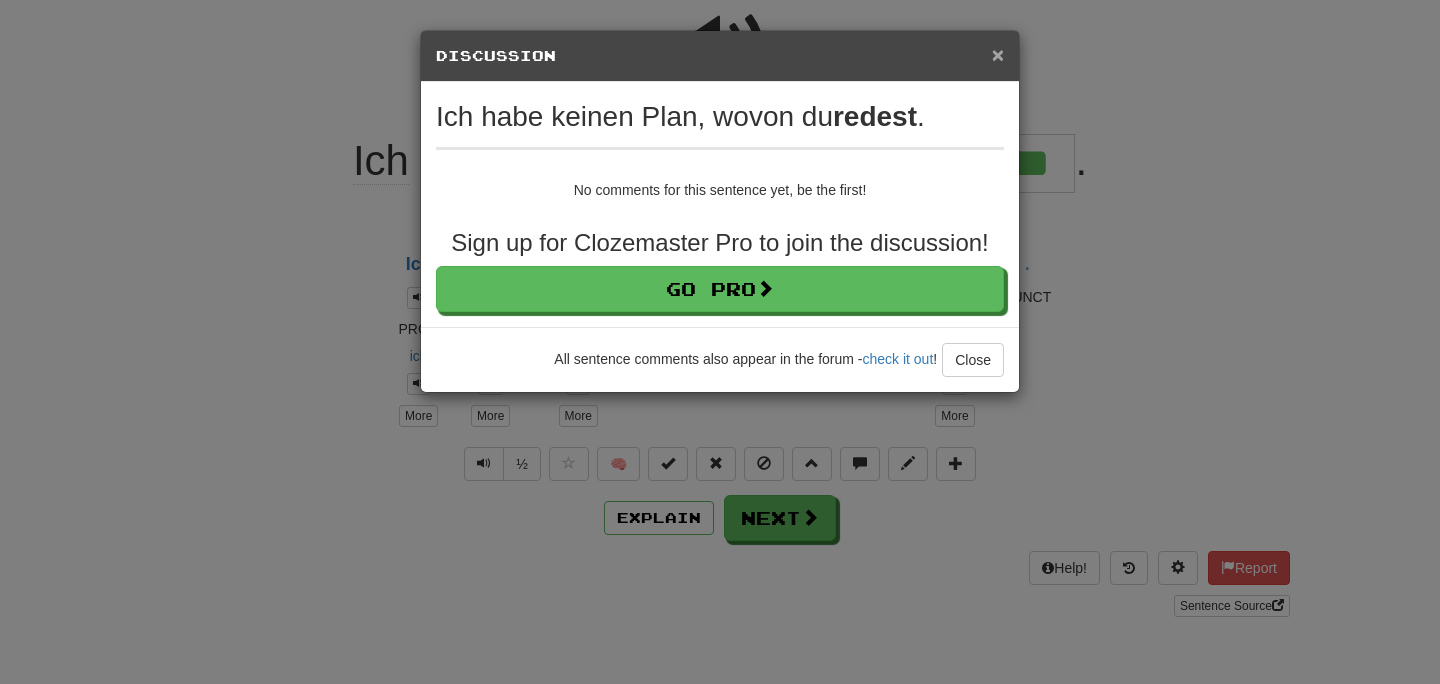 click on "×" at bounding box center [998, 54] 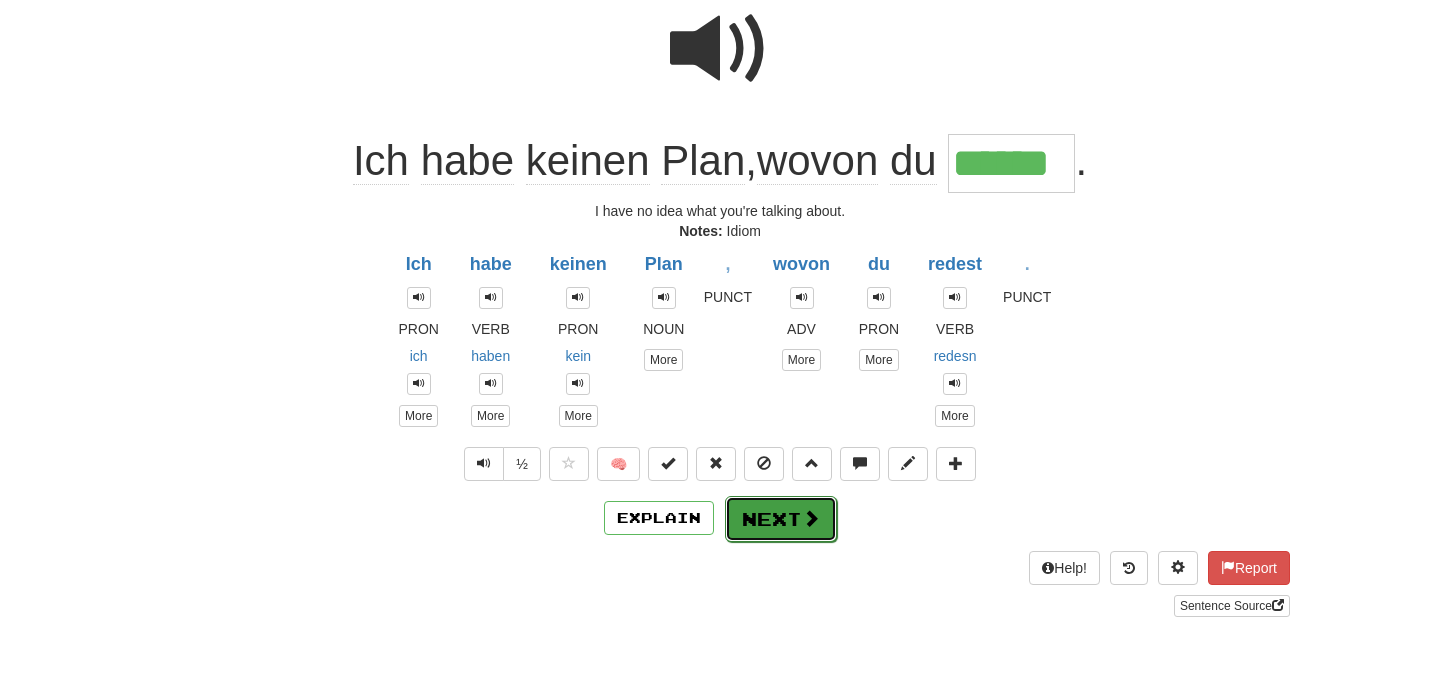 click at bounding box center (811, 518) 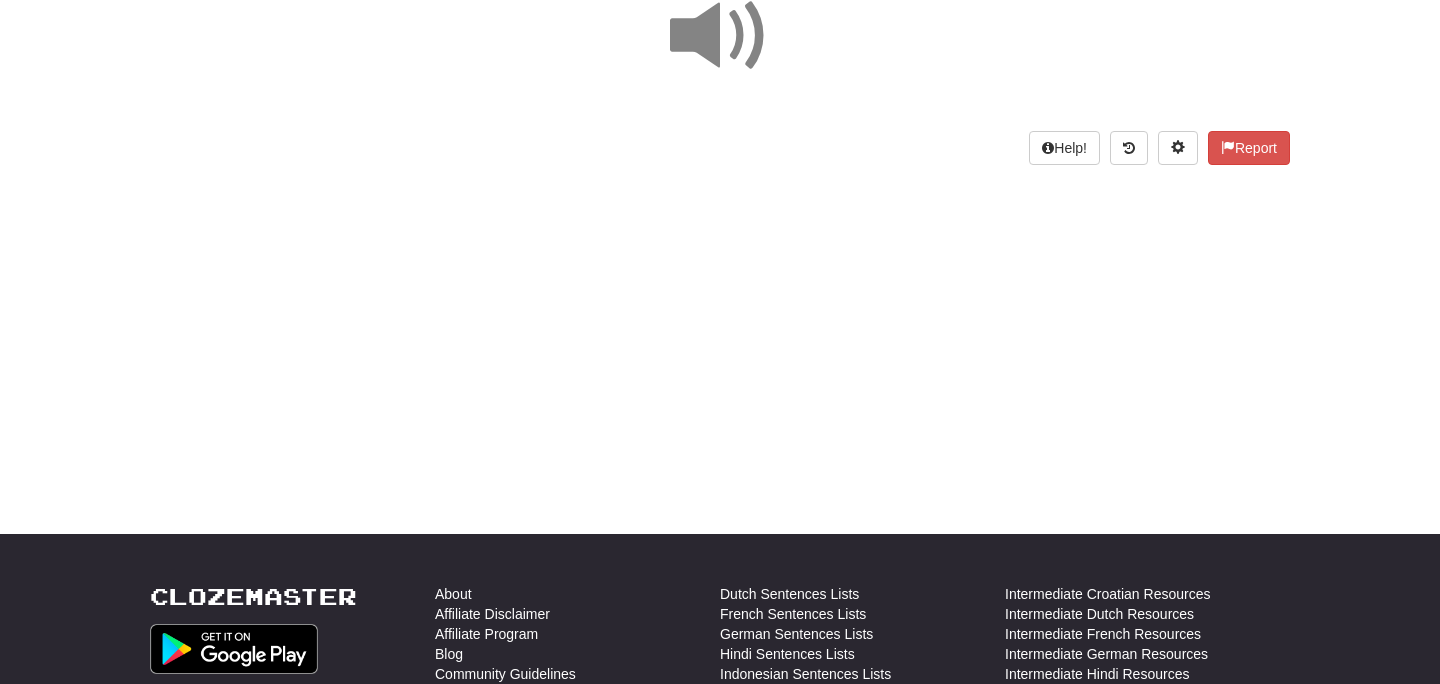 scroll, scrollTop: 0, scrollLeft: 0, axis: both 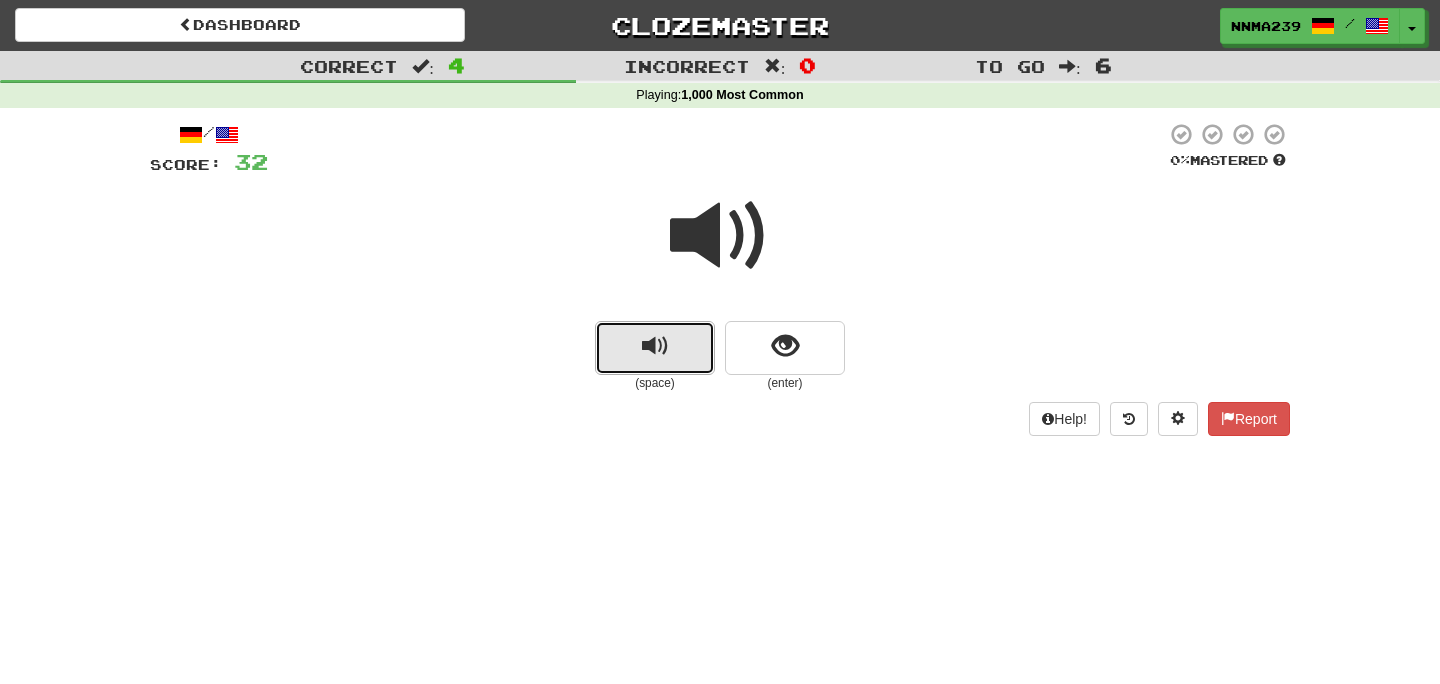 click at bounding box center (655, 348) 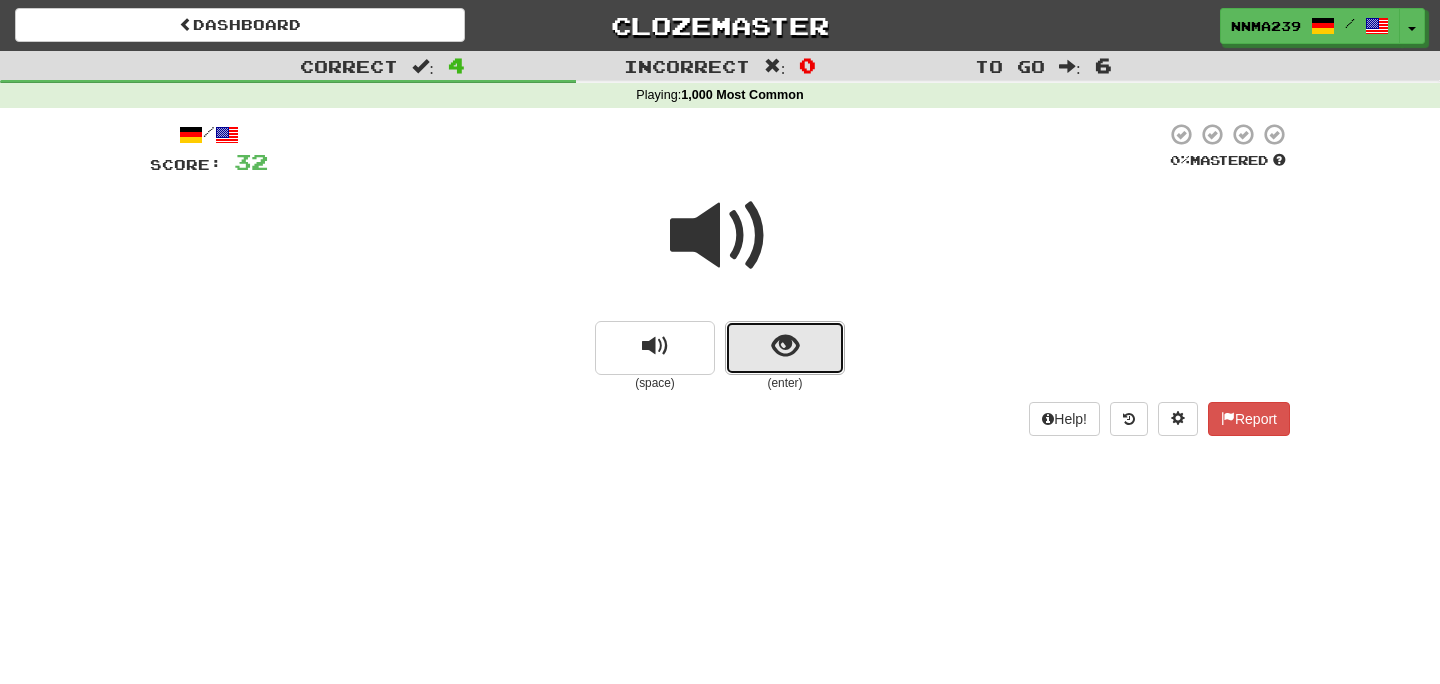 click at bounding box center (785, 348) 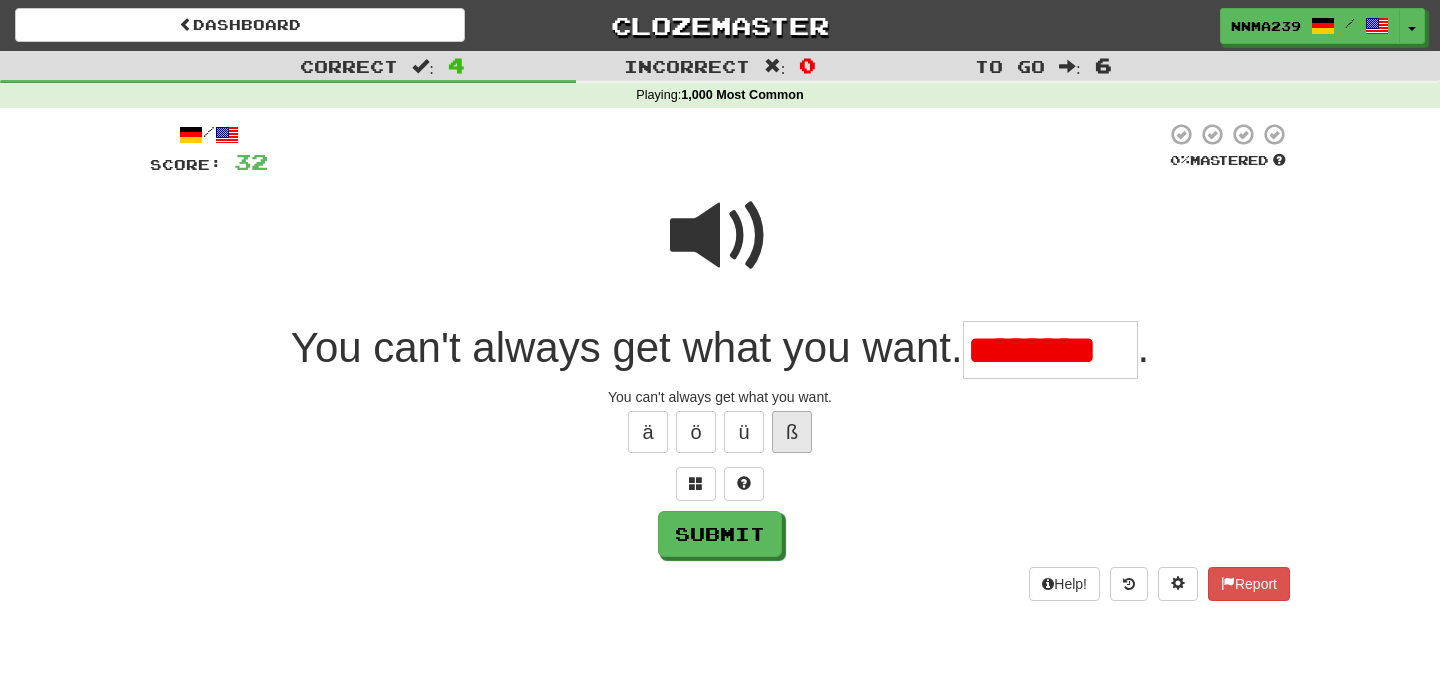 scroll, scrollTop: 0, scrollLeft: 20, axis: horizontal 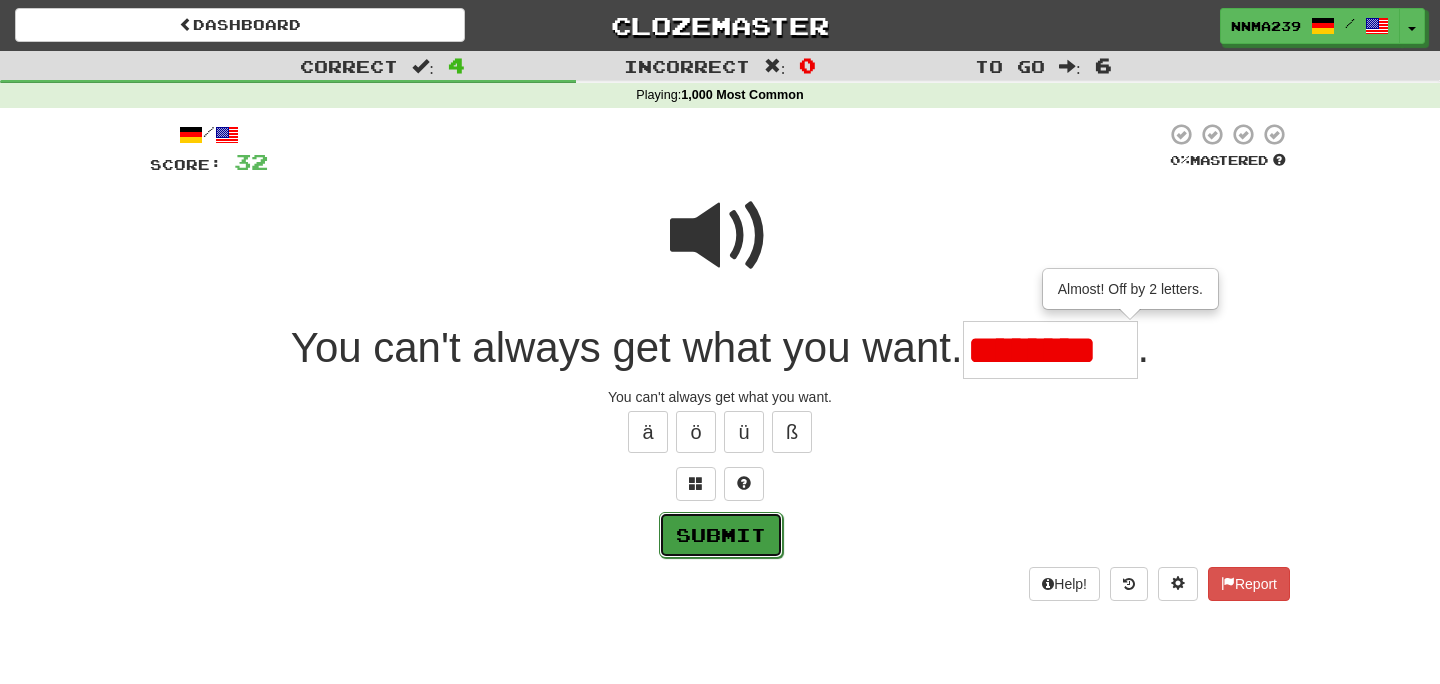 click on "Submit" at bounding box center [721, 535] 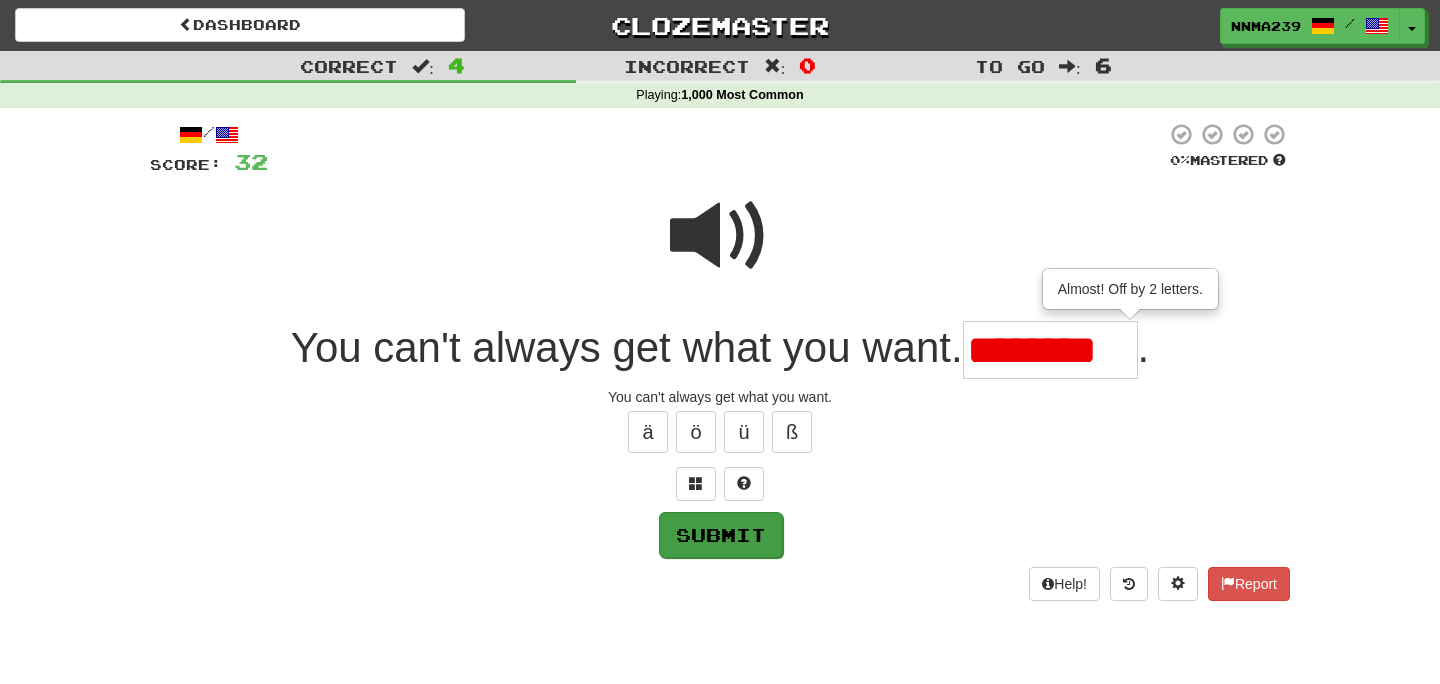 type on "*******" 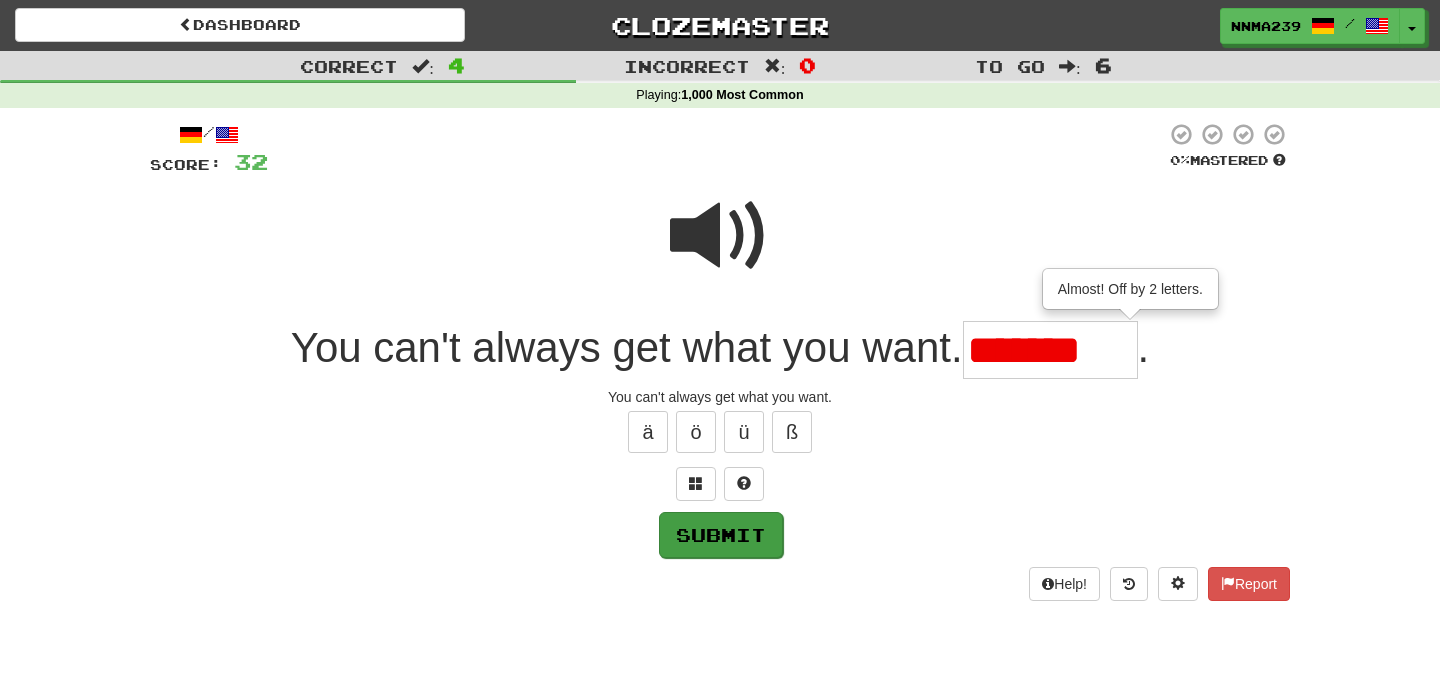 scroll, scrollTop: 0, scrollLeft: 0, axis: both 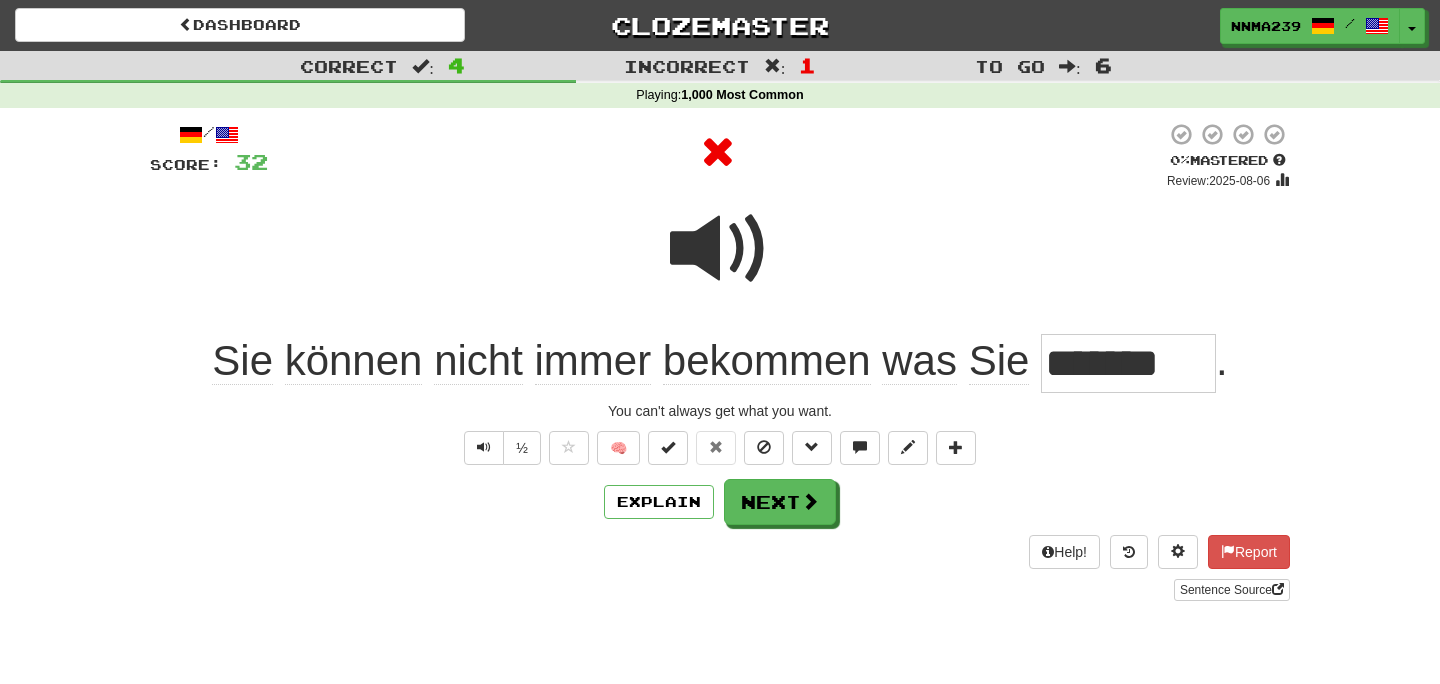 click on "*******" at bounding box center (1128, 363) 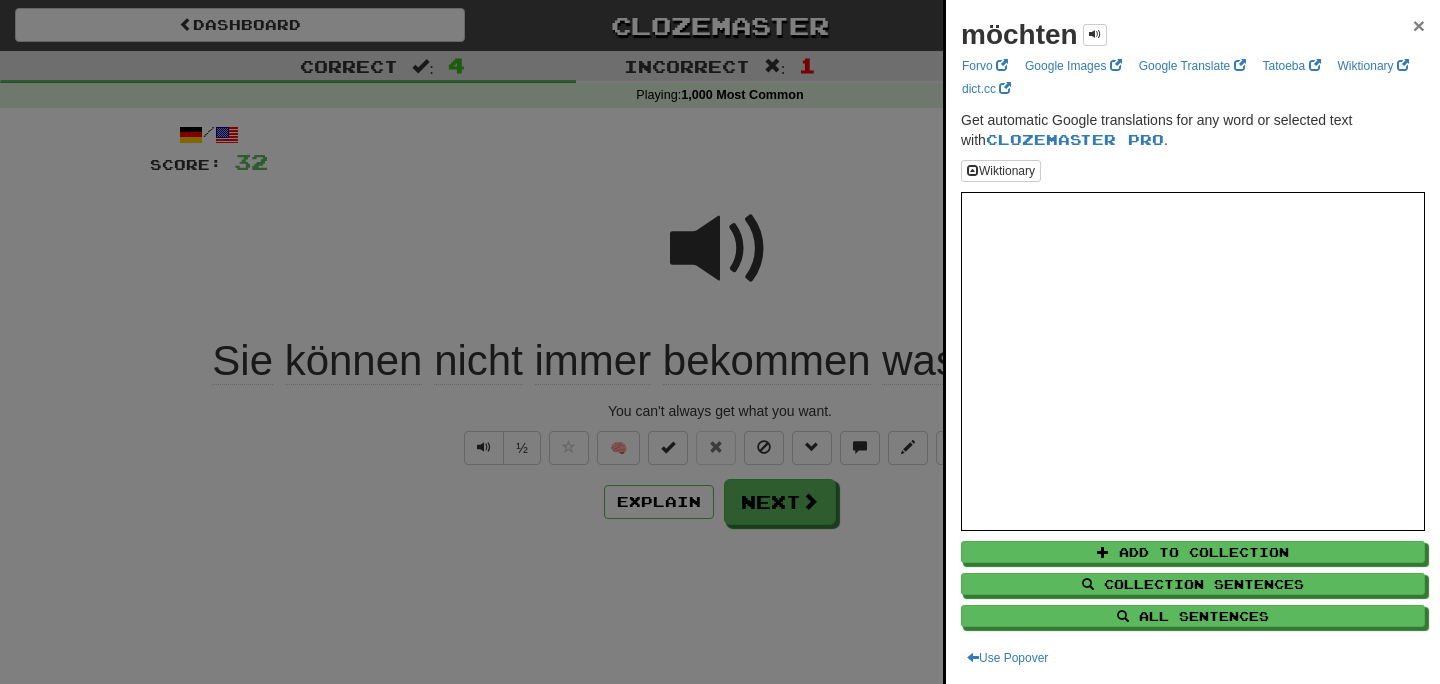 click on "×" at bounding box center [1419, 25] 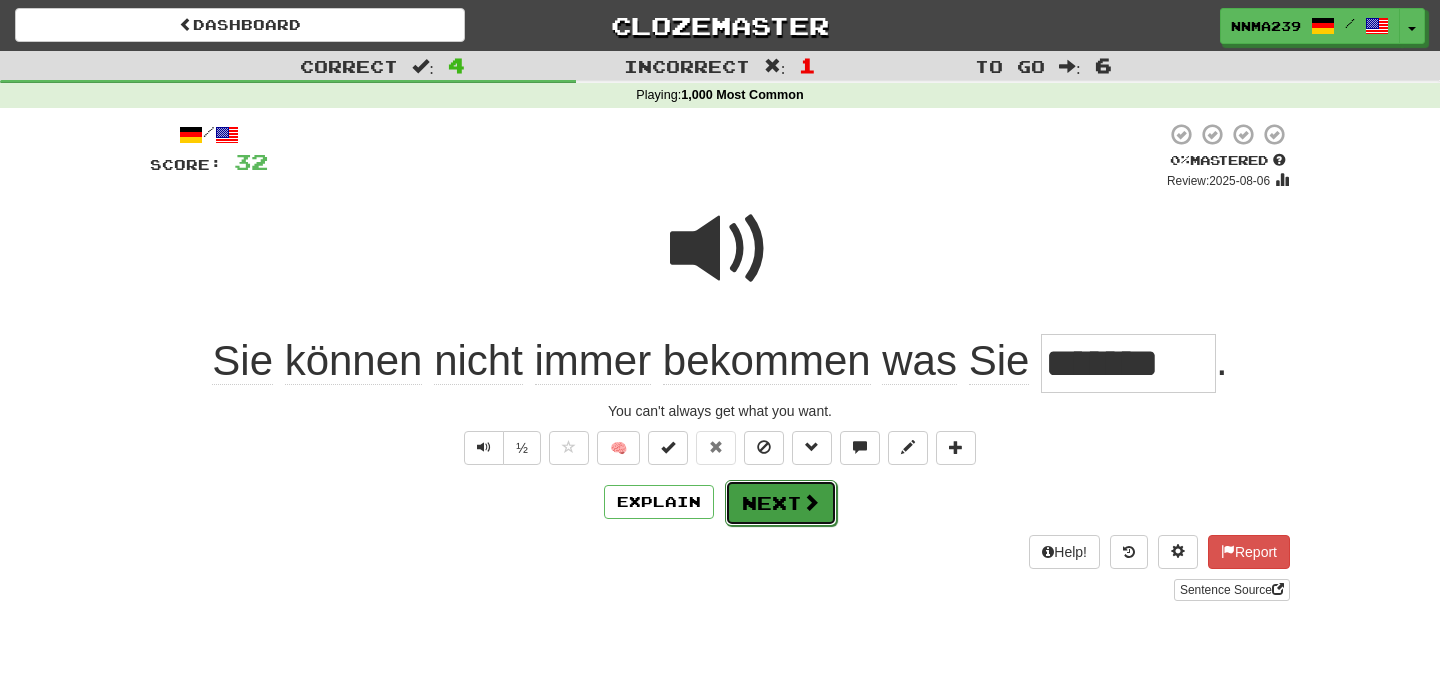 click on "Next" at bounding box center (781, 503) 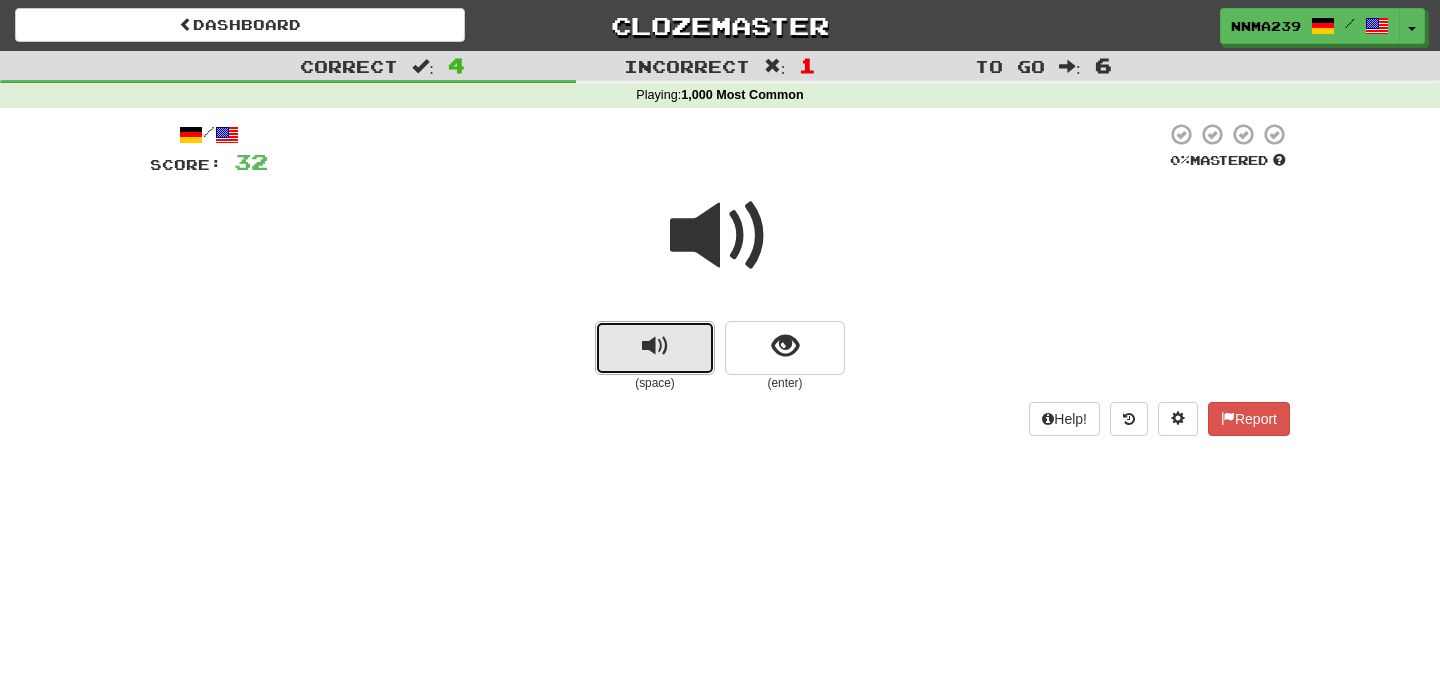 click at bounding box center (655, 346) 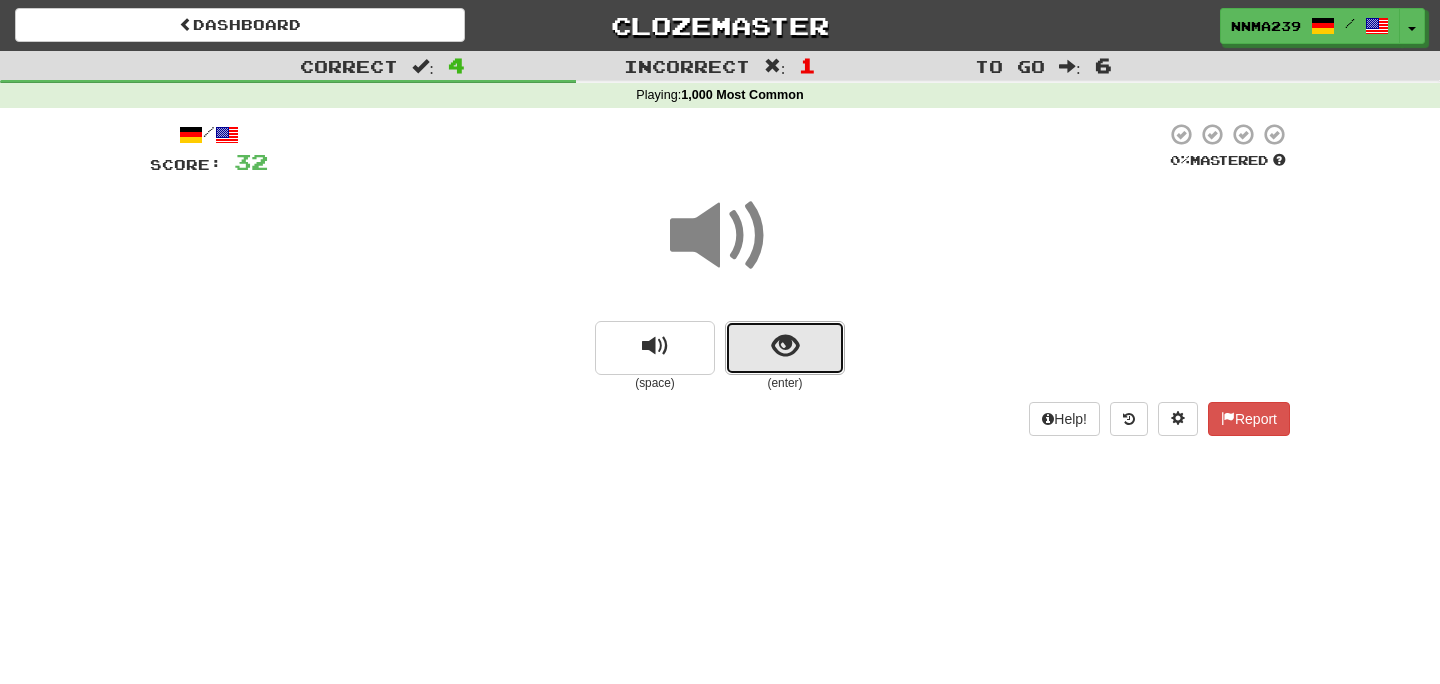 click at bounding box center [785, 346] 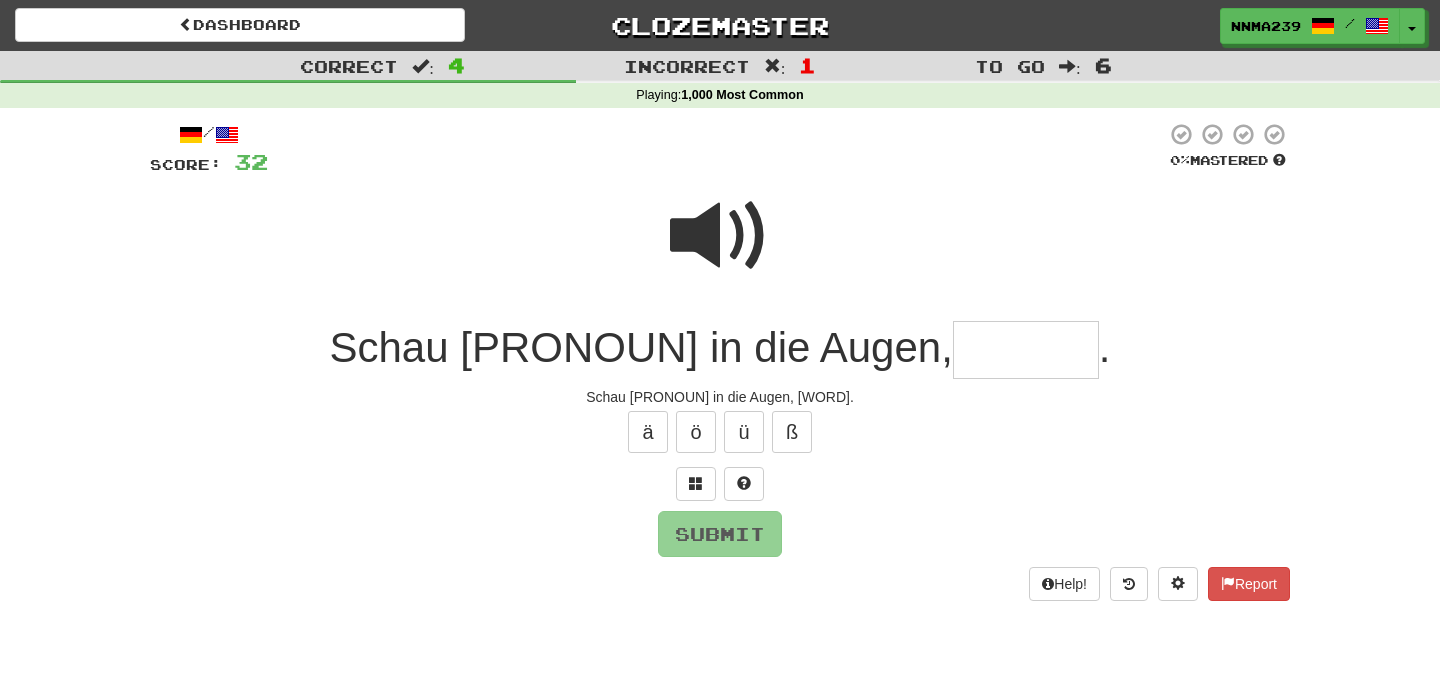 click at bounding box center (720, 236) 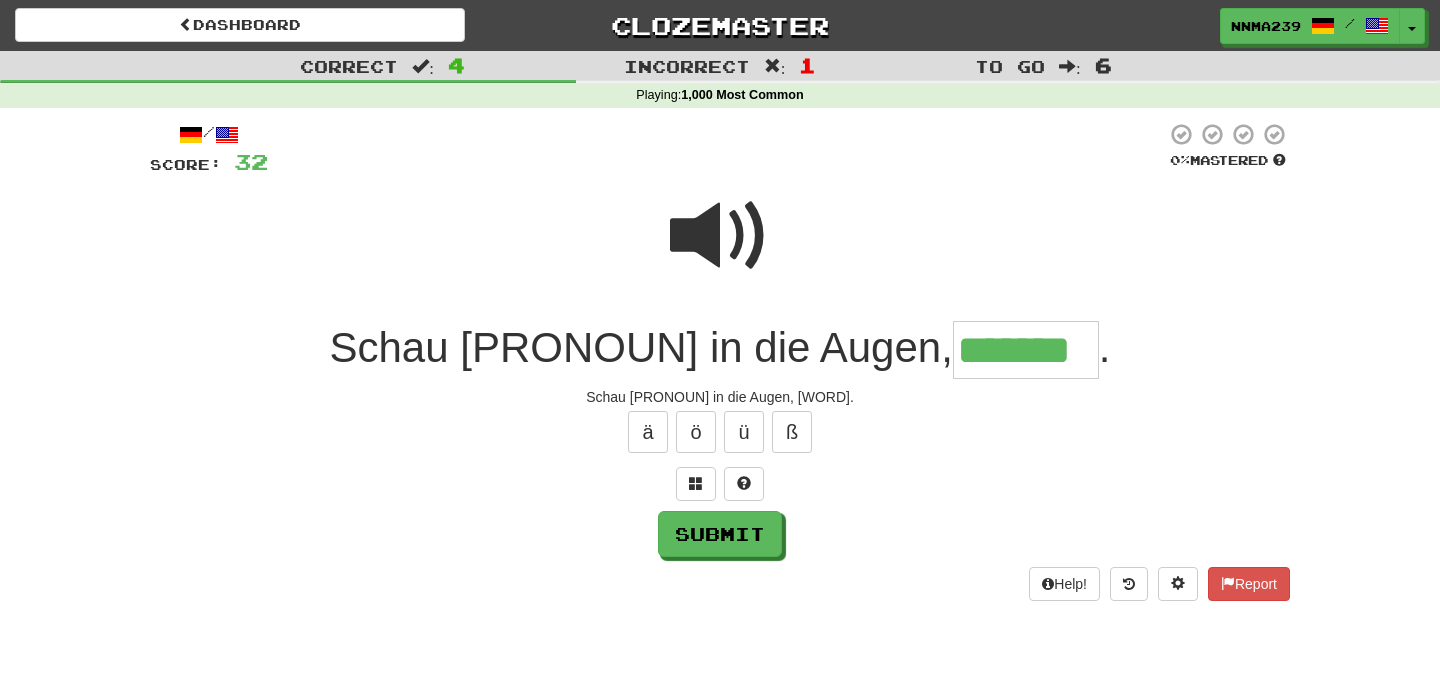 type on "*******" 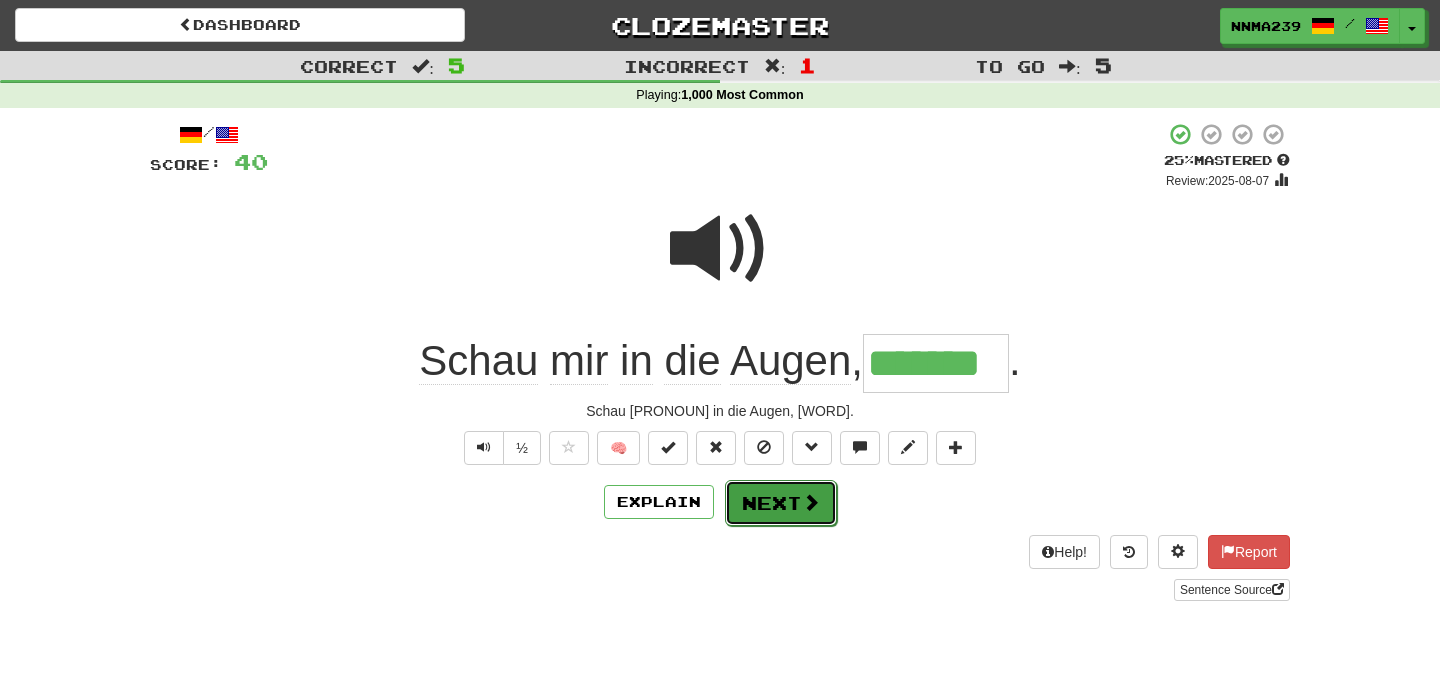 click on "Next" at bounding box center [781, 503] 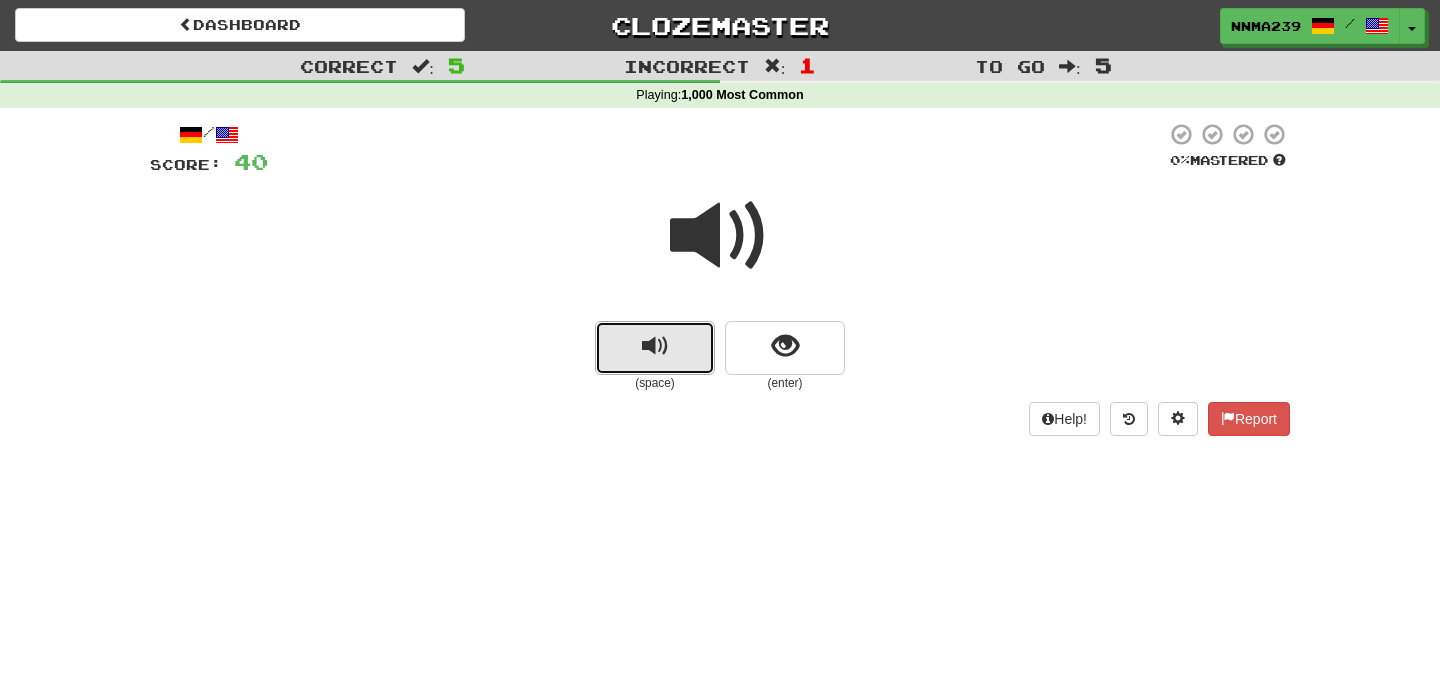 click at bounding box center (655, 348) 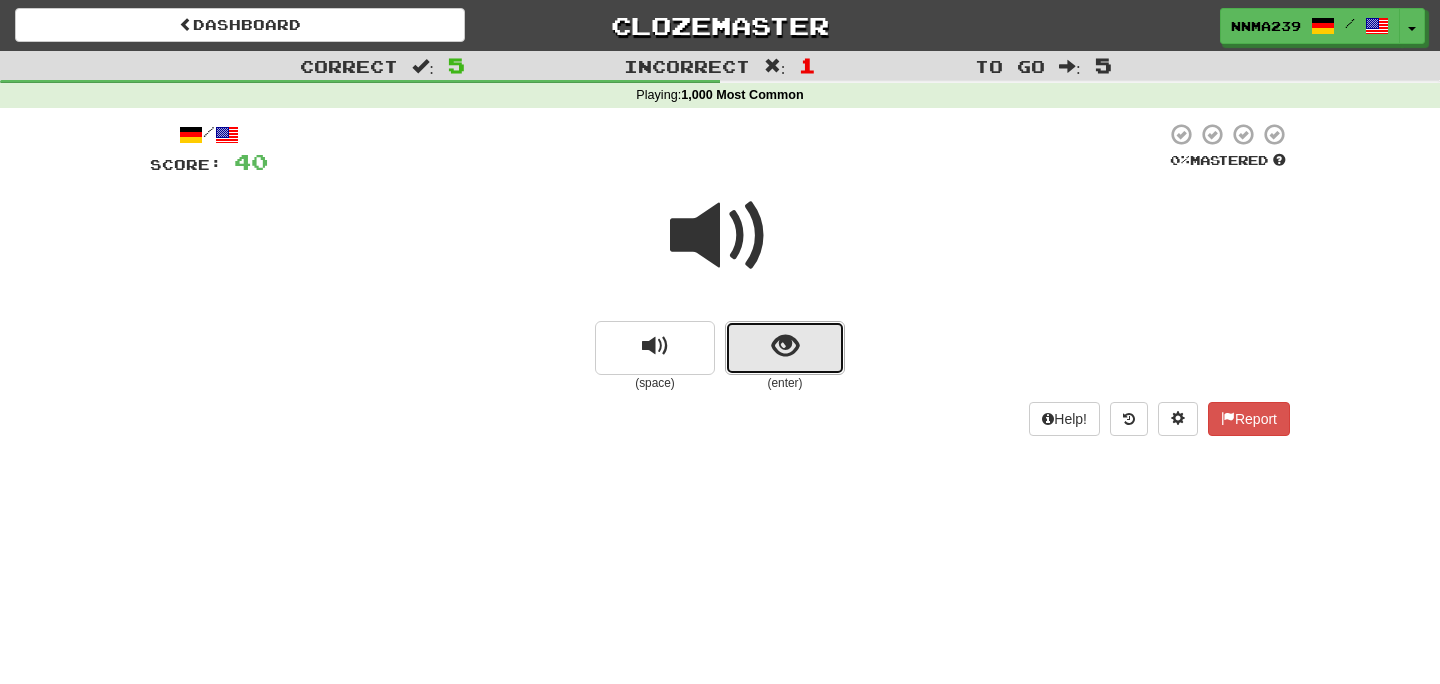 click at bounding box center [785, 346] 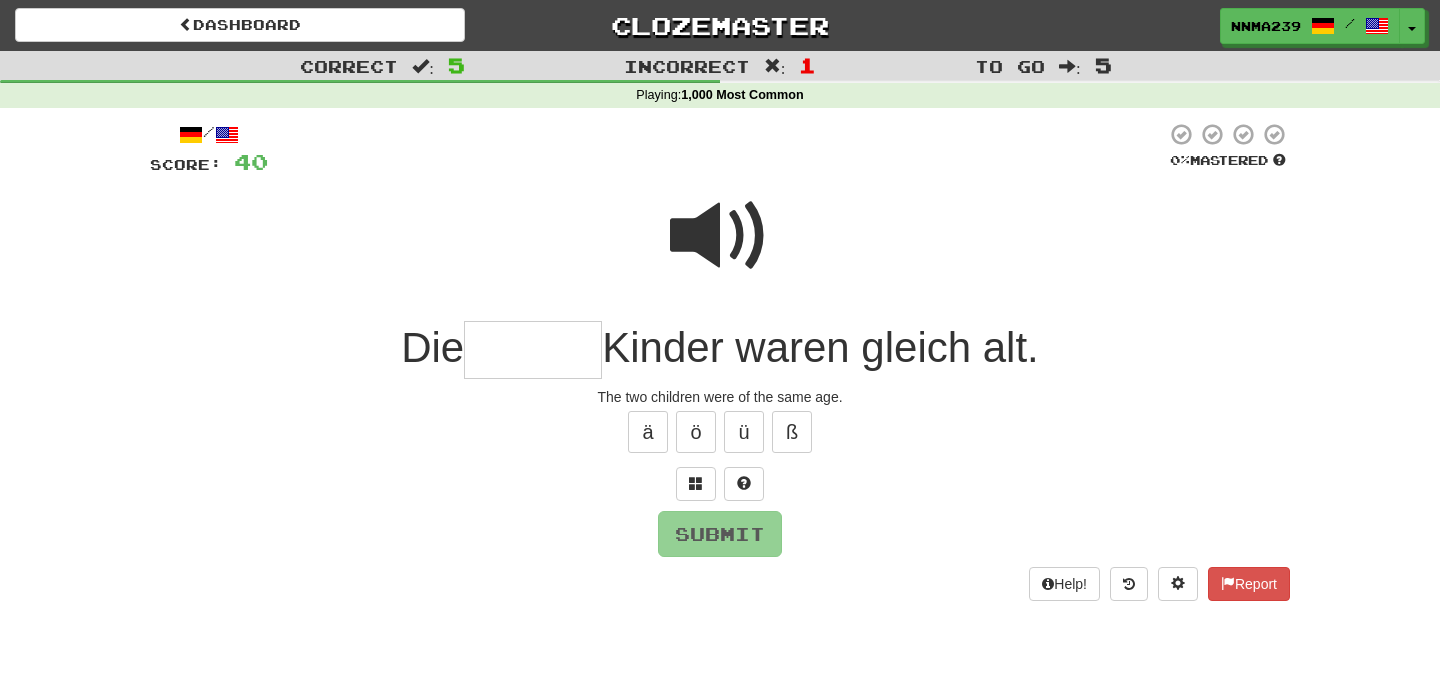 click at bounding box center (533, 350) 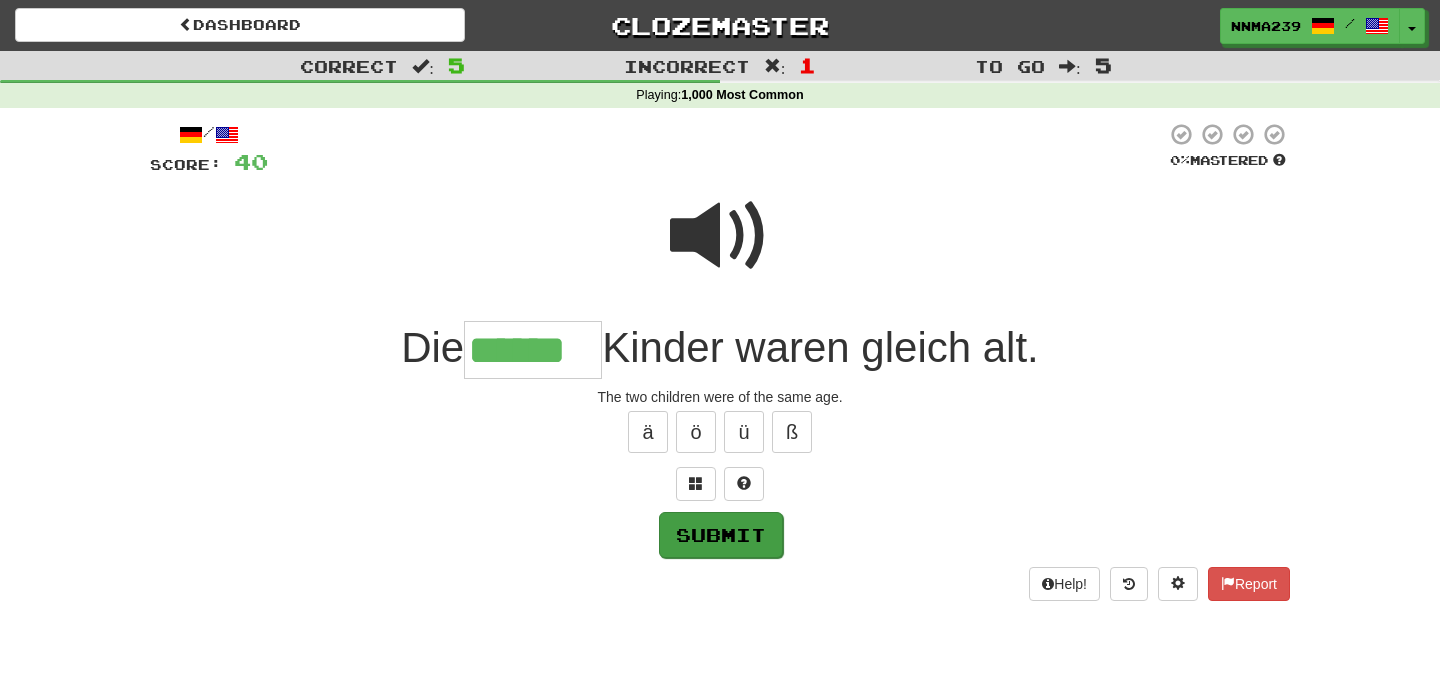 type on "******" 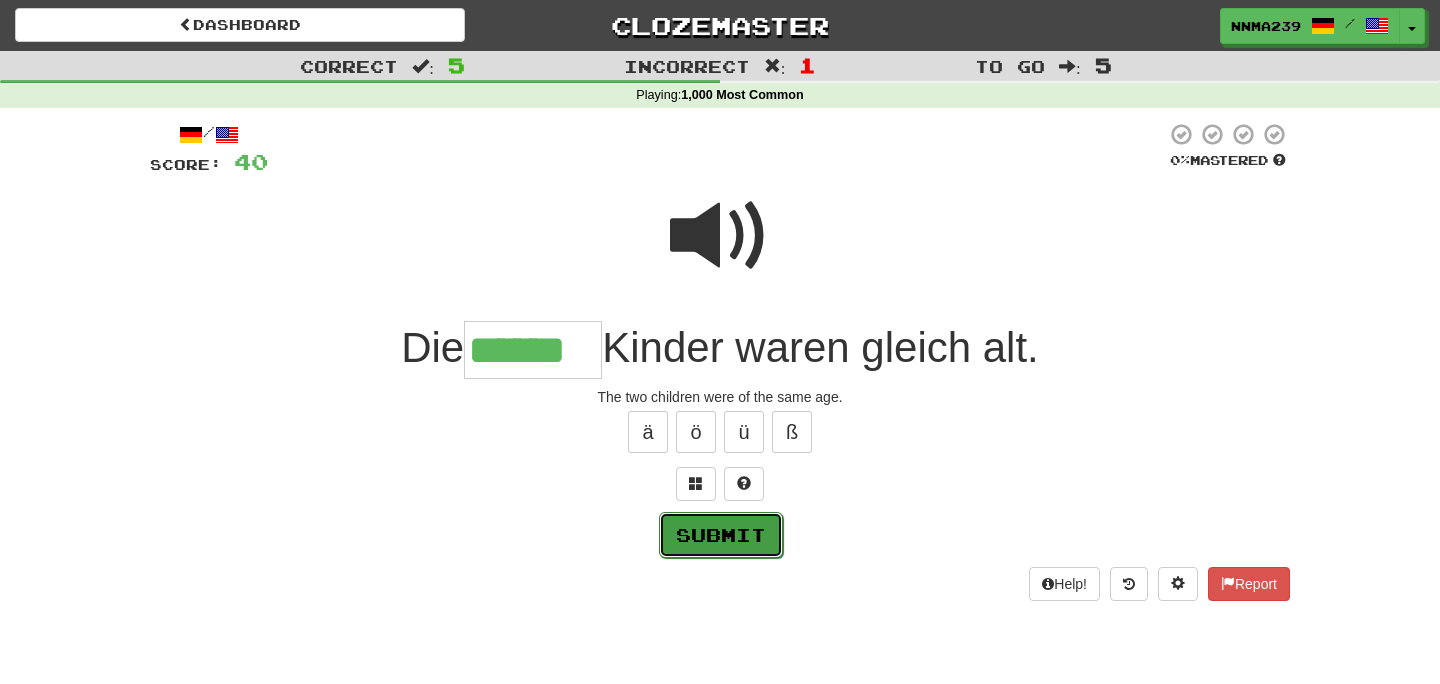click on "Submit" at bounding box center [721, 535] 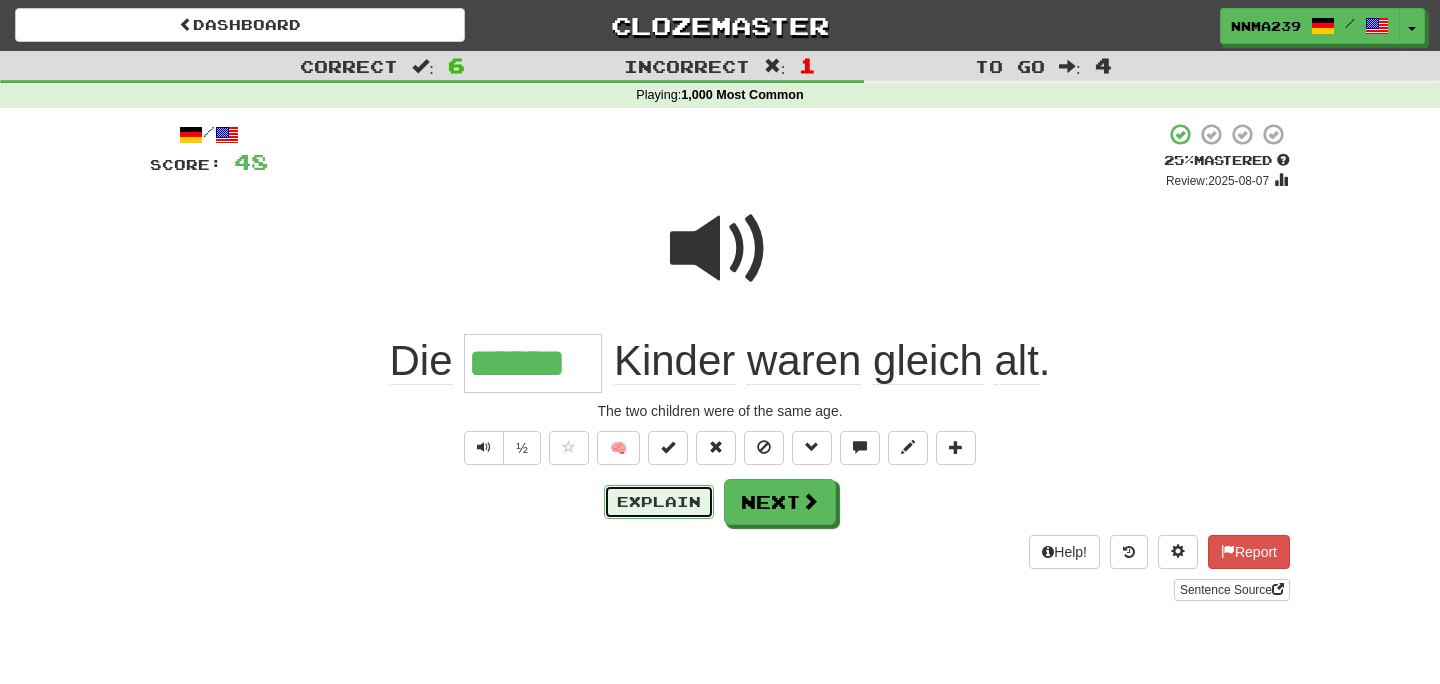 click on "Explain" at bounding box center [659, 502] 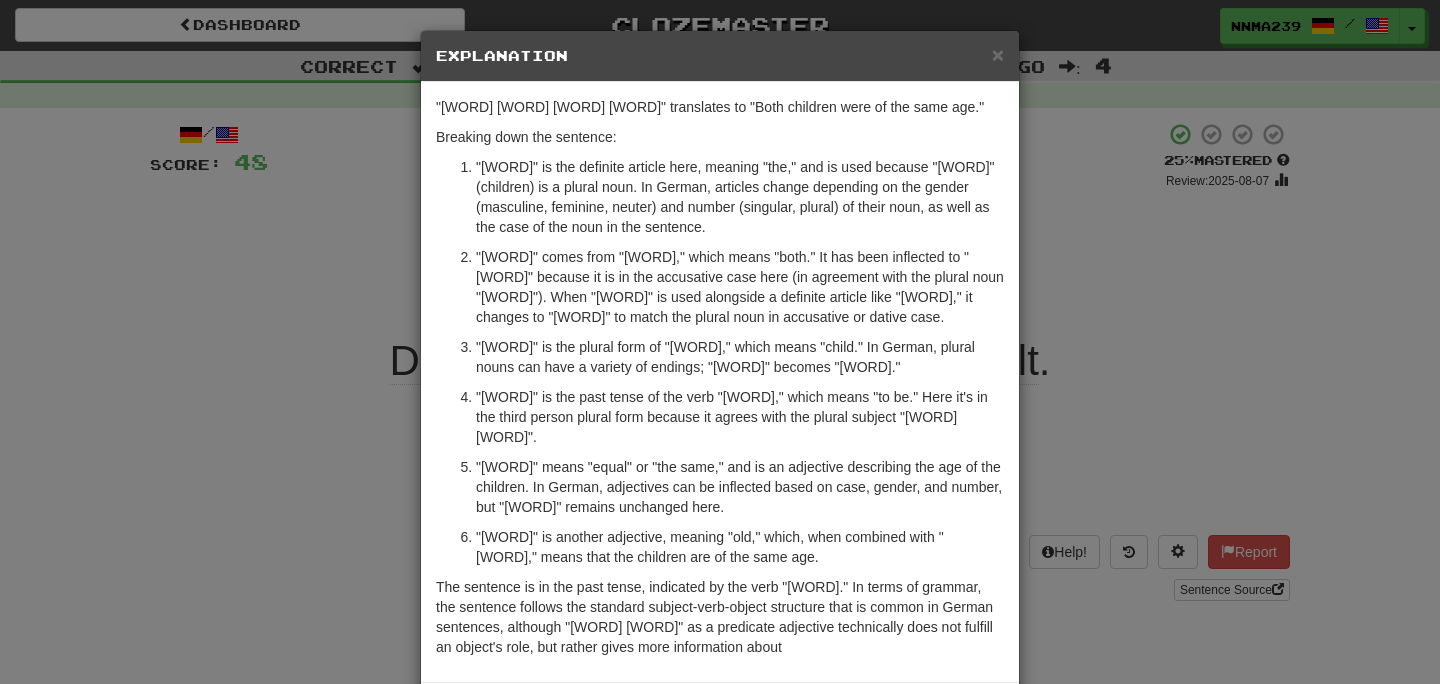 scroll, scrollTop: 94, scrollLeft: 0, axis: vertical 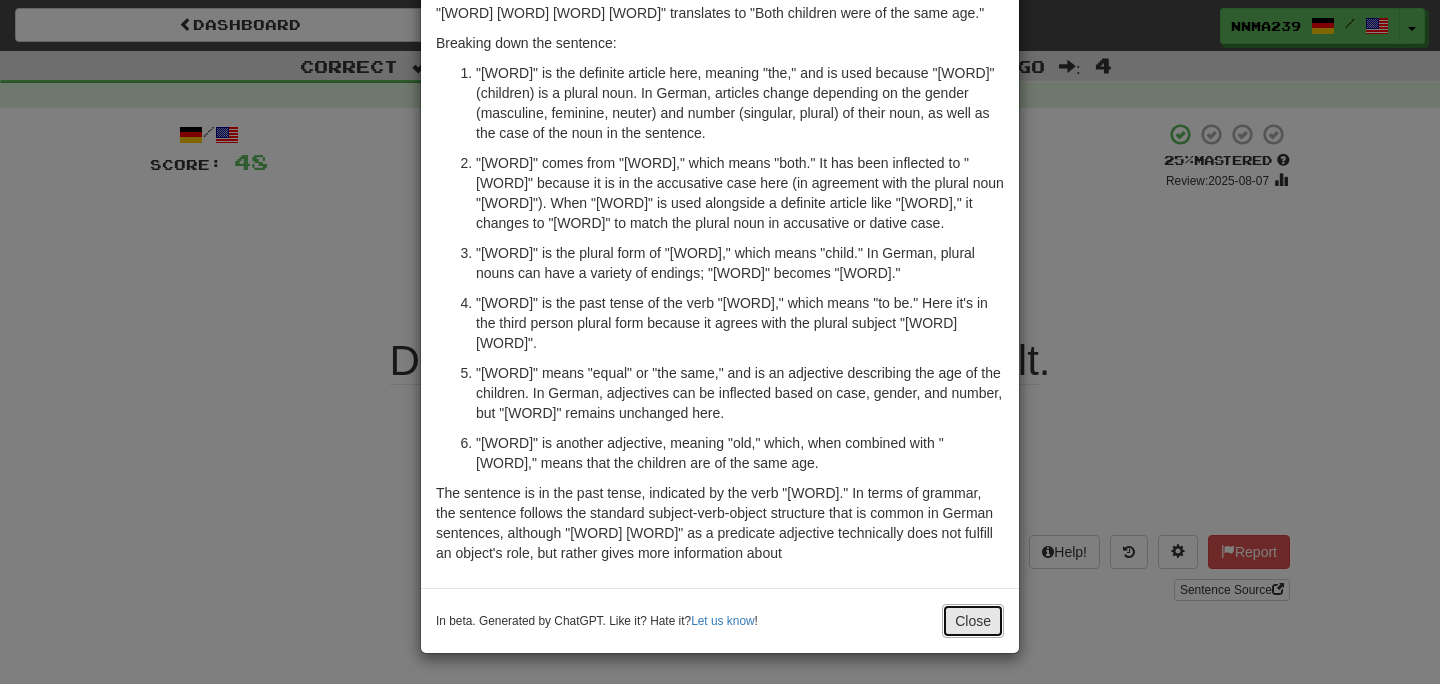 click on "Close" at bounding box center [973, 621] 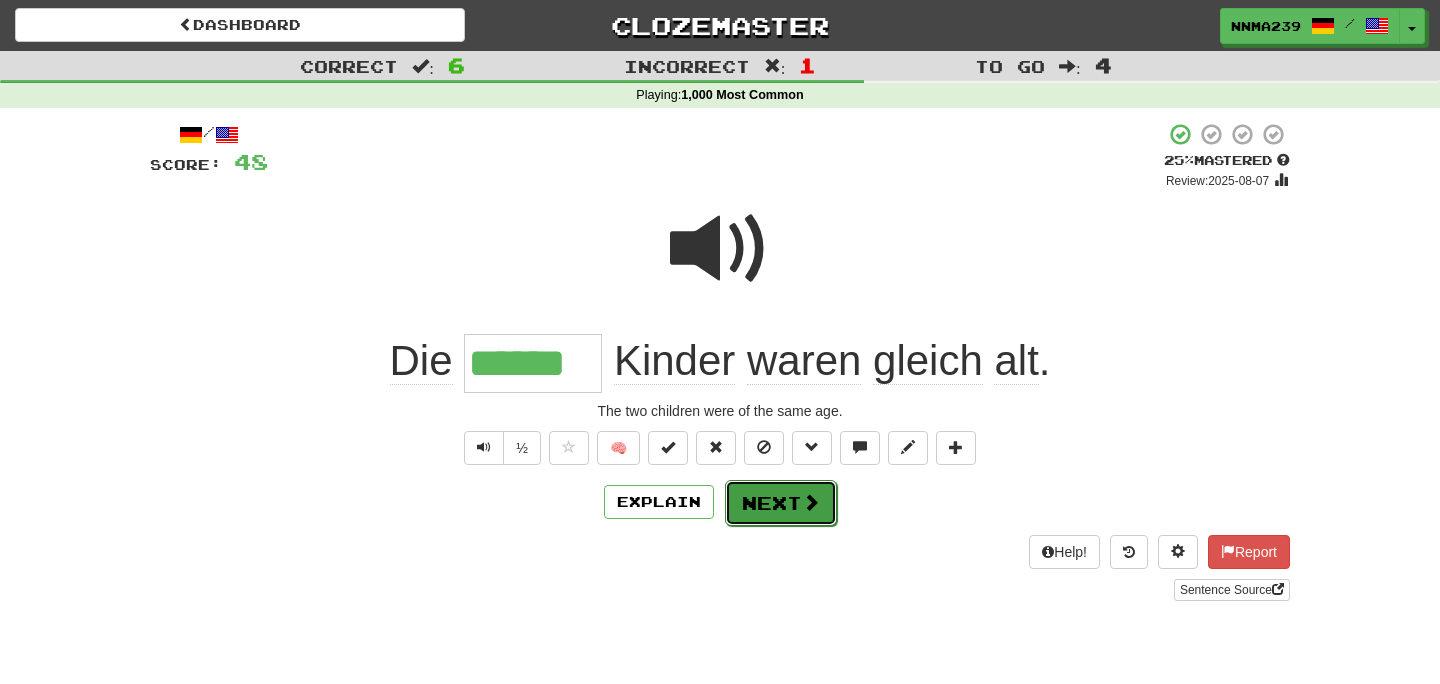 click on "Next" at bounding box center [781, 503] 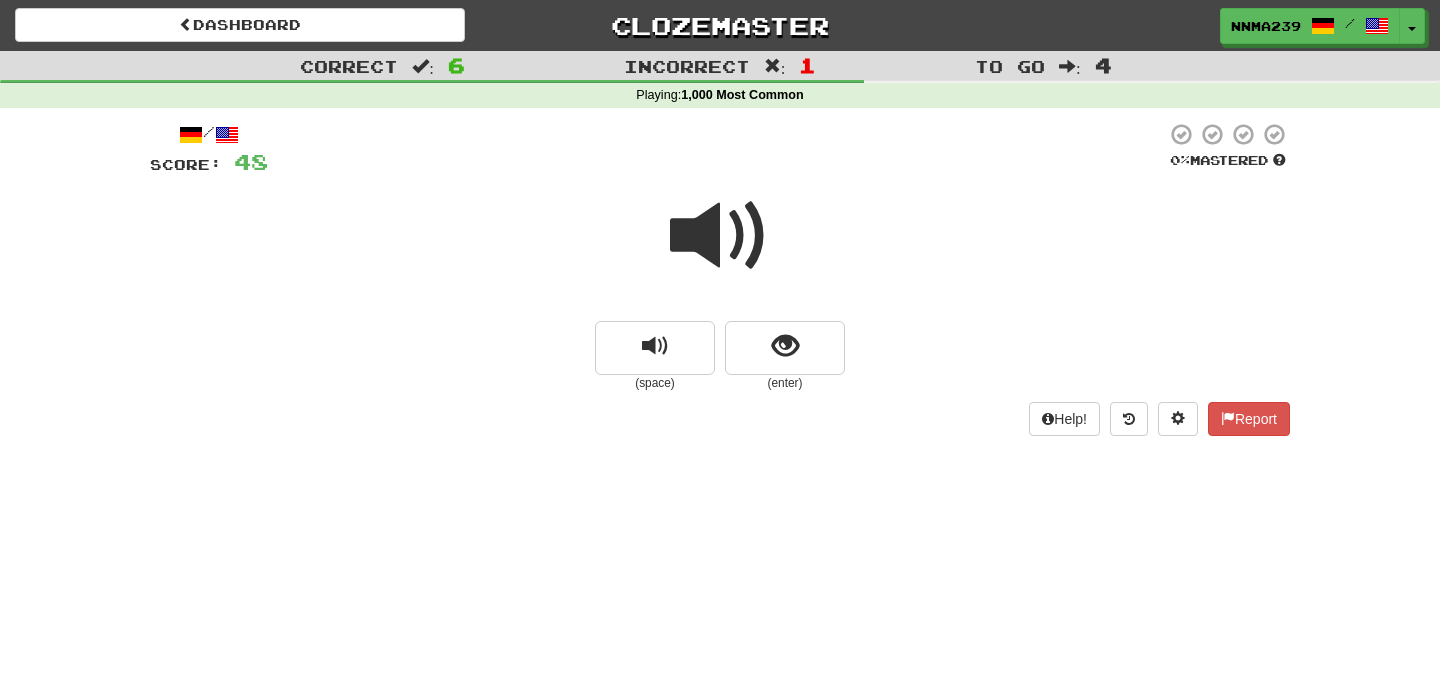 click at bounding box center (720, 236) 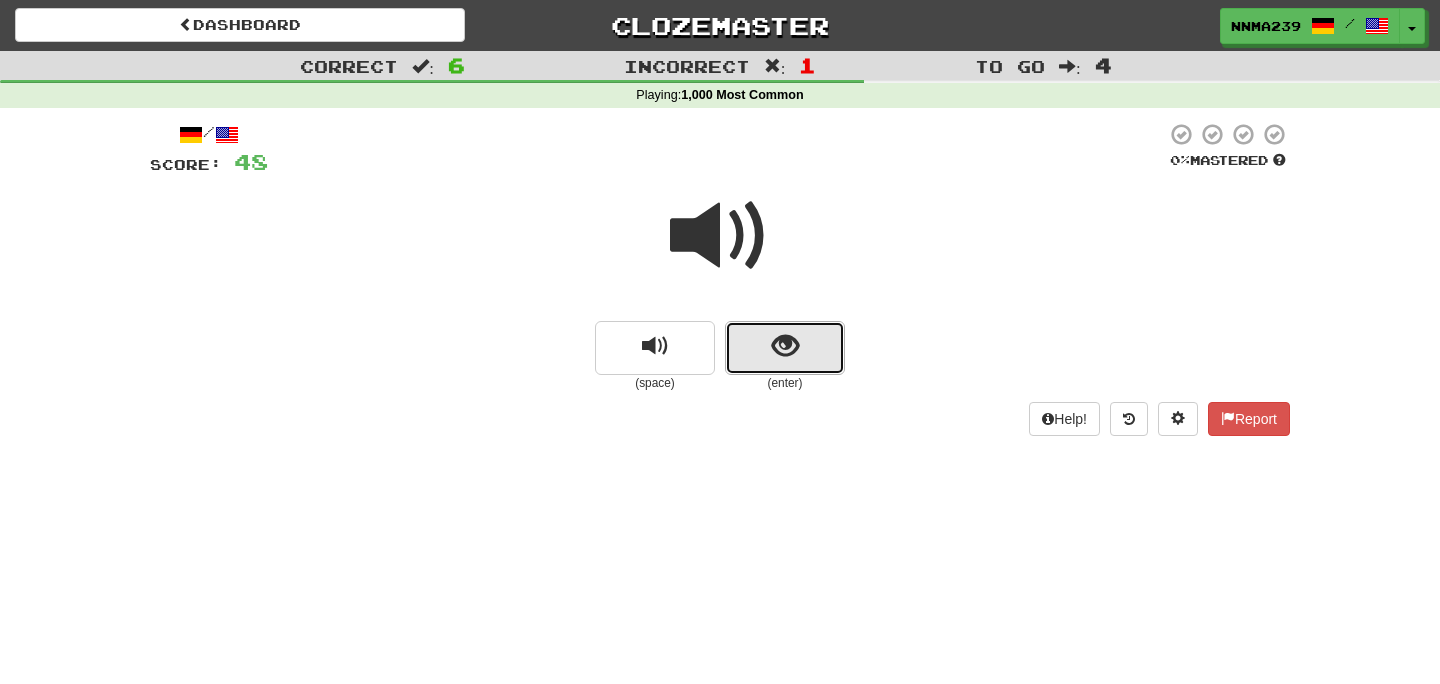 click at bounding box center (785, 348) 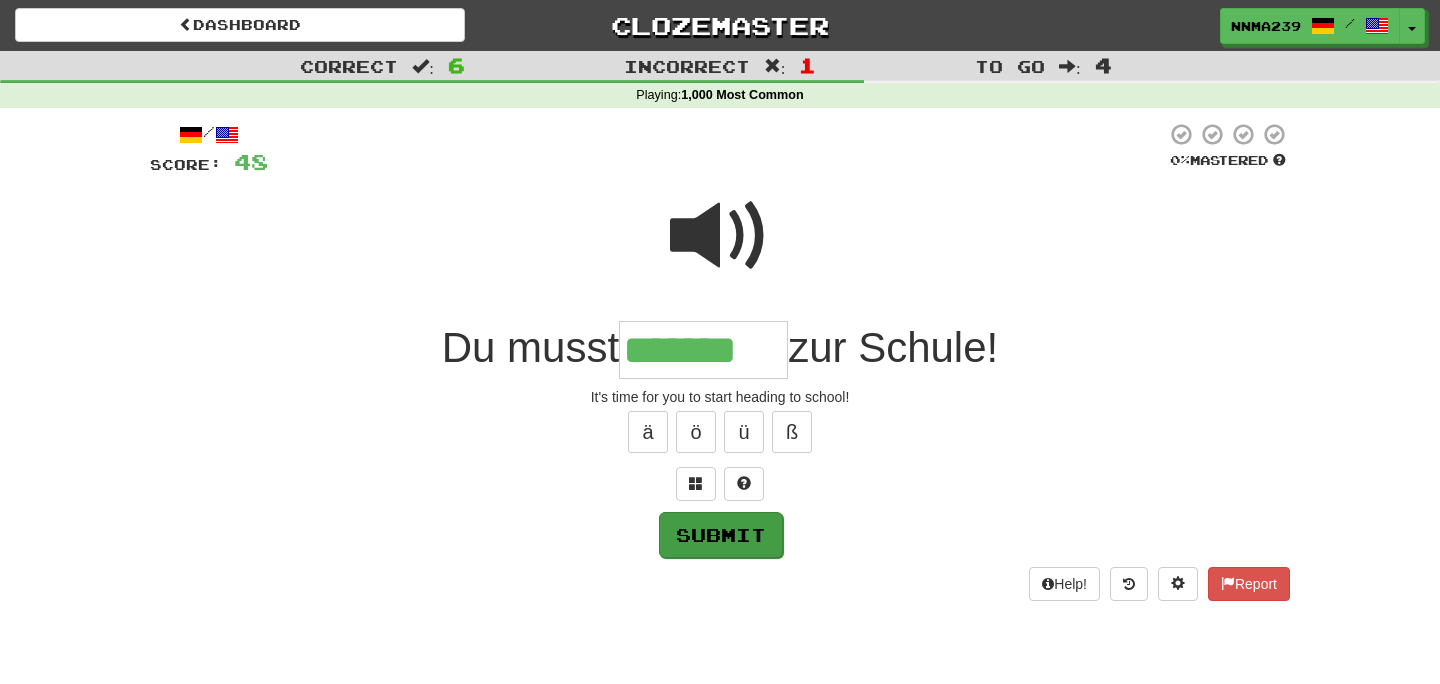 type on "*******" 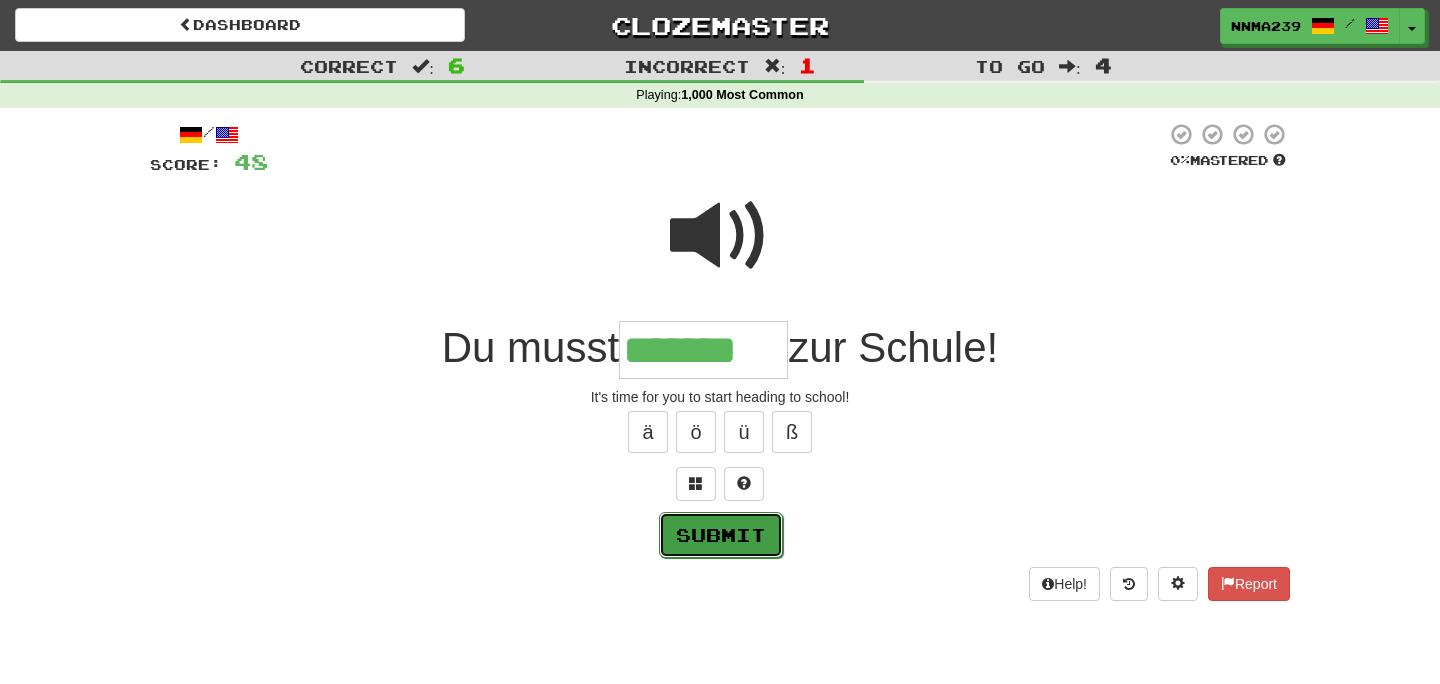click on "Submit" at bounding box center (721, 535) 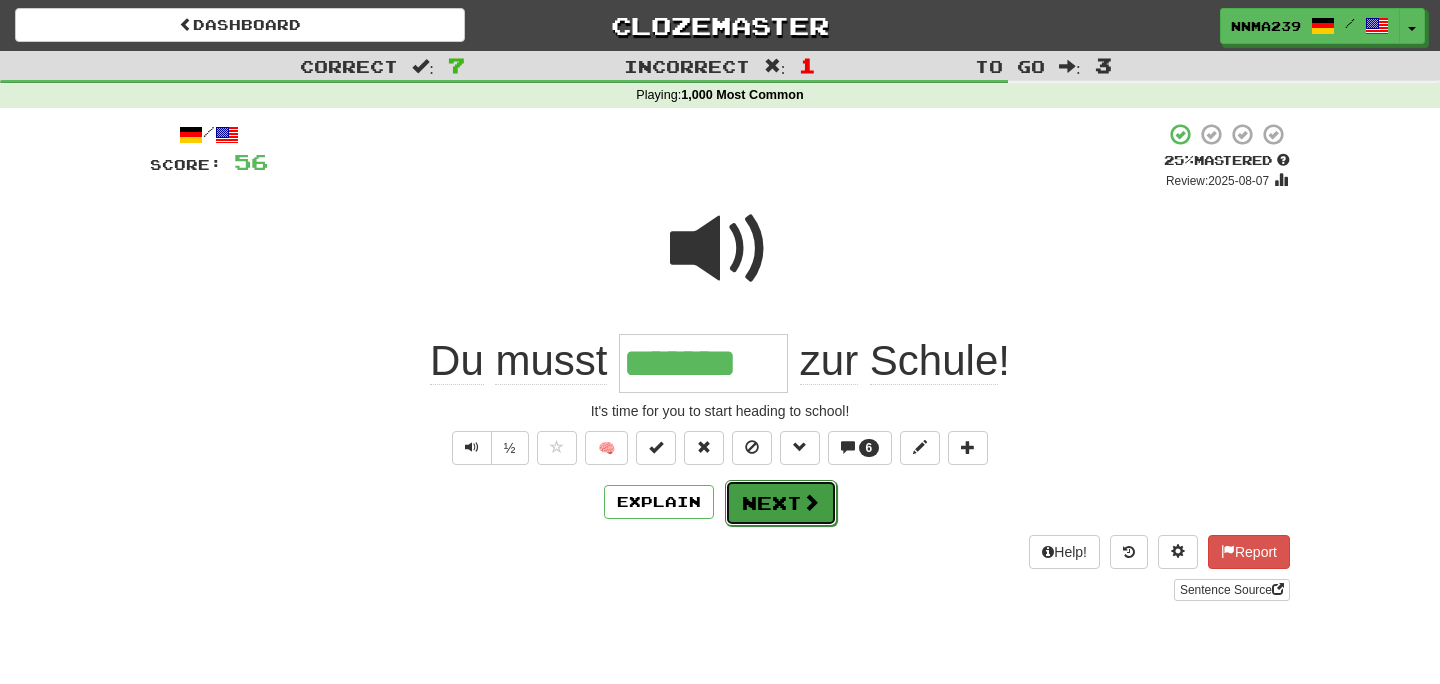 click at bounding box center (811, 502) 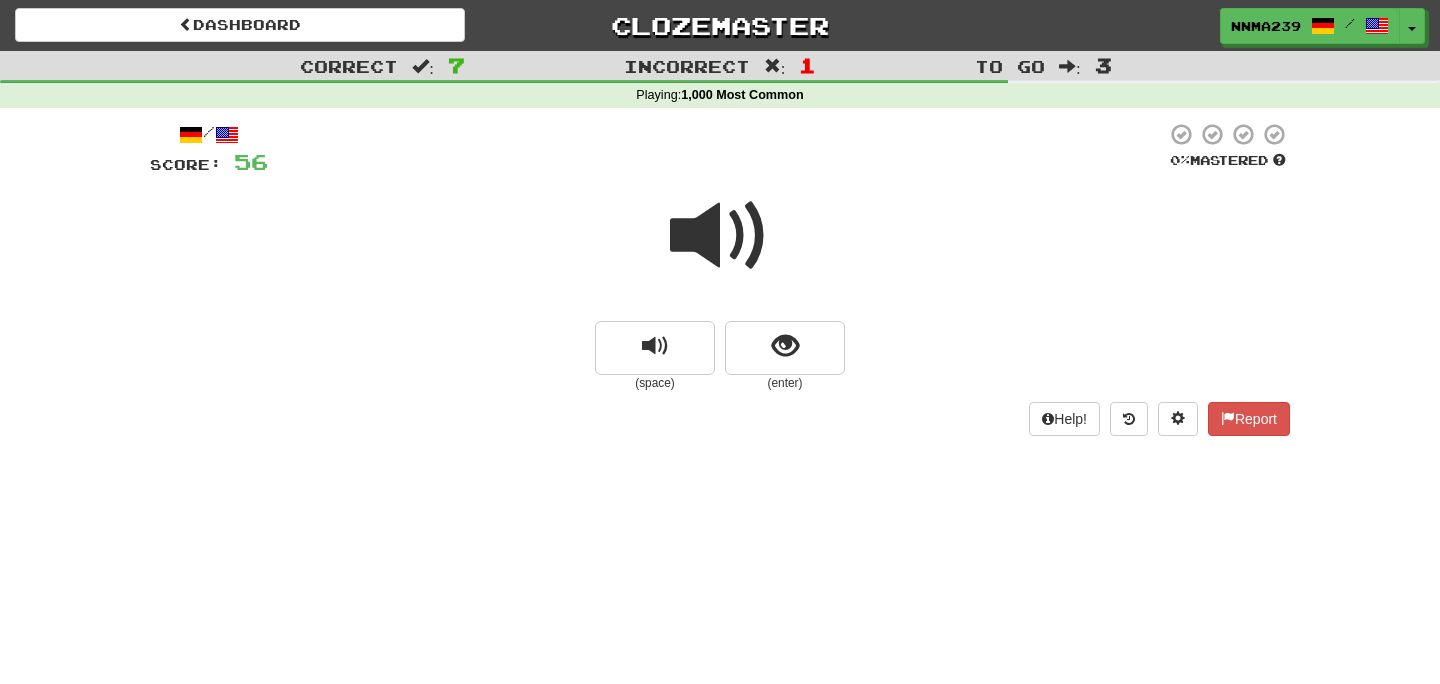 click at bounding box center [720, 249] 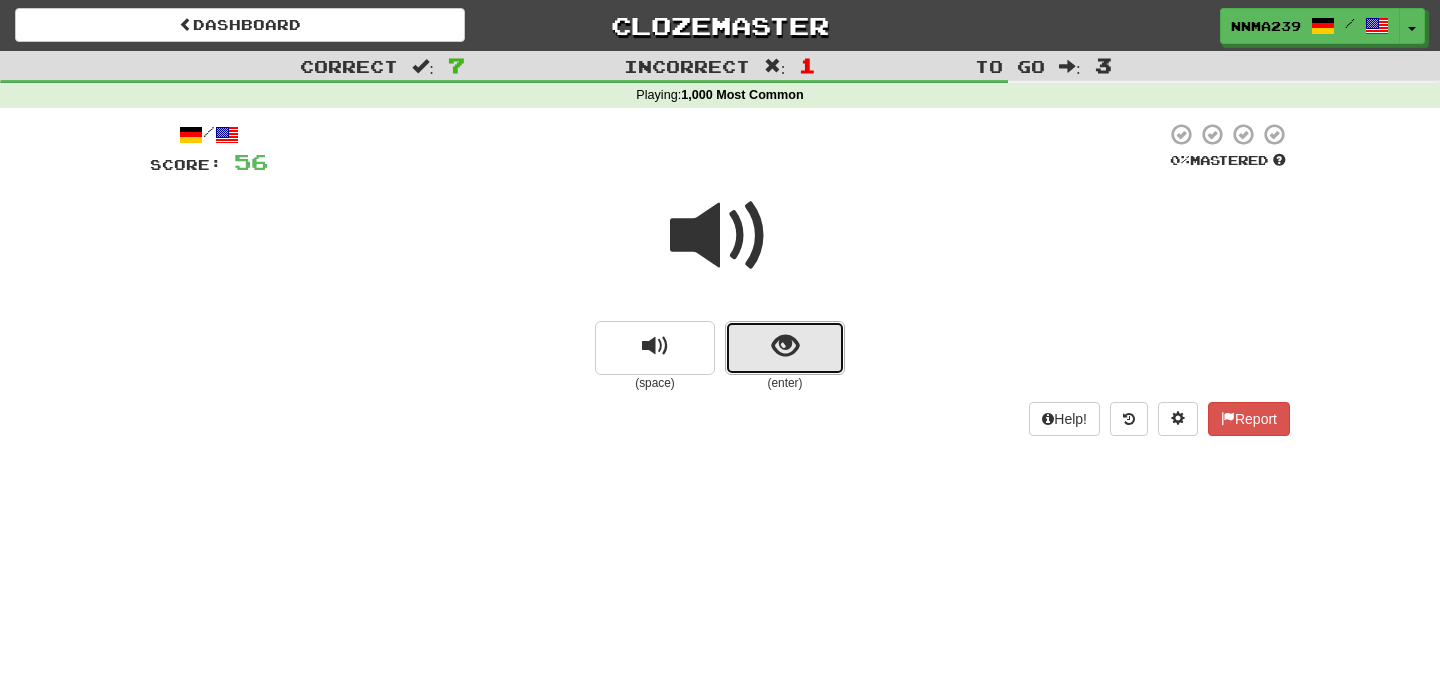 click at bounding box center (785, 348) 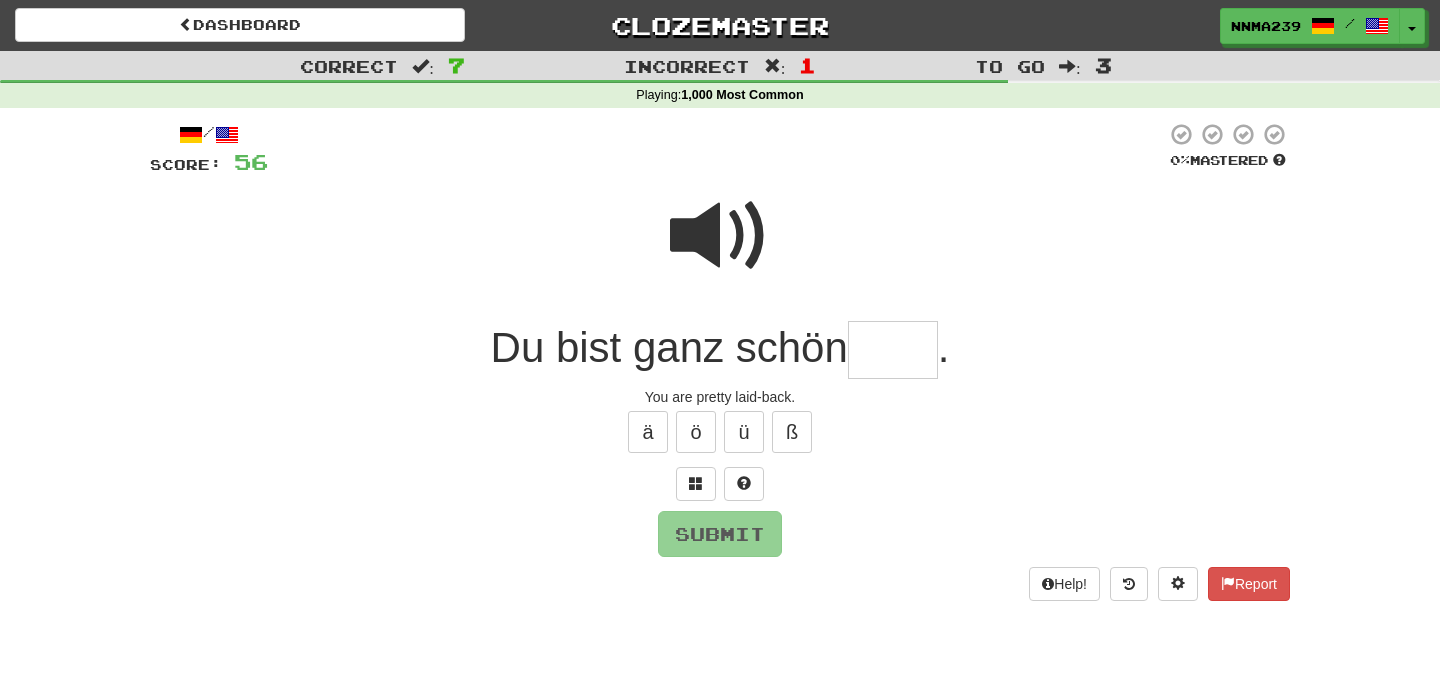 click at bounding box center [720, 236] 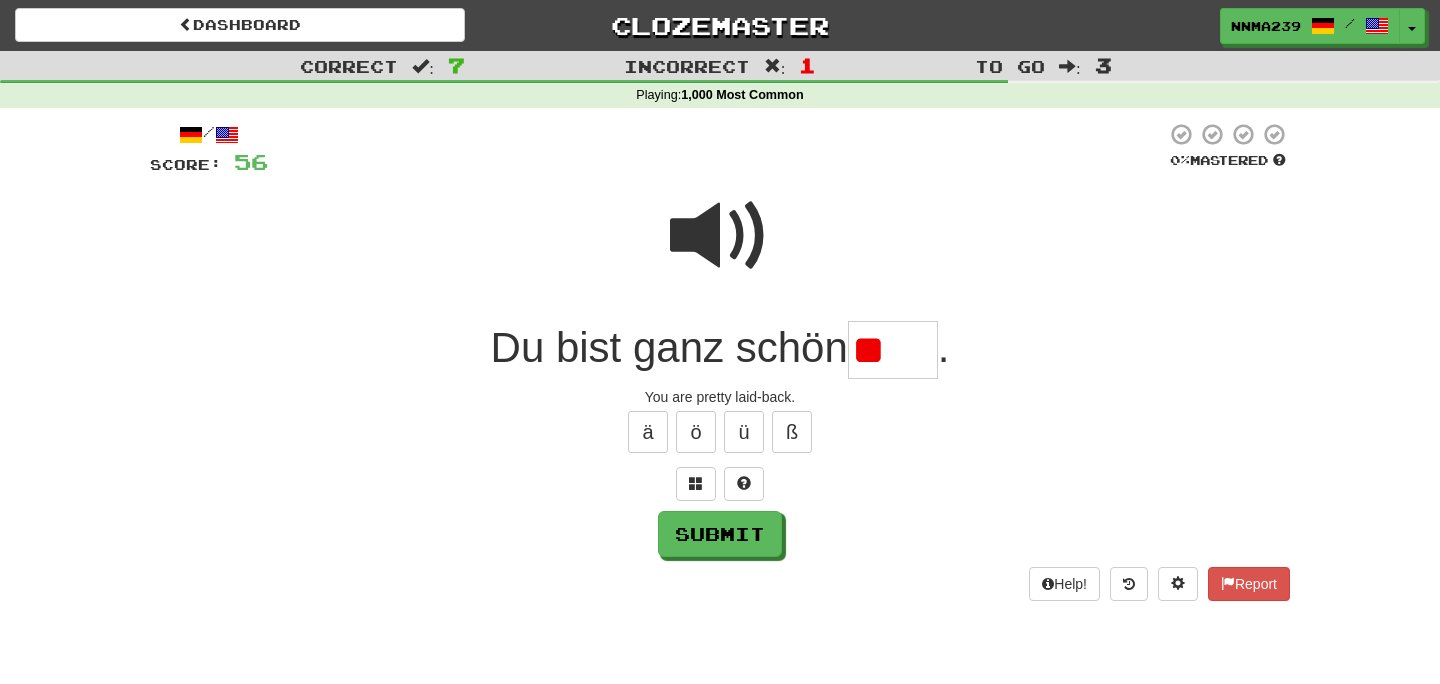 type on "*" 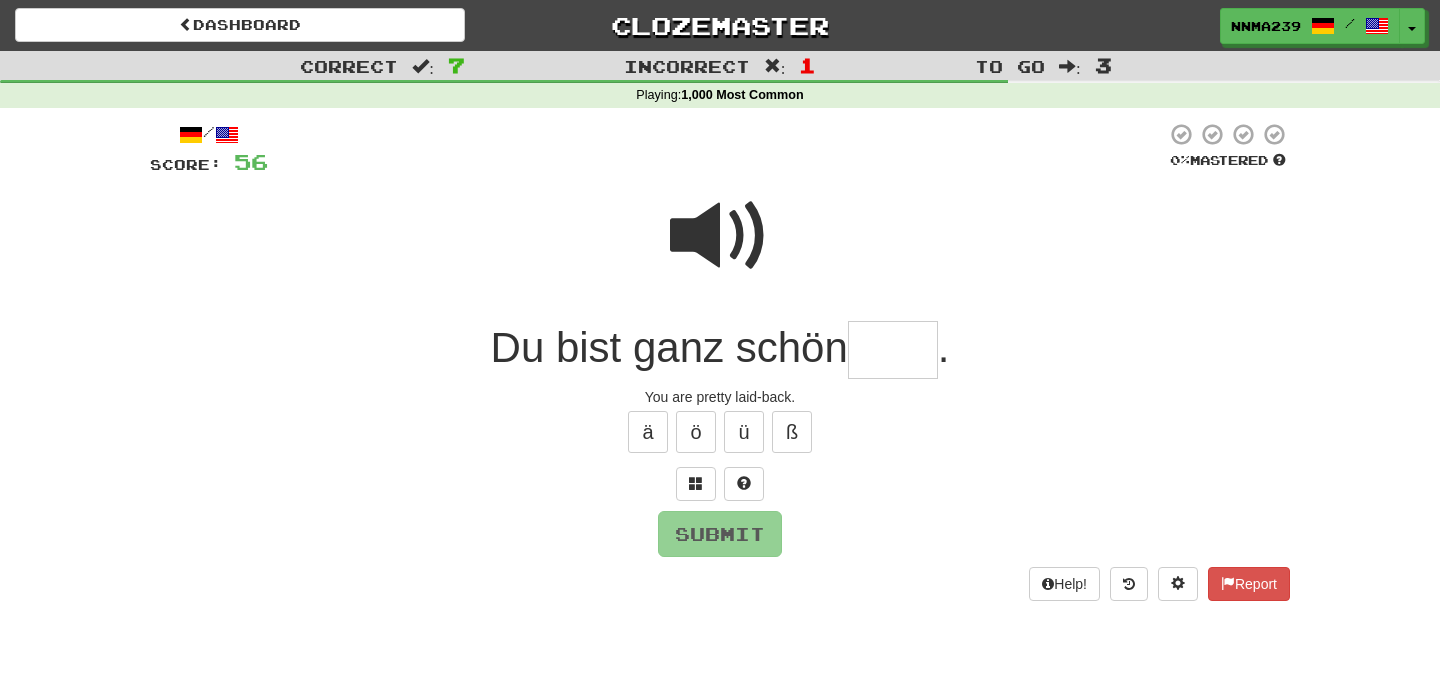 type on "*" 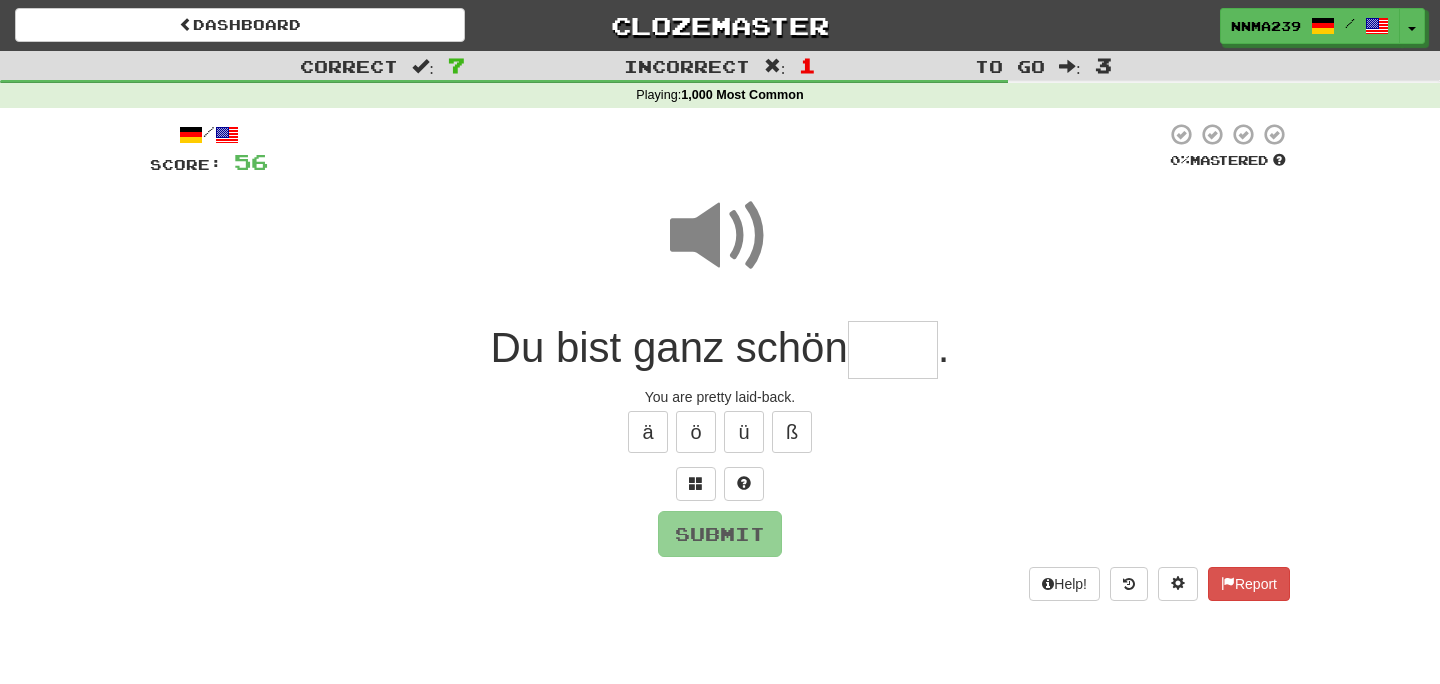 click at bounding box center (893, 350) 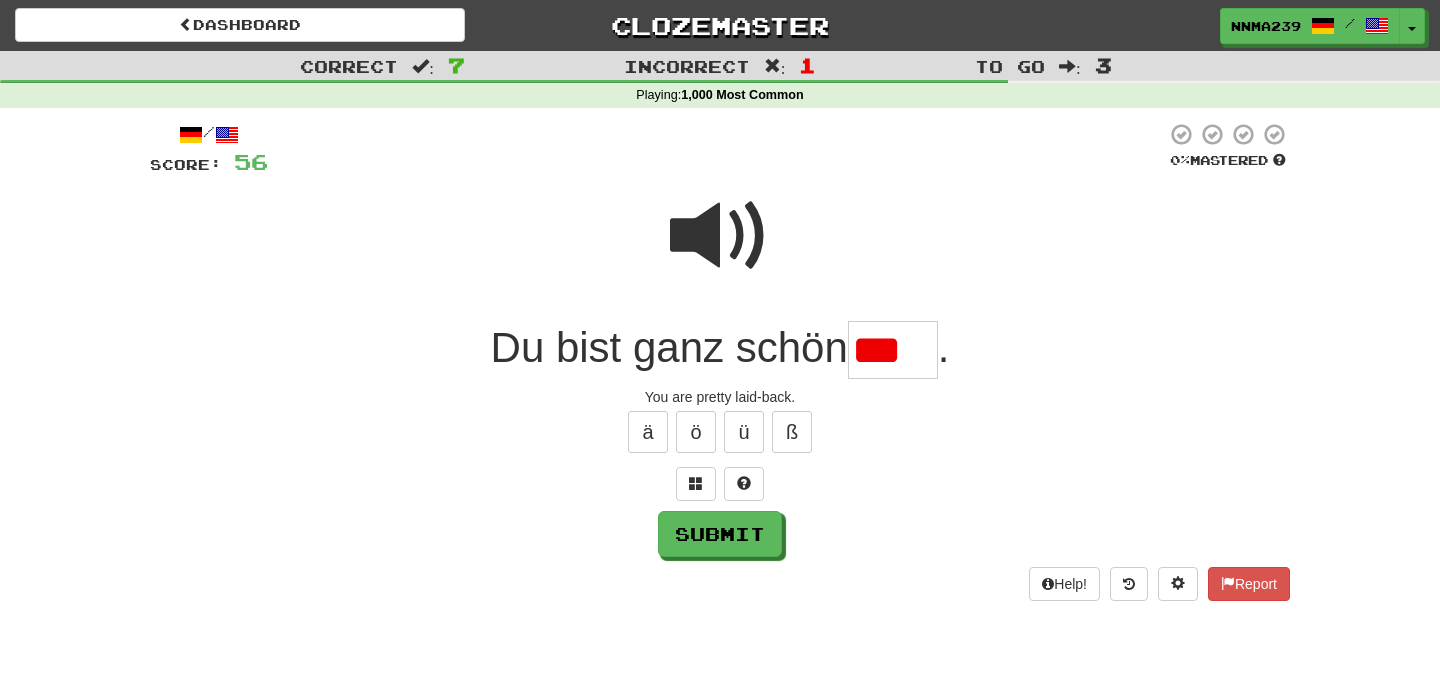 scroll, scrollTop: 0, scrollLeft: 0, axis: both 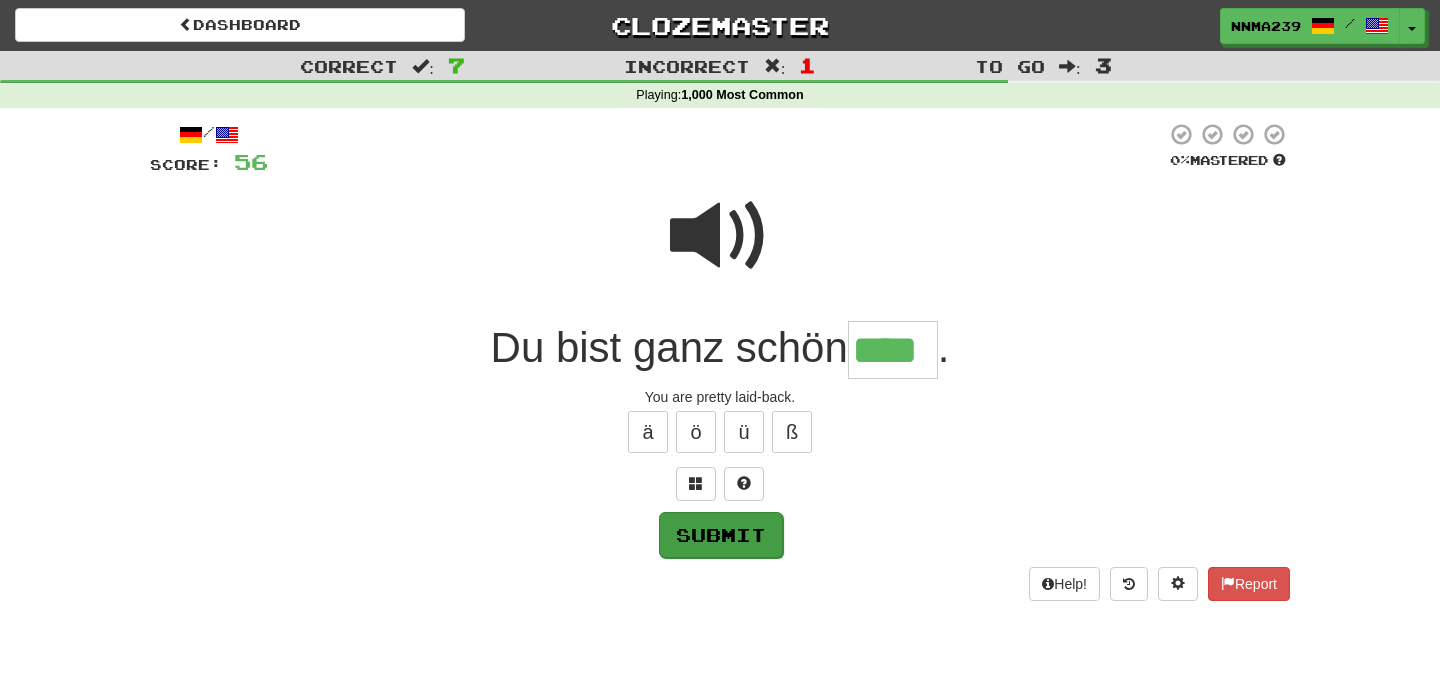 type on "****" 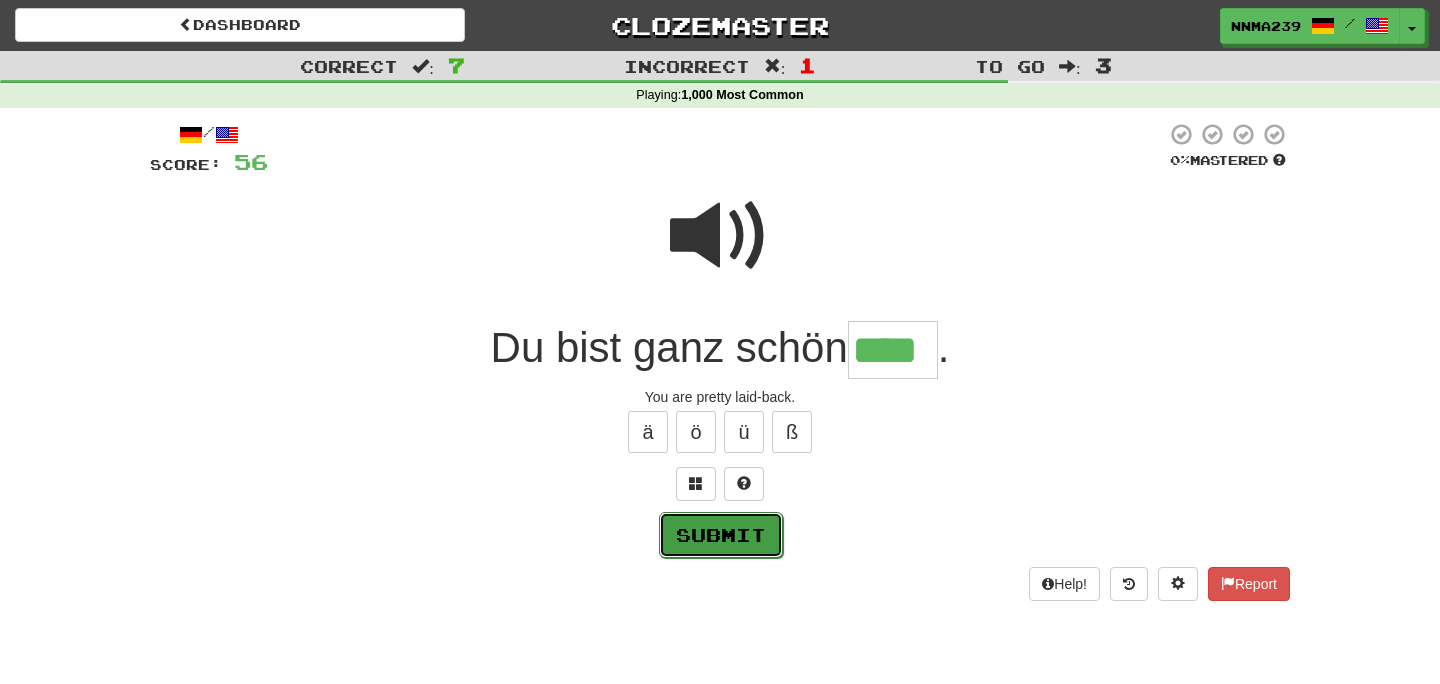 click on "Submit" at bounding box center (721, 535) 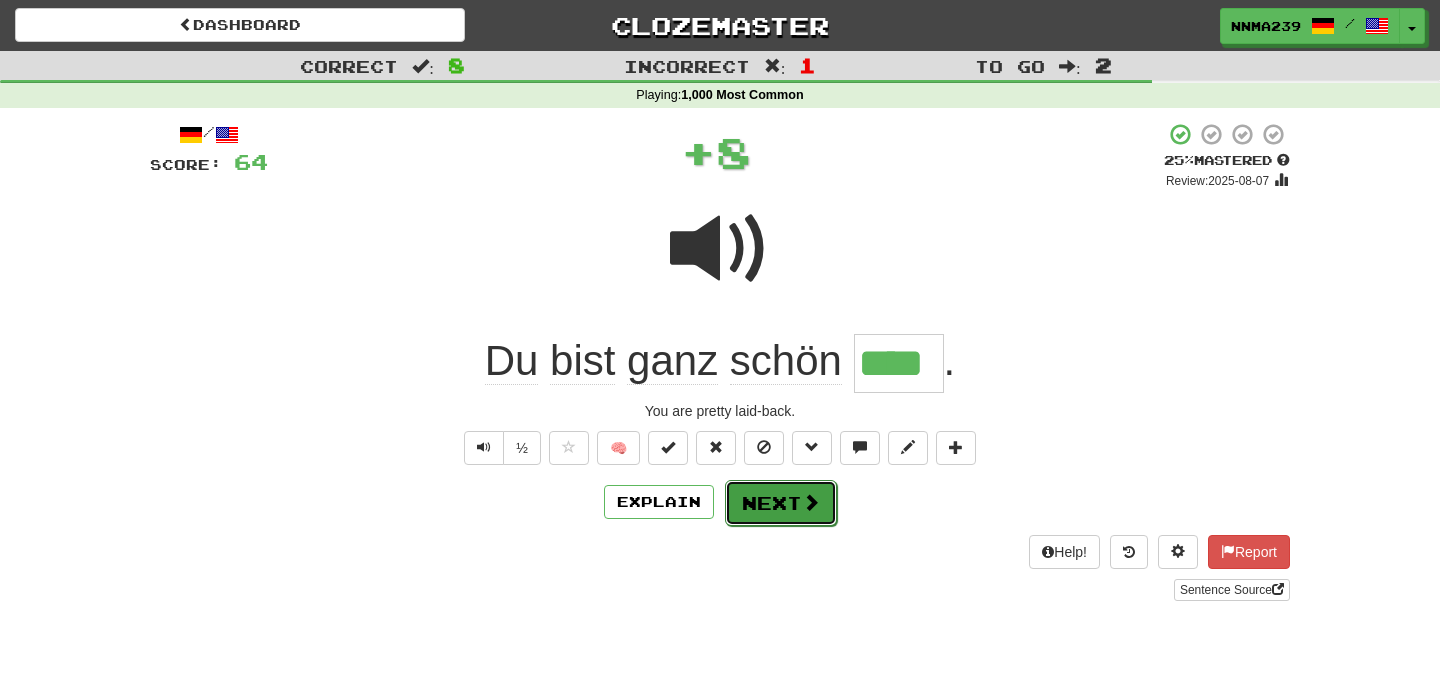 click on "Next" at bounding box center (781, 503) 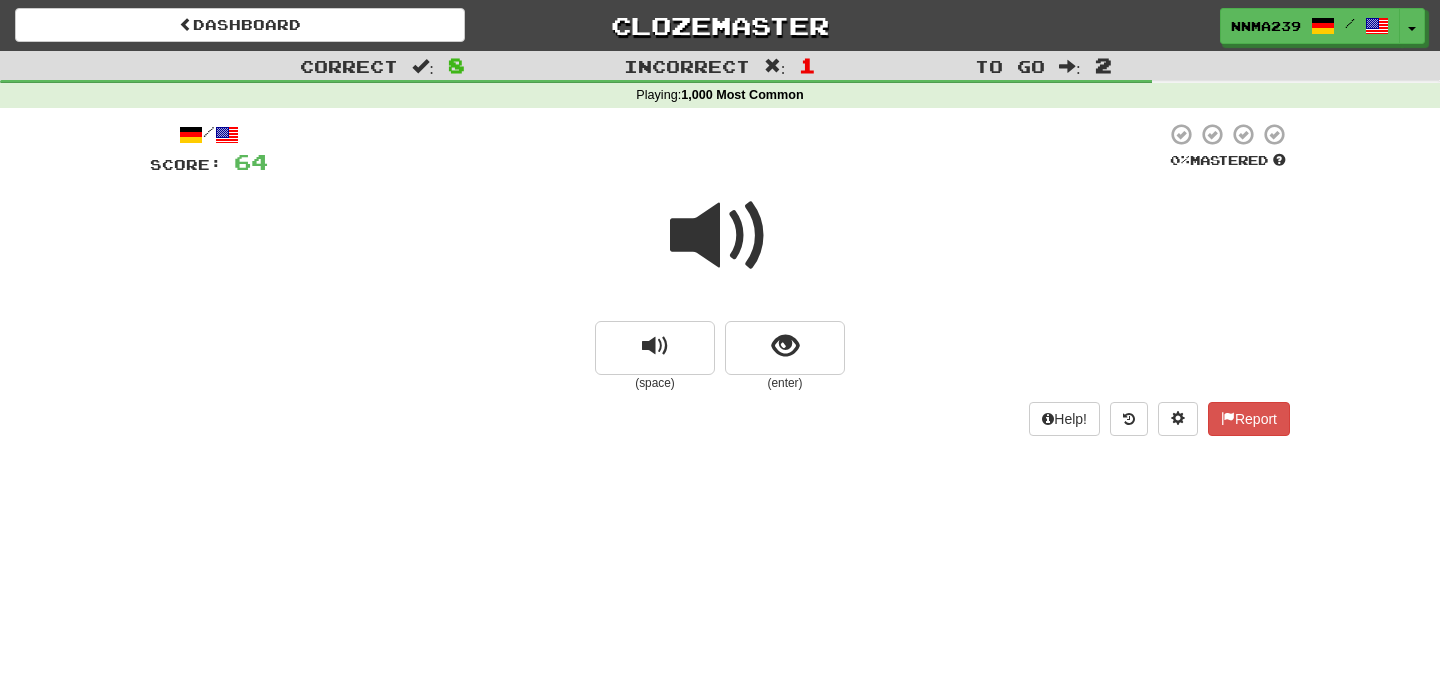 click at bounding box center (720, 236) 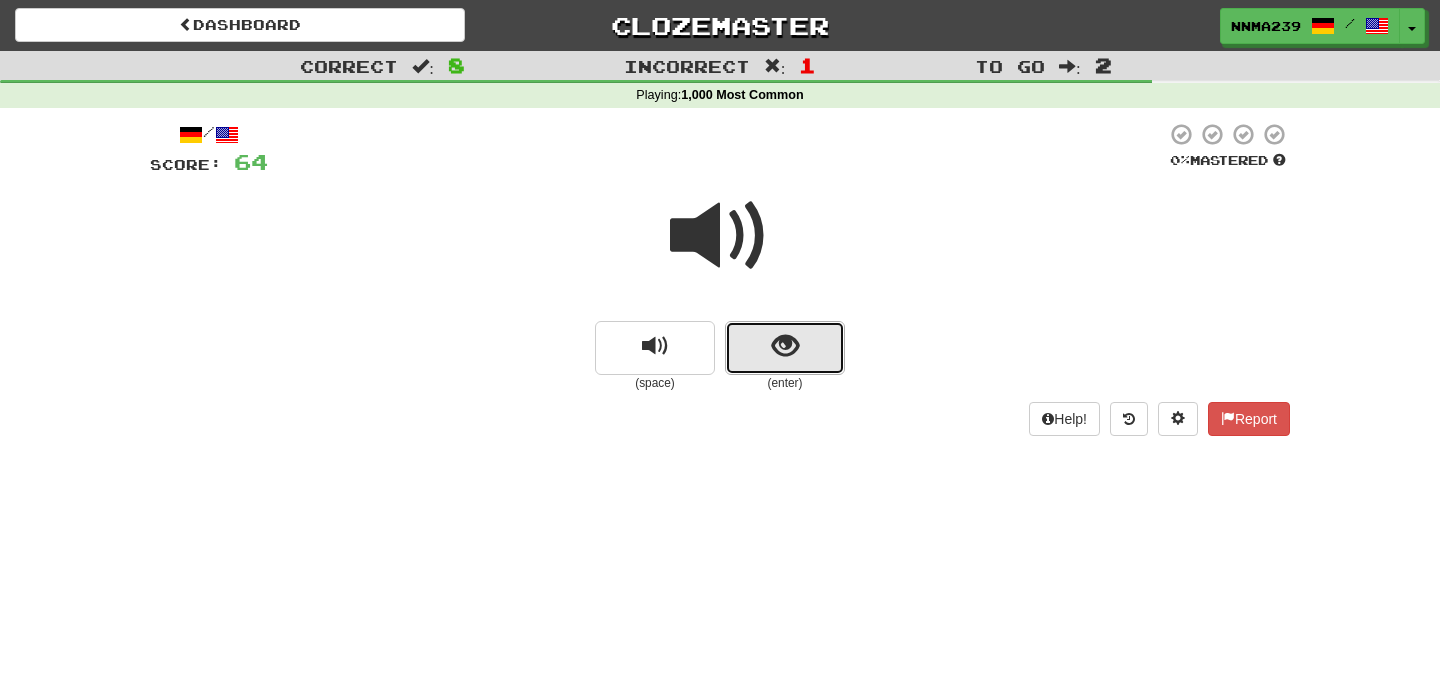 click at bounding box center [785, 348] 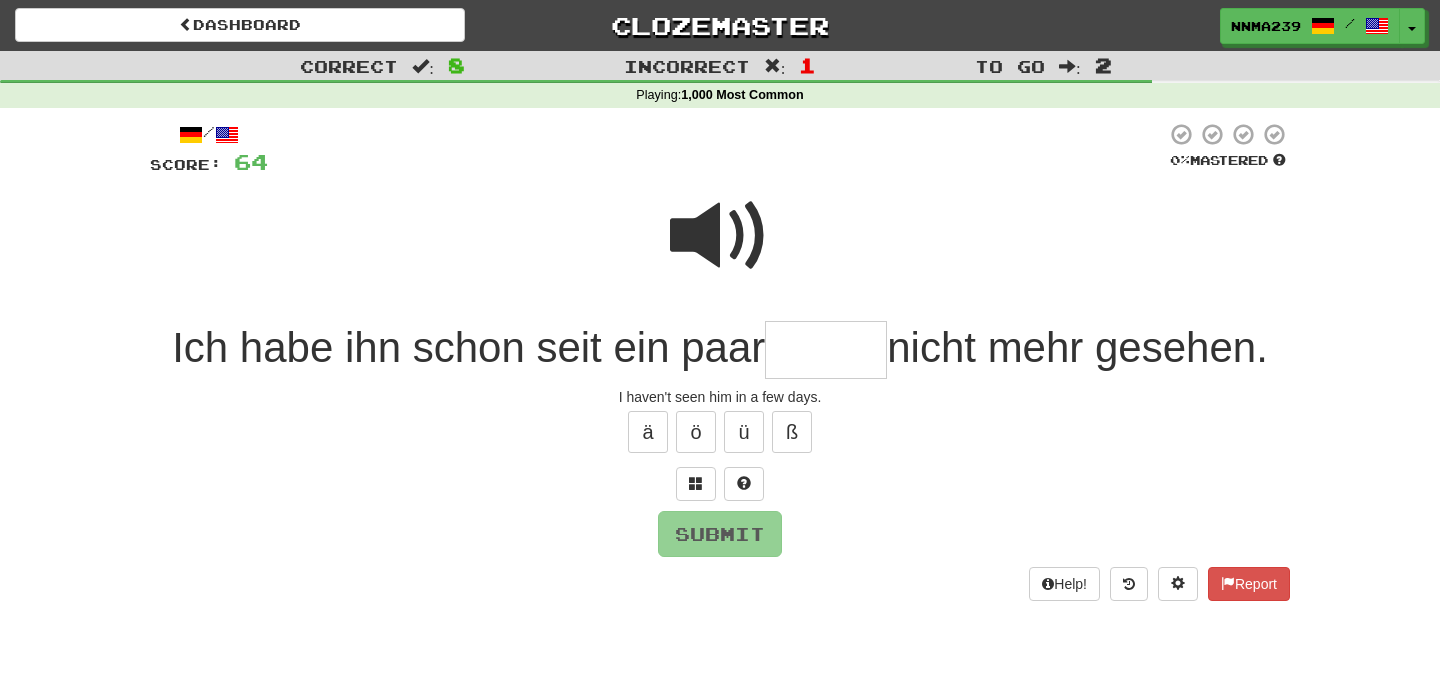 click at bounding box center [720, 236] 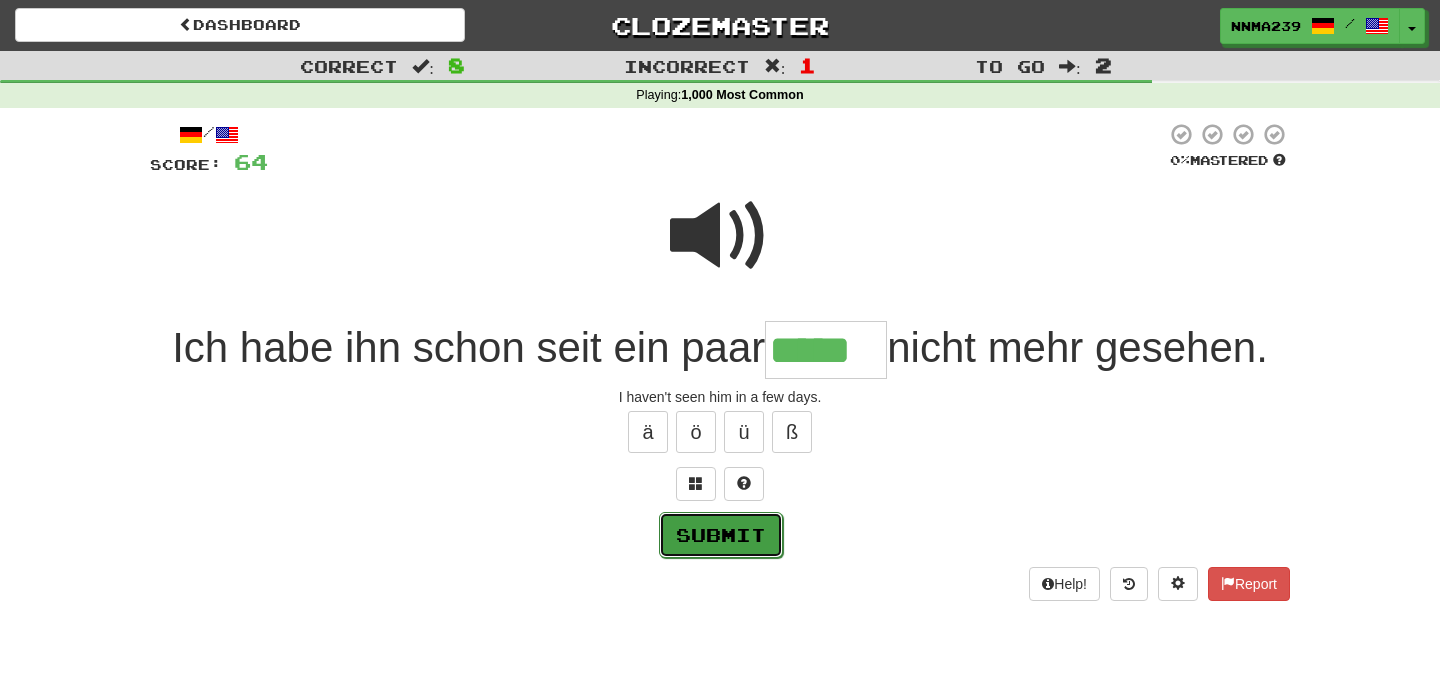 click on "Submit" at bounding box center (721, 535) 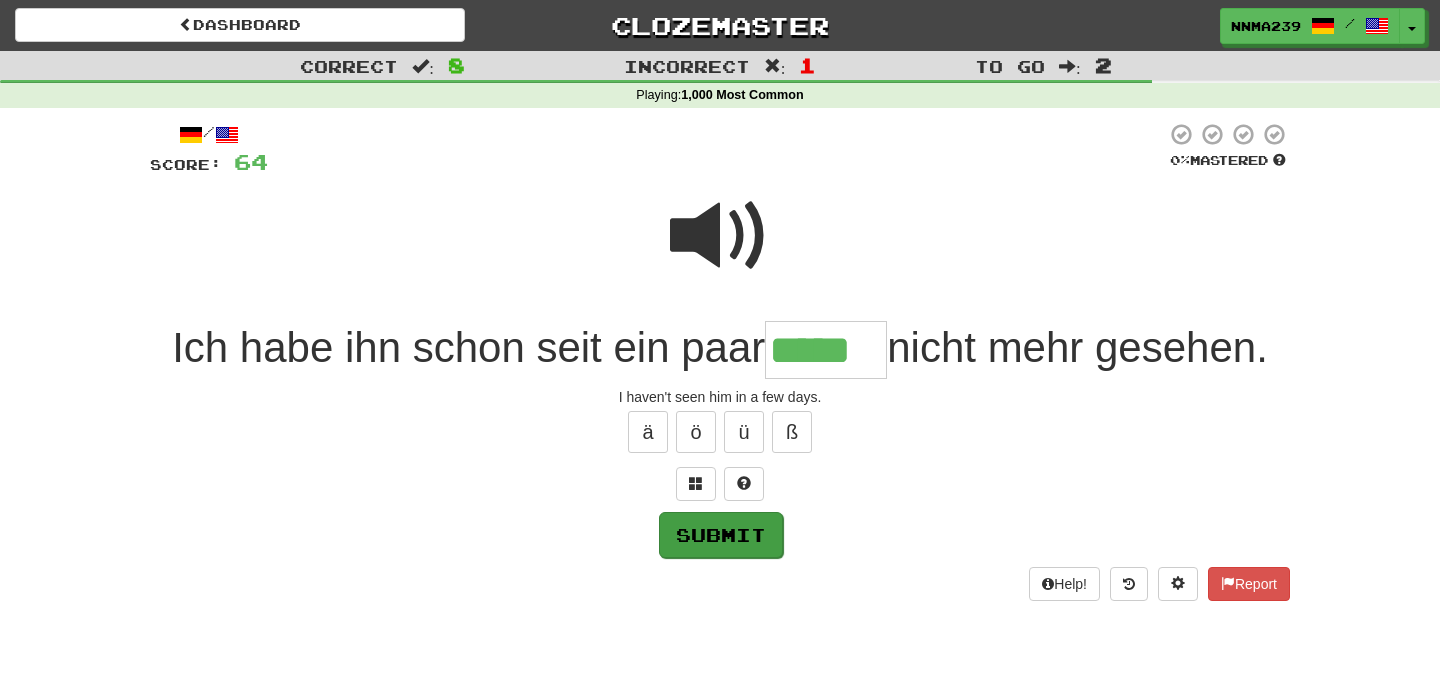 type on "*****" 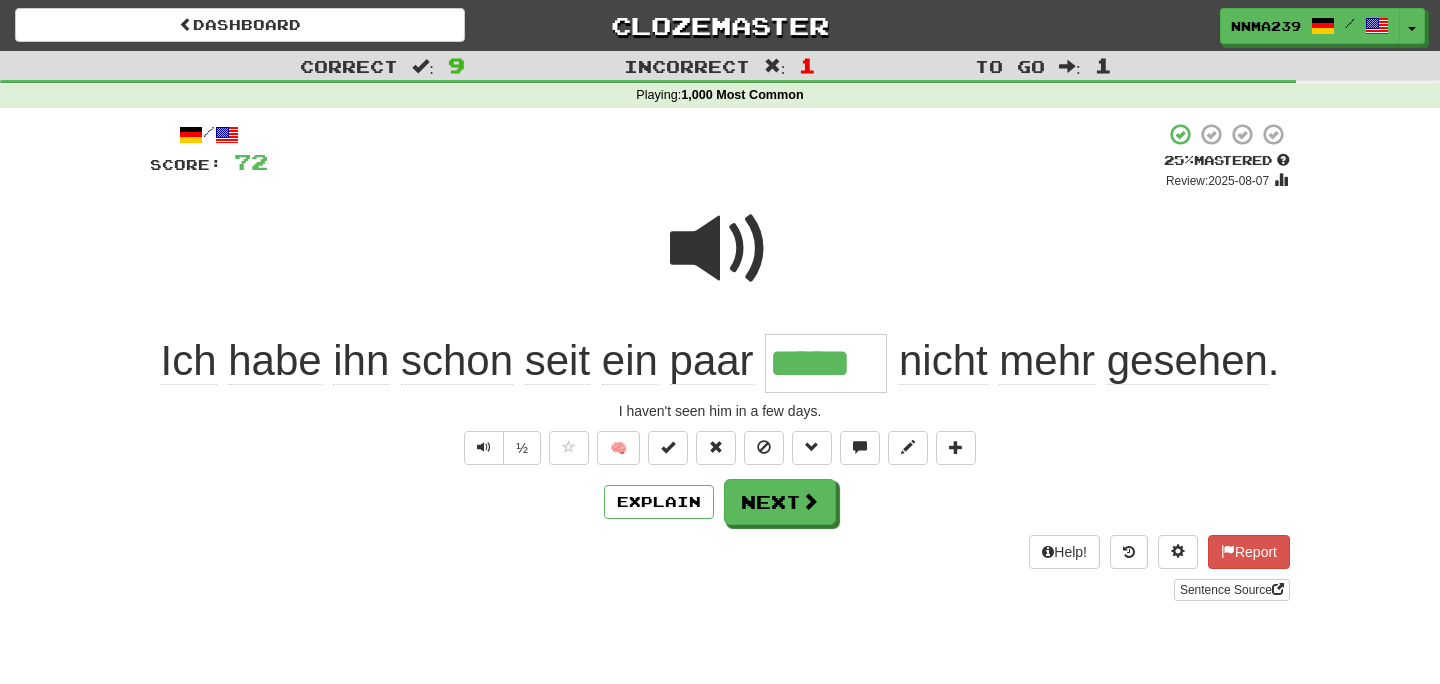 click at bounding box center (720, 249) 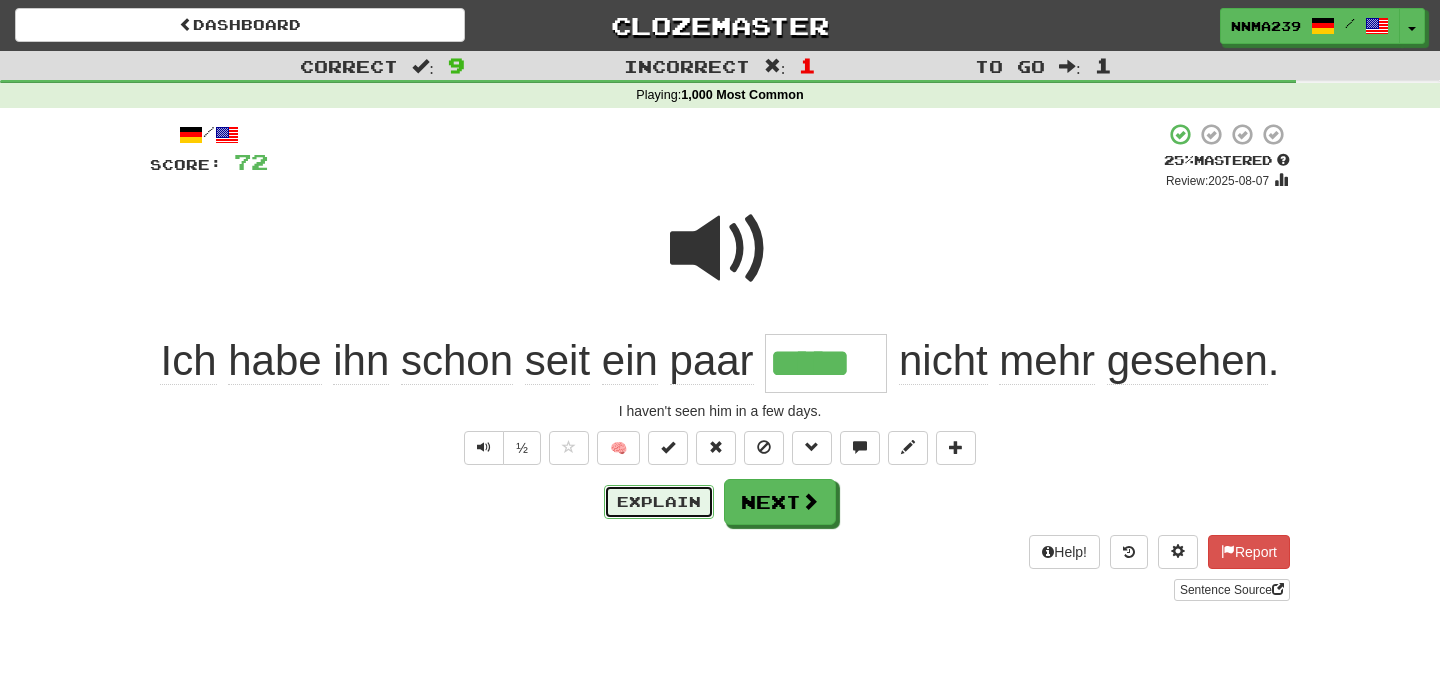 click on "Explain" at bounding box center (659, 502) 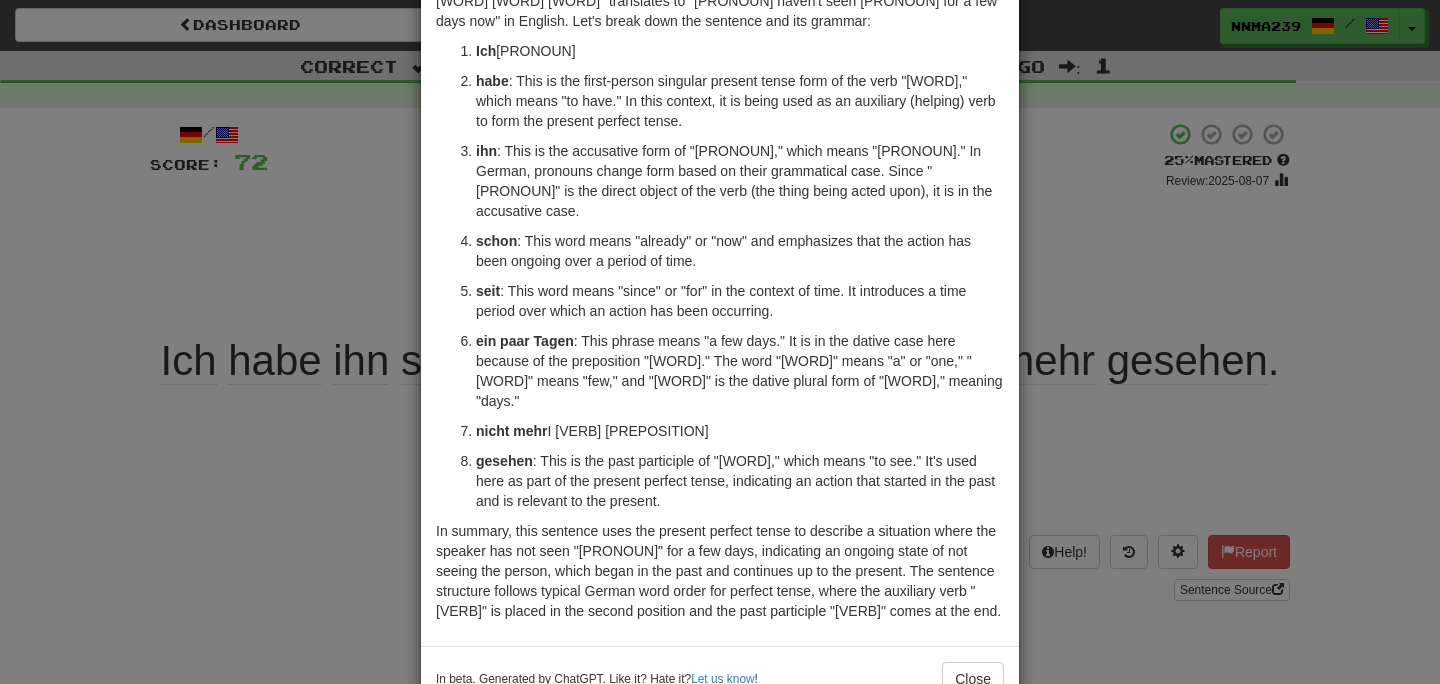 scroll, scrollTop: 129, scrollLeft: 0, axis: vertical 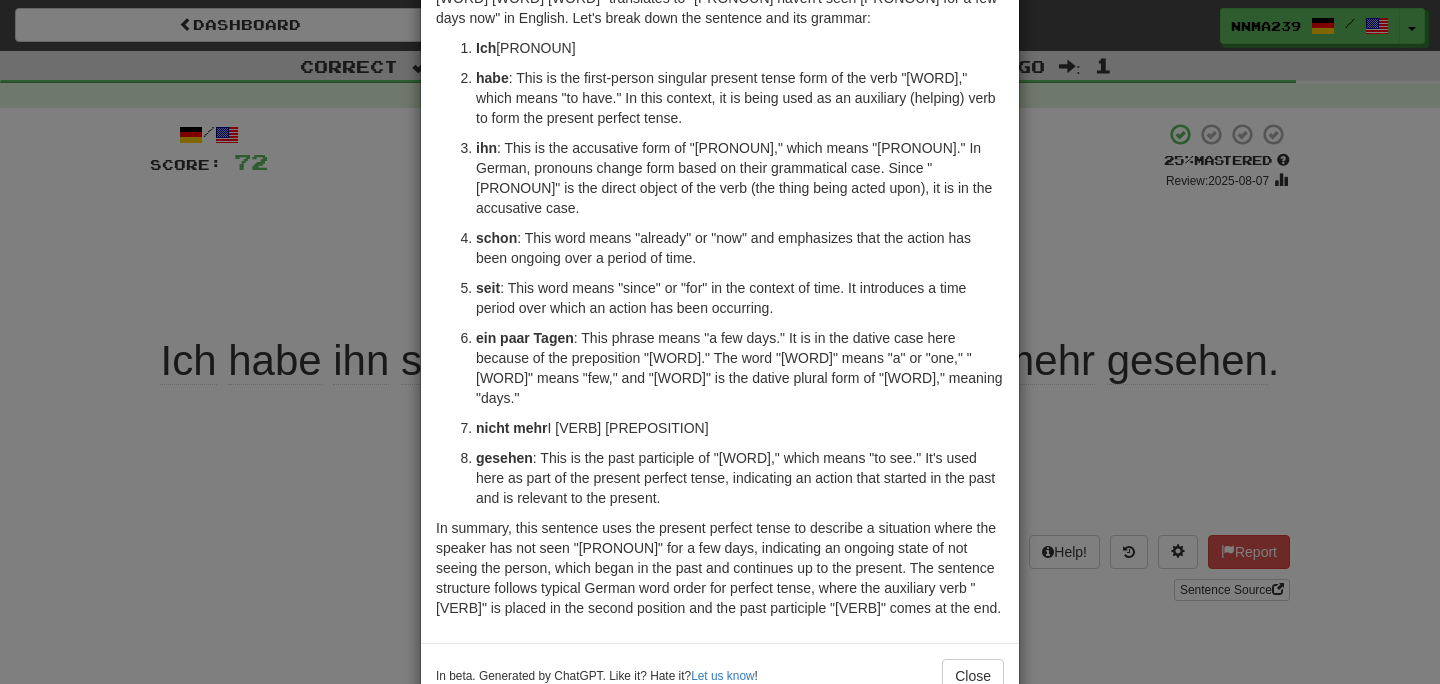 click on "× Explanation The German sentence "Ich habe ihn schon seit ein paar Tagen nicht mehr gesehen." translates to "I haven't seen him for a few days now" in English. Let's break down the sentence and its grammar:
Ich : This is the pronoun "I" in English. It is the subject of the sentence.
habe : This is the first-person singular present tense form of the verb "haben," which means "to have." In this context, it is being used as an auxiliary (helping) verb to form the present perfect tense.
ihn : This is the accusative form of "er," which means "him." In German, pronouns change form based on their grammatical case. Since "ihn" is the direct object of the verb (the thing being acted upon), it is in the accusative case.
schon : This word means "already" or "now" and emphasizes that the action has been ongoing over a period of time.
seit : This preposition means "since" or "for" in the context of time. It introduces a time period over which an action has been occurring." at bounding box center (720, 342) 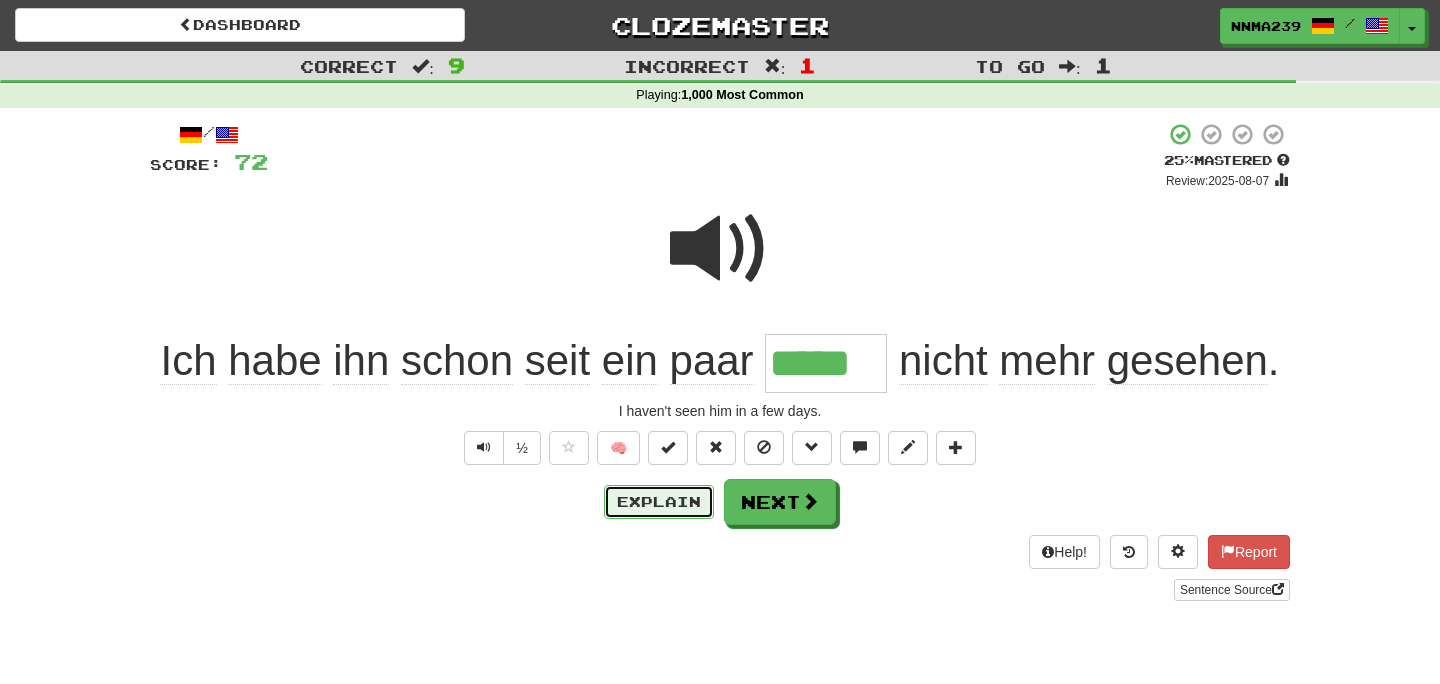 click on "Explain" at bounding box center (659, 502) 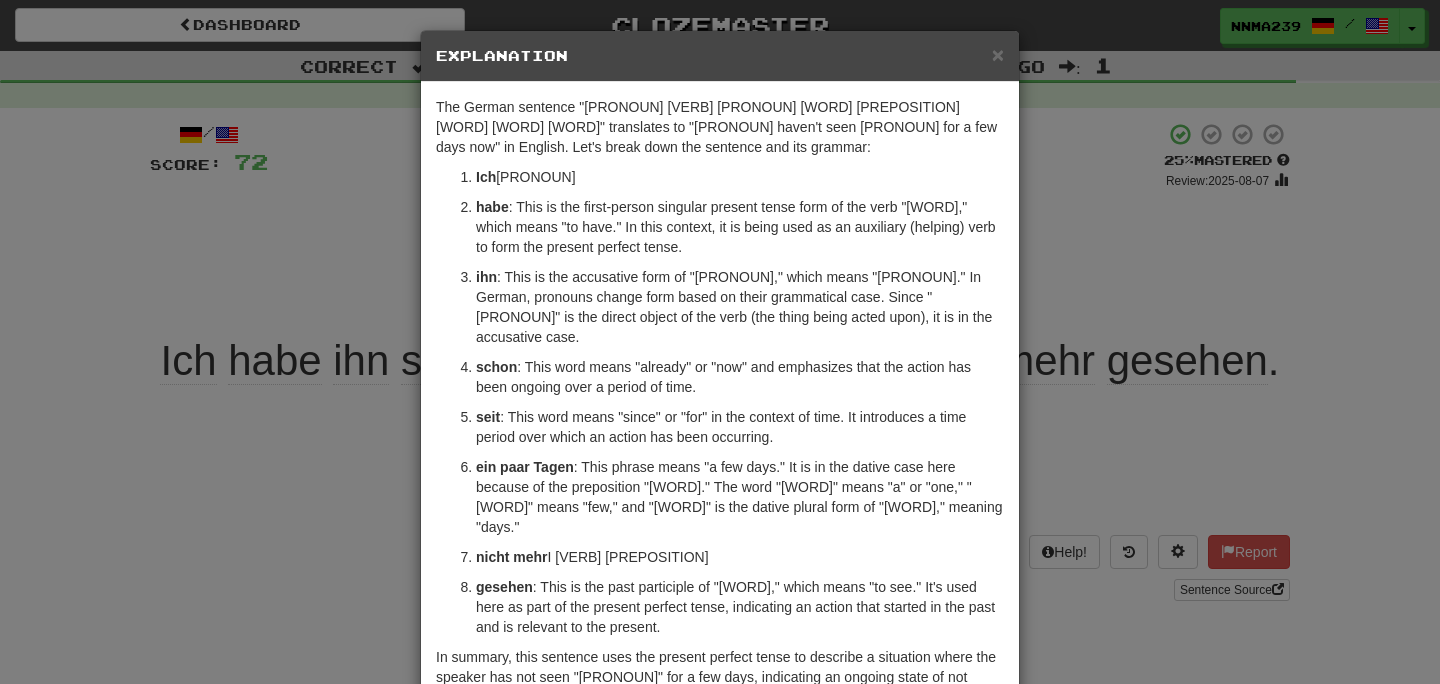 scroll, scrollTop: 184, scrollLeft: 0, axis: vertical 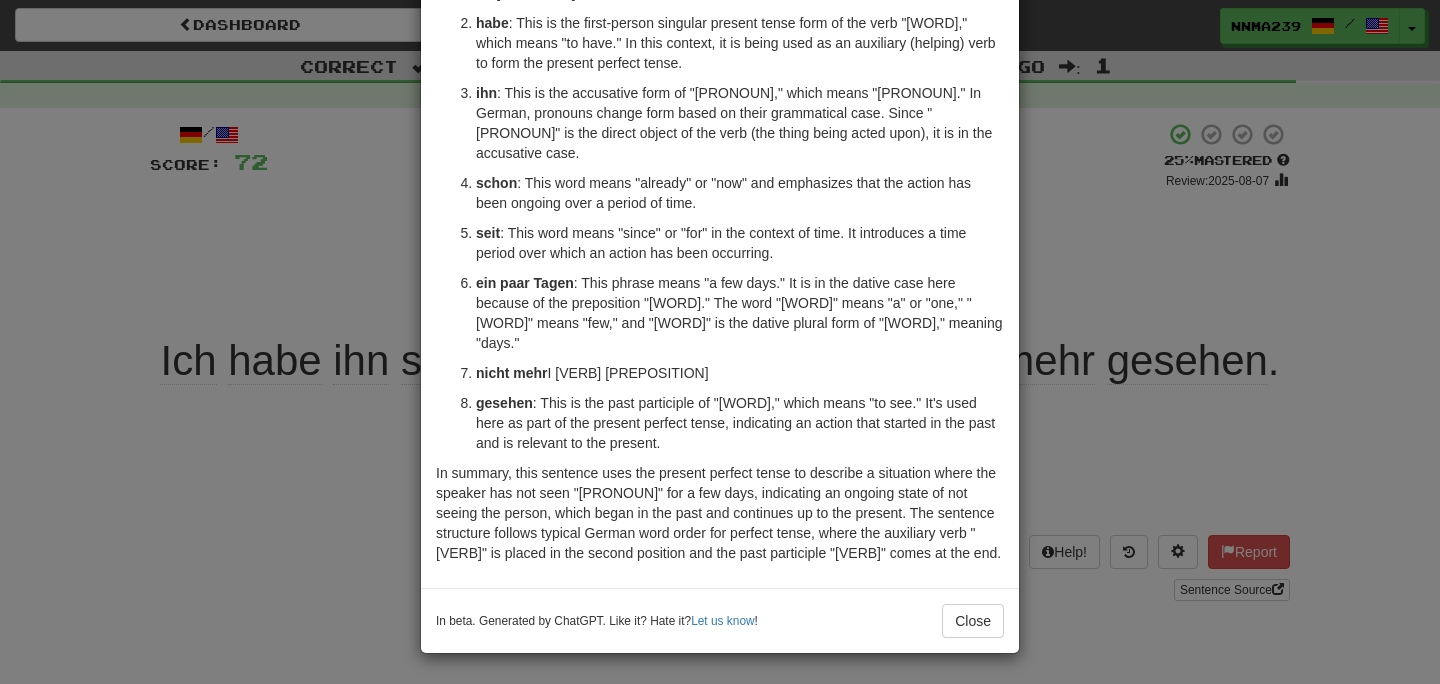 click on "× Explanation The German sentence "Ich habe ihn schon seit ein paar Tagen nicht mehr gesehen." translates to "I haven't seen him for a few days now" in English. Let's break down the sentence and its grammar:
Ich : This is the pronoun "I" in English. It is the subject of the sentence.
habe : This is the first-person singular present tense form of the verb "haben," which means "to have." In this context, it is being used as an auxiliary (helping) verb to form the present perfect tense.
ihn : This is the accusative form of "er," which means "him." In German, pronouns change form based on their grammatical case. Since "ihn" is the direct object of the verb (the thing being acted upon), it is in the accusative case.
schon : This word means "already" or "now" and emphasizes that the action has been ongoing over a period of time.
seit : This preposition means "since" or "for" in the context of time. It introduces a time period over which an action has been occurring." at bounding box center (720, 342) 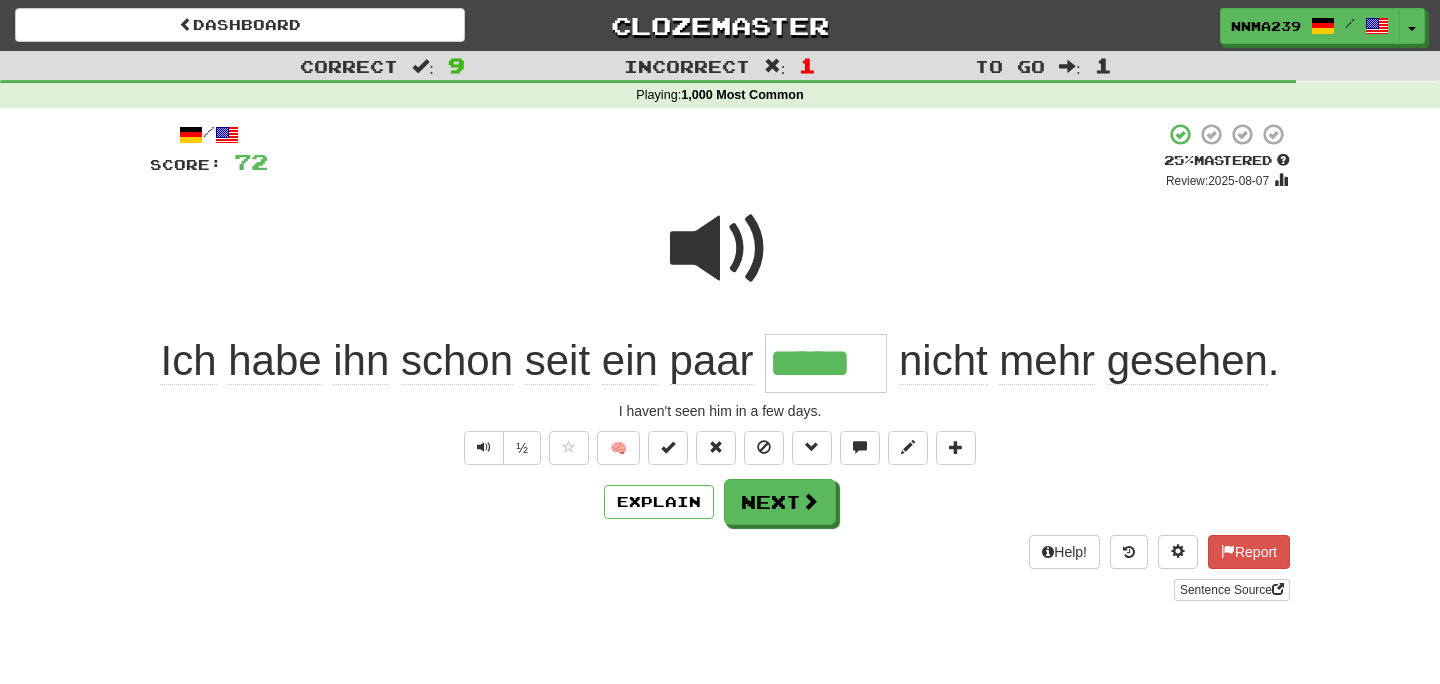 click at bounding box center [720, 249] 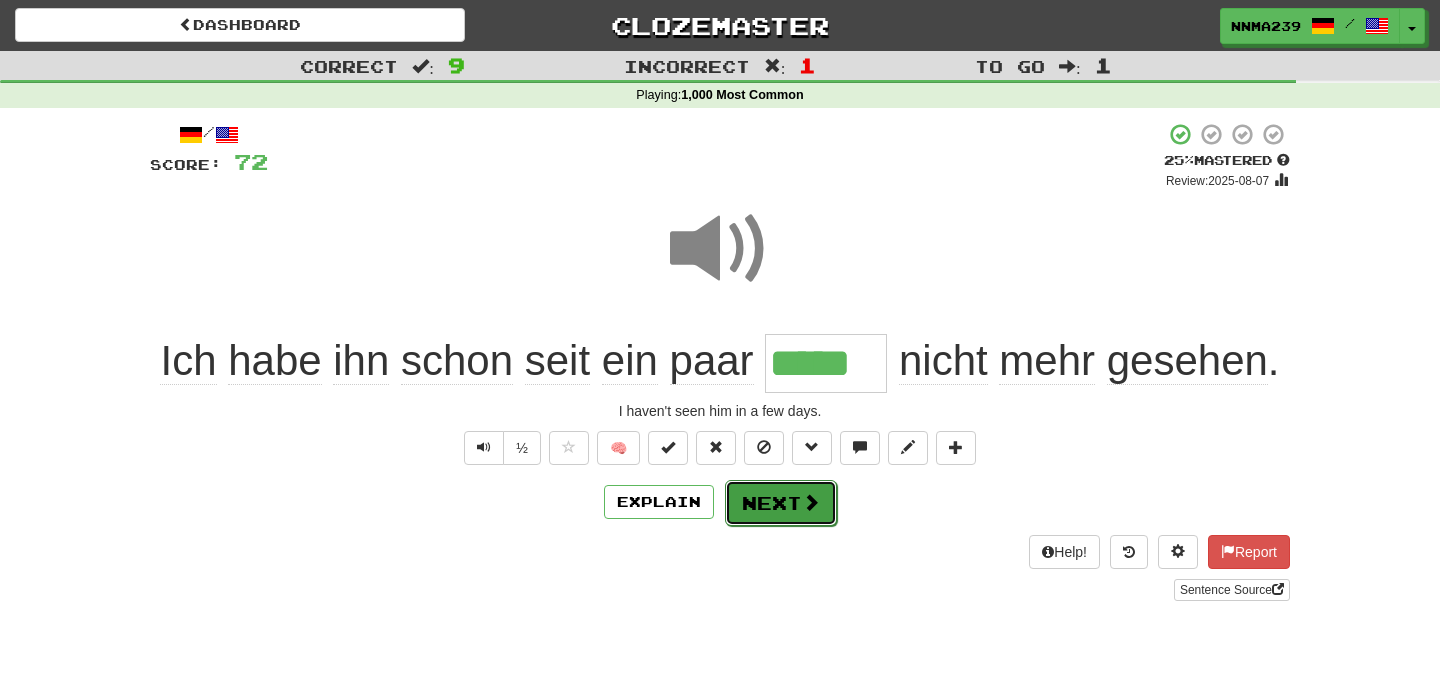 click on "Next" at bounding box center (781, 503) 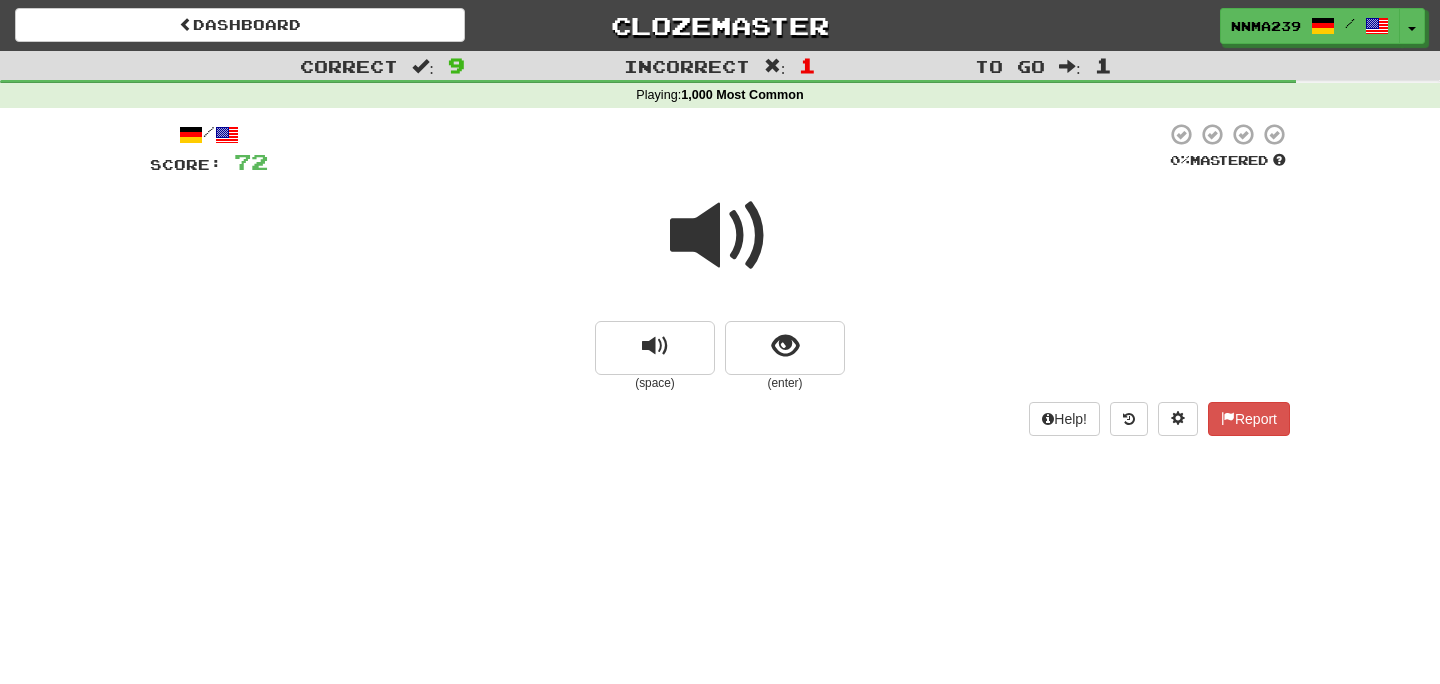click at bounding box center (720, 236) 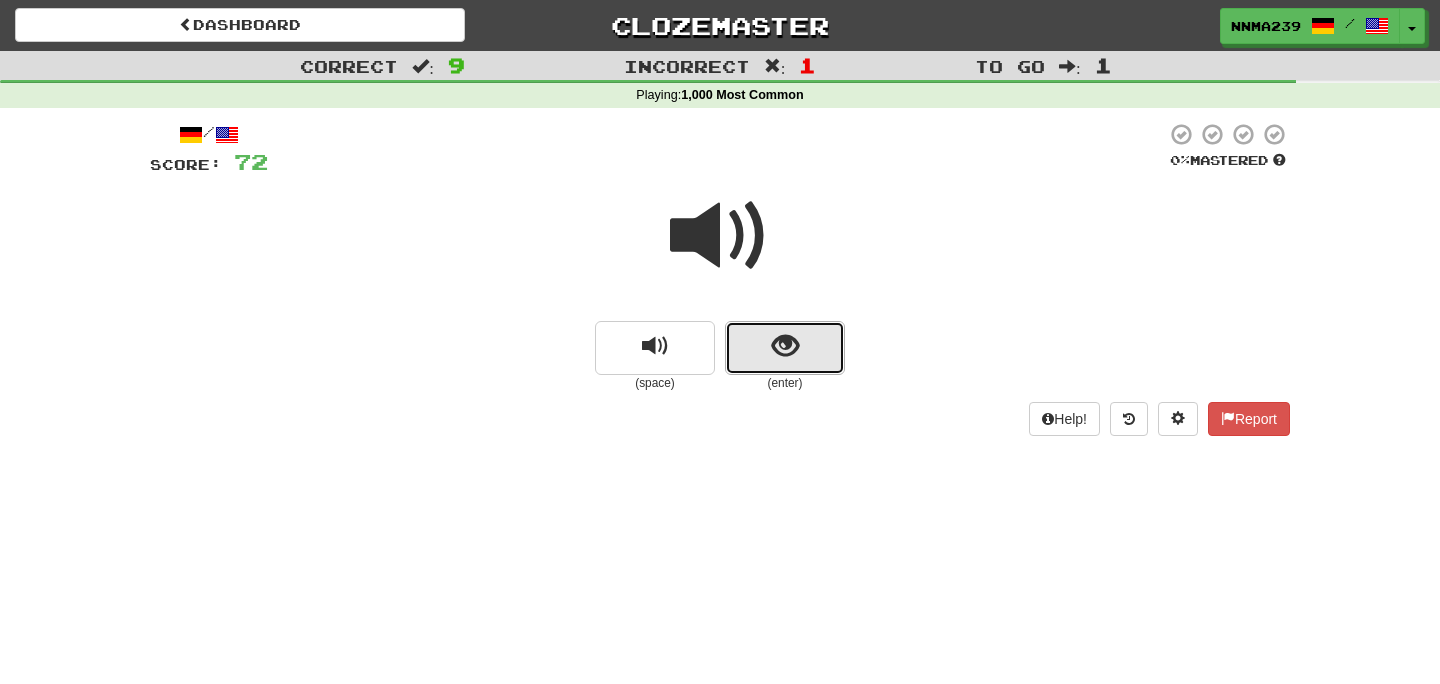 click at bounding box center (785, 348) 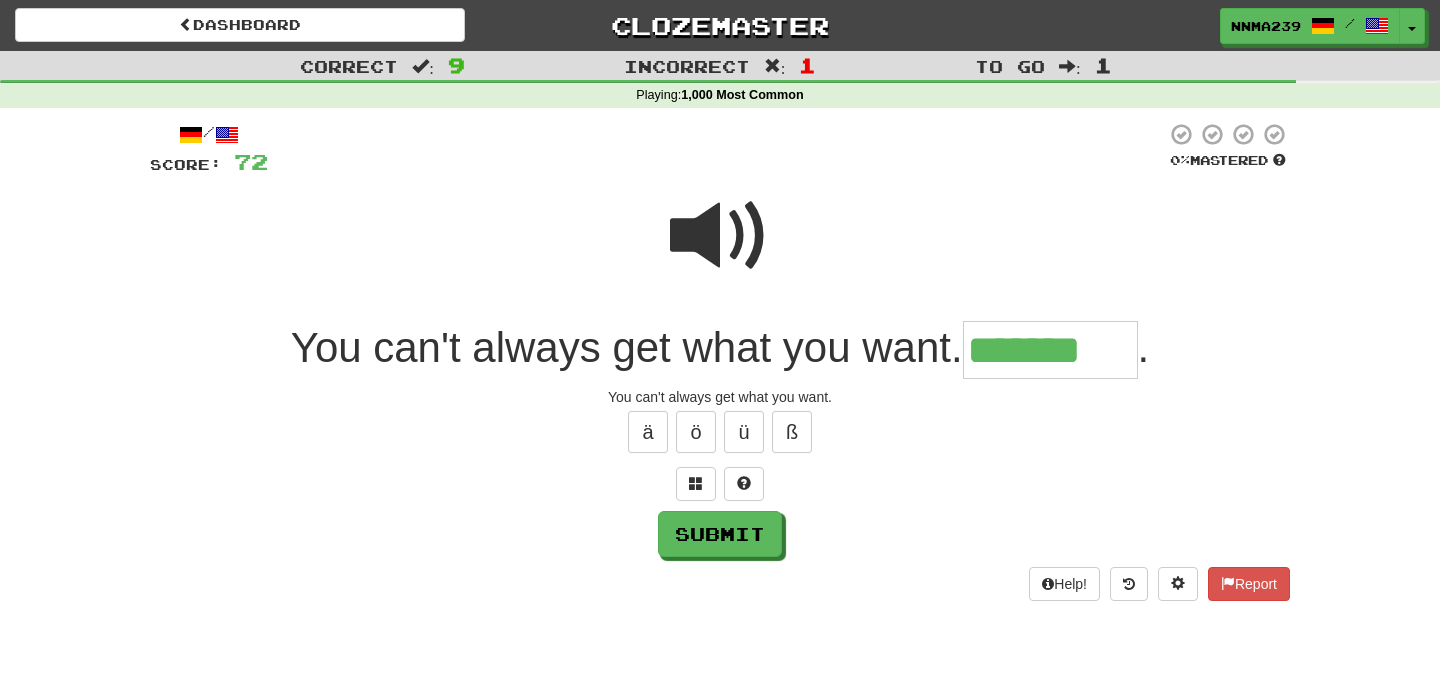 type on "*******" 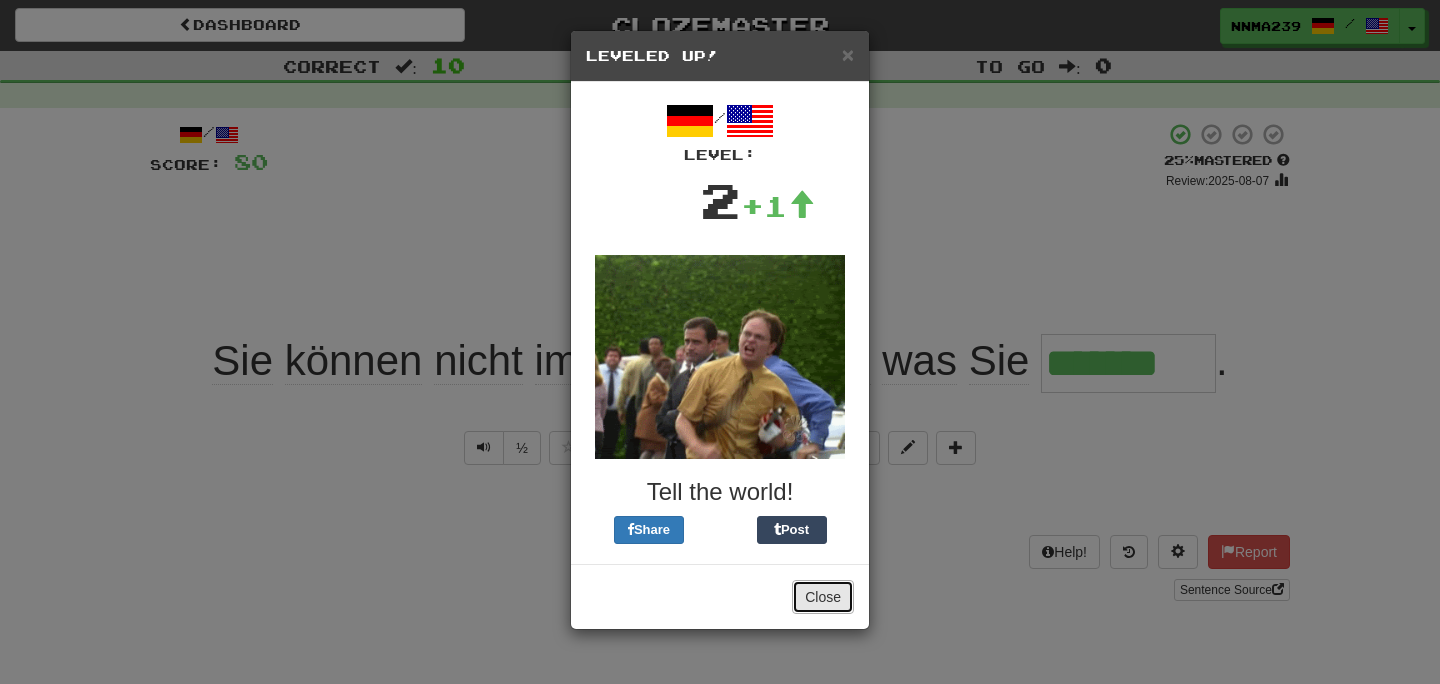 click on "Close" at bounding box center [823, 597] 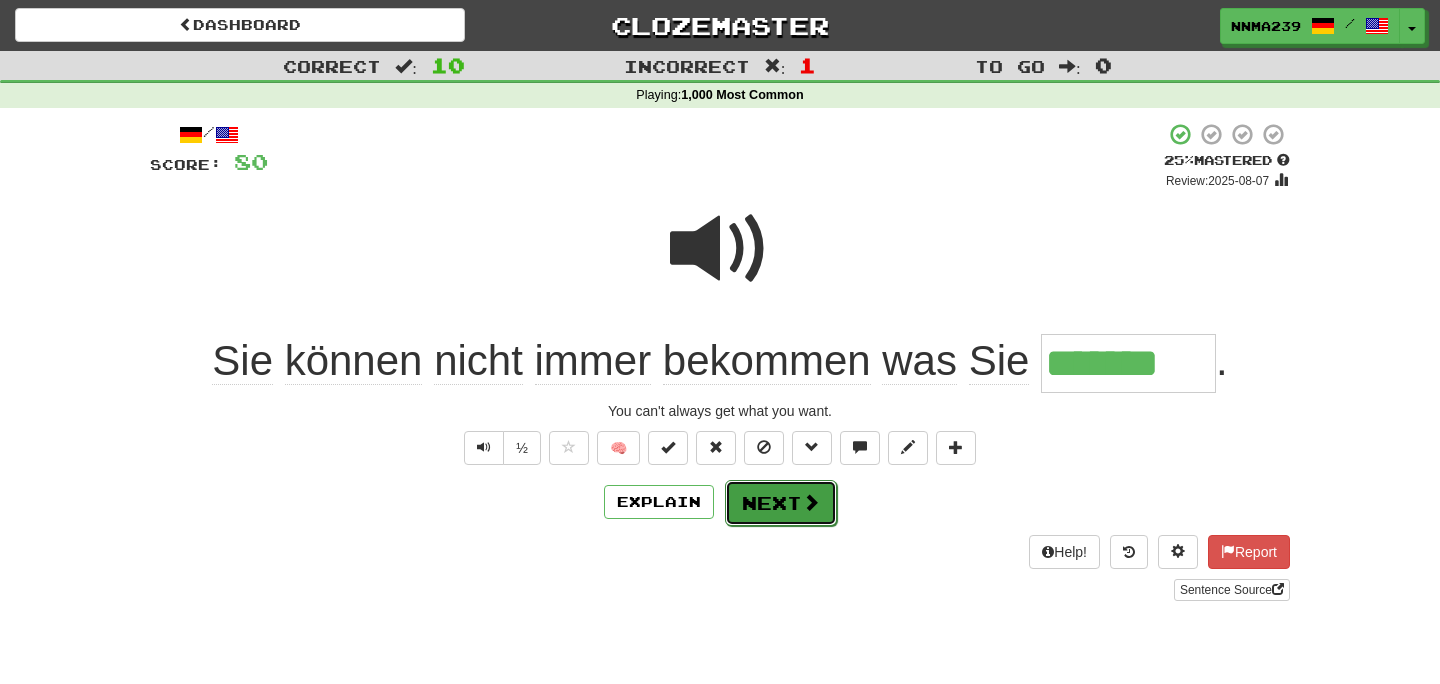 click on "Next" at bounding box center (781, 503) 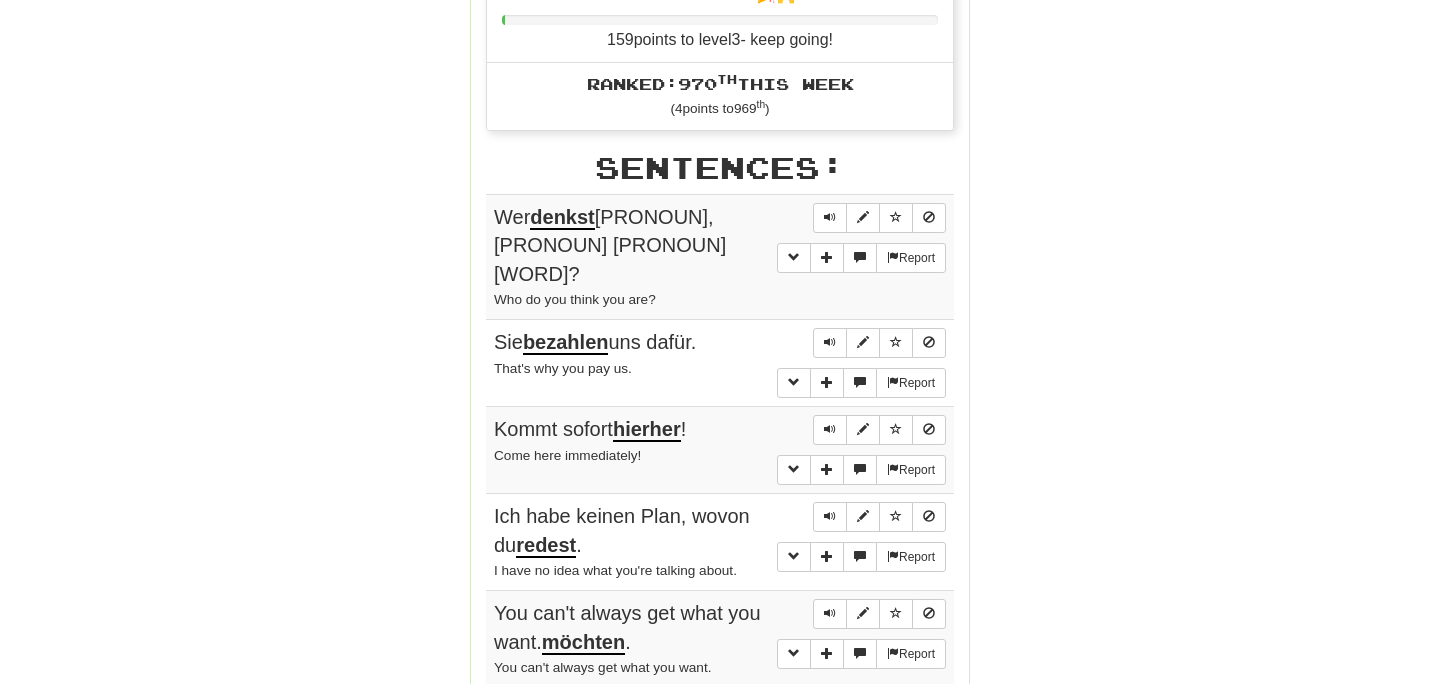 scroll, scrollTop: 1156, scrollLeft: 0, axis: vertical 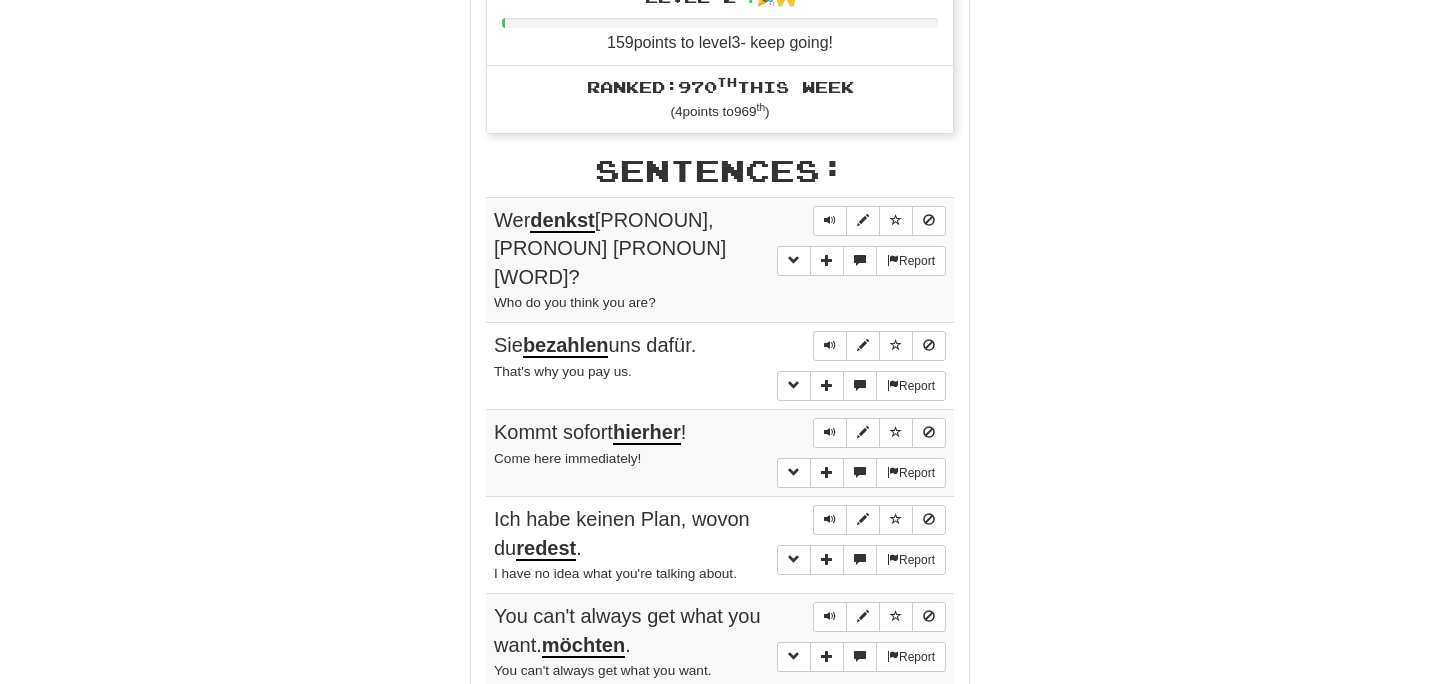 click on "hierher" at bounding box center (647, 433) 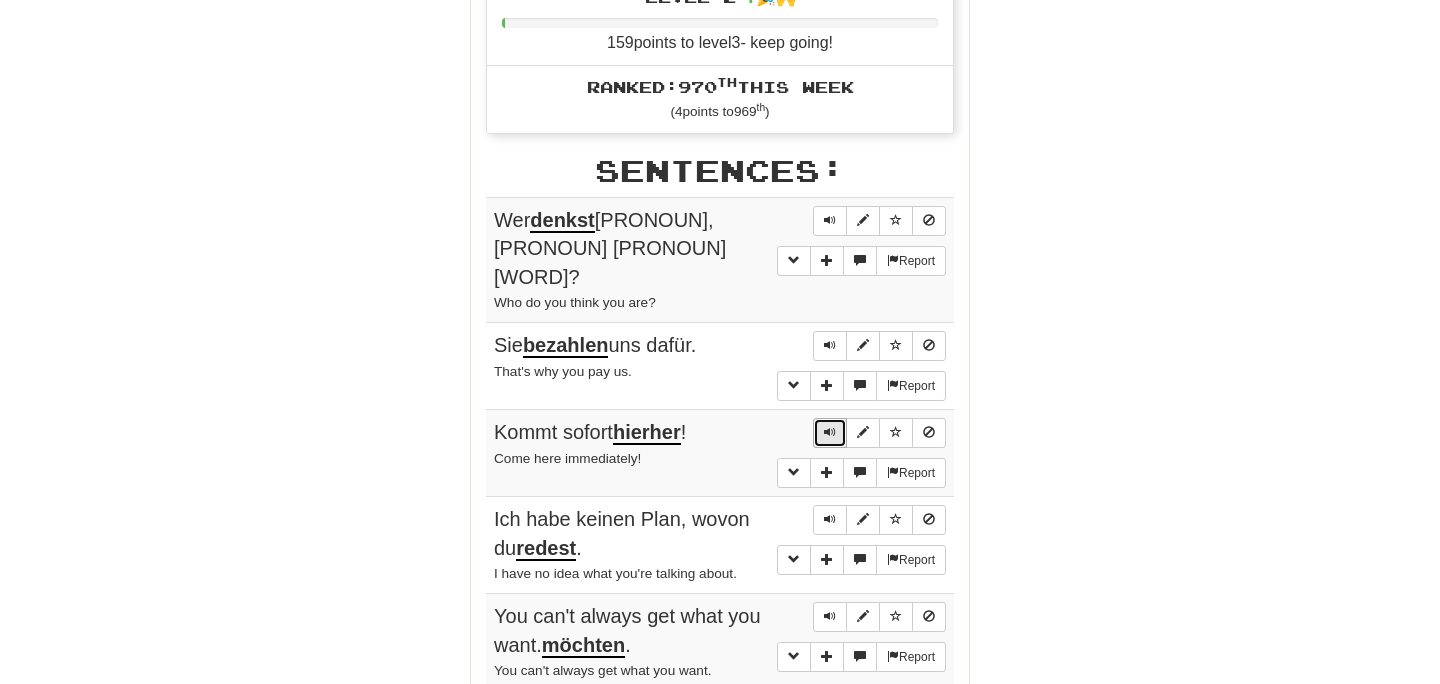 click at bounding box center [830, 433] 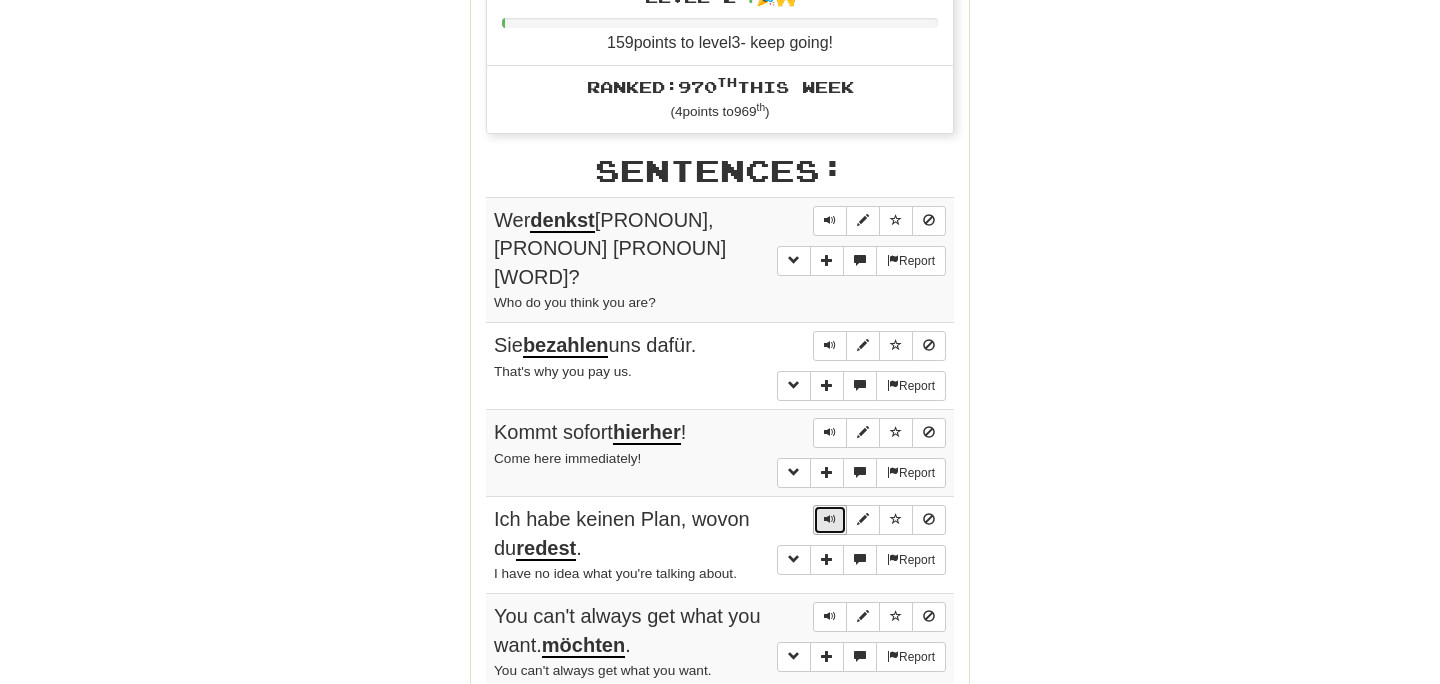 click at bounding box center [830, 519] 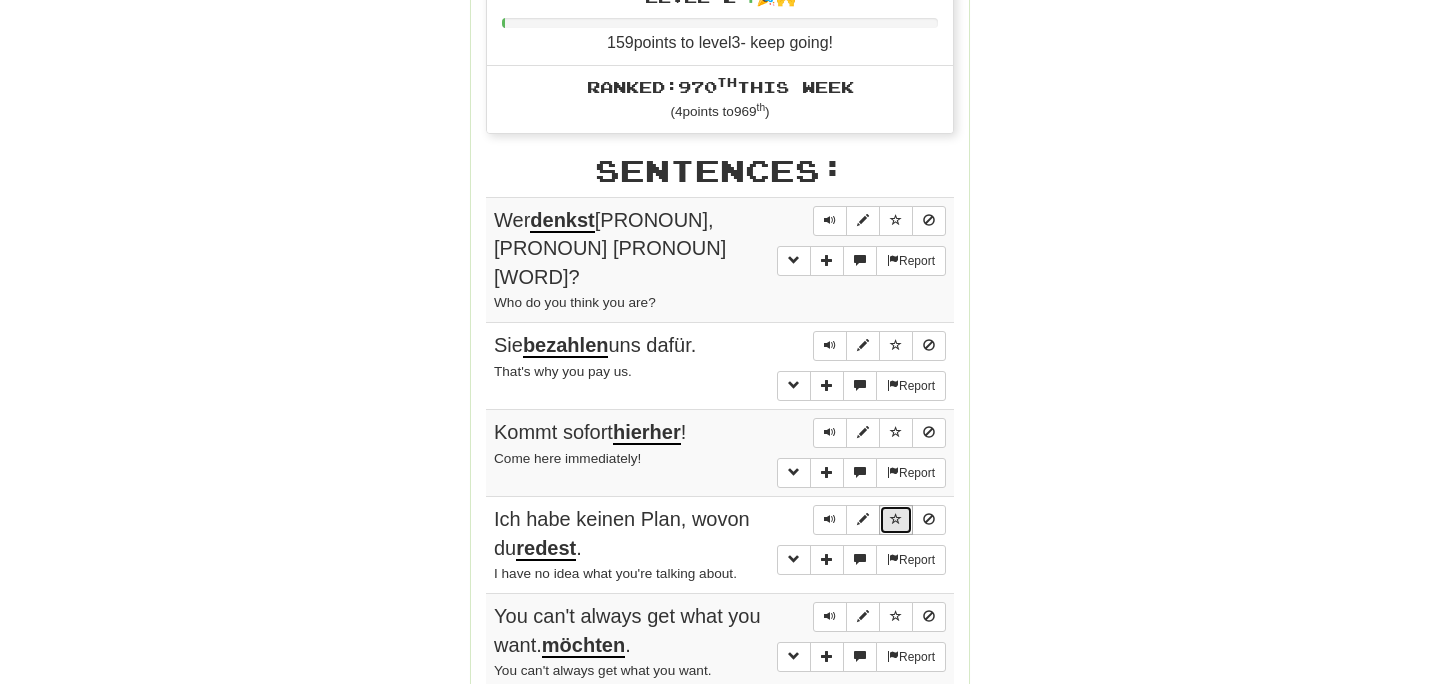 click at bounding box center [896, 520] 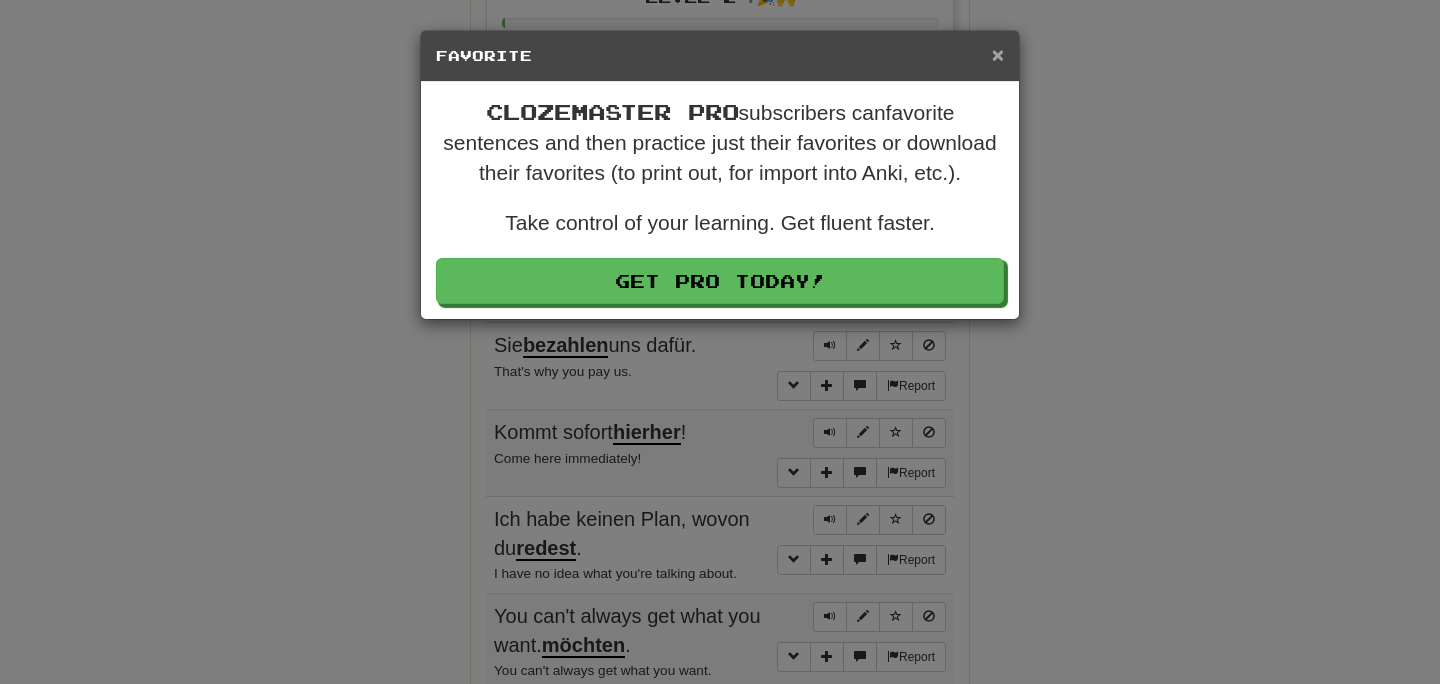 click on "×" at bounding box center (998, 54) 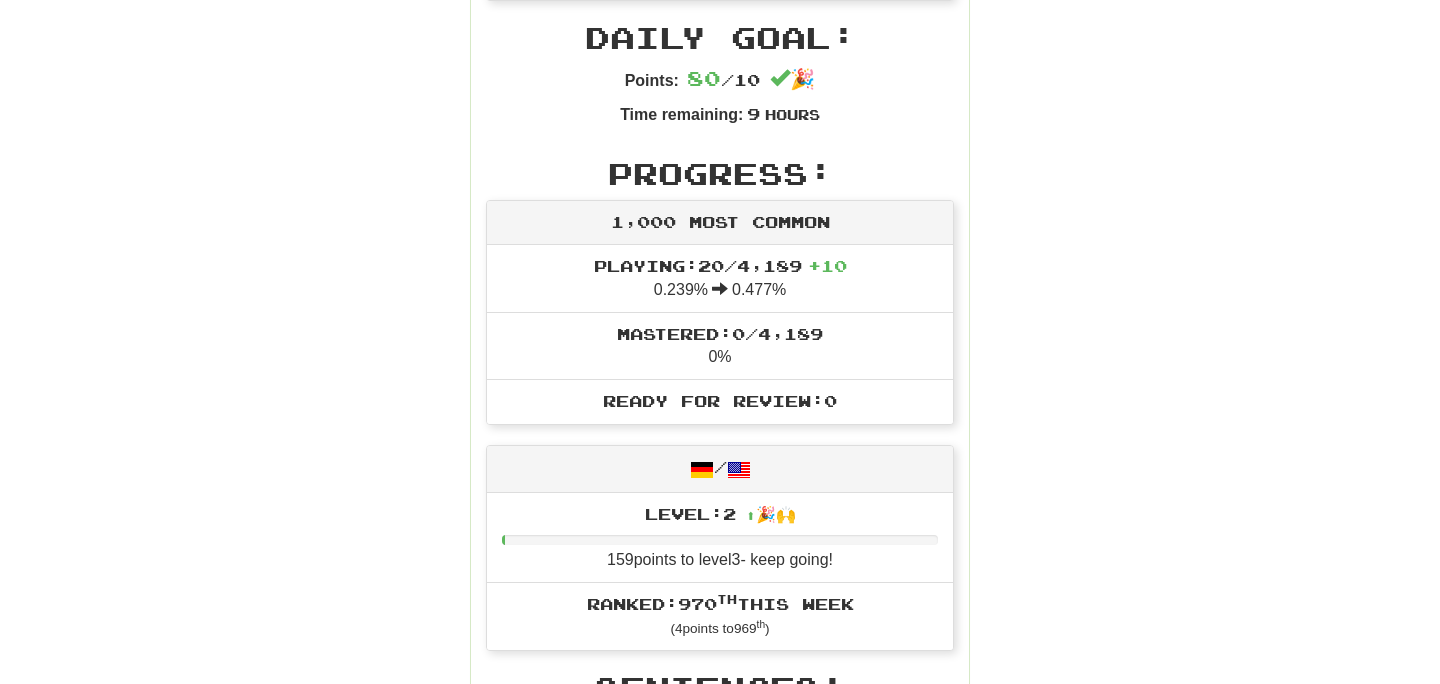 scroll, scrollTop: 0, scrollLeft: 0, axis: both 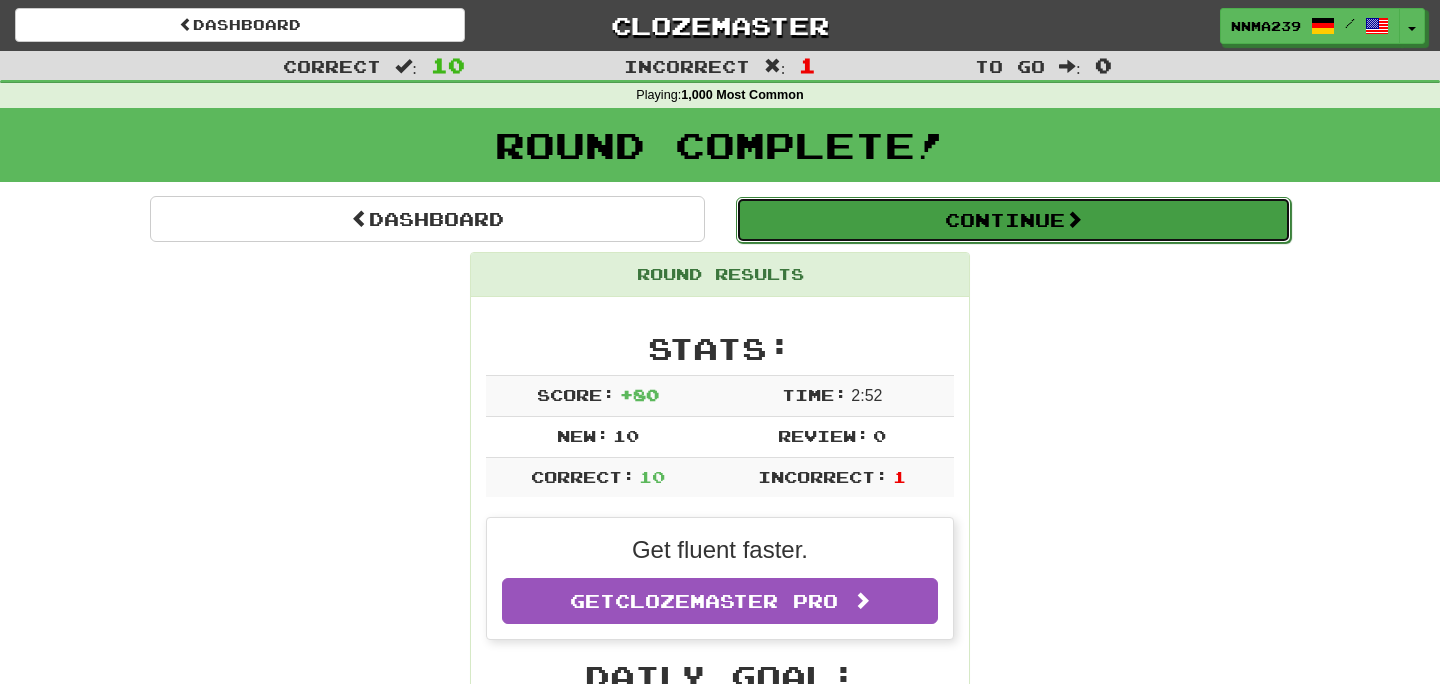 click on "Continue" at bounding box center [1013, 220] 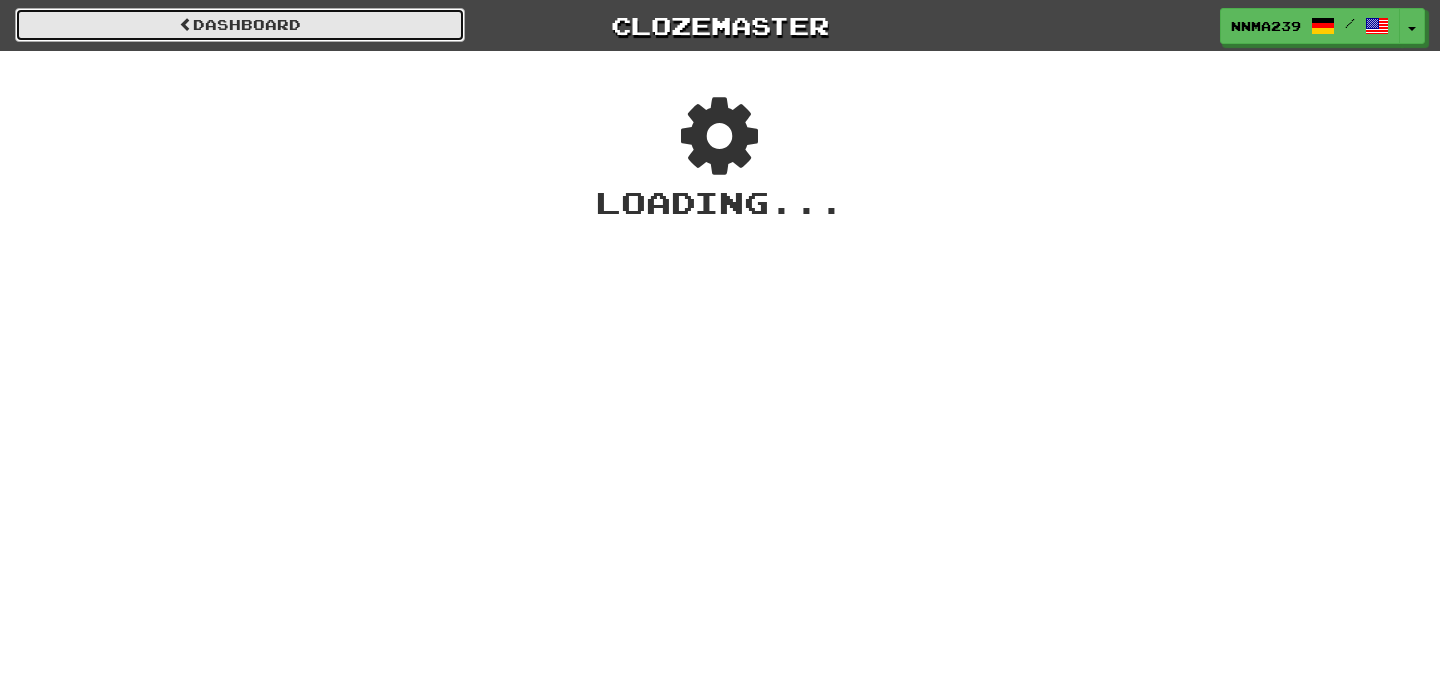click on "Dashboard" at bounding box center [240, 25] 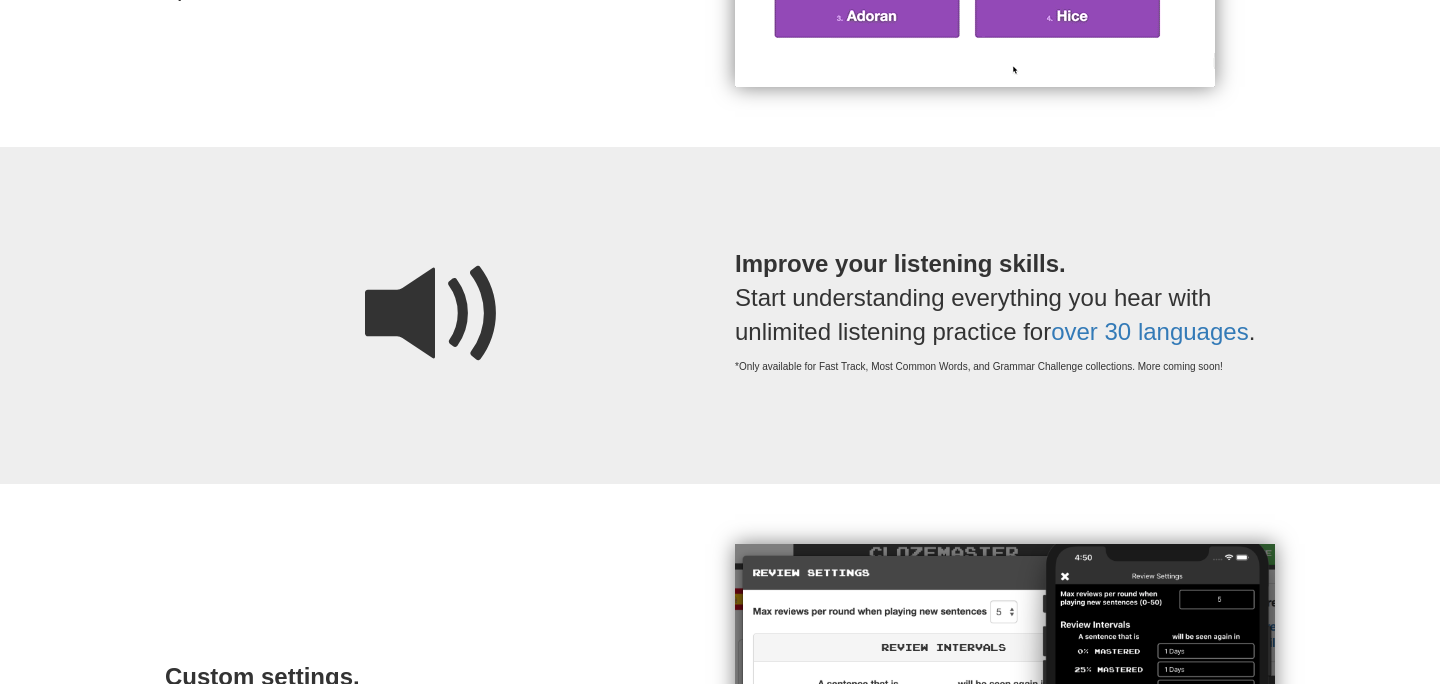 scroll, scrollTop: 0, scrollLeft: 0, axis: both 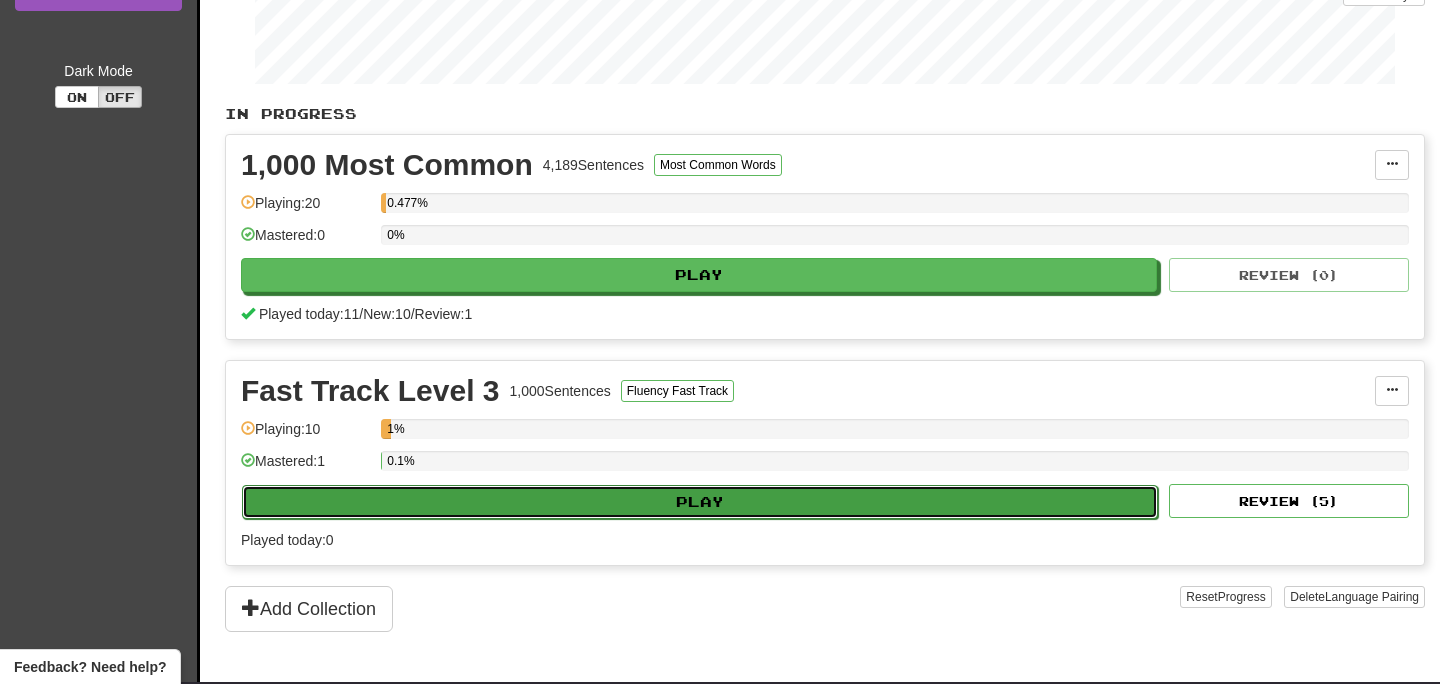 click on "Play" at bounding box center [700, 502] 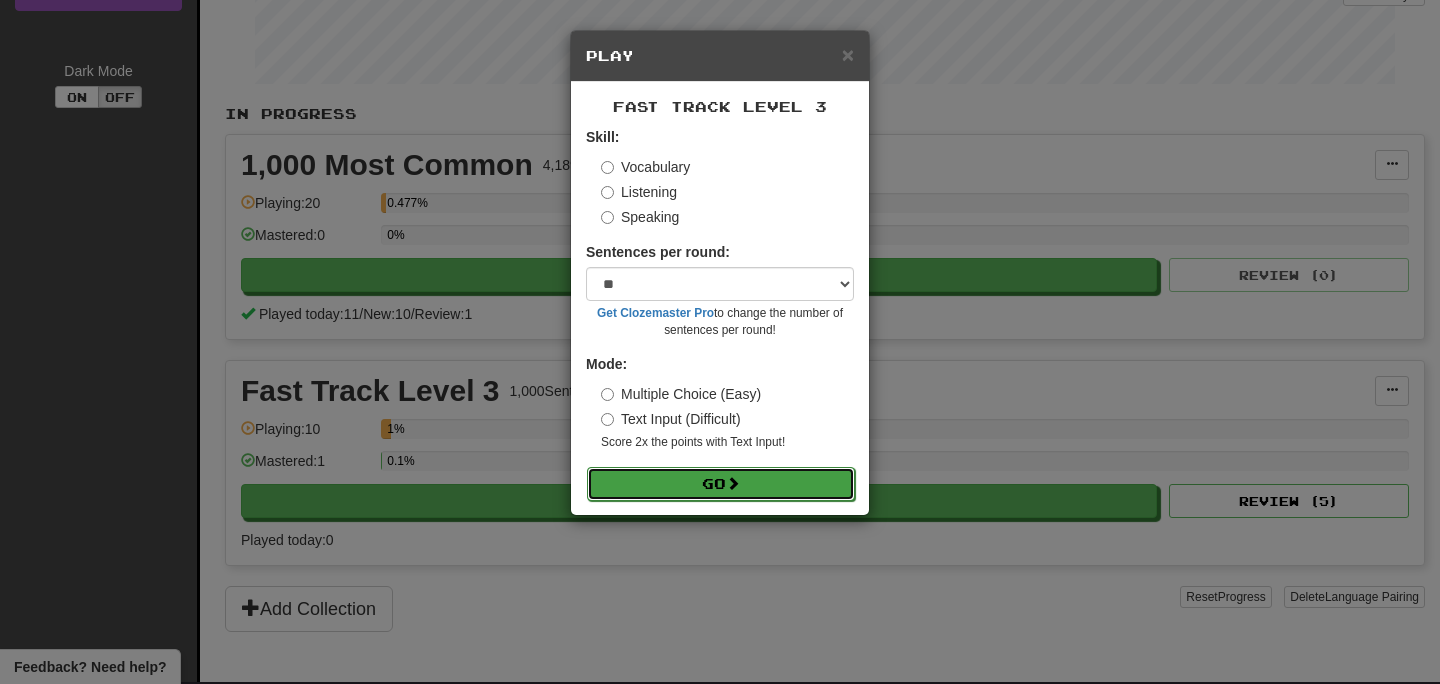click on "Go" at bounding box center [721, 484] 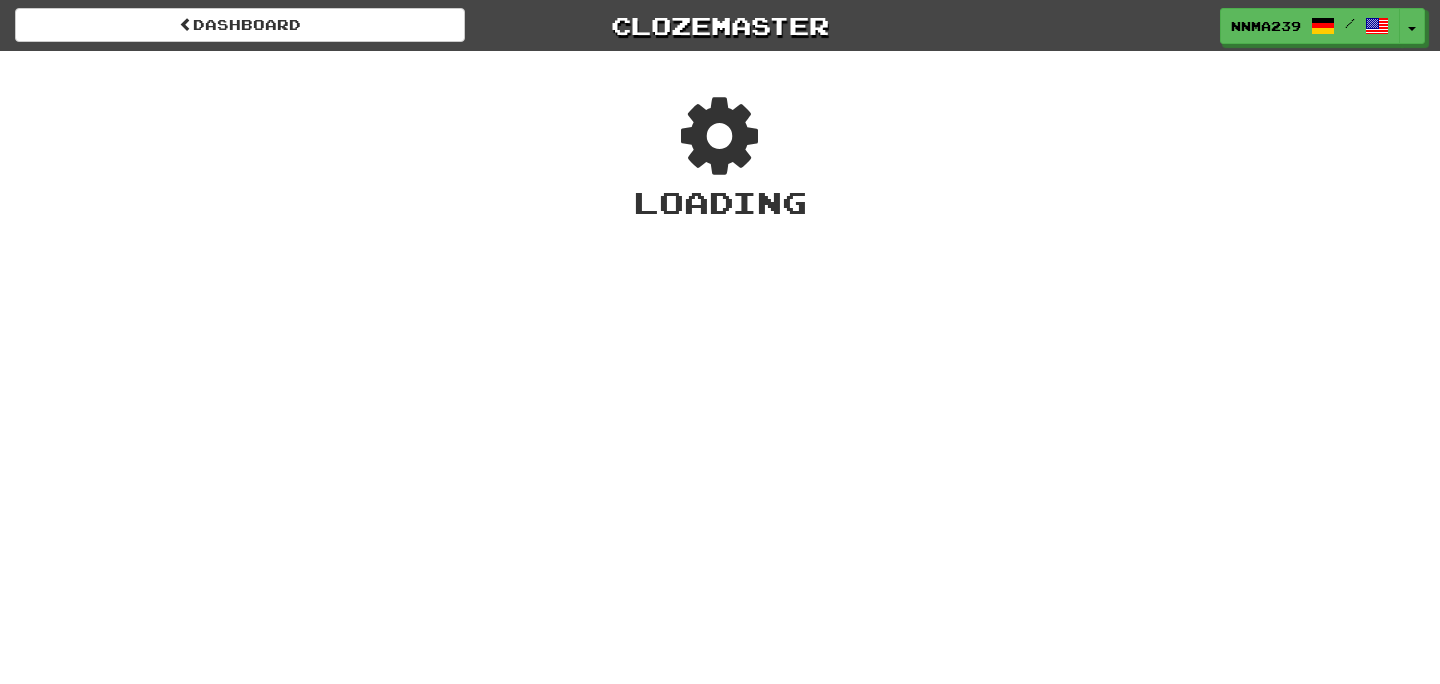 scroll, scrollTop: 0, scrollLeft: 0, axis: both 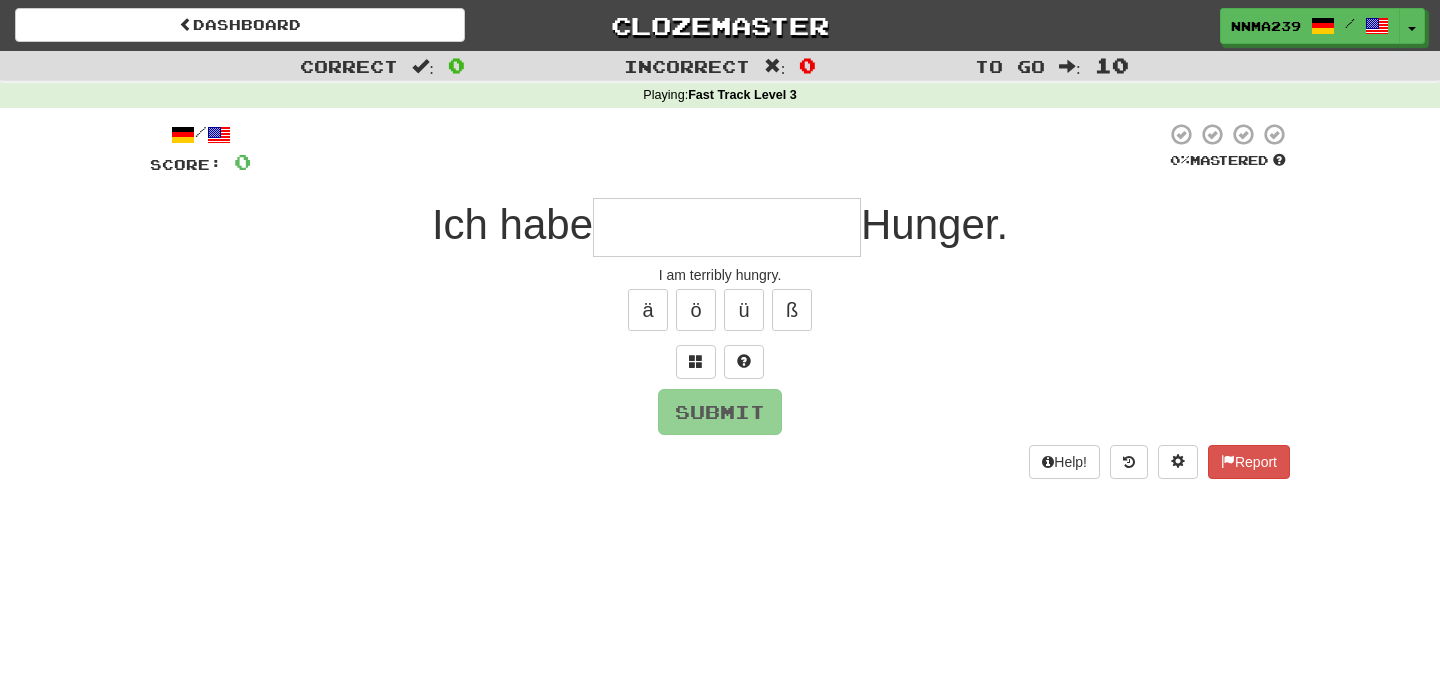 click at bounding box center (727, 227) 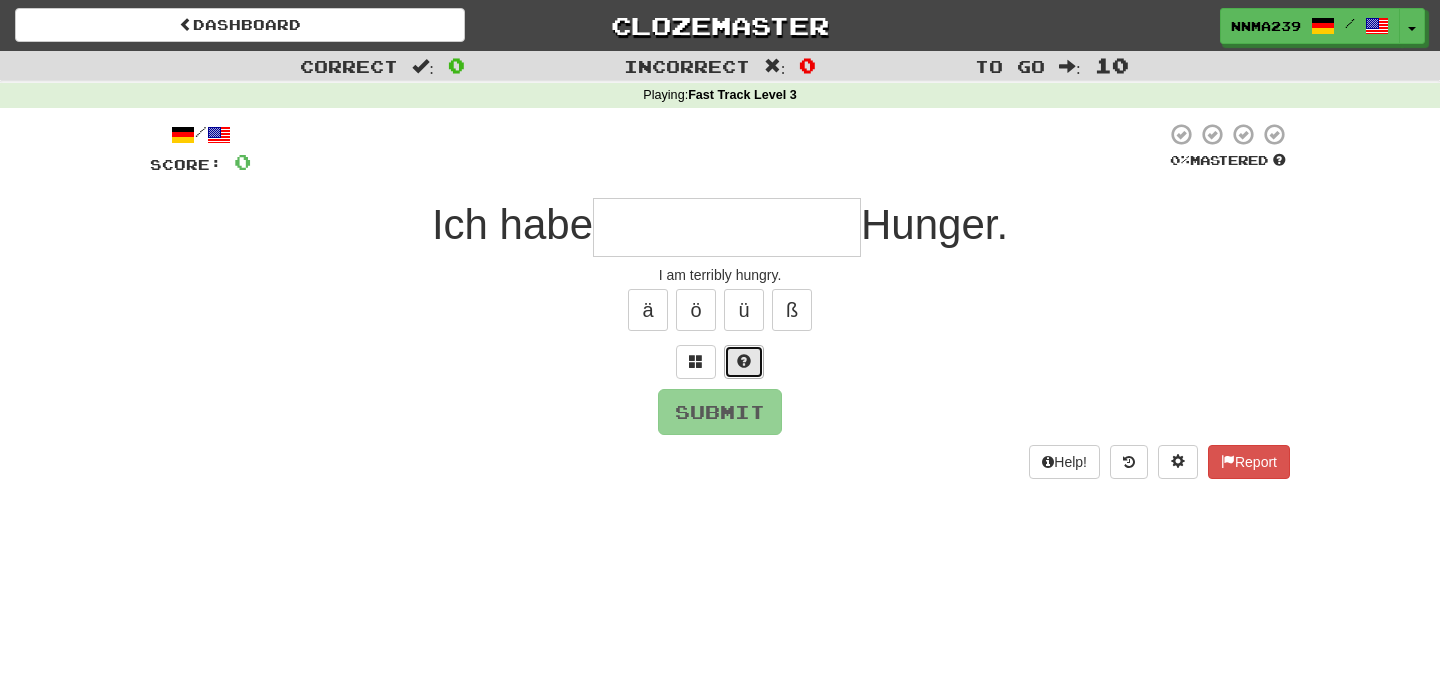 click at bounding box center [744, 361] 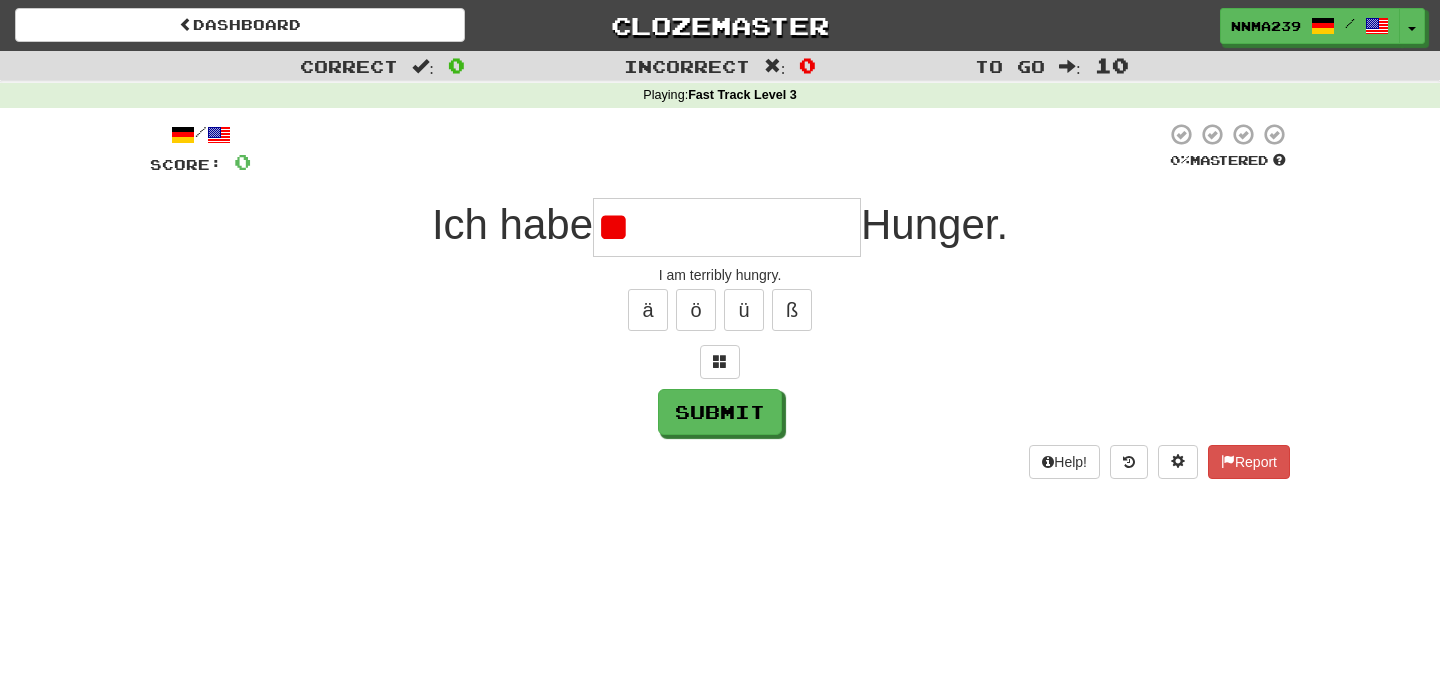 type on "*" 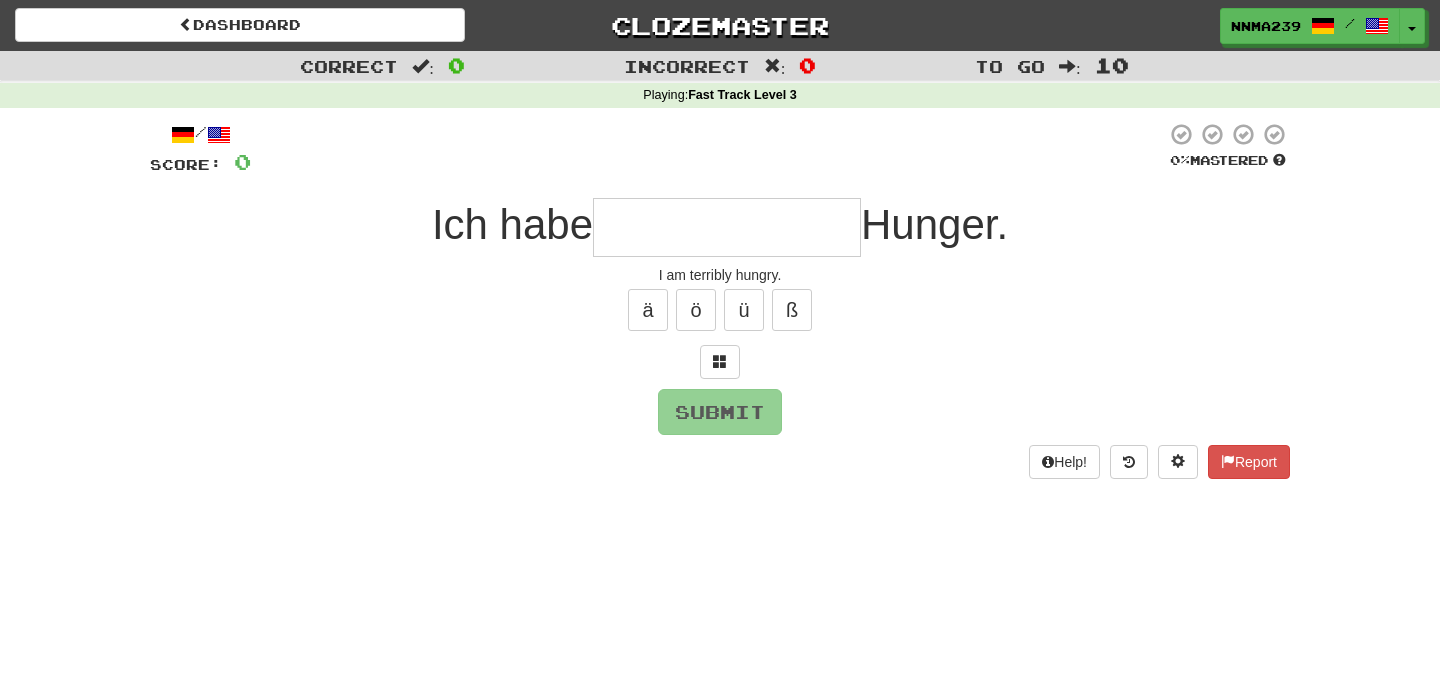 click at bounding box center [727, 227] 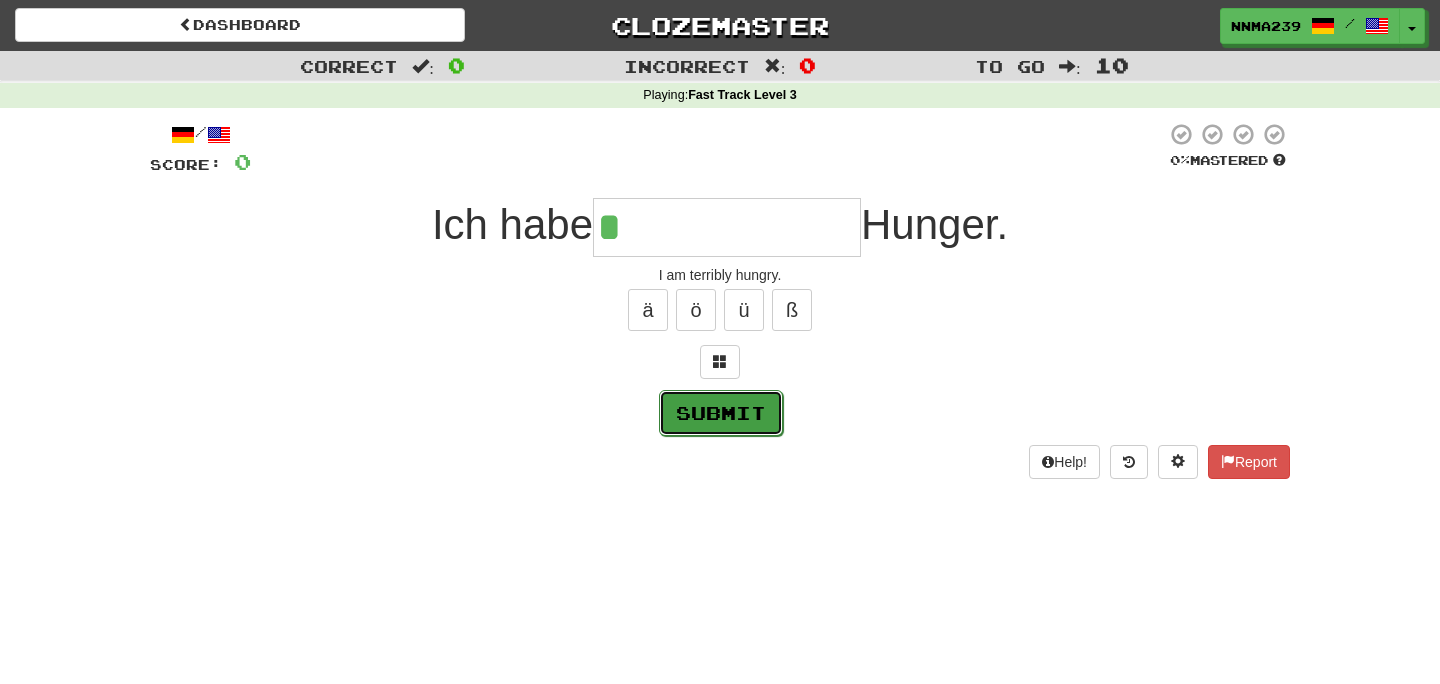 click on "Submit" at bounding box center (721, 413) 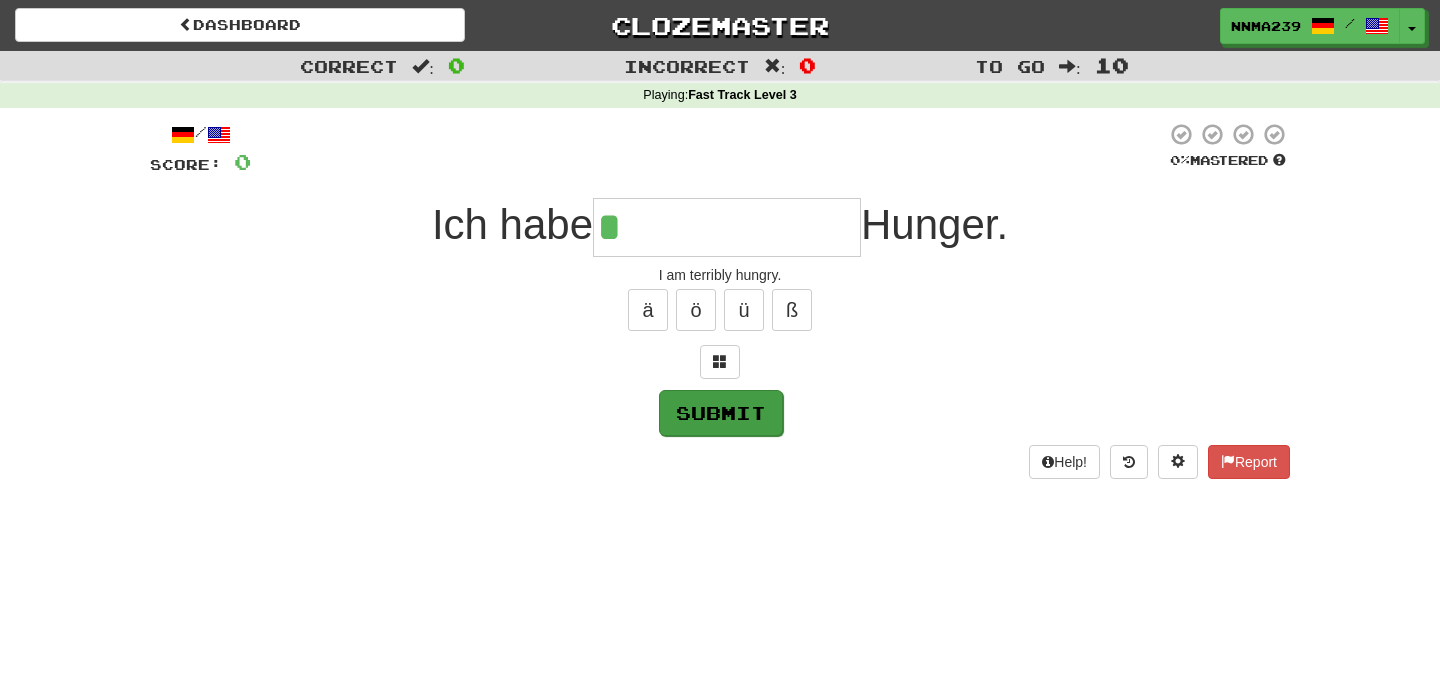 type on "**********" 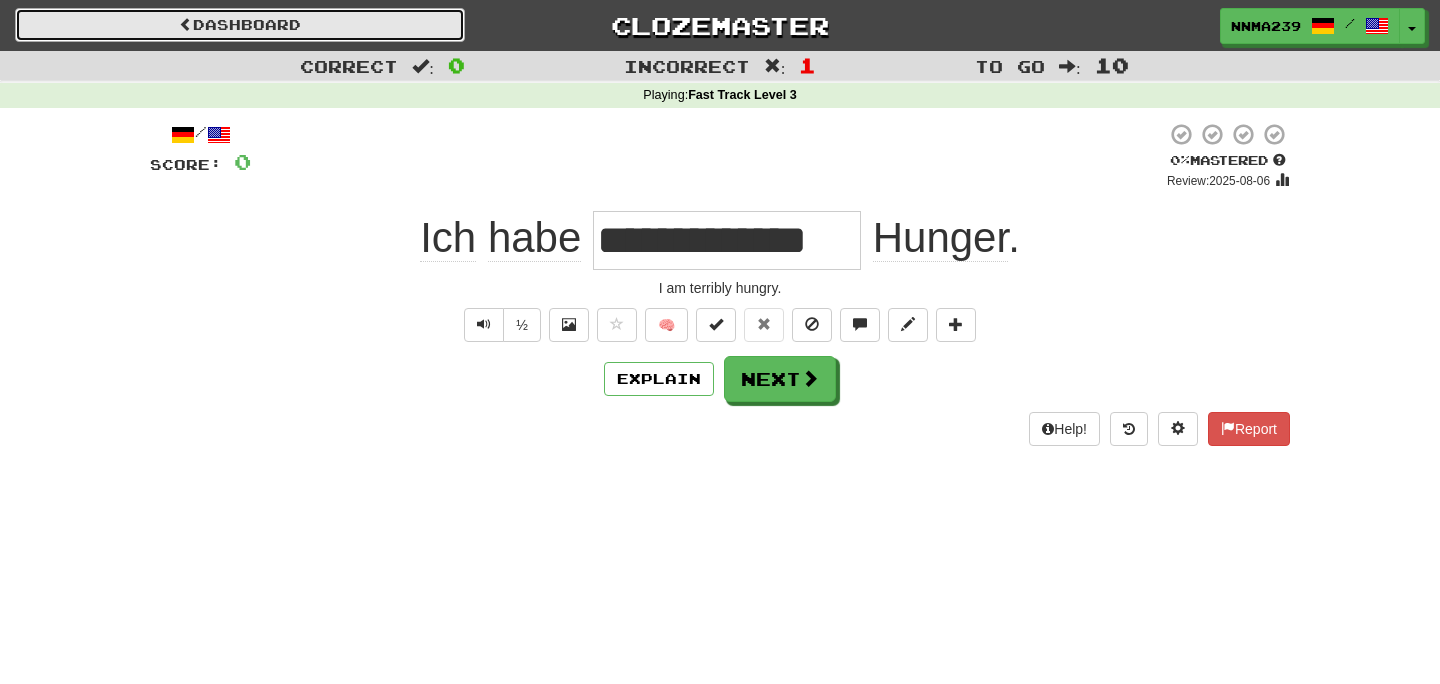 click on "Dashboard" at bounding box center [240, 25] 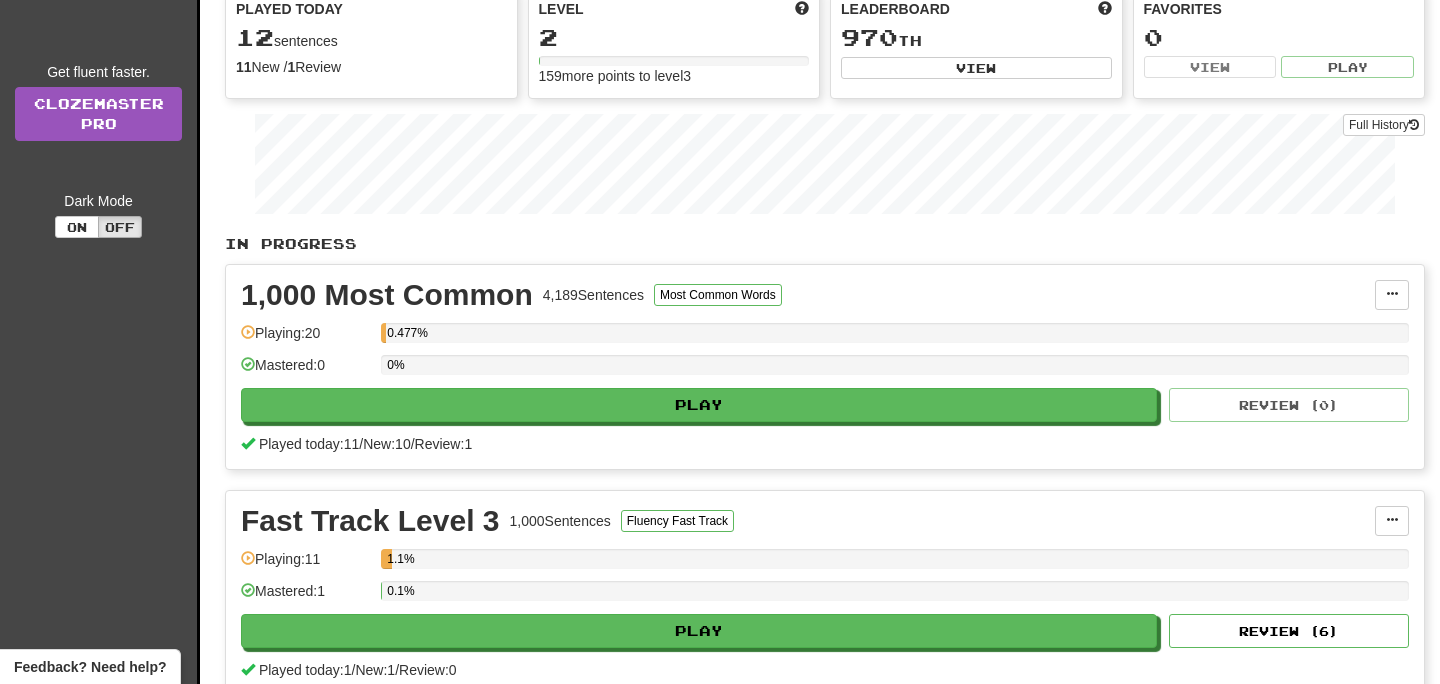 scroll, scrollTop: 195, scrollLeft: 0, axis: vertical 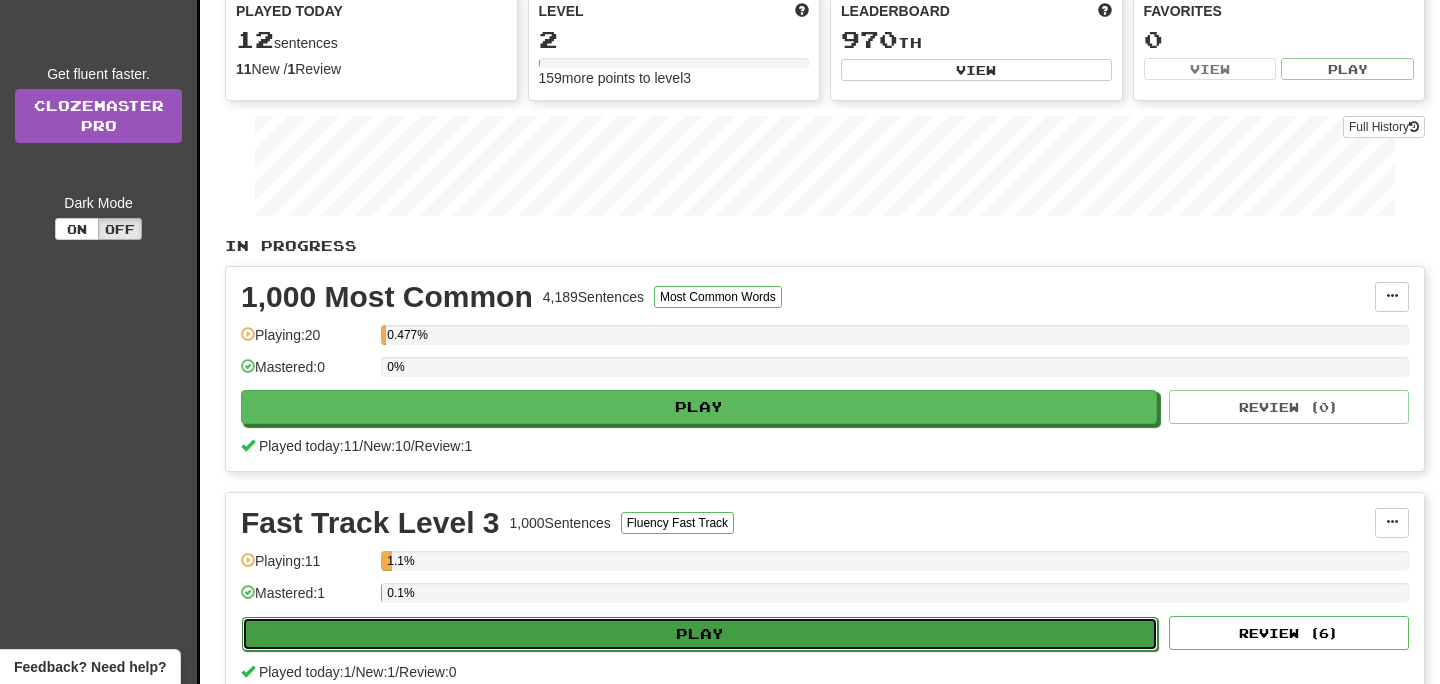 click on "Play" at bounding box center (700, 634) 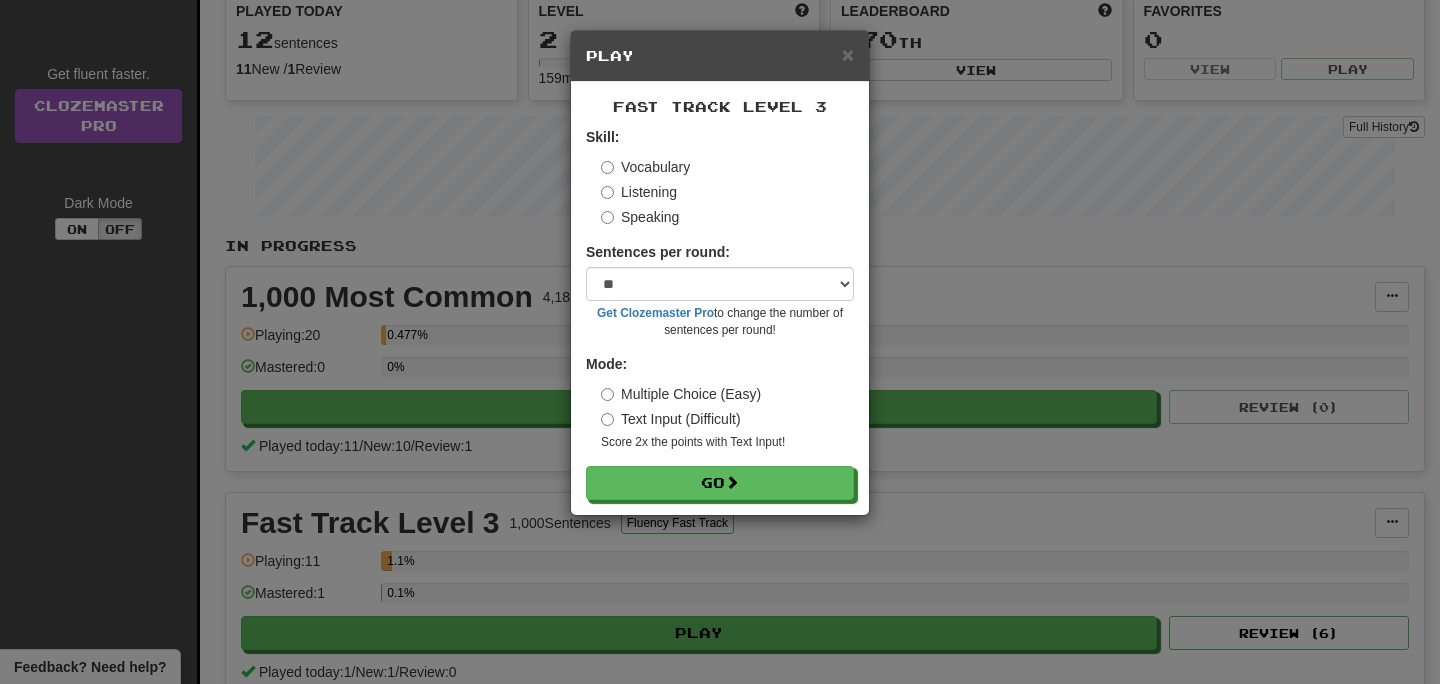 click on "Multiple Choice (Easy)" at bounding box center [681, 394] 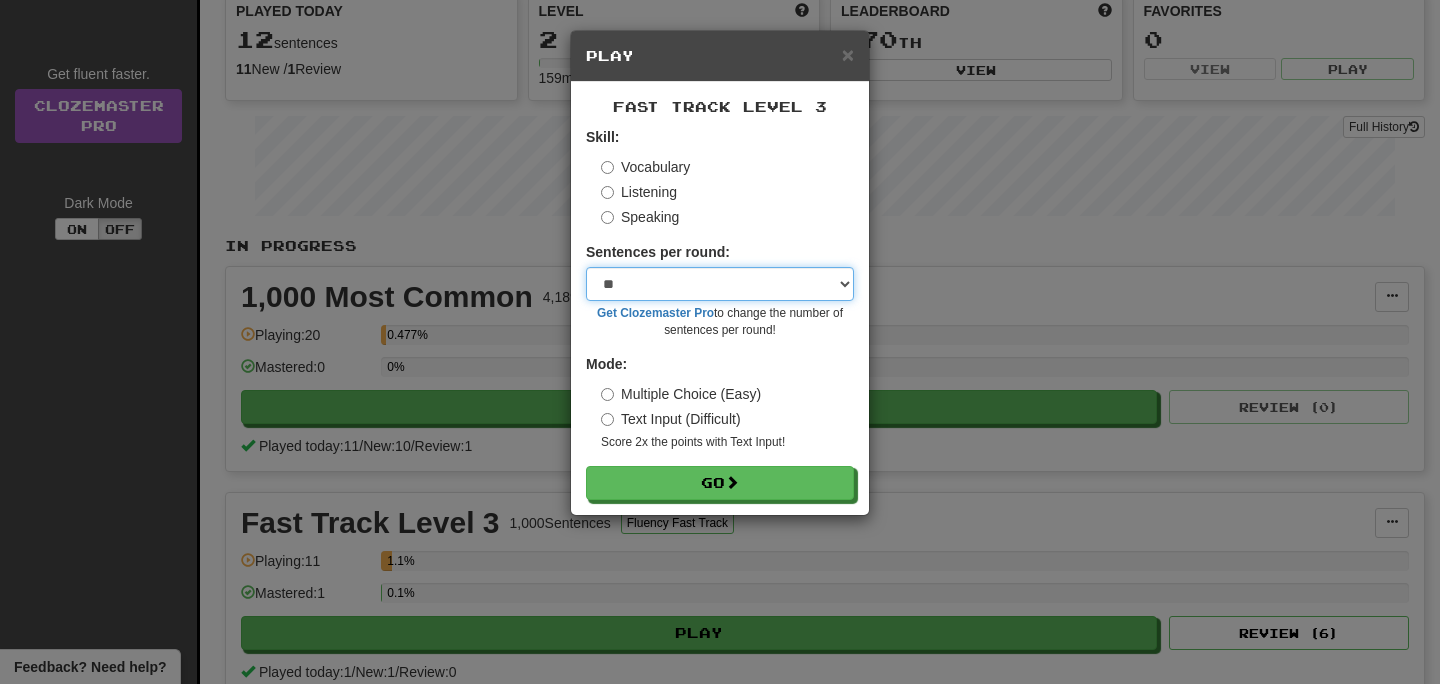 click on "* ** ** ** ** ** *** ********" at bounding box center (720, 284) 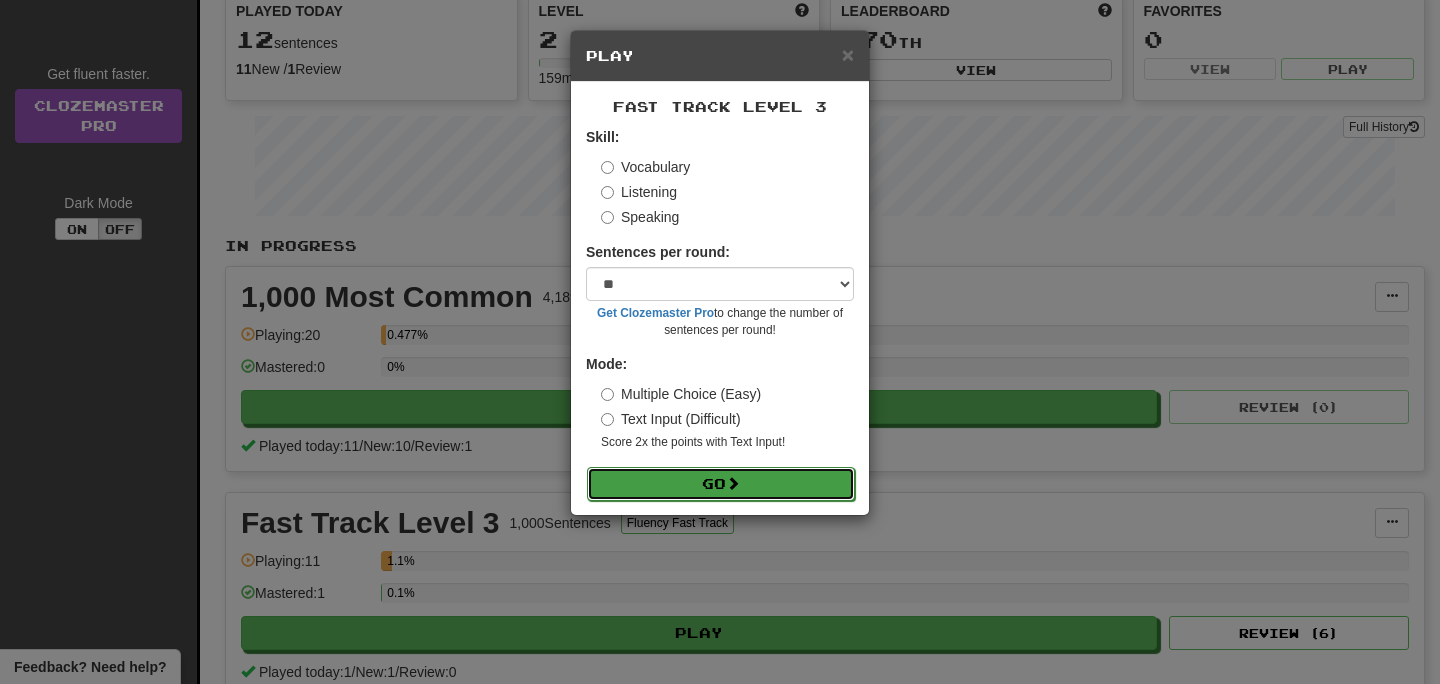 click on "Go" at bounding box center [721, 484] 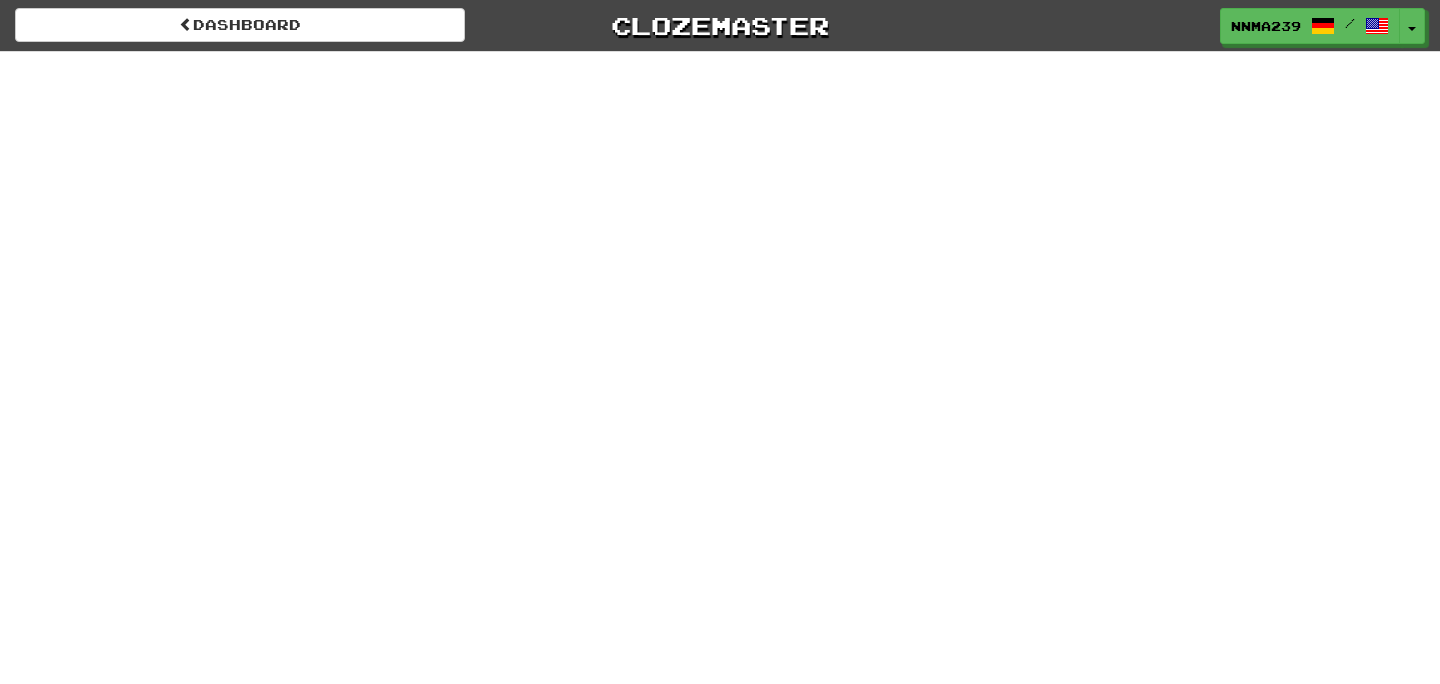 scroll, scrollTop: 0, scrollLeft: 0, axis: both 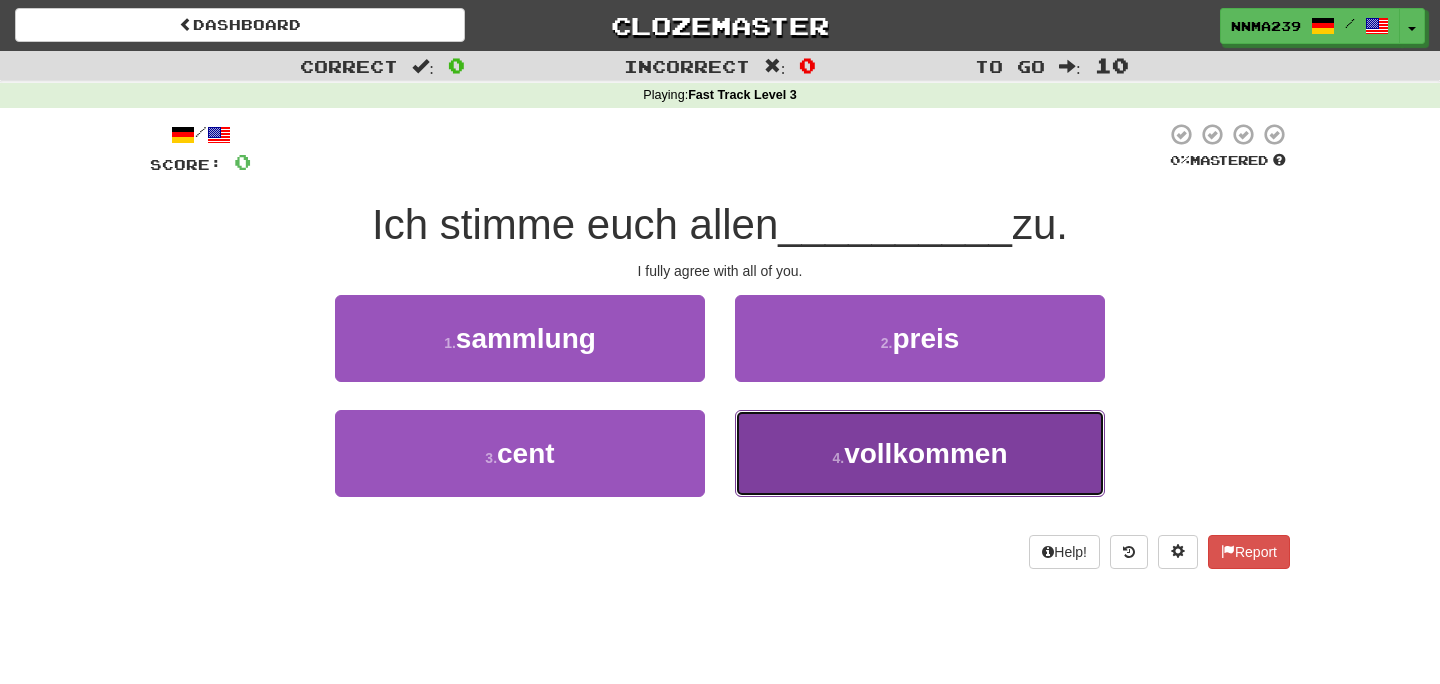 click on "4 .  vollkommen" at bounding box center [920, 453] 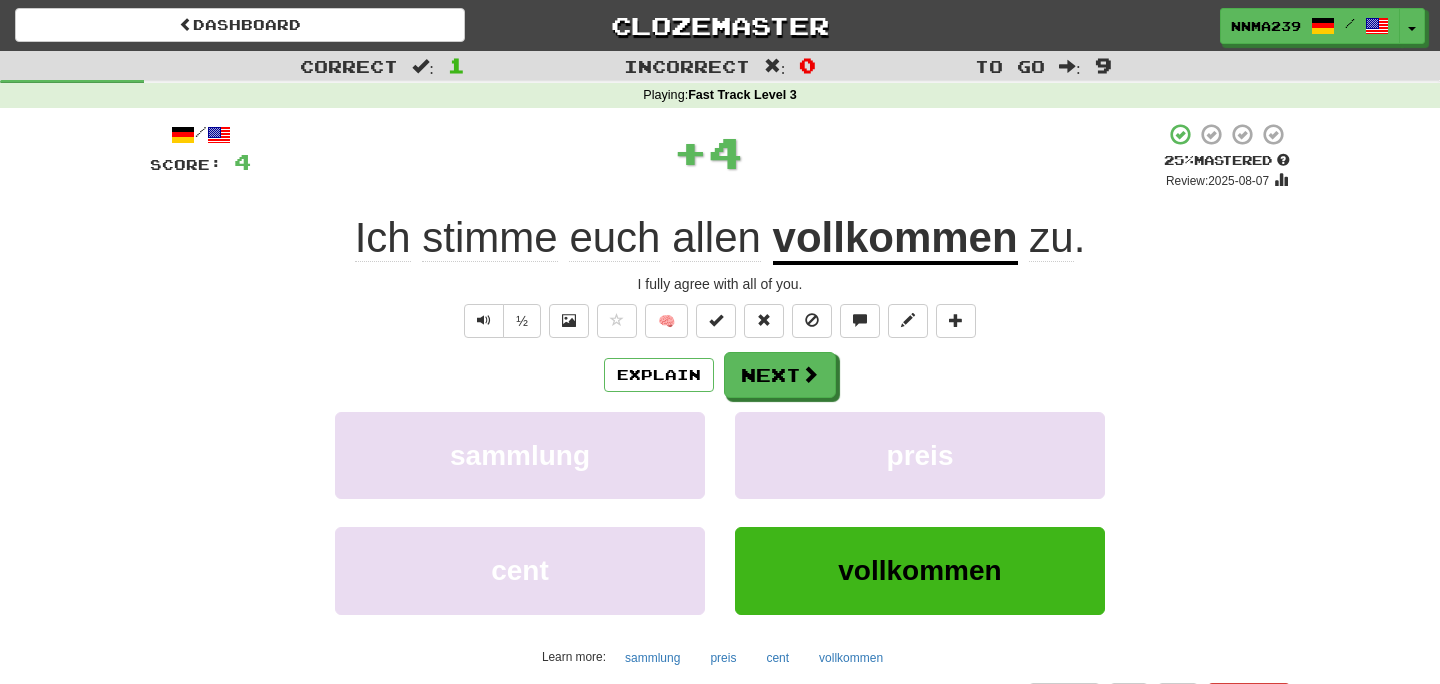 click on "vollkommen" at bounding box center [895, 239] 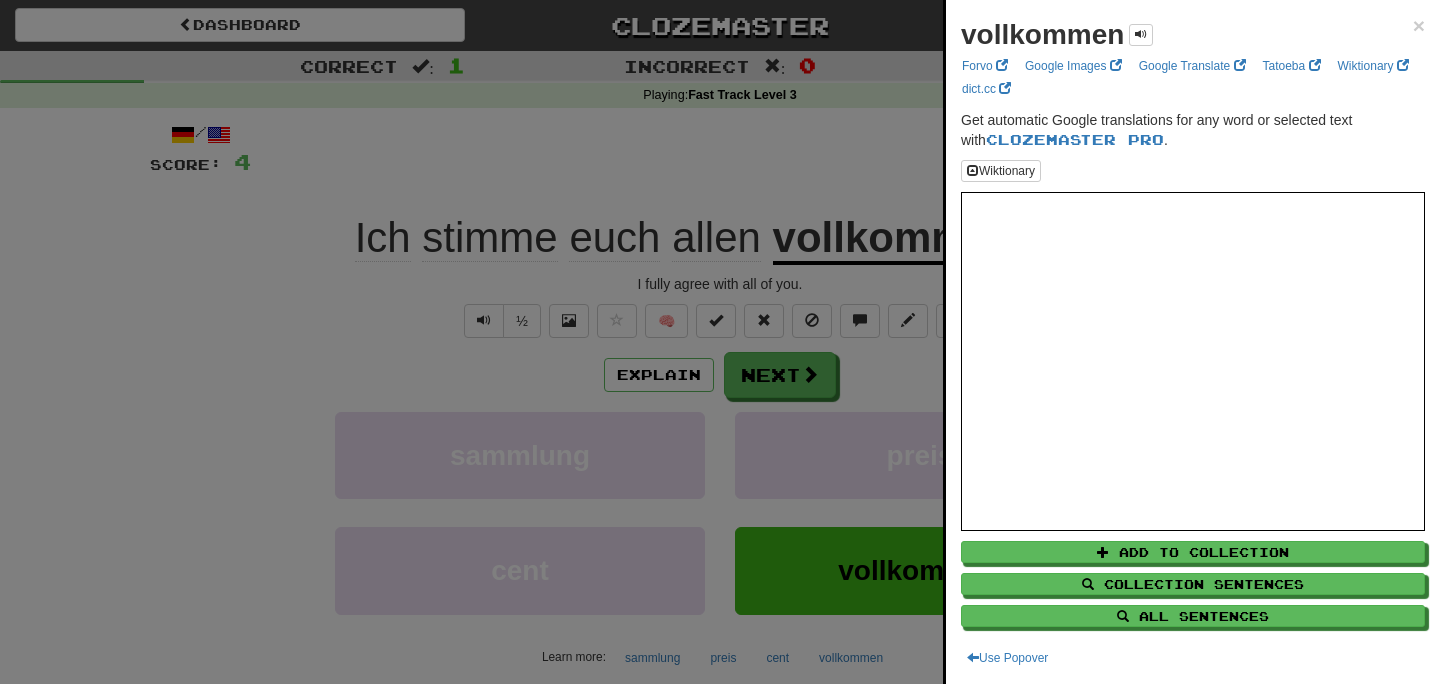 click at bounding box center (720, 342) 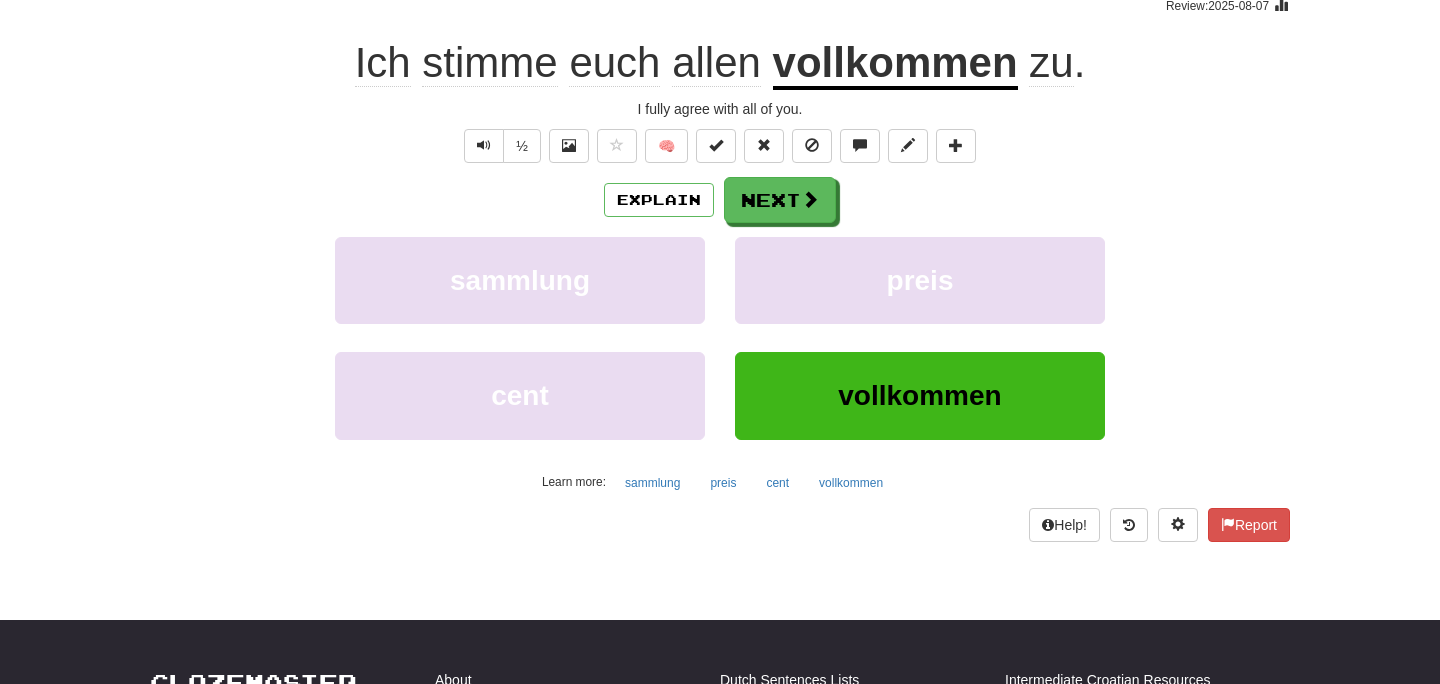 scroll, scrollTop: 174, scrollLeft: 0, axis: vertical 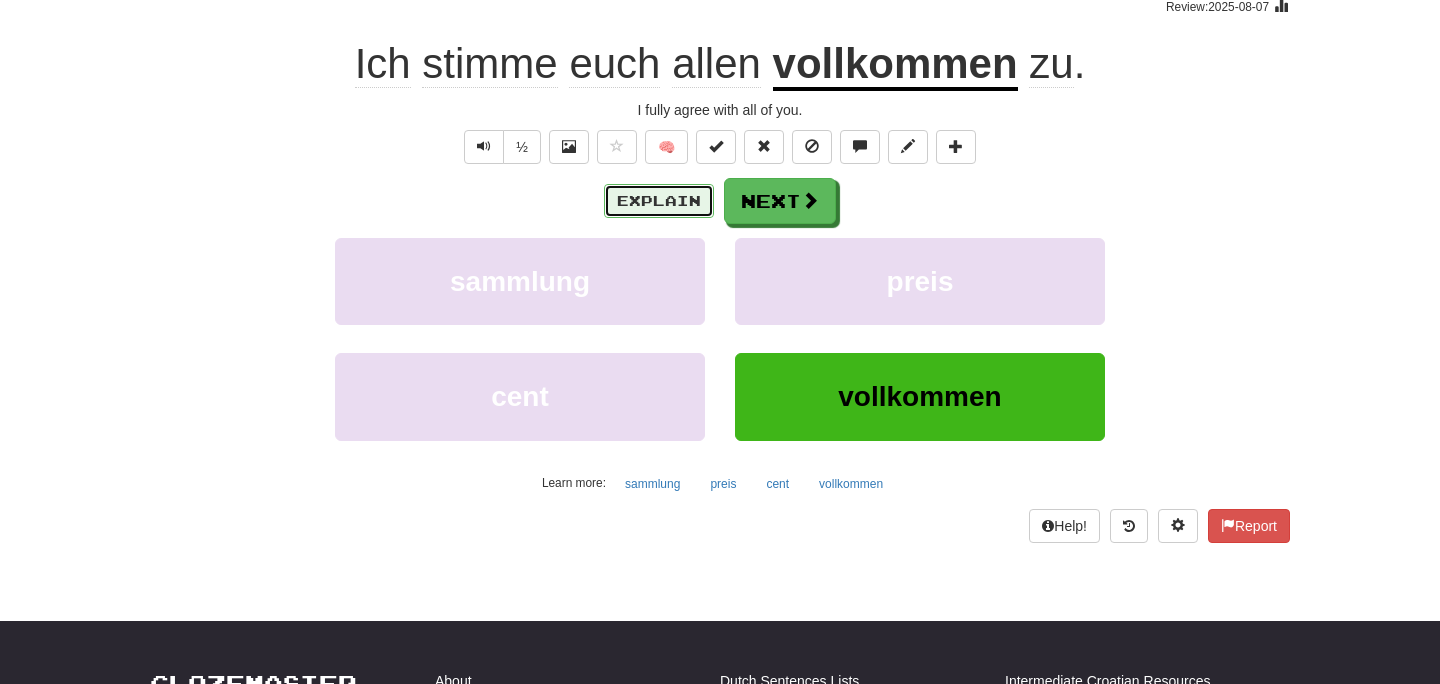 click on "Explain" at bounding box center (659, 201) 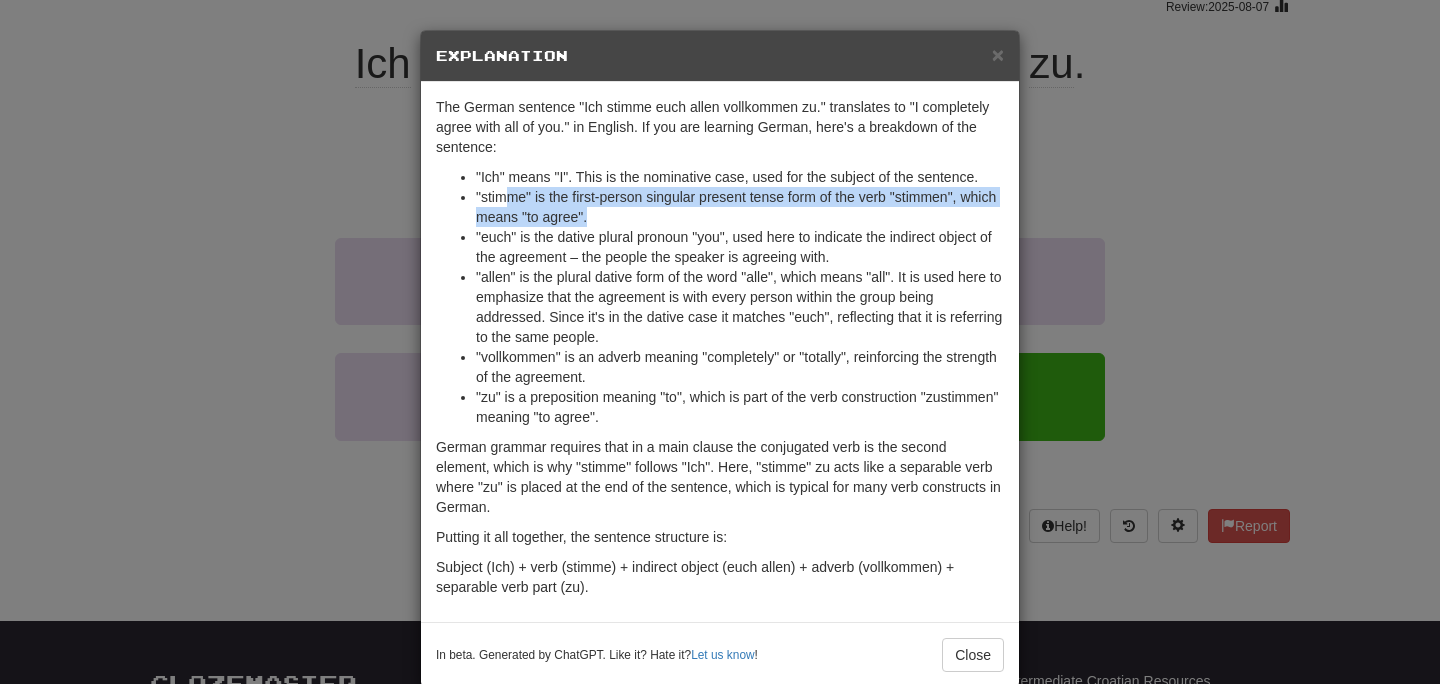 drag, startPoint x: 507, startPoint y: 191, endPoint x: 633, endPoint y: 213, distance: 127.90621 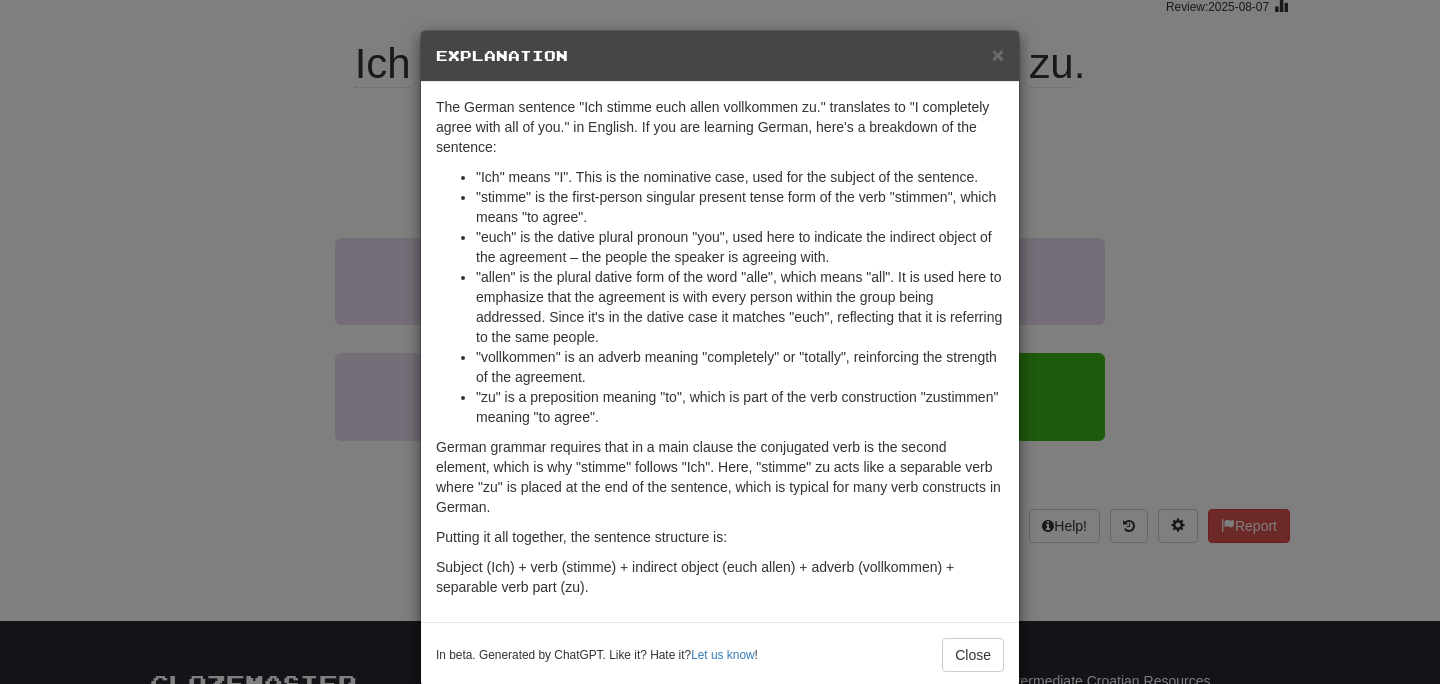 click on ""allen" is the plural dative form of the word "alle", which means "all". It is used here to emphasize that the agreement is with every person within the group being addressed. Since it's in the dative case it matches "euch", reflecting that it is referring to the same people." at bounding box center (740, 307) 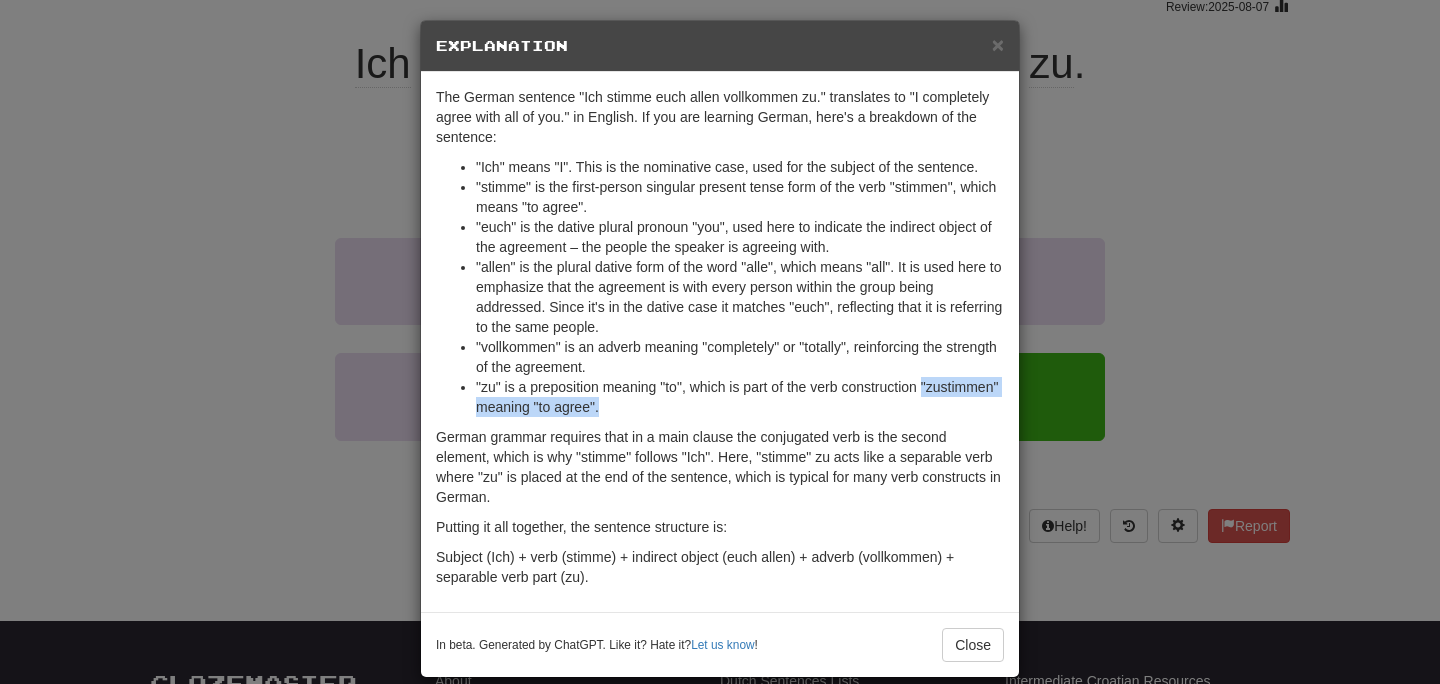 drag, startPoint x: 707, startPoint y: 410, endPoint x: 408, endPoint y: 410, distance: 299 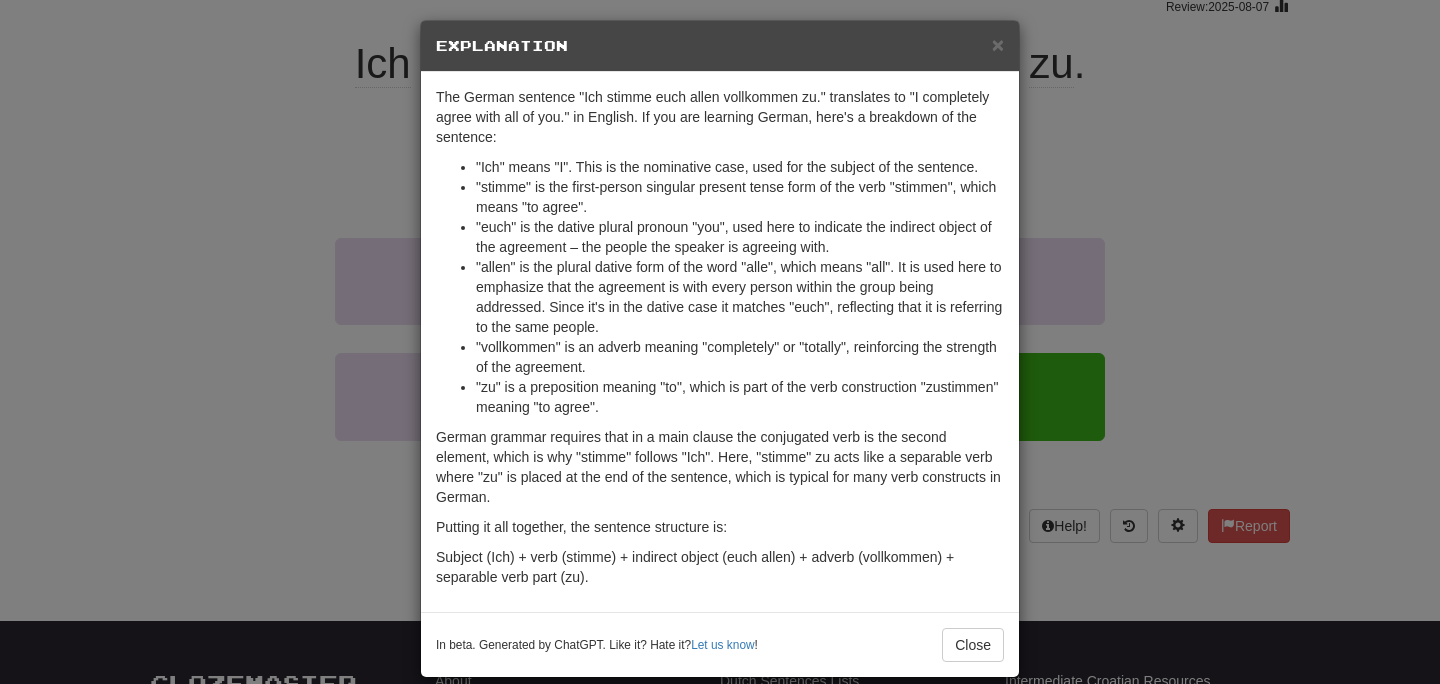 click on "× Explanation The German sentence "Ich stimme euch allen vollkommen zu." translates to "I completely agree with all of you." in English. If you are learning German, here's a breakdown of the sentence:
"Ich" means "I". This is the nominative case, used for the subject of the sentence.
"stimme" is the first-person singular present tense form of the verb "stimmen", which means "to agree".
"euch" is the dative plural pronoun "you", used here to indicate the indirect object of the agreement – the people the speaker is agreeing with.
"allen" is the plural dative form of the word "alle", which means "all". It is used here to emphasize that the agreement is with every person within the group being addressed. Since it's in the dative case it matches "euch", reflecting that it is referring to the same people.
"vollkommen" is an adverb meaning "completely" or "totally", reinforcing the strength of the agreement.
Putting it all together, the sentence structure is:
Let us know ! Close" at bounding box center (720, 342) 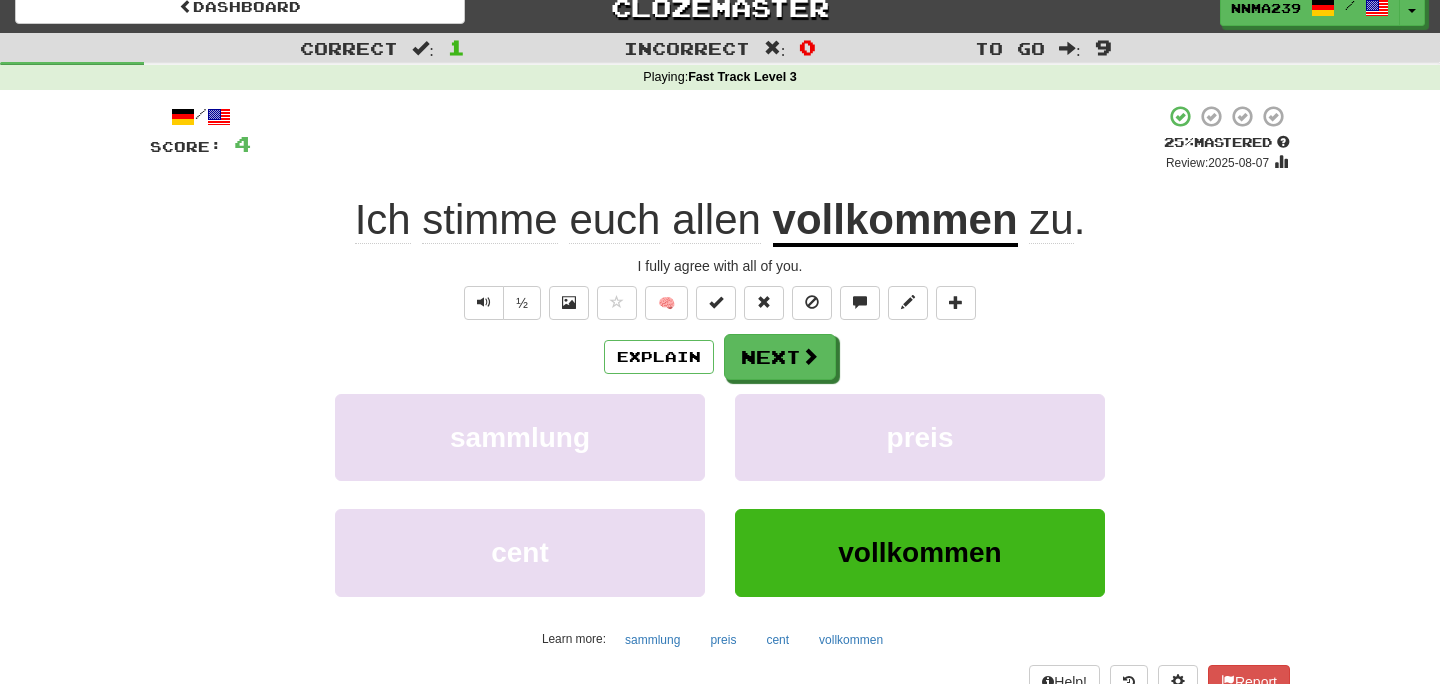 scroll, scrollTop: 25, scrollLeft: 0, axis: vertical 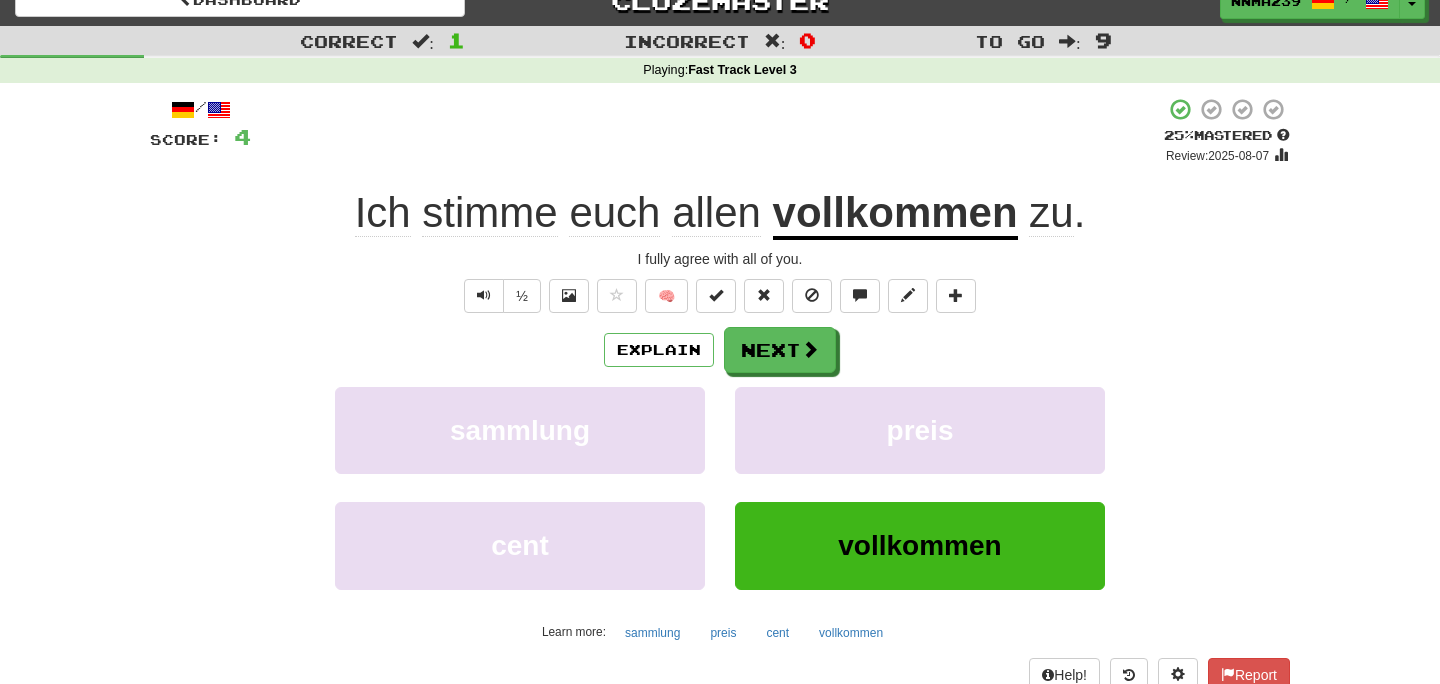click on "vollkommen" at bounding box center [895, 214] 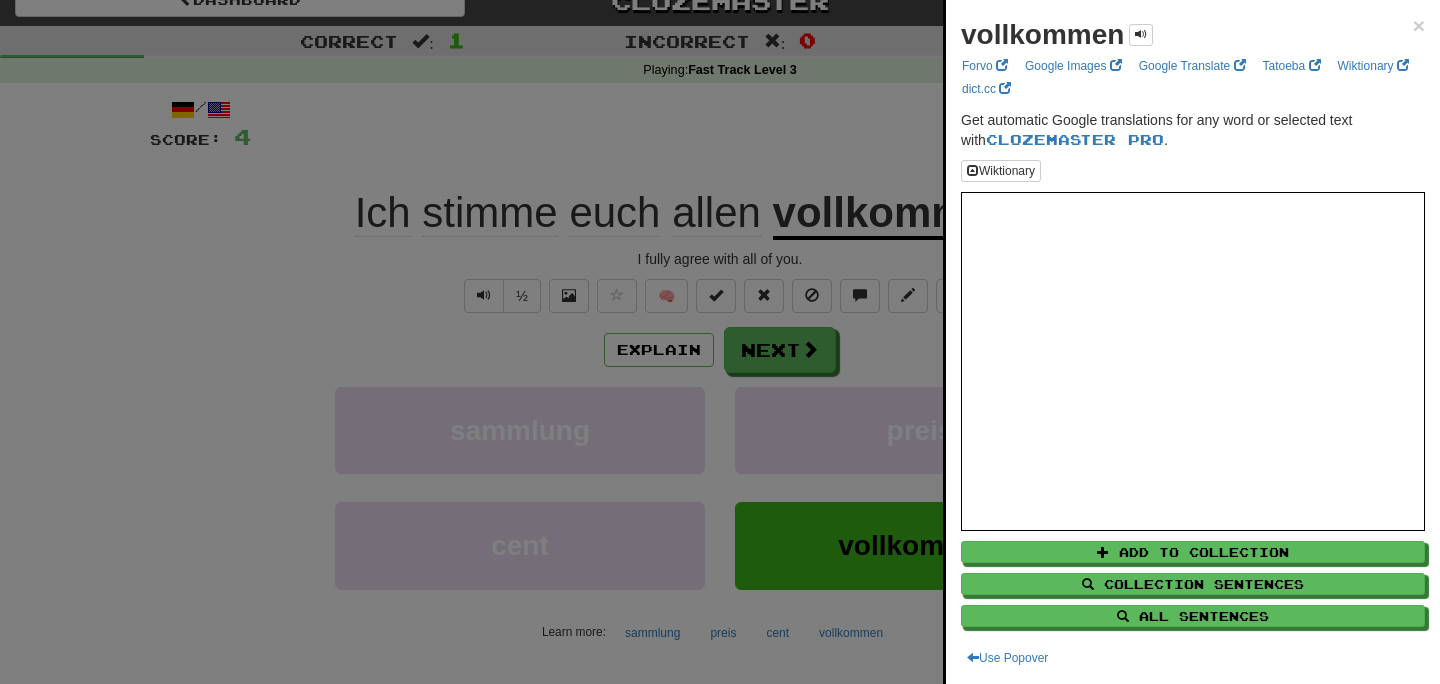 click at bounding box center (720, 342) 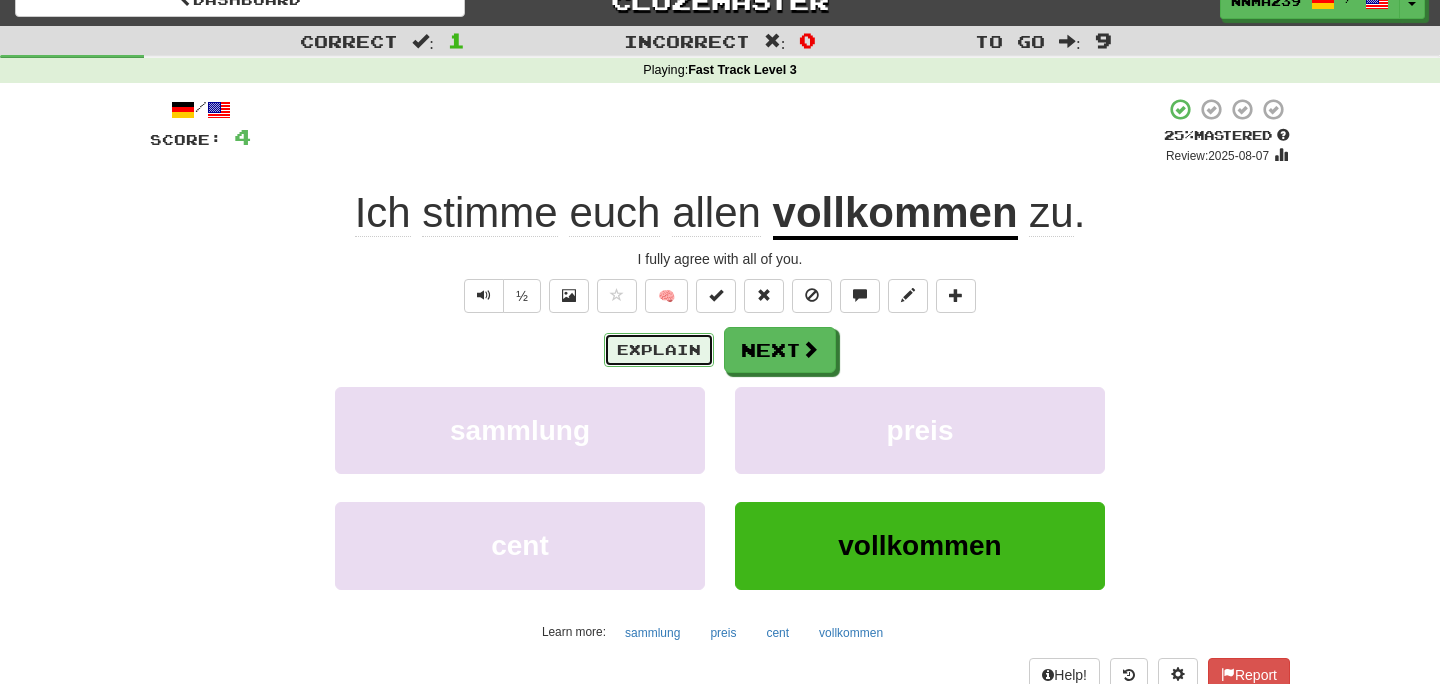 click on "Explain" at bounding box center [659, 350] 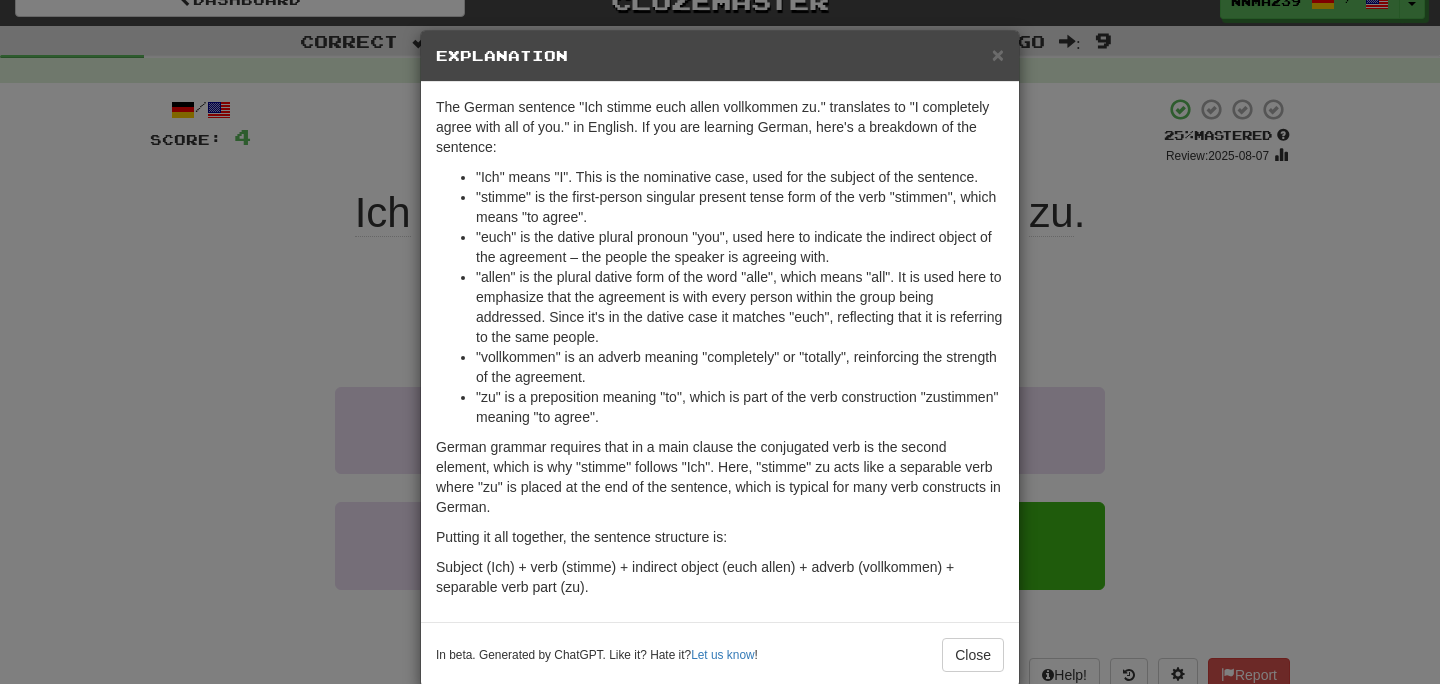 scroll, scrollTop: 28, scrollLeft: 0, axis: vertical 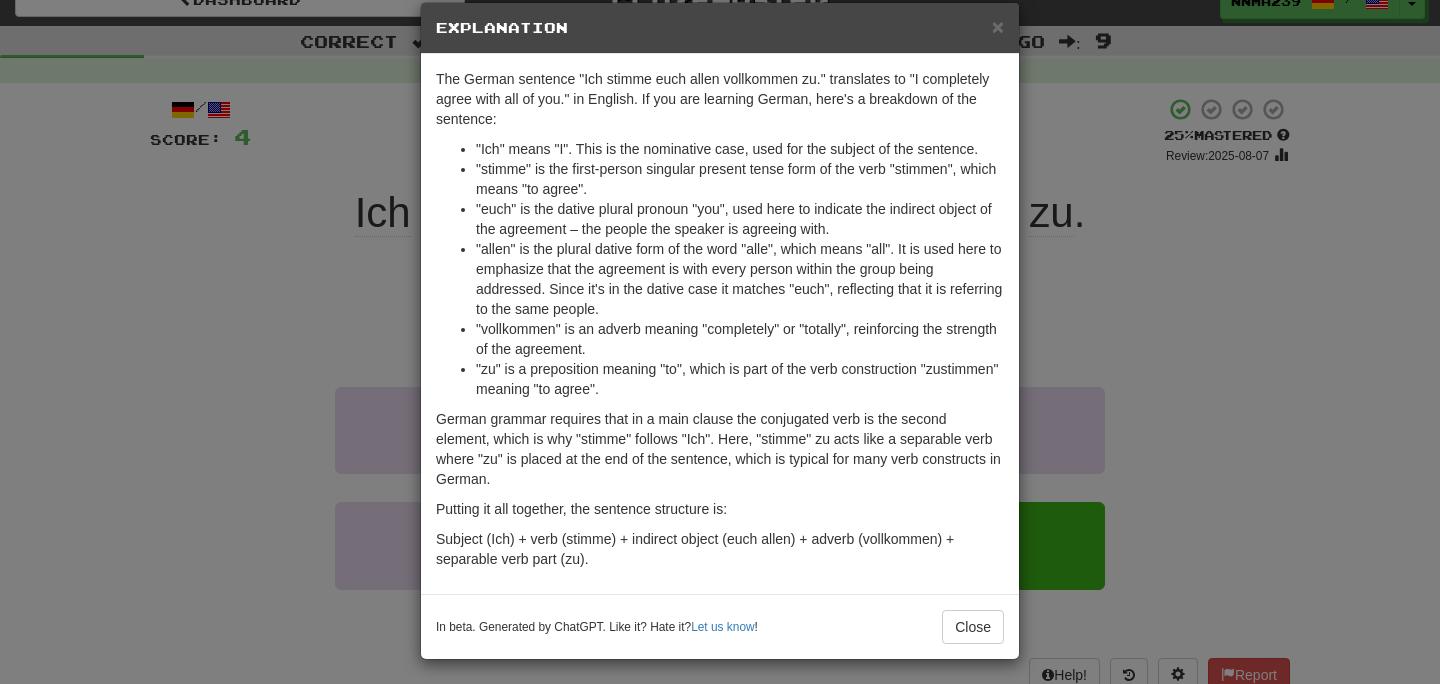 click on "× Explanation The German sentence "Ich stimme euch allen vollkommen zu." translates to "I completely agree with all of you." in English. If you are learning German, here's a breakdown of the sentence:
"Ich" means "I". This is the nominative case, used for the subject of the sentence.
"stimme" is the first-person singular present tense form of the verb "stimmen", which means "to agree".
"euch" is the dative plural pronoun "you", used here to indicate the indirect object of the agreement – the people the speaker is agreeing with.
"allen" is the plural dative form of the word "alle", which means "all". It is used here to emphasize that the agreement is with every person within the group being addressed. Since it's in the dative case it matches "euch", reflecting that it is referring to the same people.
"vollkommen" is an adverb meaning "completely" or "totally", reinforcing the strength of the agreement.
Putting it all together, the sentence structure is:
Let us know ! Close" at bounding box center [720, 342] 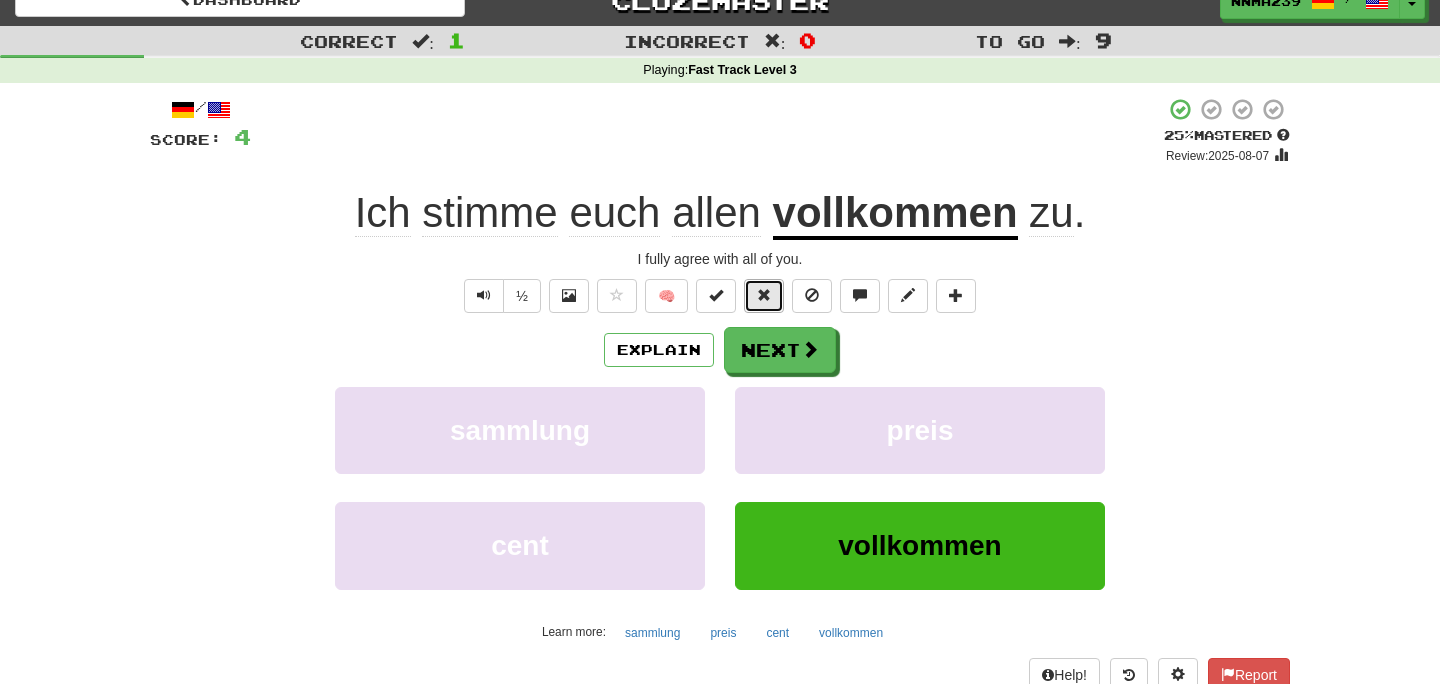 click at bounding box center (764, 295) 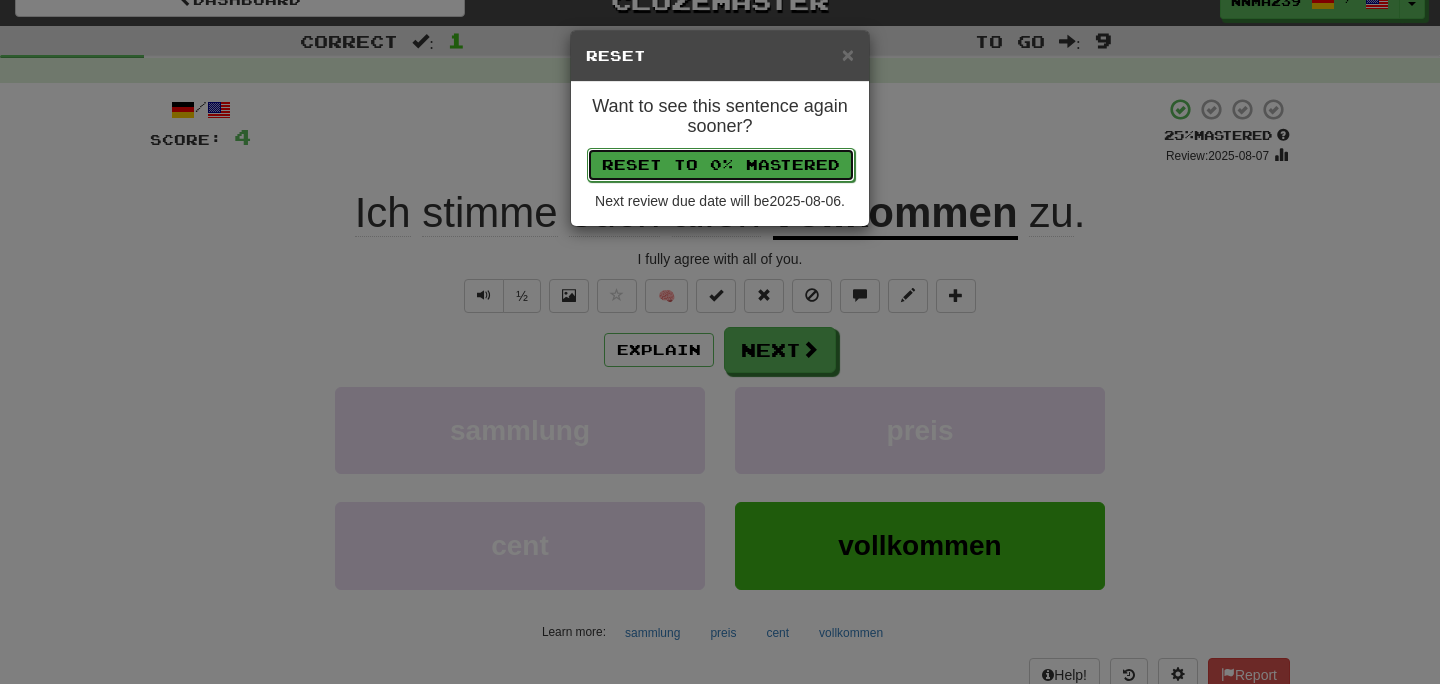 click on "Reset to 0% Mastered" at bounding box center [721, 165] 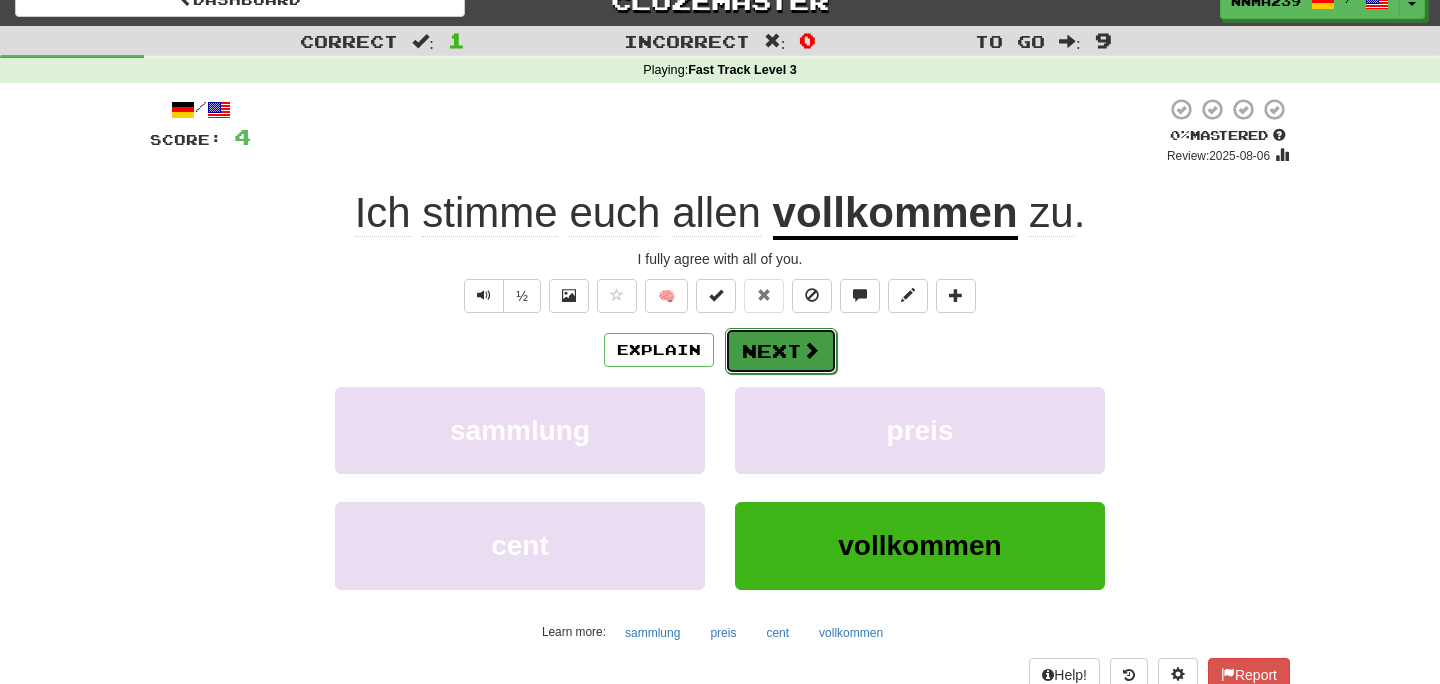 click on "Next" at bounding box center [781, 351] 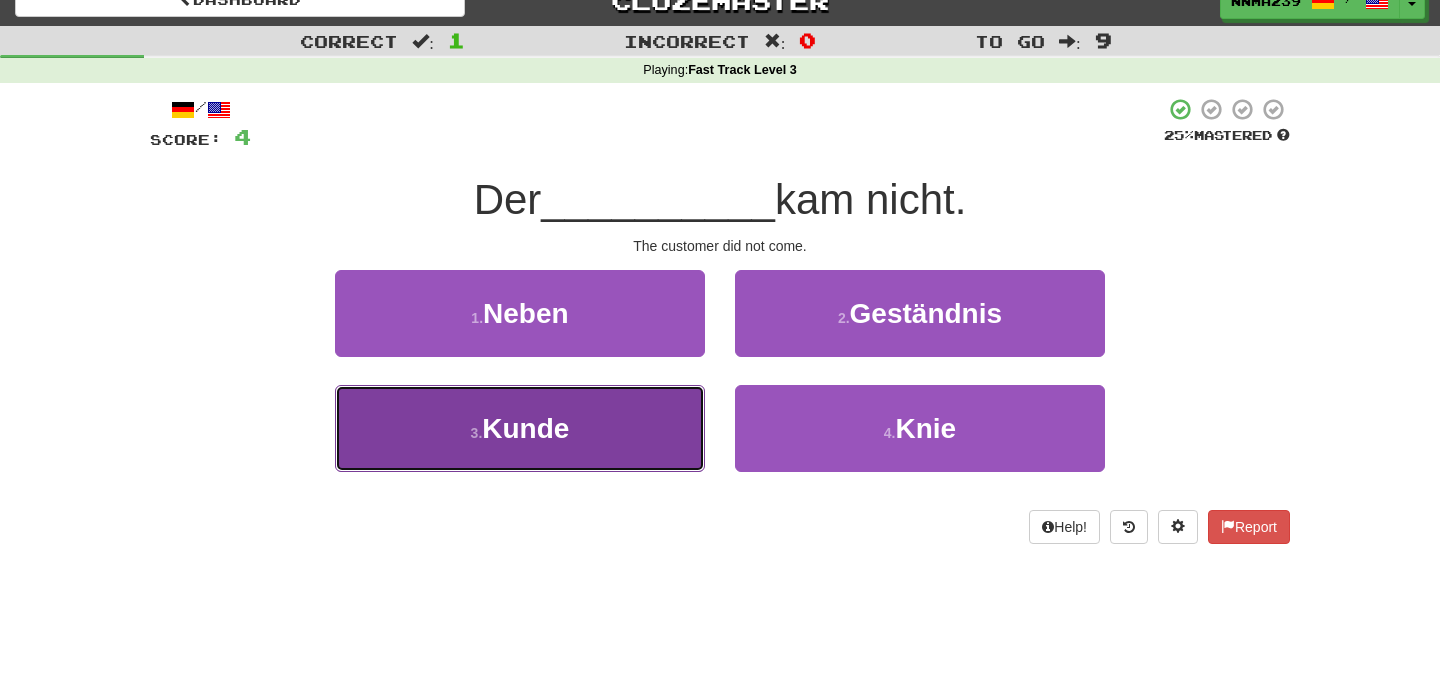 click on "3 .  Kunde" at bounding box center [520, 428] 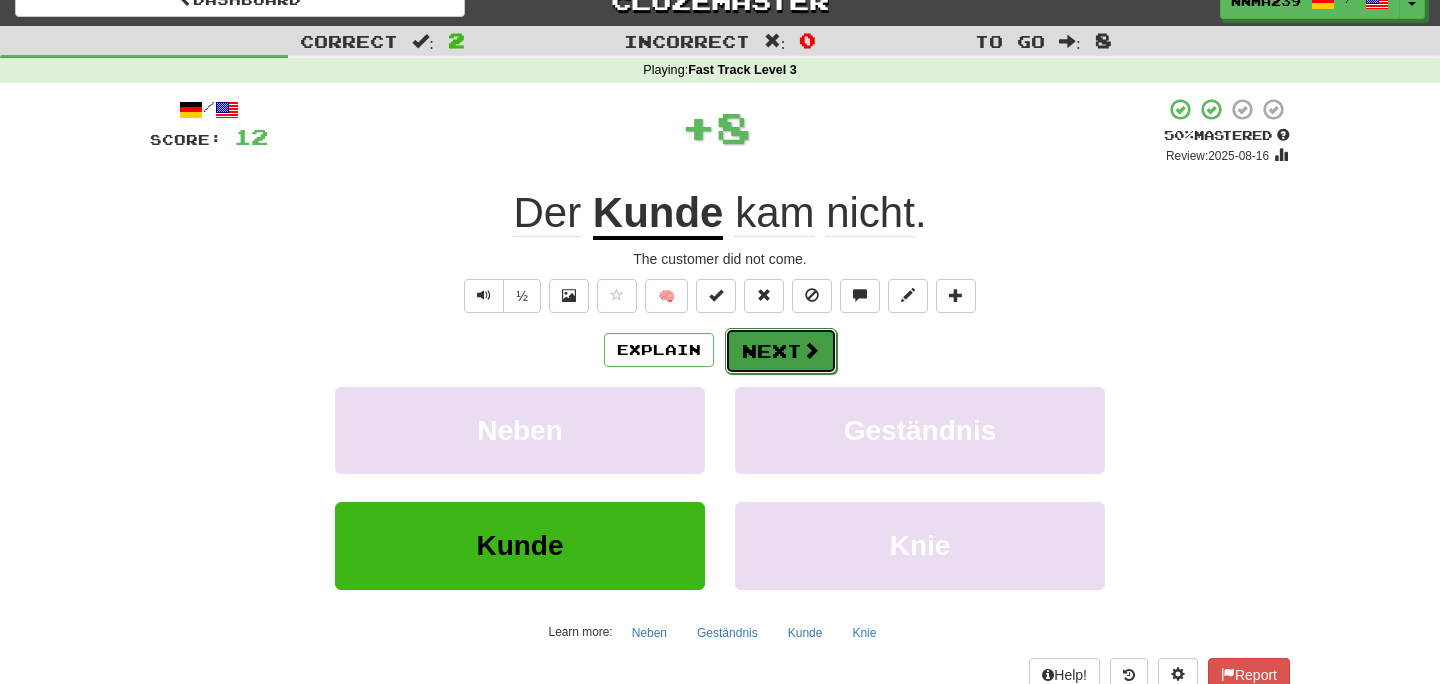 click on "Next" at bounding box center [781, 351] 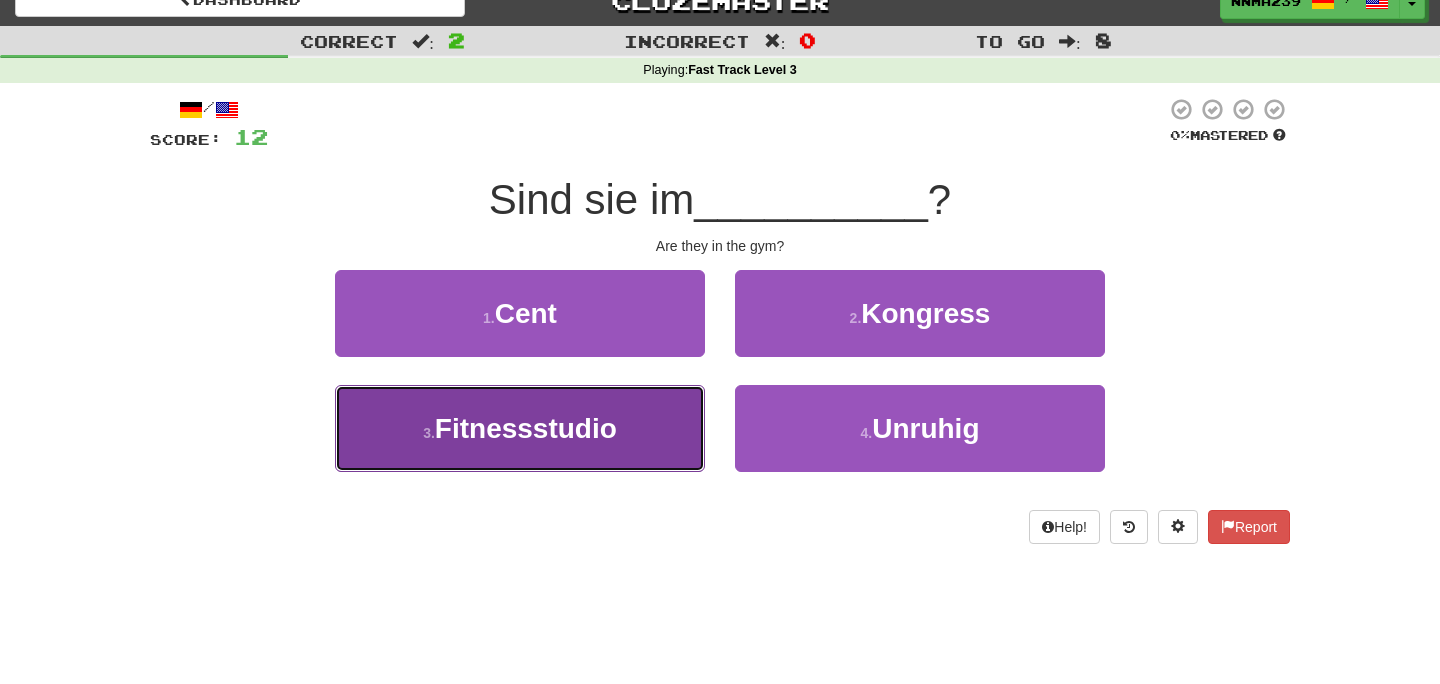 click on "3 .  Fitnessstudio" at bounding box center [520, 428] 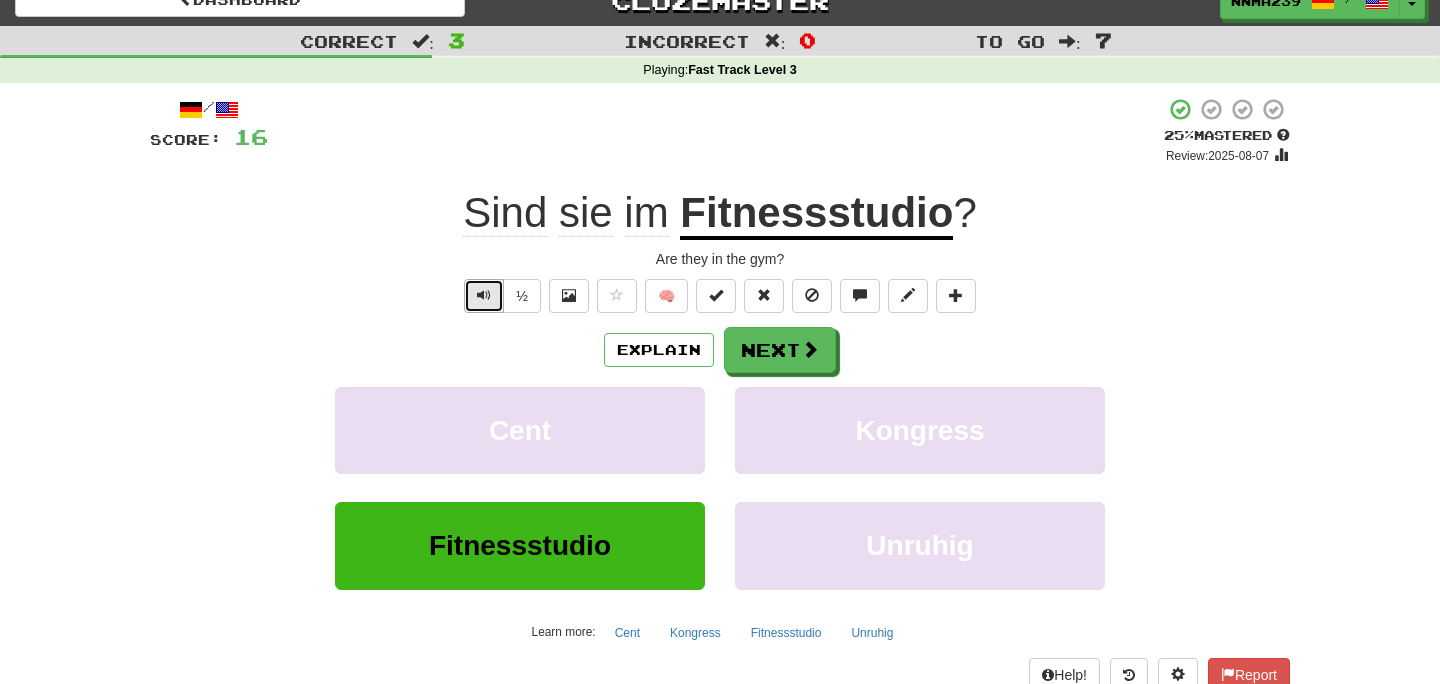 click at bounding box center [484, 295] 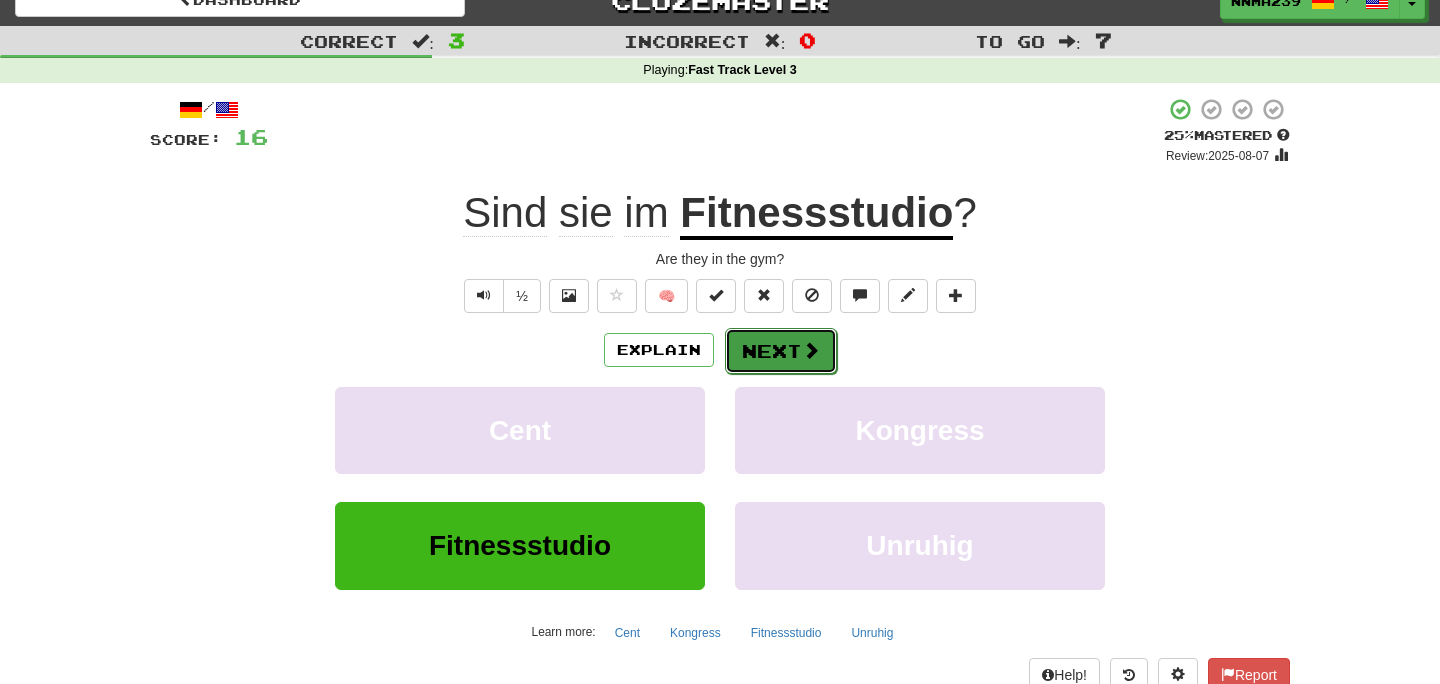 click on "Next" at bounding box center [781, 351] 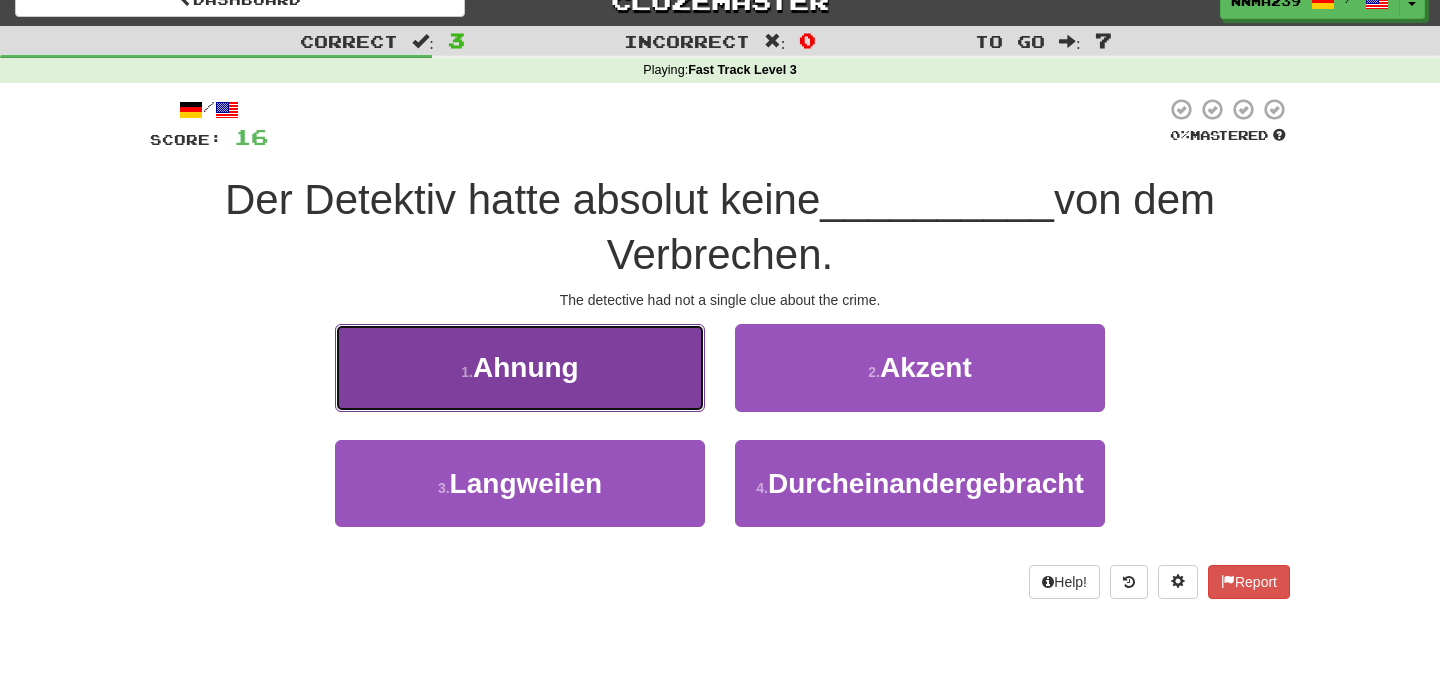 click on "1 .  Ahnung" at bounding box center [520, 367] 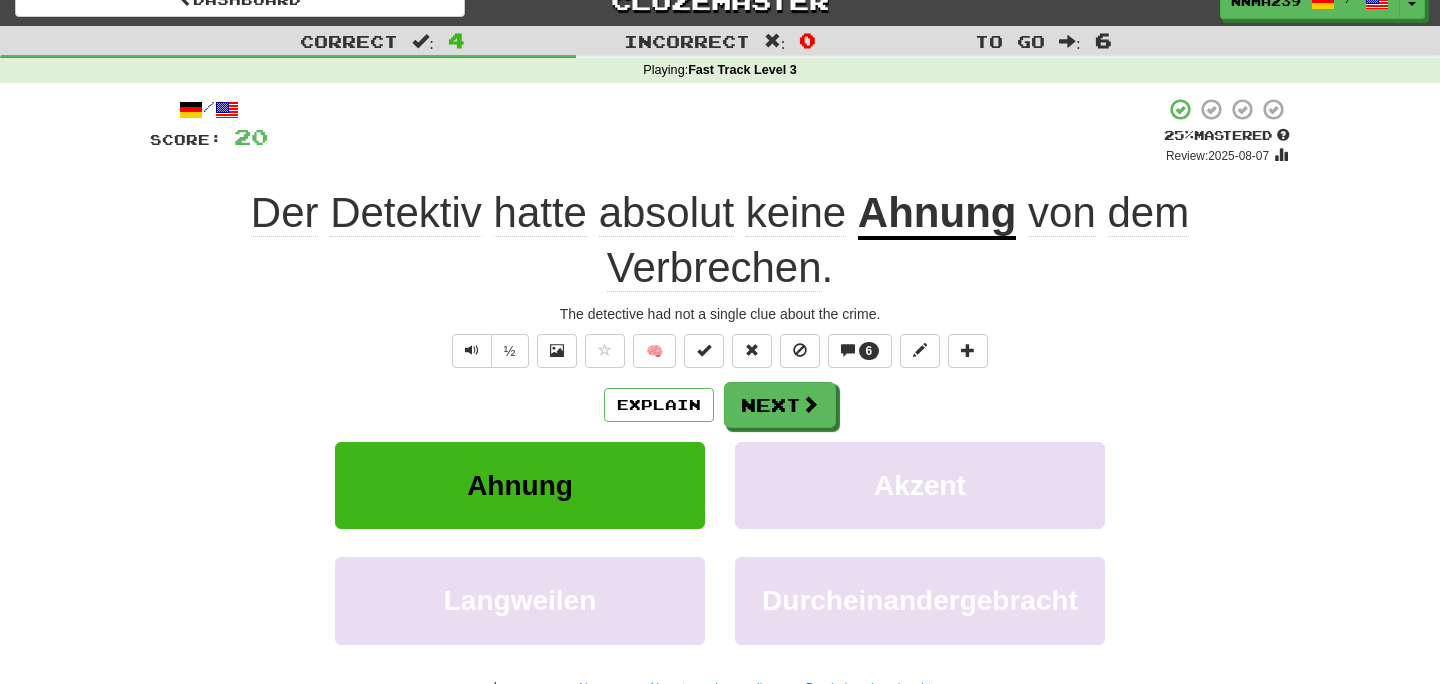 click on "Verbrechen" at bounding box center [714, 268] 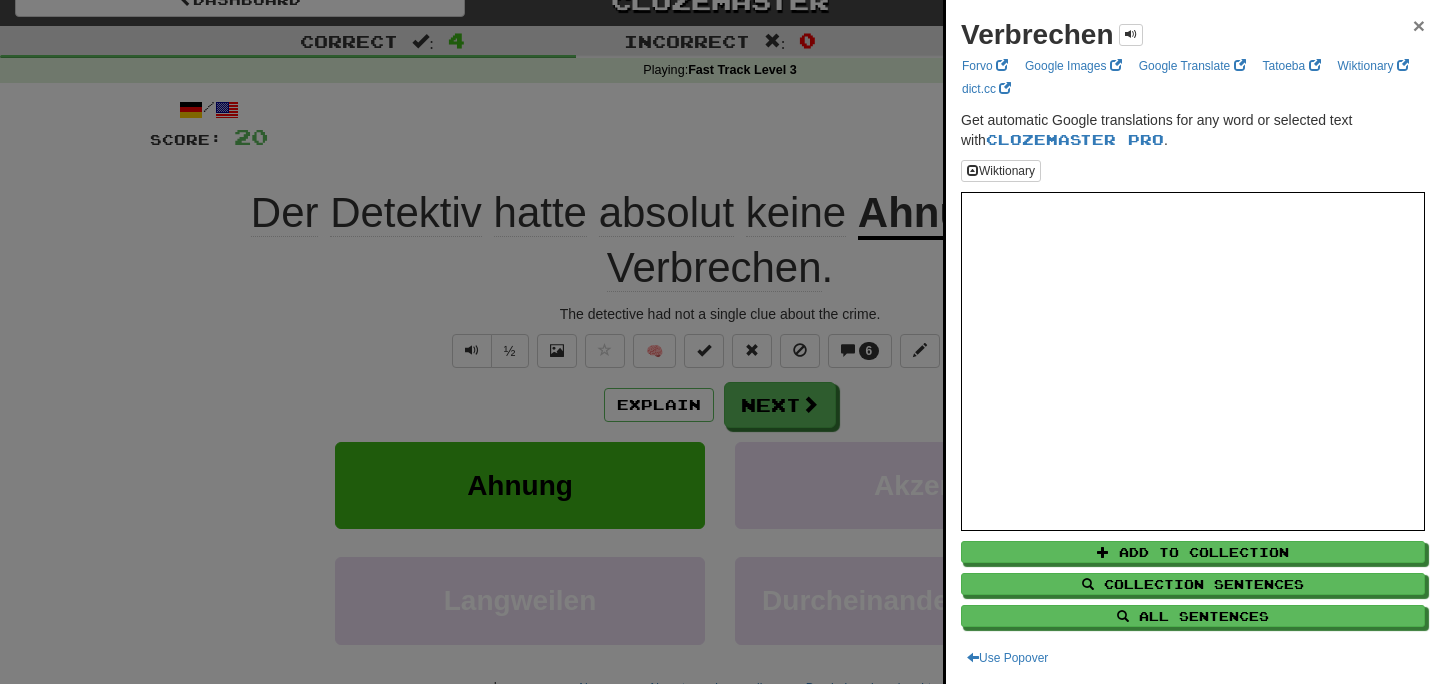 click on "×" at bounding box center [1419, 25] 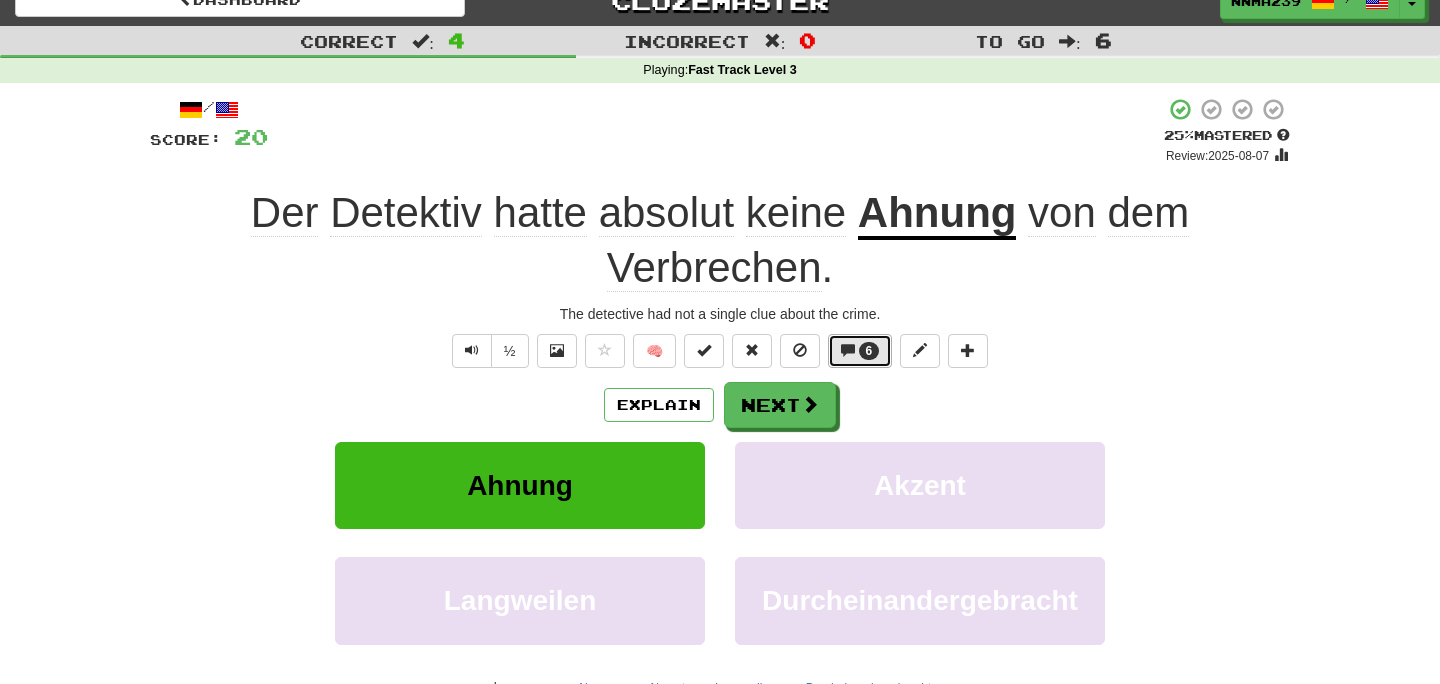 click at bounding box center [848, 350] 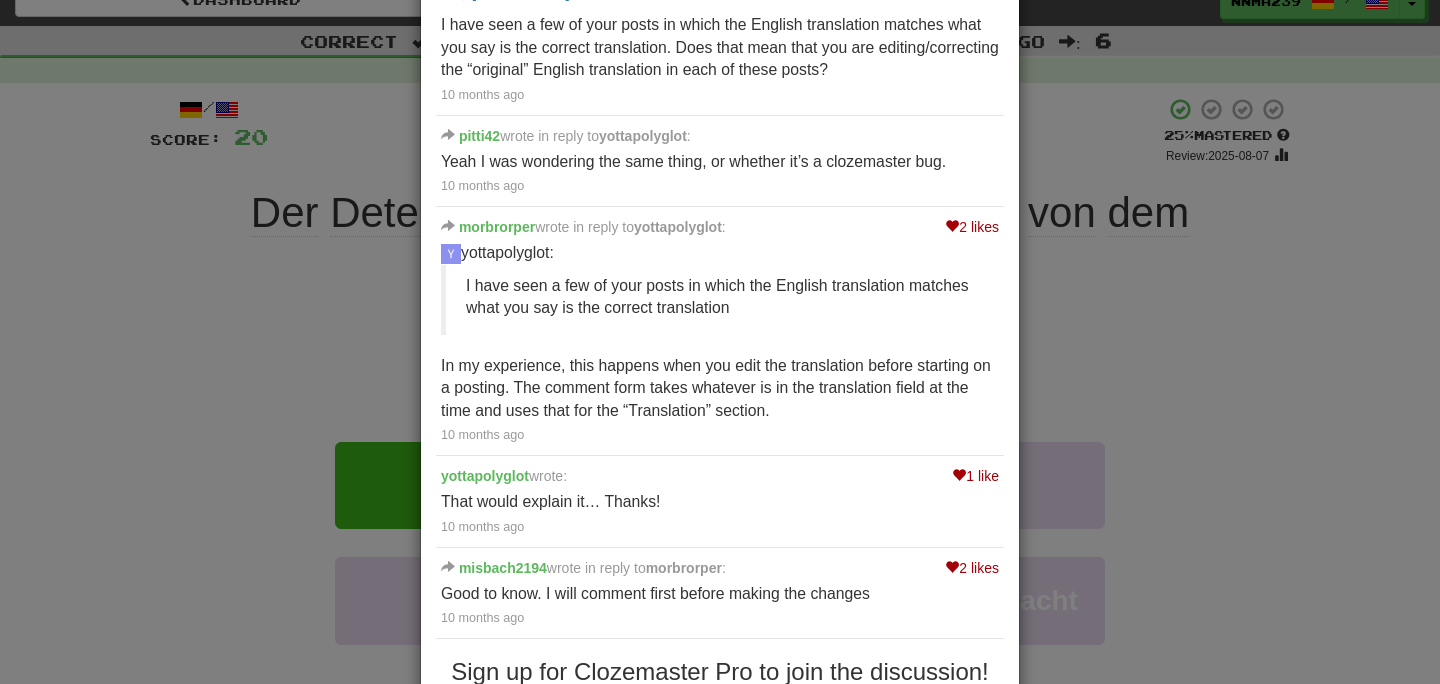 scroll, scrollTop: 413, scrollLeft: 0, axis: vertical 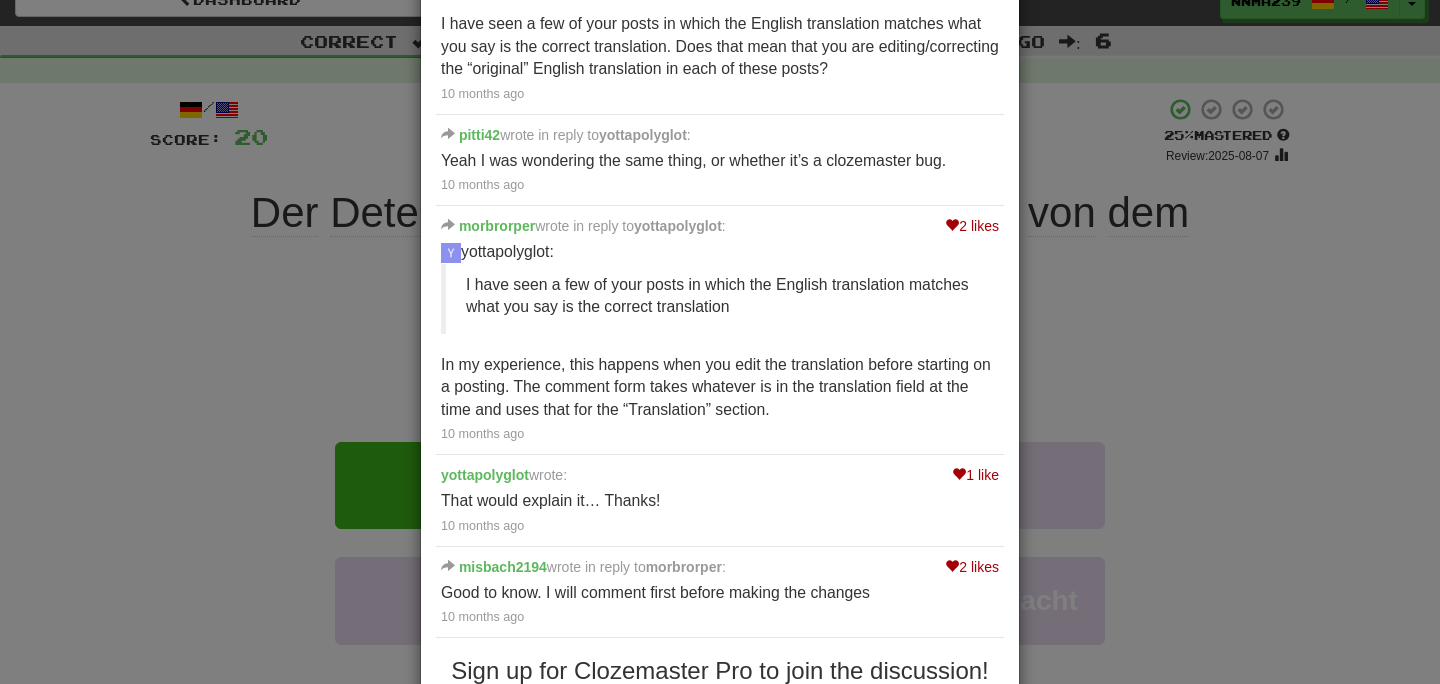 click on "× Discussion View in the forum  Der Detektiv hatte absolut keine  Ahnung  von dem Verbrechen.
misbach2194
wrote:
English Translation
The detective had absolutely no idea about the crime.
why have words like Absolut, if the word isn’t even apart of the translations. Anways, here is the correct translation. “The detective had absolutely no idea about the crime.”
10 months ago
2
likes
yottapolyglot
wrote:
Hi  @misbach2194 ,
I have seen a few of your posts in which the English translation matches what you say is the correct translation. Does that mean that you are editing/correcting the “original” English translation in each of these posts?
10 months ago
pitti42
wrote
in reply to
yottapolyglot :
Yeah I was wondering the same thing, or whether it’s a clozemaster bug.
10 months ago
2
likes
morbrorper
wrote
in reply to
yottapolyglot :
yottapolyglot:" at bounding box center (720, 342) 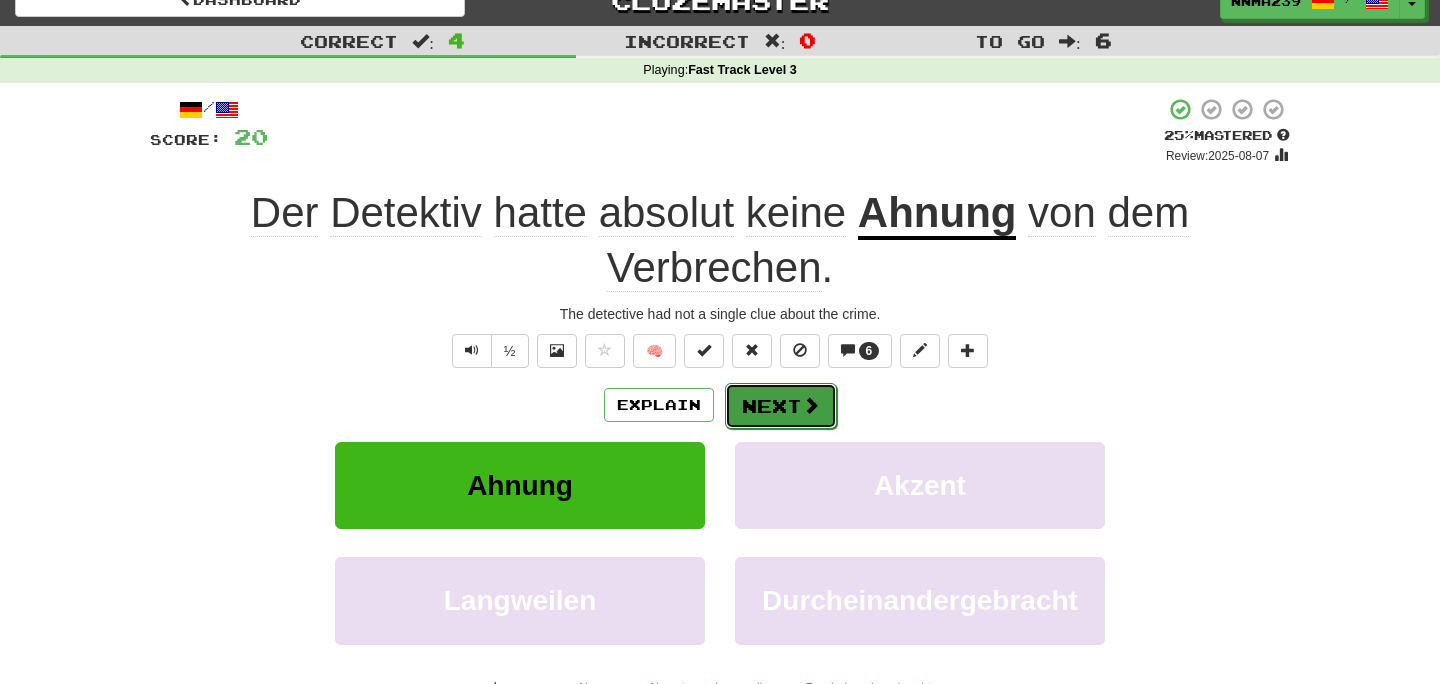 click on "Next" at bounding box center [781, 406] 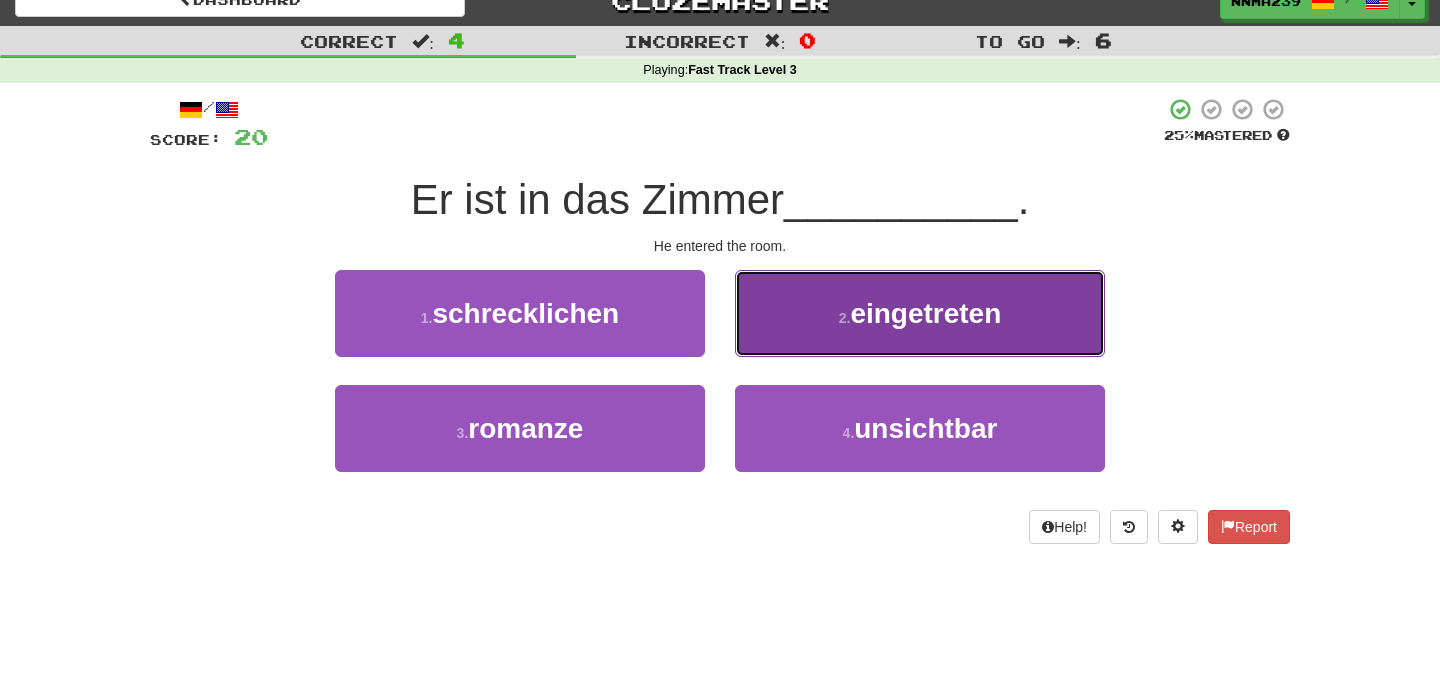 click on "2 .  eingetreten" at bounding box center (920, 313) 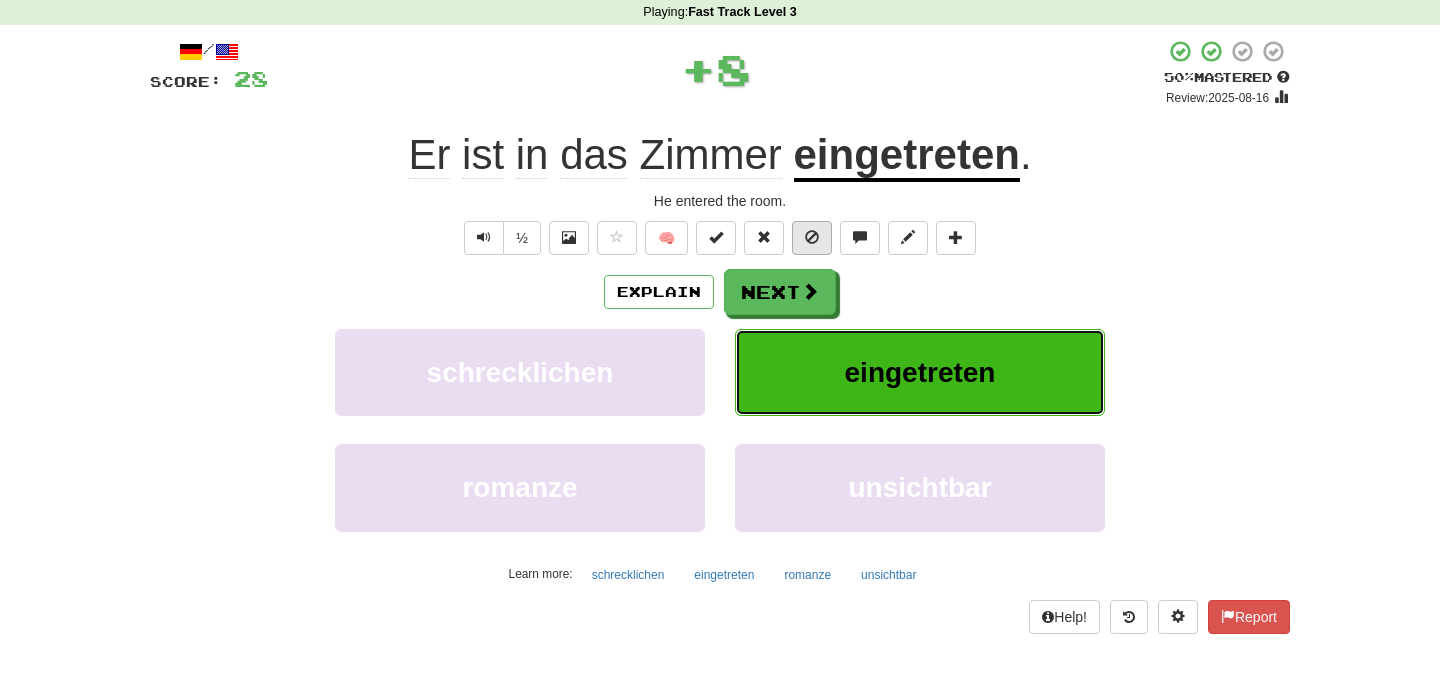 scroll, scrollTop: 119, scrollLeft: 0, axis: vertical 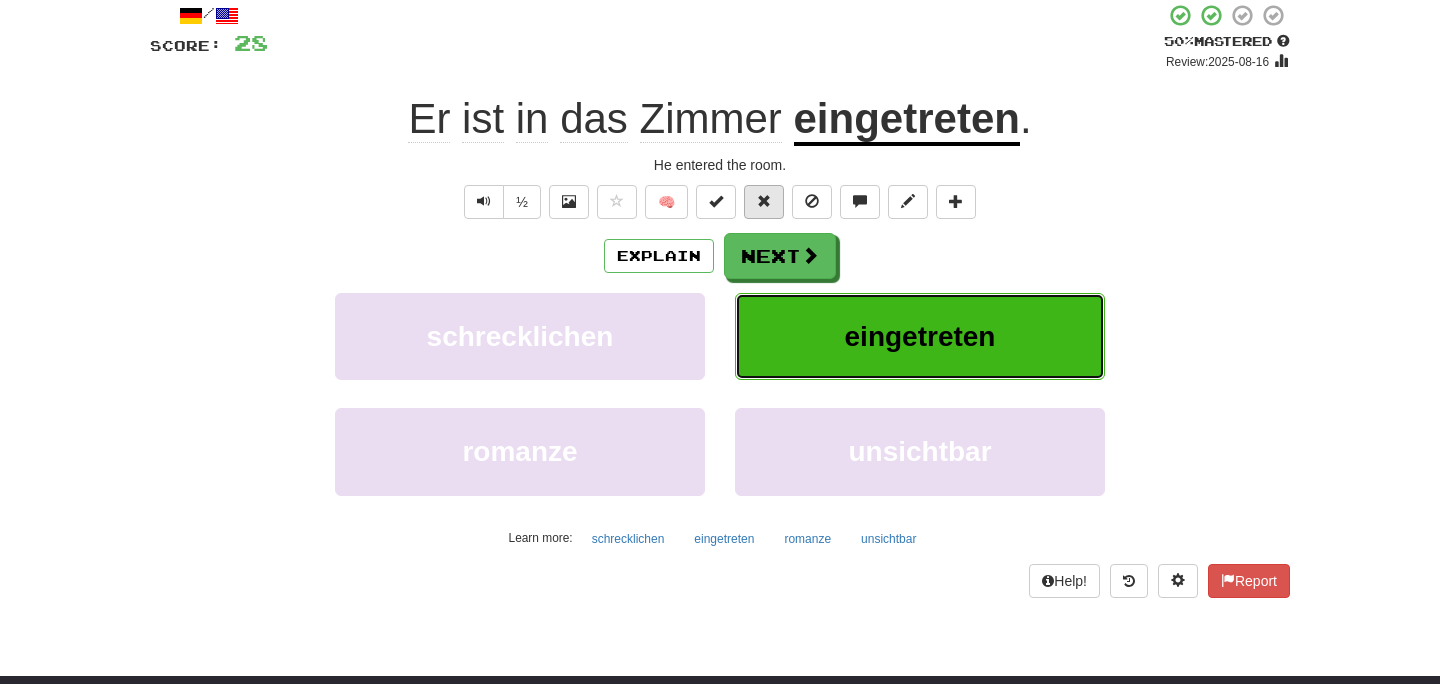 type 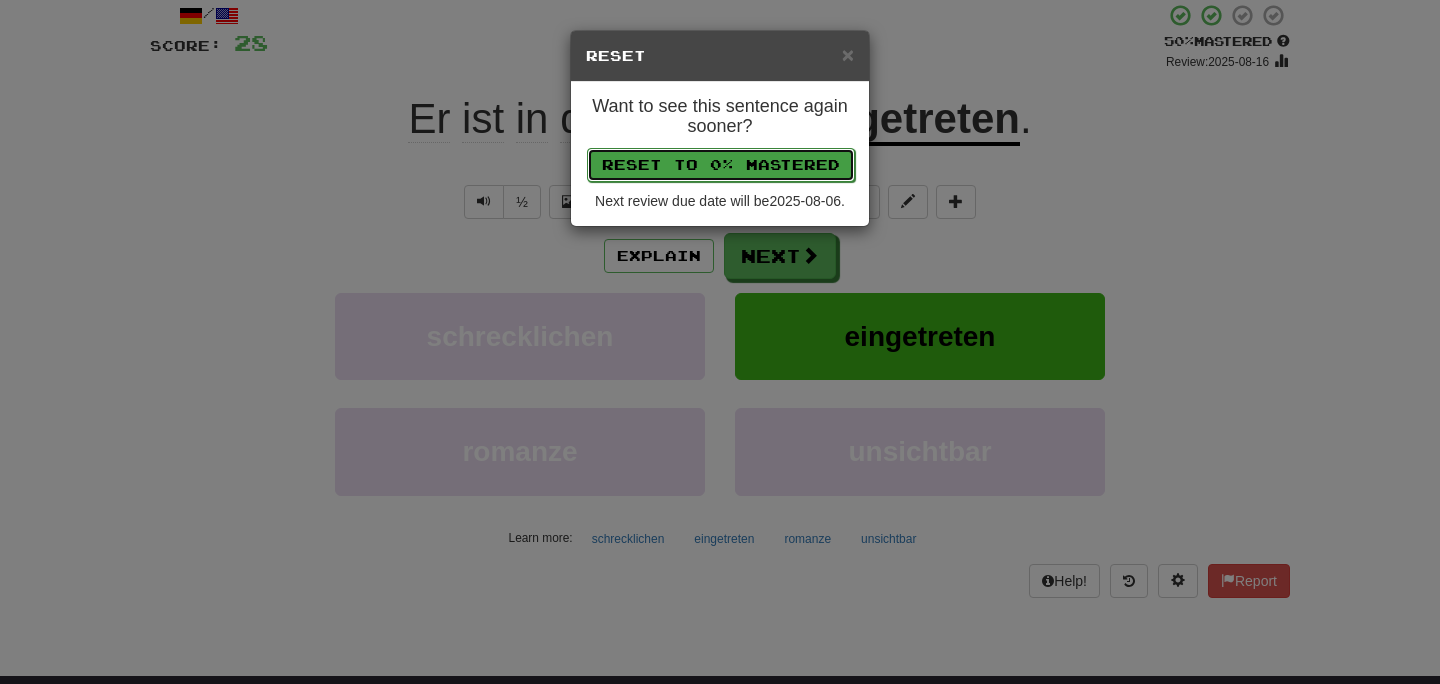 click on "Reset to 0% Mastered" at bounding box center [721, 165] 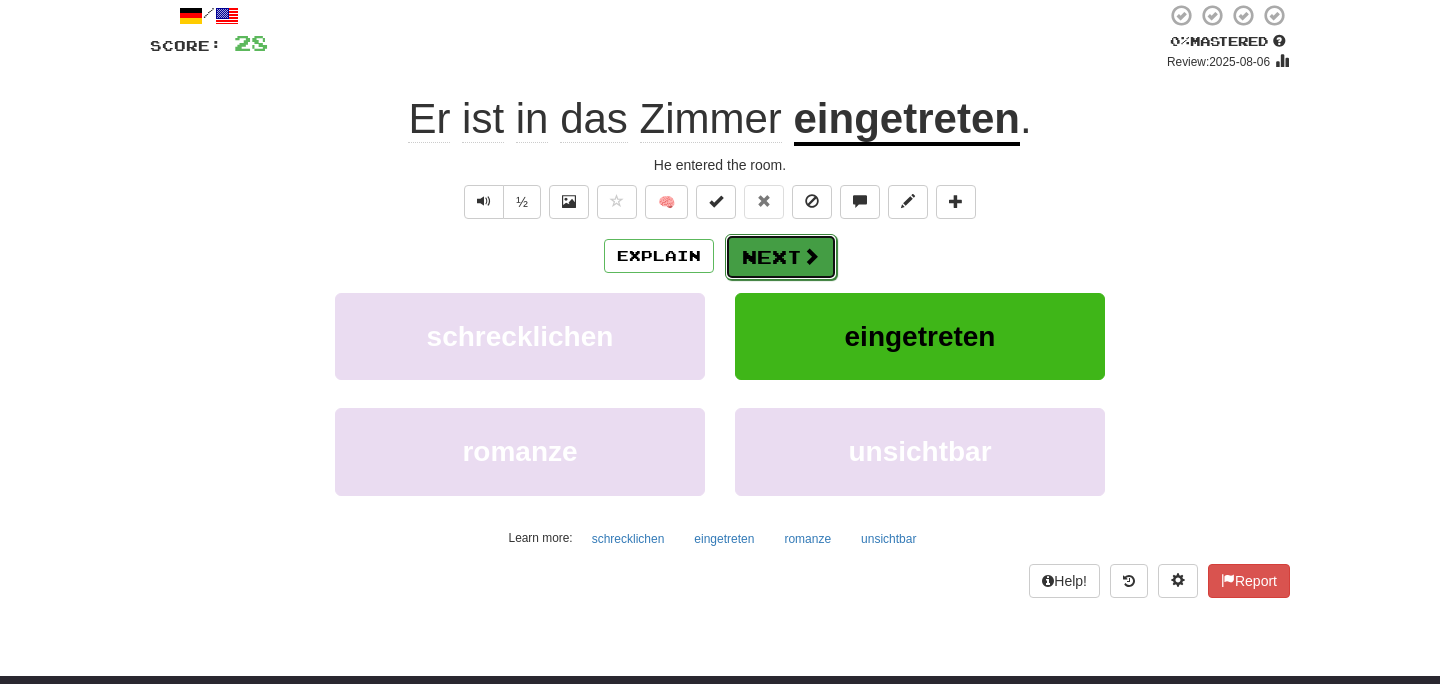 click on "Next" at bounding box center [781, 257] 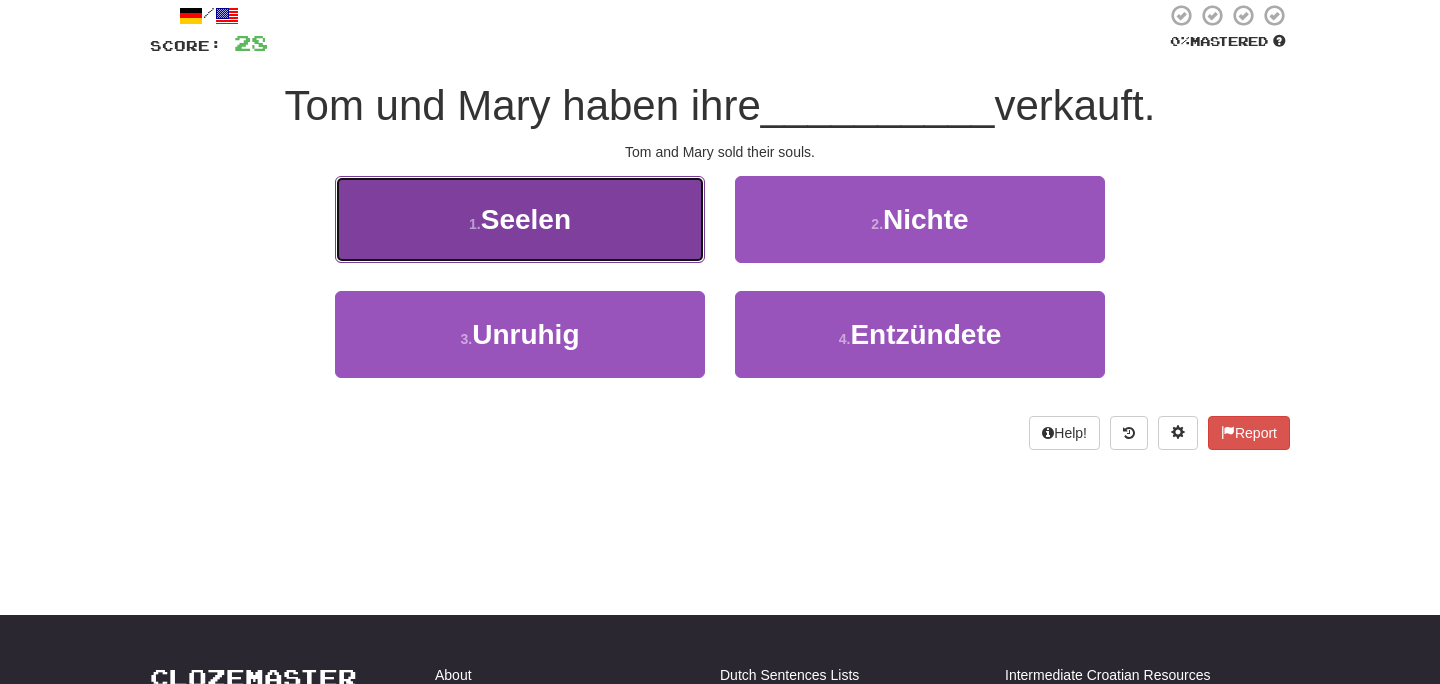click on "1 .  Seelen" at bounding box center [520, 219] 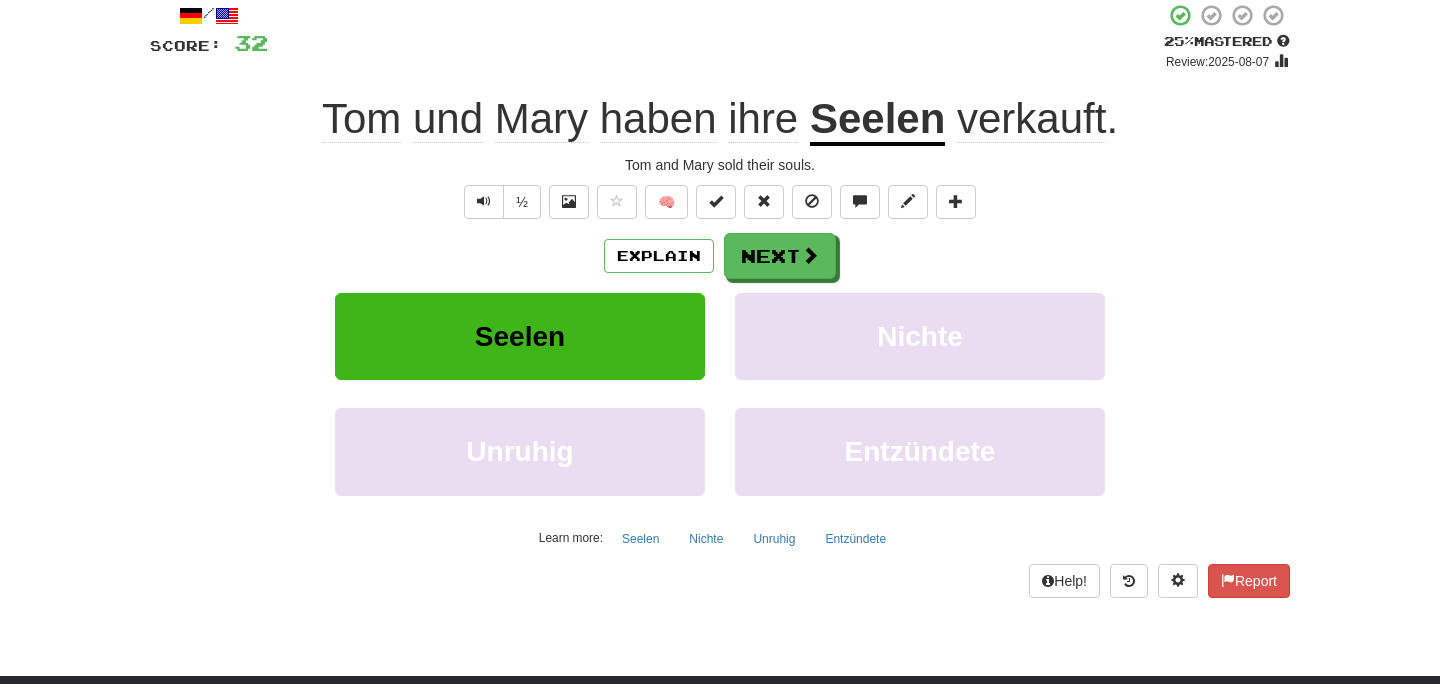click on "Seelen" at bounding box center (877, 120) 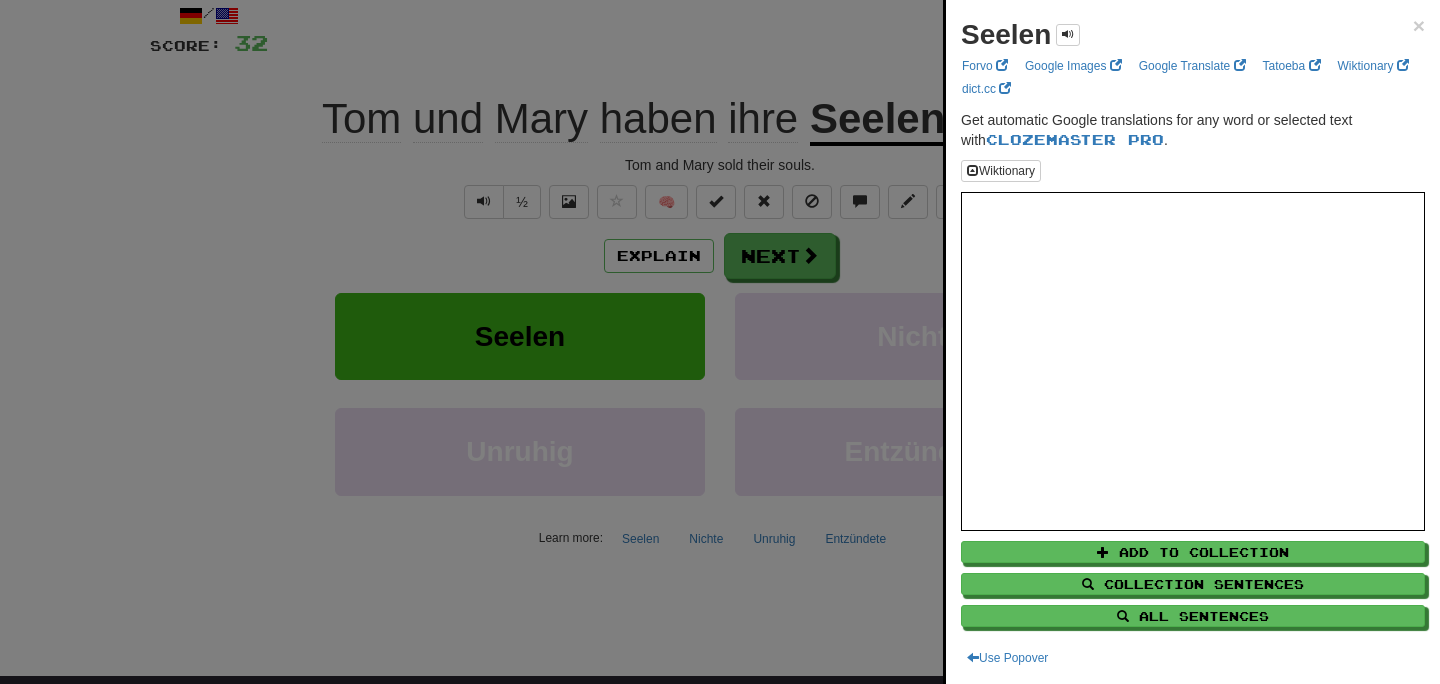 click at bounding box center (720, 342) 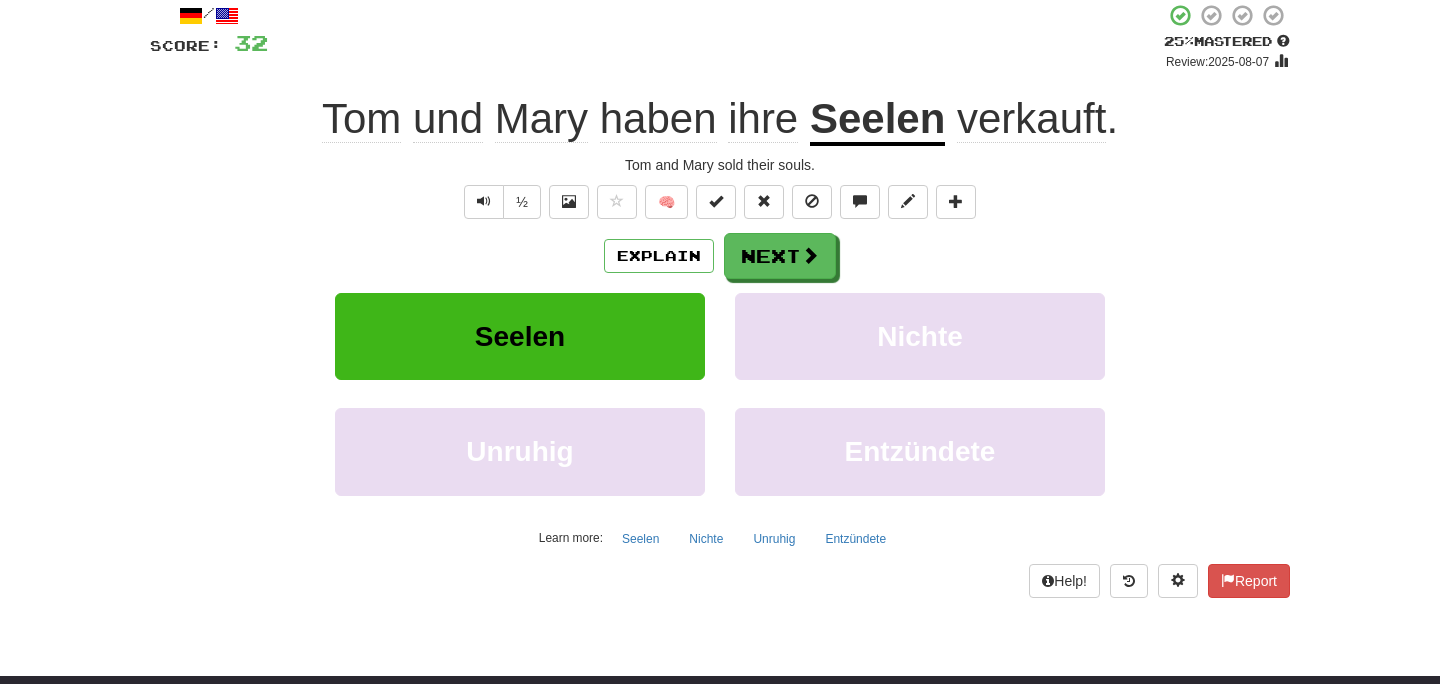 click on "Explain Next" at bounding box center (720, 256) 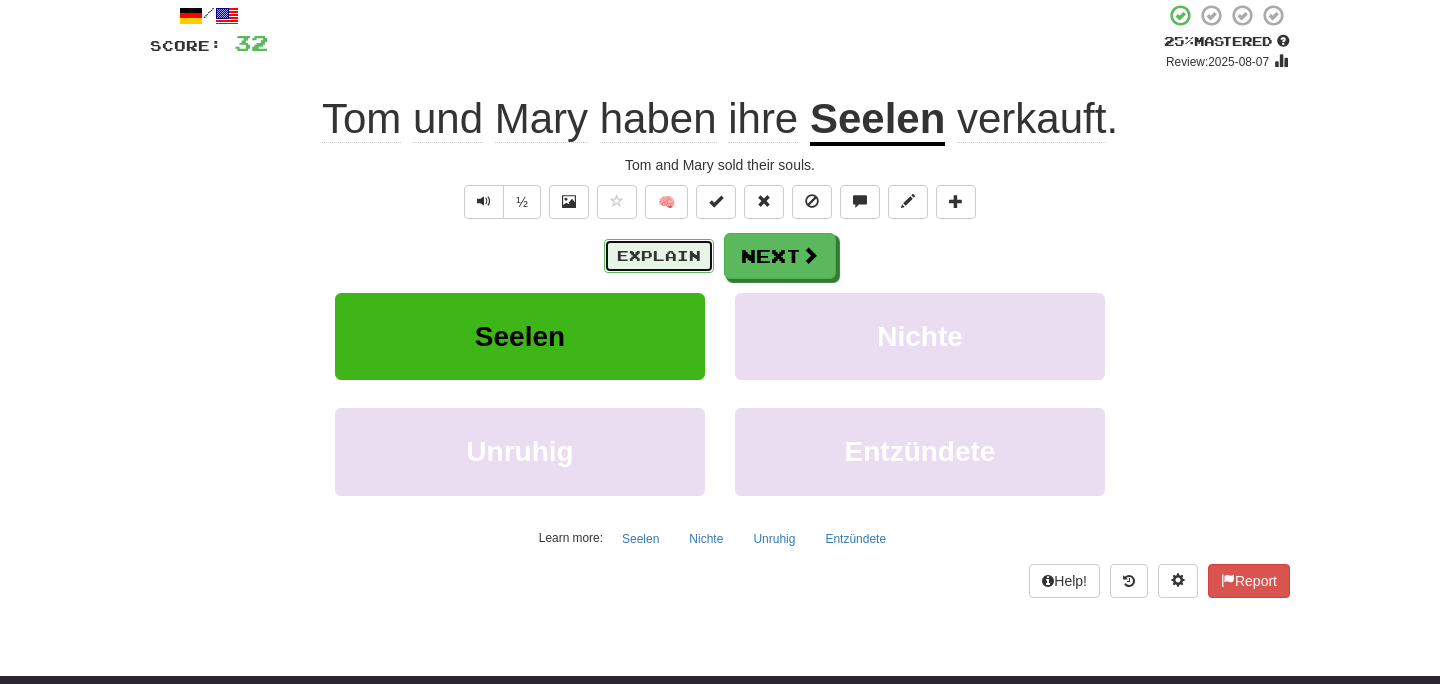 click on "Explain" at bounding box center [659, 256] 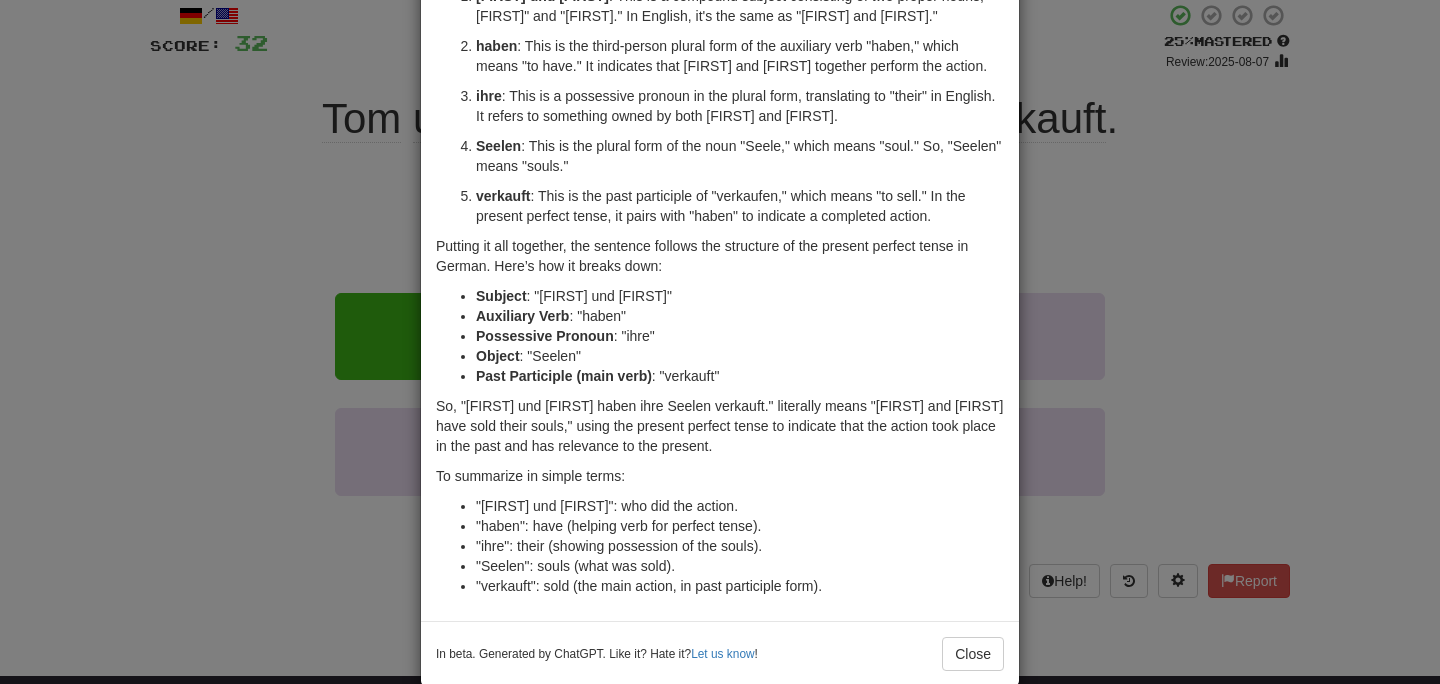 scroll, scrollTop: 183, scrollLeft: 0, axis: vertical 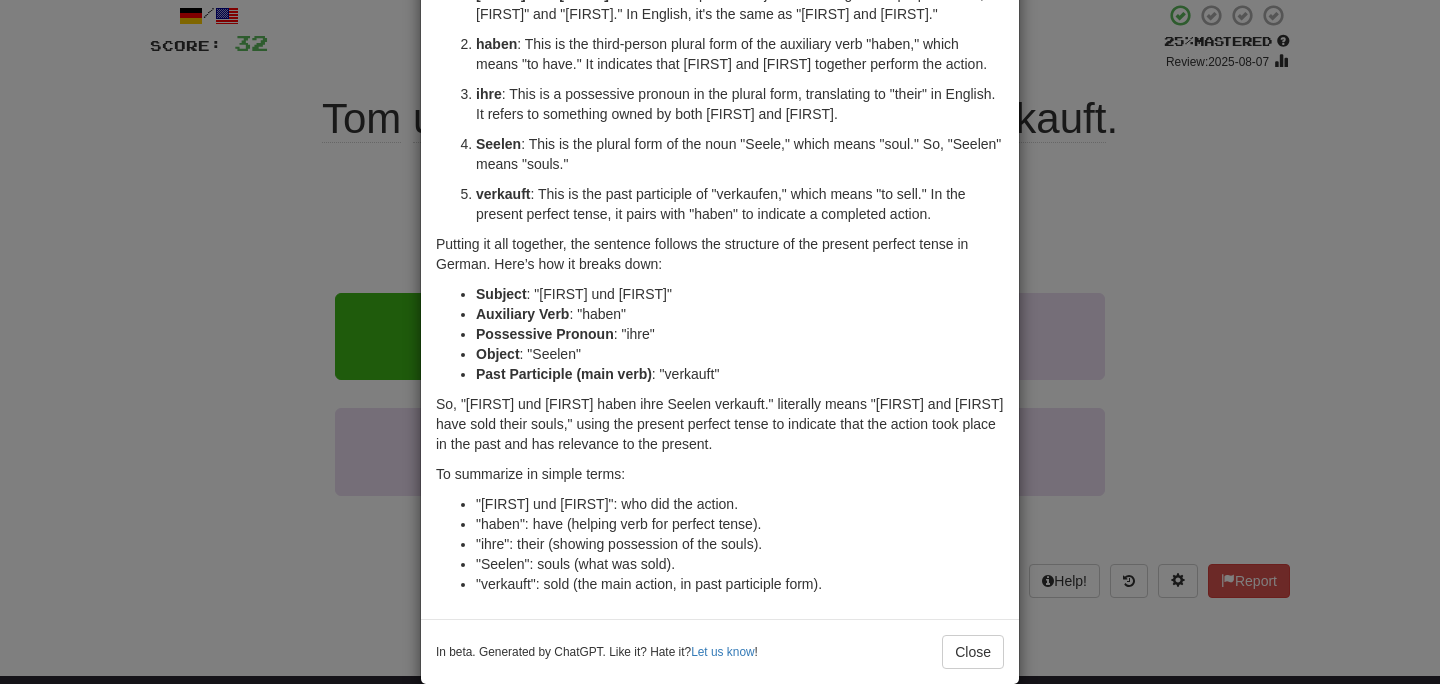 click on "× Explanation Sure! The German sentence "Tom und Mary haben ihre Seelen verkauft." translates to "Tom and Mary have sold their souls." in English. Let's break it down for a better understanding of the grammar and vocabulary:
Tom und Mary : This is a compound subject consisting of two proper nouns, "Tom" and "Mary." In English, it's the same as "Tom and Mary."
haben : This is the third-person plural form of the auxiliary verb "haben," which means "to have." It indicates that Tom and Mary together perform the action.
ihre : This is a possessive pronoun in the plural form, translating to "their" in English. It refers to something owned by both Tom and Mary.
Seelen : This is the plural form of the noun "Seele," which means "soul." So, "Seelen" means "souls."
verkauft : This is the past participle of "verkaufen," which means "to sell." In the present perfect tense, it pairs with "haben" to indicate a completed action.
Subject : "Tom und Mary"
Auxiliary Verb : "haben"" at bounding box center [720, 342] 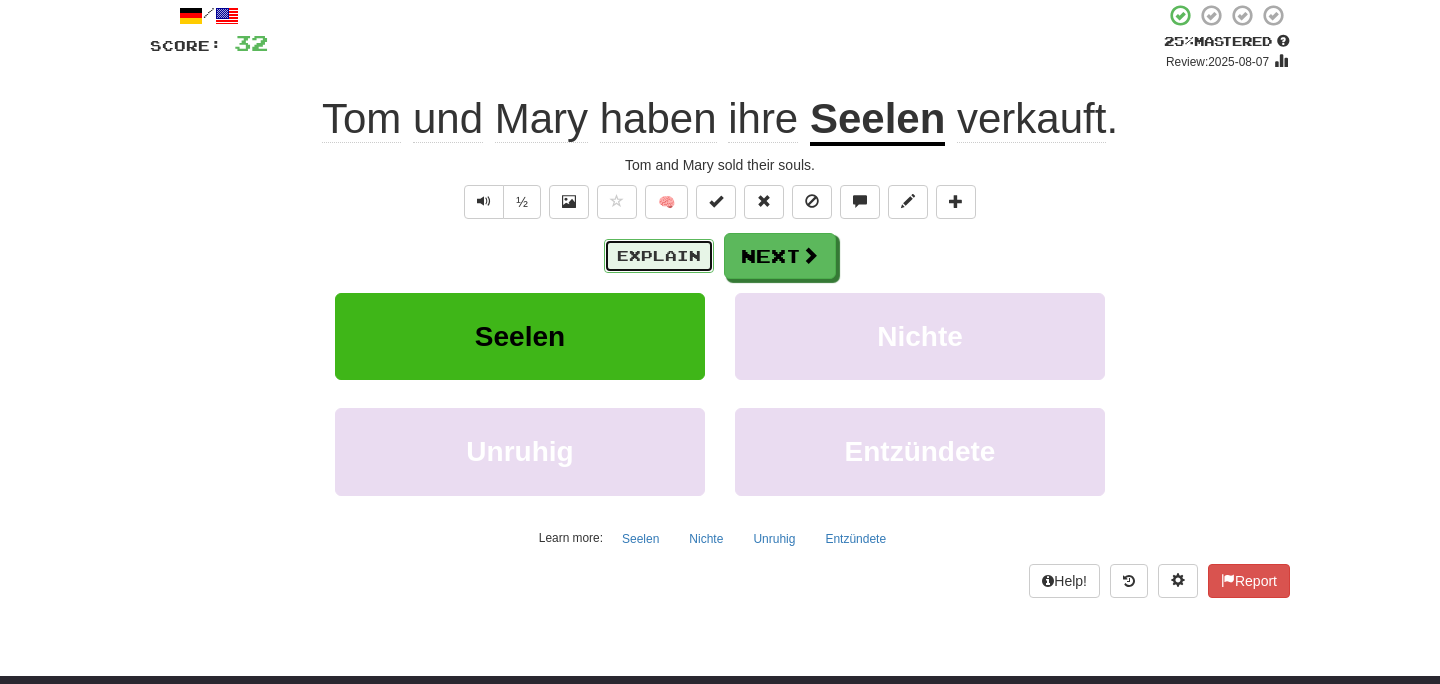 click on "Explain" at bounding box center [659, 256] 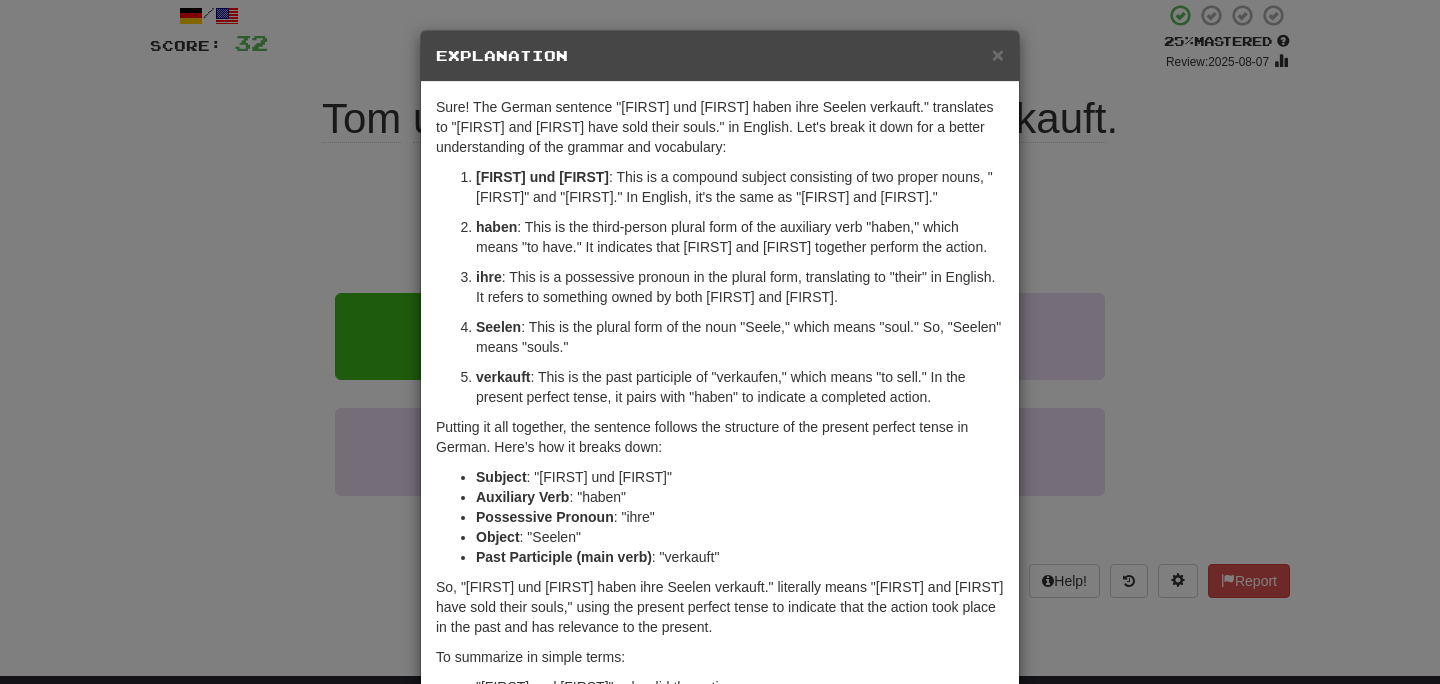 click on "× Explanation Sure! The German sentence "Tom und Mary haben ihre Seelen verkauft." translates to "Tom and Mary have sold their souls." in English. Let's break it down for a better understanding of the grammar and vocabulary:
Tom und Mary : This is a compound subject consisting of two proper nouns, "Tom" and "Mary." In English, it's the same as "Tom and Mary."
haben : This is the third-person plural form of the auxiliary verb "haben," which means "to have." It indicates that Tom and Mary together perform the action.
ihre : This is a possessive pronoun in the plural form, translating to "their" in English. It refers to something owned by both Tom and Mary.
Seelen : This is the plural form of the noun "Seele," which means "soul." So, "Seelen" means "souls."
verkauft : This is the past participle of "verkaufen," which means "to sell." In the present perfect tense, it pairs with "haben" to indicate a completed action.
Subject : "Tom und Mary"
Auxiliary Verb : "haben"" at bounding box center (720, 342) 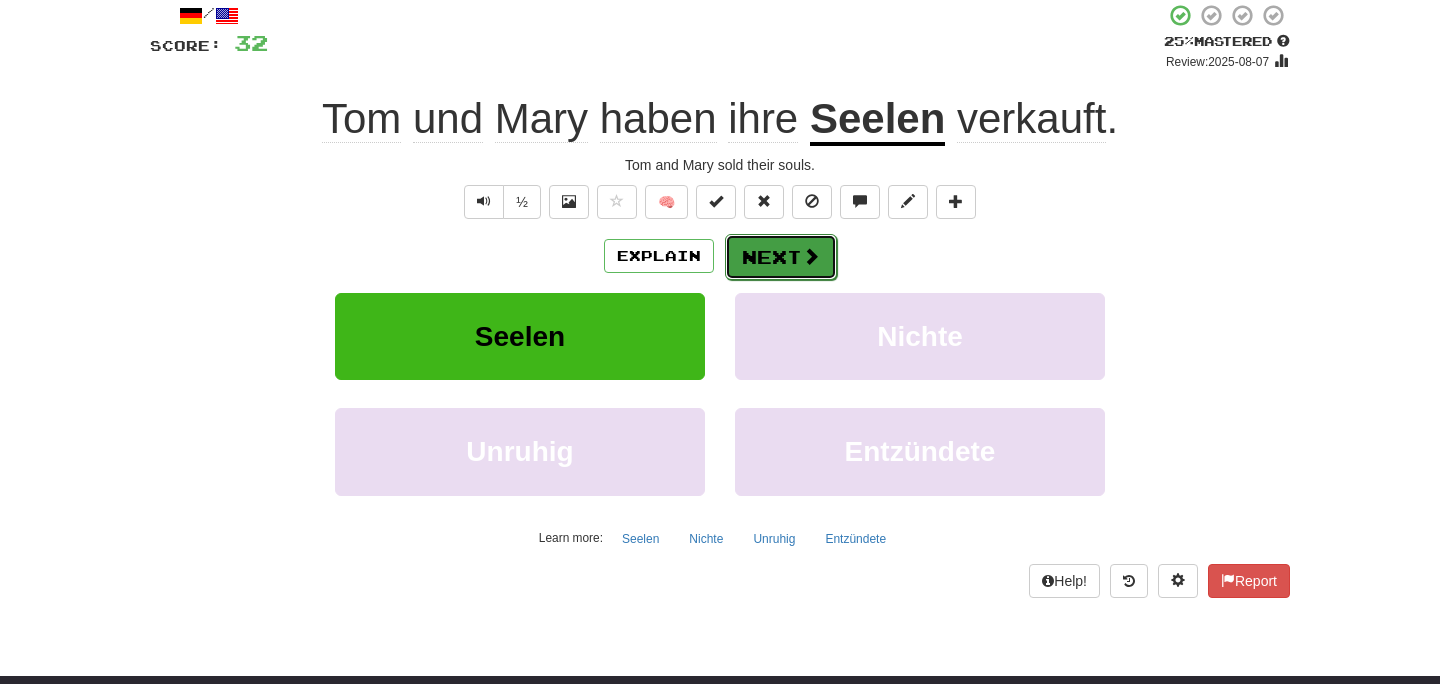 click on "Next" at bounding box center (781, 257) 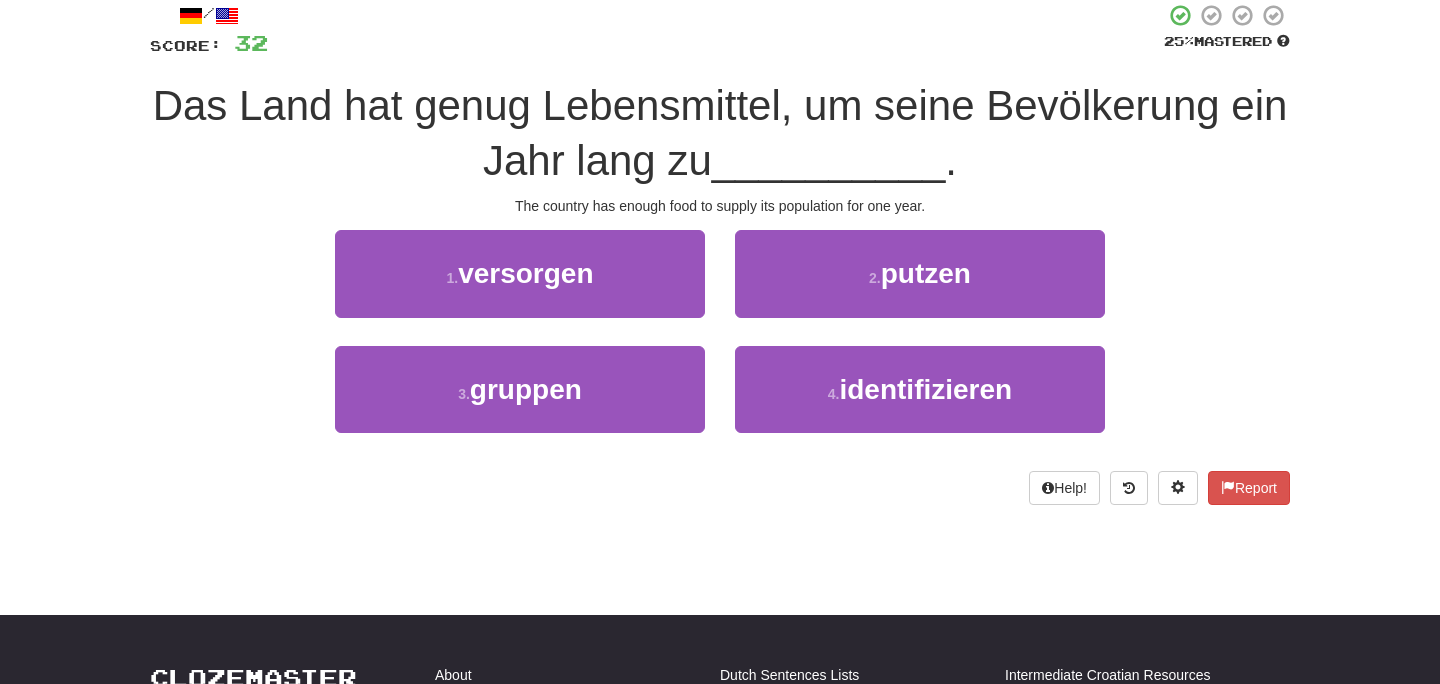 click on "/  Score:   32 25 %  Mastered Das Land hat genug Lebensmittel, um seine Bevölkerung ein Jahr lang zu  __________ . The country has enough food to supply its population for one year. 1 .  versorgen 2 .  putzen 3 .  gruppen 4 .  identifizieren  Help!  Report" at bounding box center [720, 260] 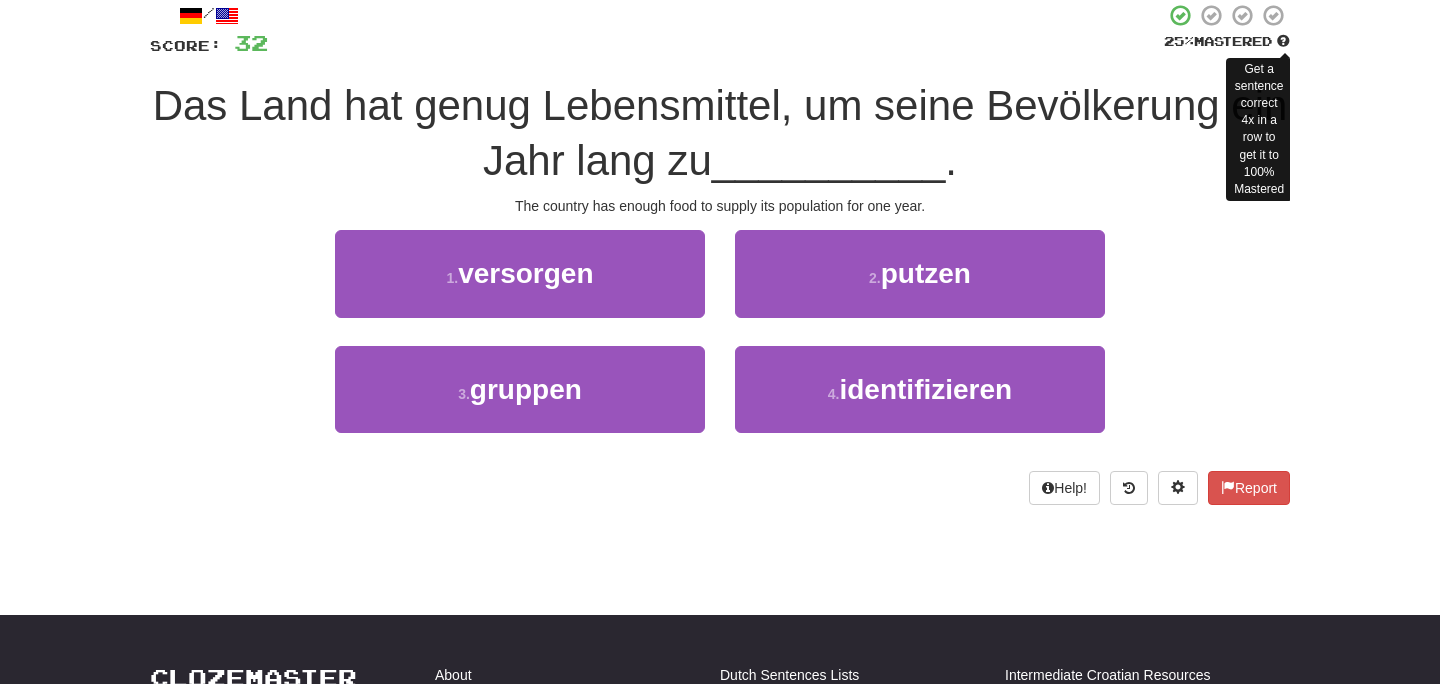 click at bounding box center [1283, 41] 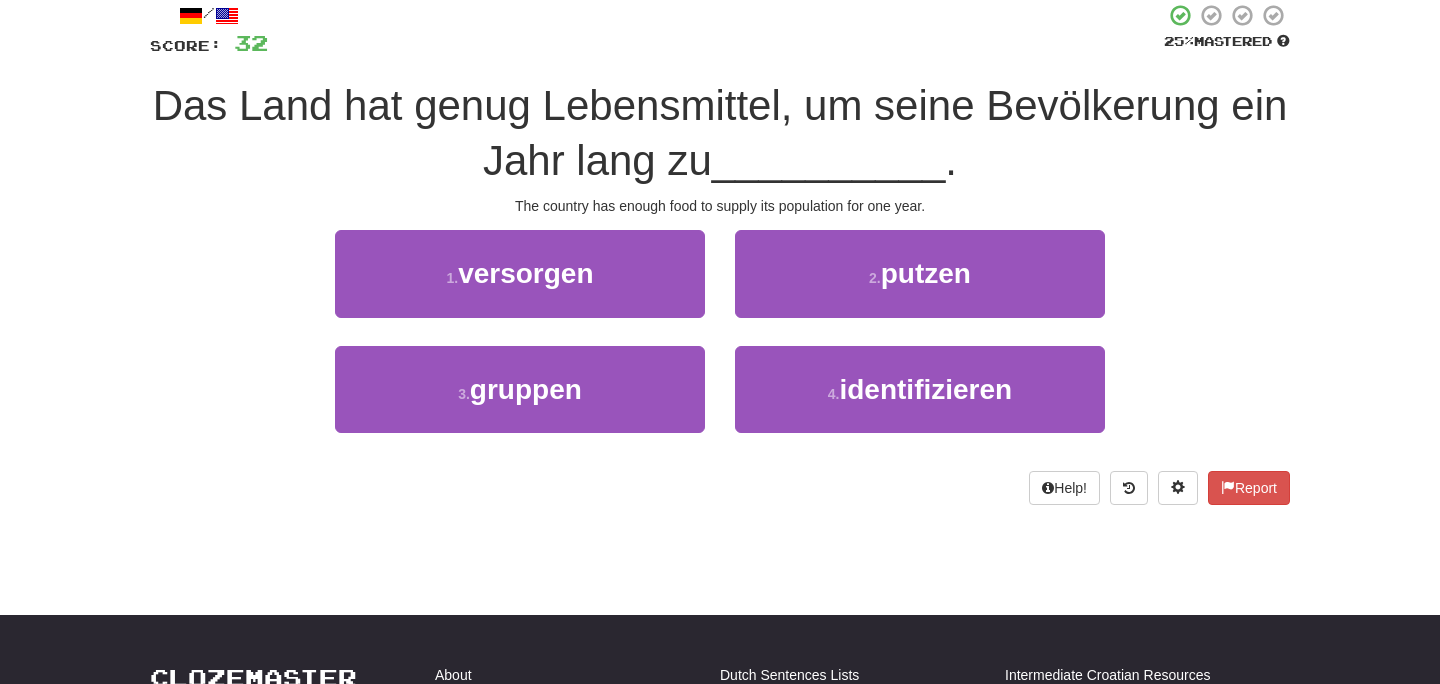 click on "Correct   :   6 Incorrect   :   0 To go   :   4 Playing :  Fast Track Level 3  /  Score:   32 25 %  Mastered Das Land hat genug Lebensmittel, um seine Bevölkerung ein Jahr lang zu  __________ . The country has enough food to supply its population for one year. 1 .  versorgen 2 .  putzen 3 .  gruppen 4 .  identifizieren  Help!  Report" at bounding box center [720, 232] 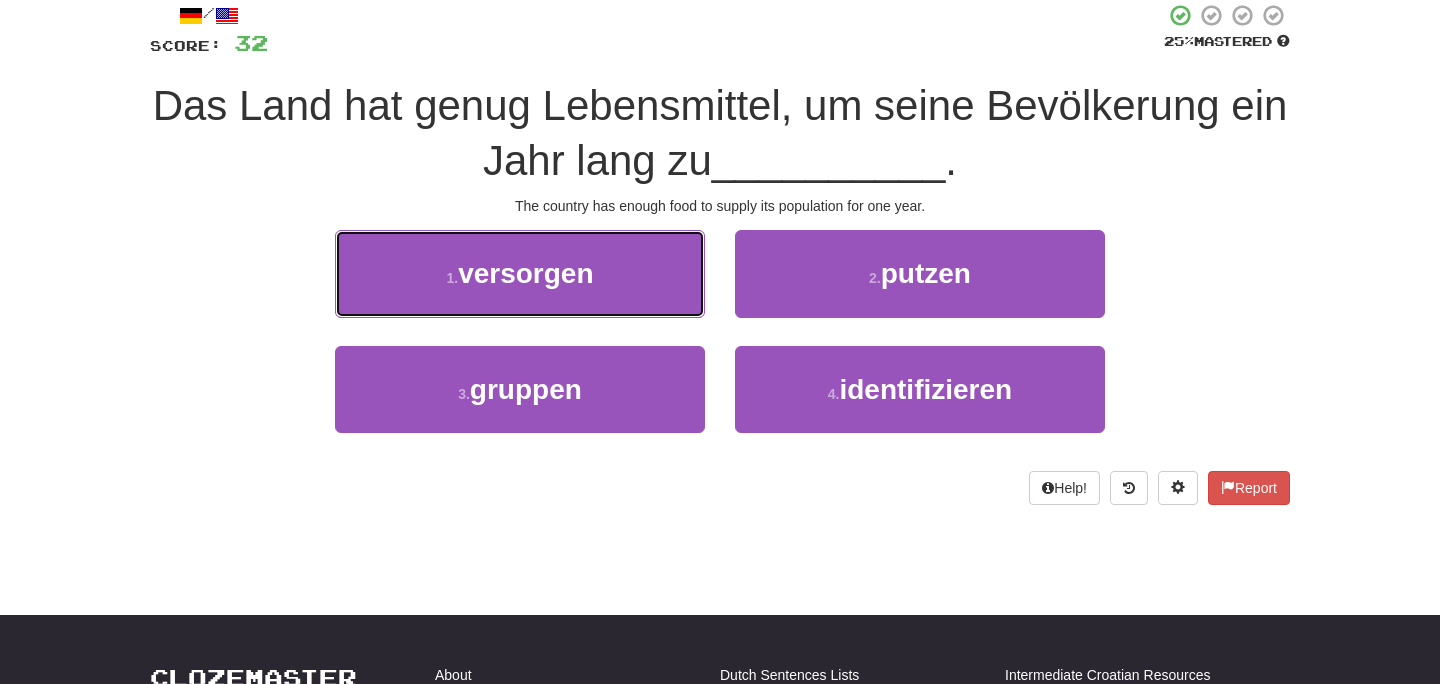 click on "versorgen" at bounding box center [525, 273] 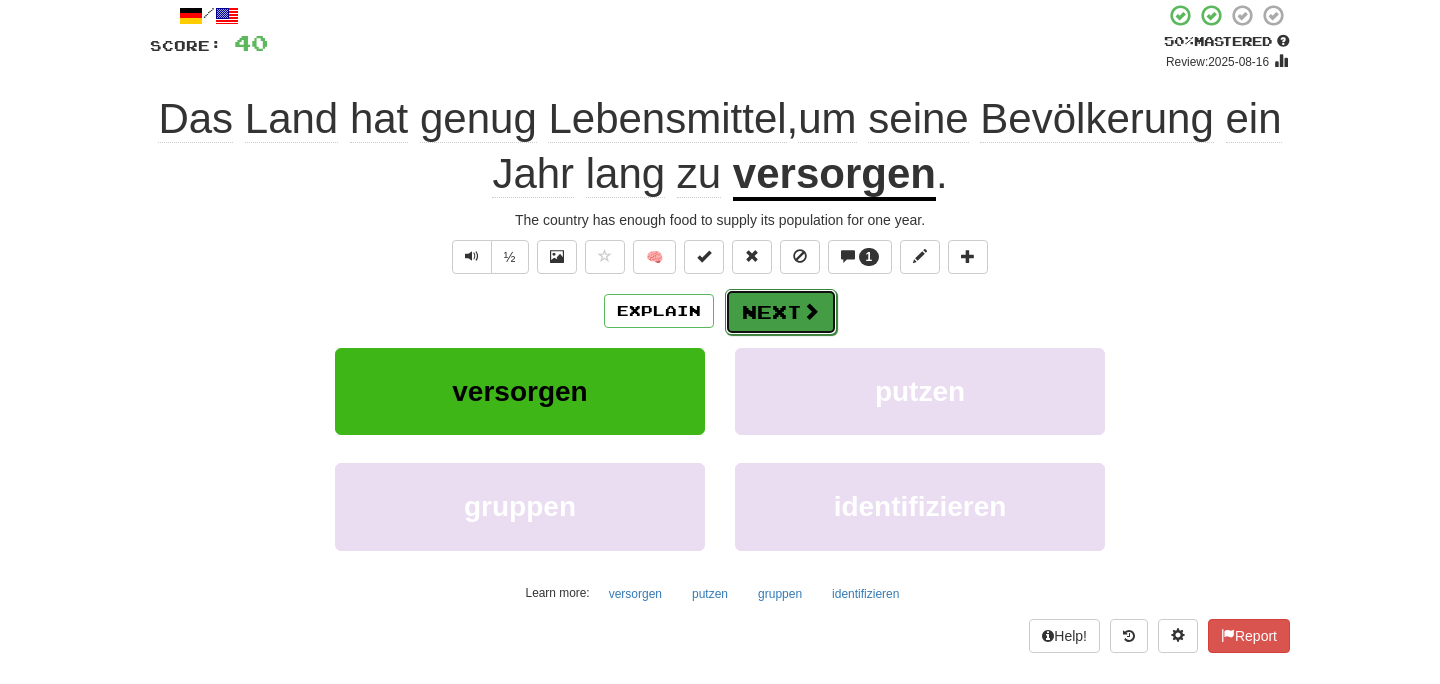 click on "Next" at bounding box center [781, 312] 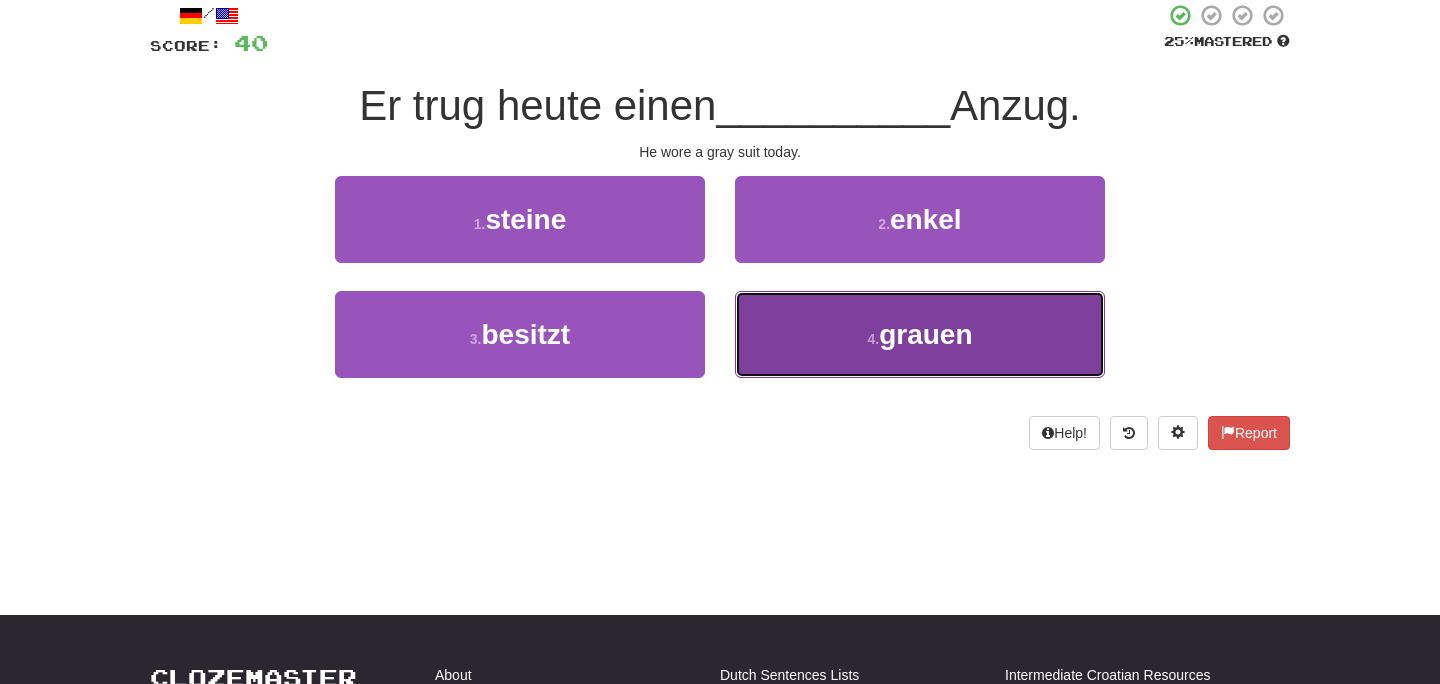 click on "4 .  grauen" at bounding box center [920, 334] 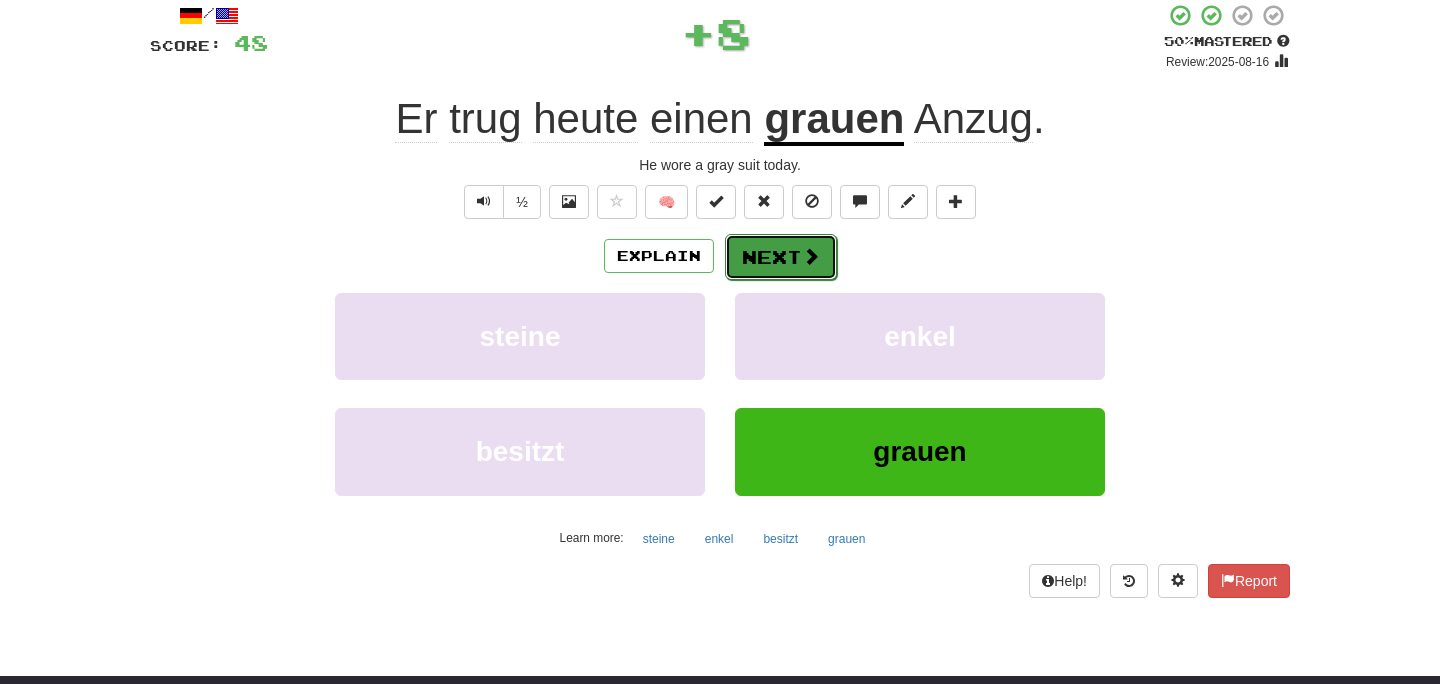 click on "Next" at bounding box center [781, 257] 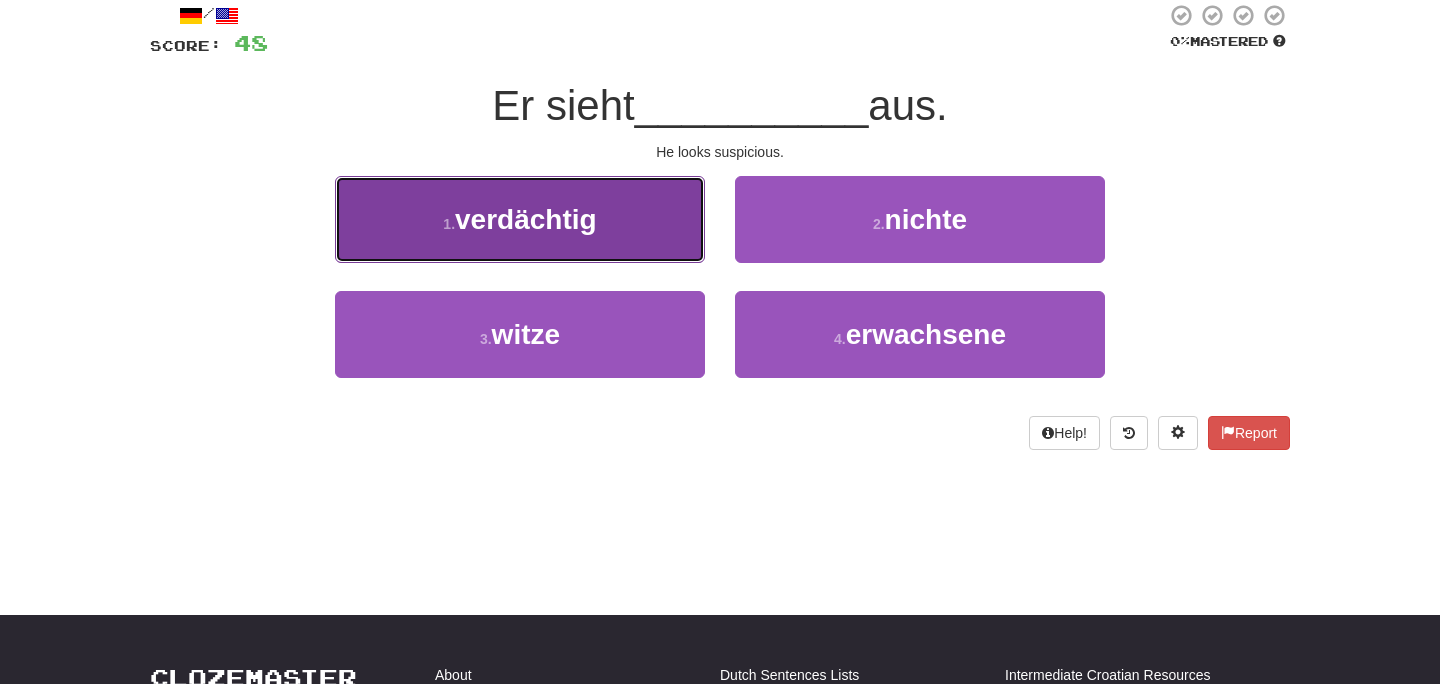 click on "1 .  verdächtig" at bounding box center [520, 219] 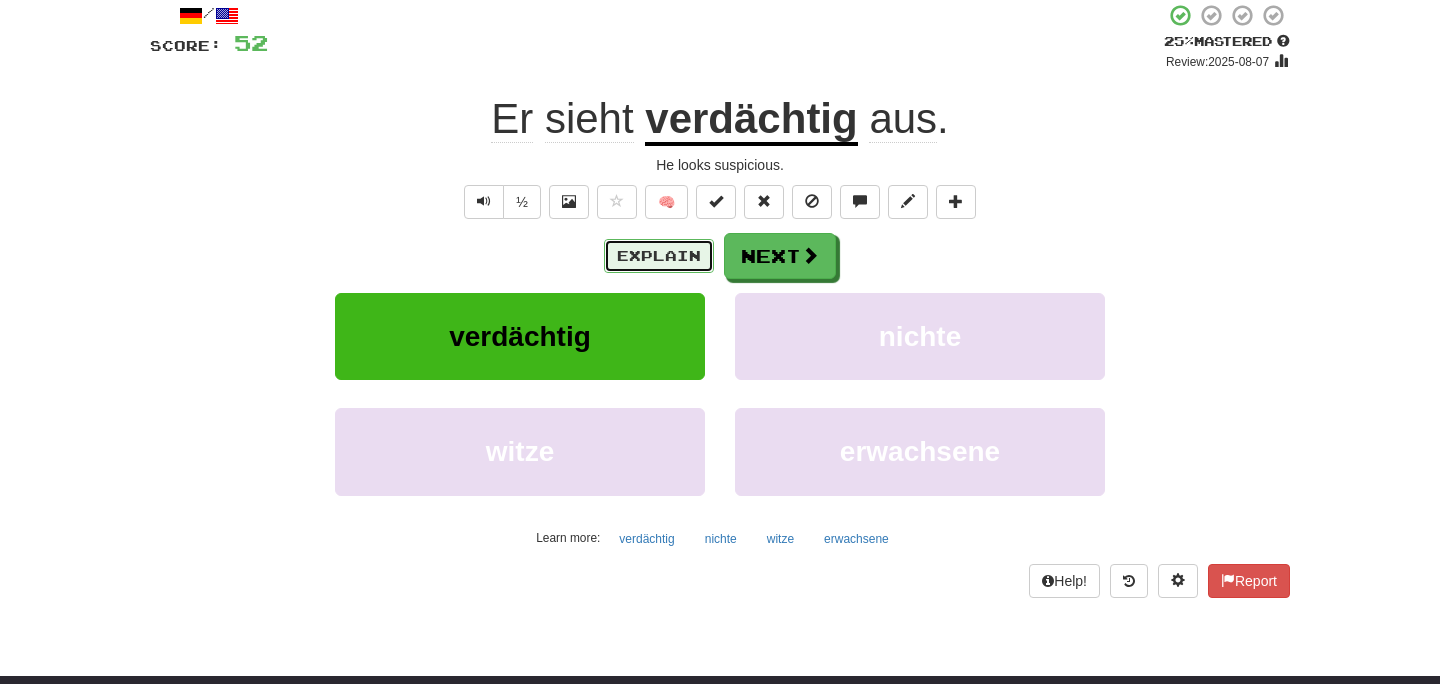 click on "Explain" at bounding box center (659, 256) 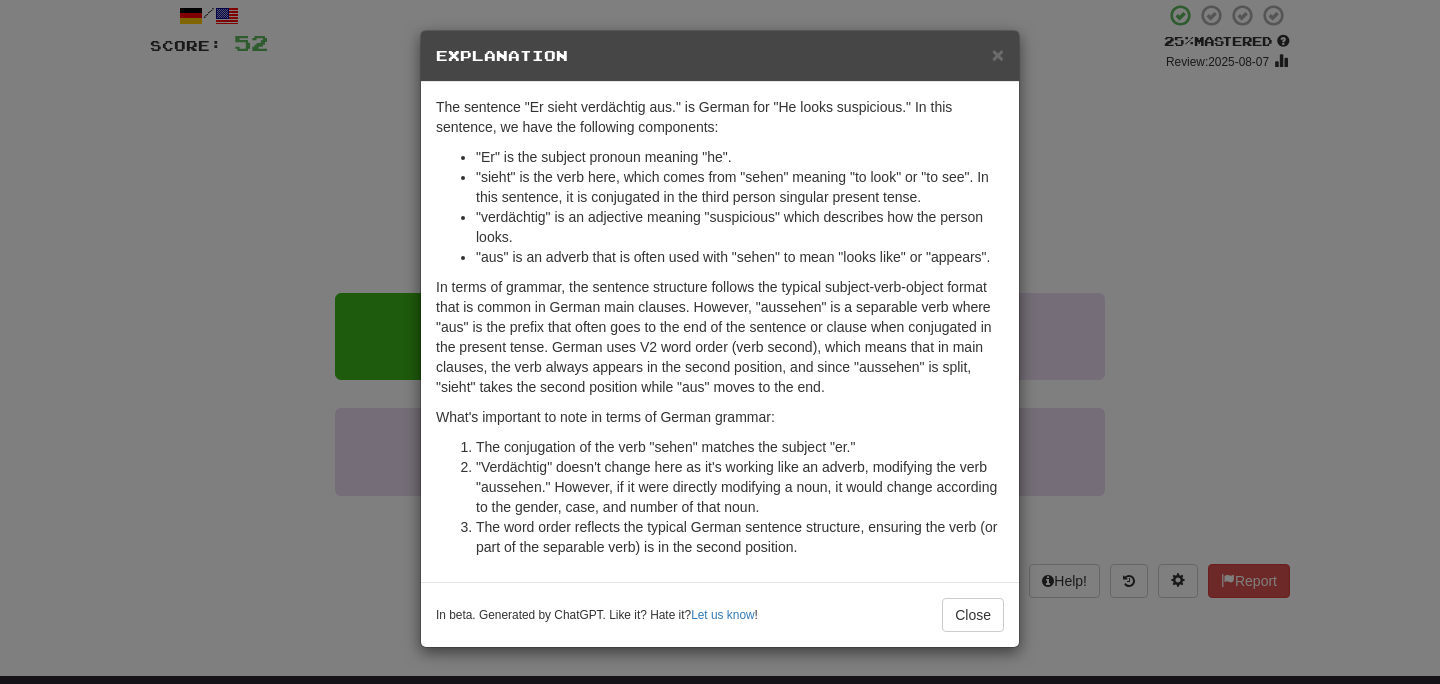 click on "× Explanation The sentence "Er sieht verdächtig aus." is German for "He looks suspicious." In this sentence, we have the following components:
"Er" is the subject pronoun meaning "he".
"sieht" is the verb here, which comes from "sehen" meaning "to look" or "to see". In this sentence, it is conjugated in the third person singular present tense.
"verdächtig" is an adjective meaning "suspicious" which describes how the person looks.
"aus" is an adverb that is often used with "sehen" to mean "looks like" or "appears".
What's important to note in terms of German grammar:
The conjugation of the verb "sehen" matches the subject "er."
"Verdächtig" doesn't change here as it's working like an adverb, modifying the verb "aussehen." However, if it were directly modifying a noun, it would change according to the gender, case, and number of that noun.
The word order reflects the typical German sentence structure, ensuring the verb (or part of the separable verb) is in the second position.
!" at bounding box center (720, 342) 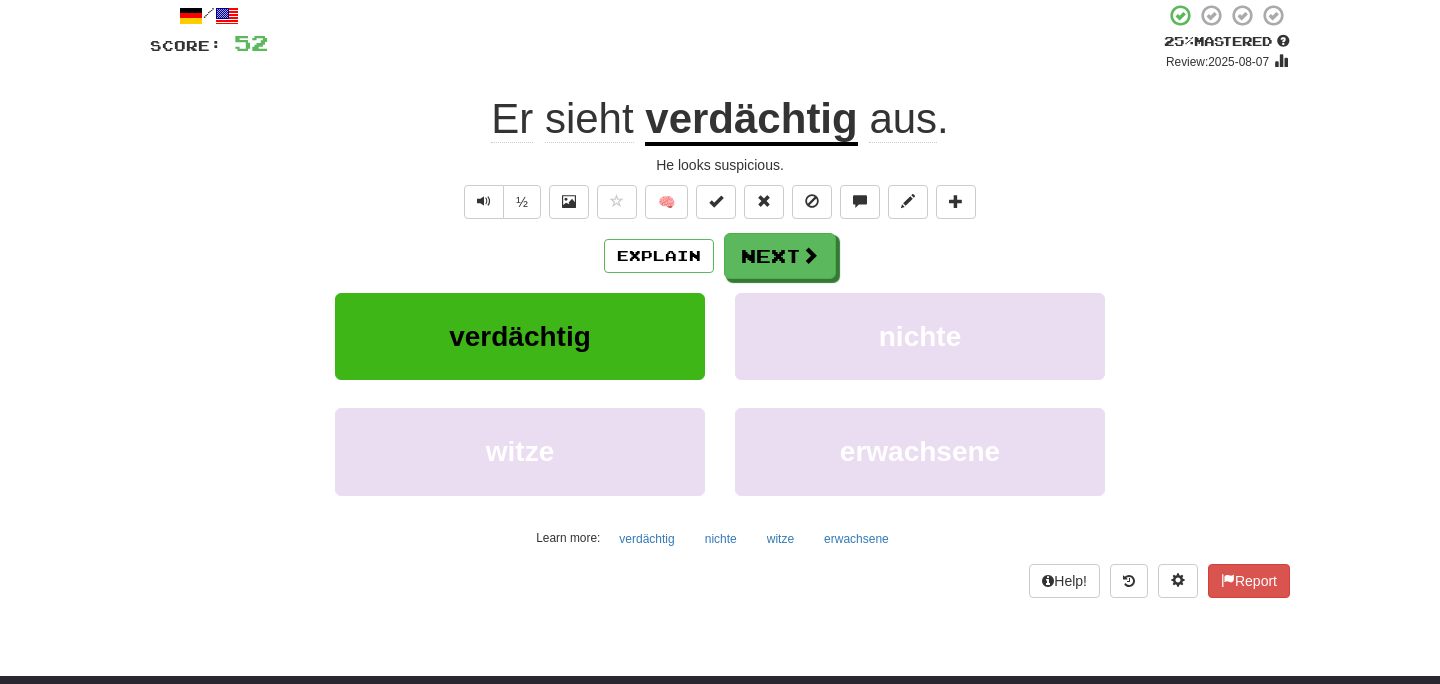 click on "verdächtig" at bounding box center [751, 120] 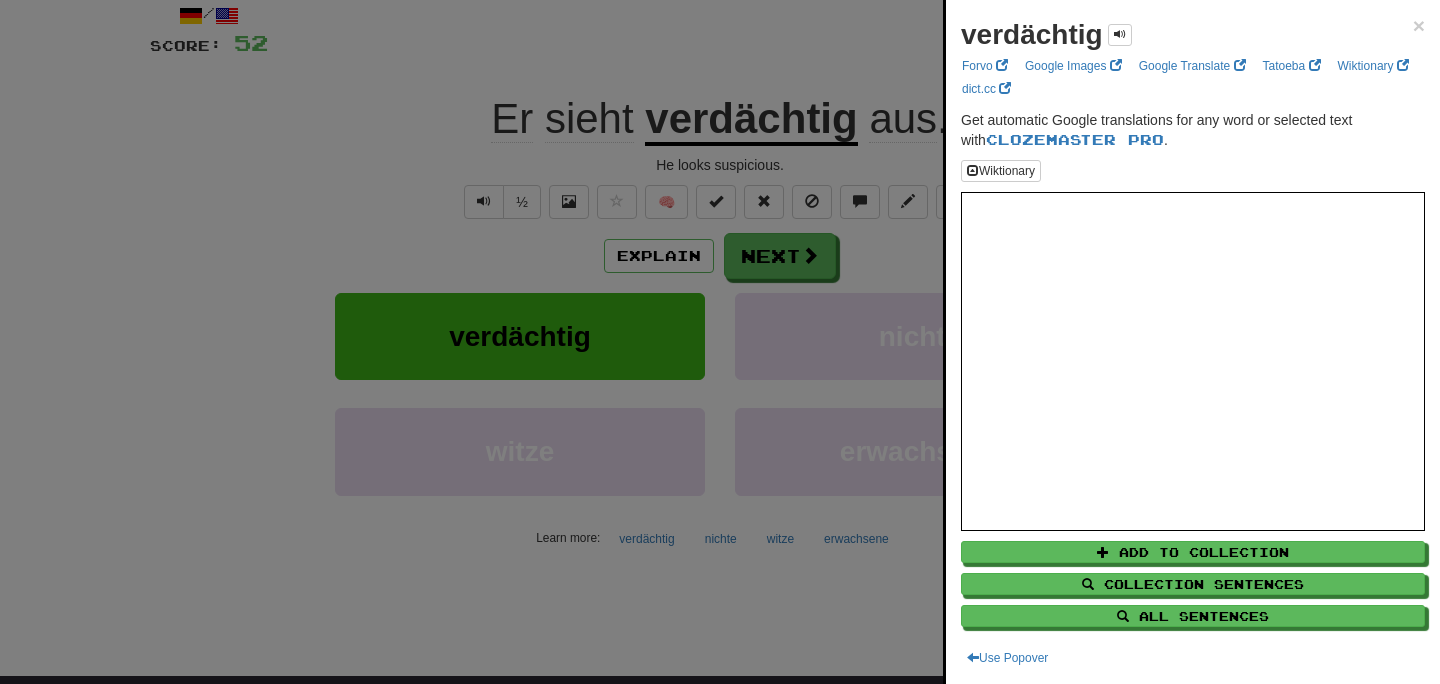 click at bounding box center [720, 342] 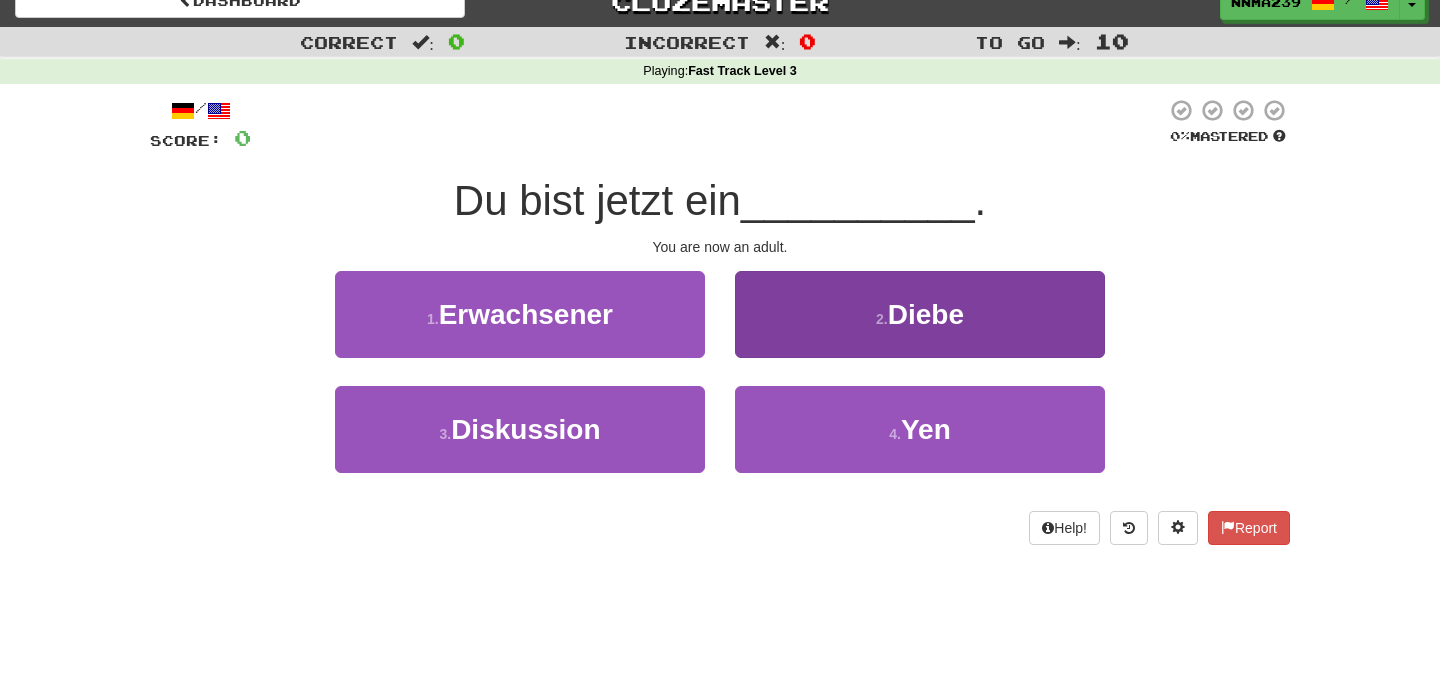 scroll, scrollTop: 0, scrollLeft: 0, axis: both 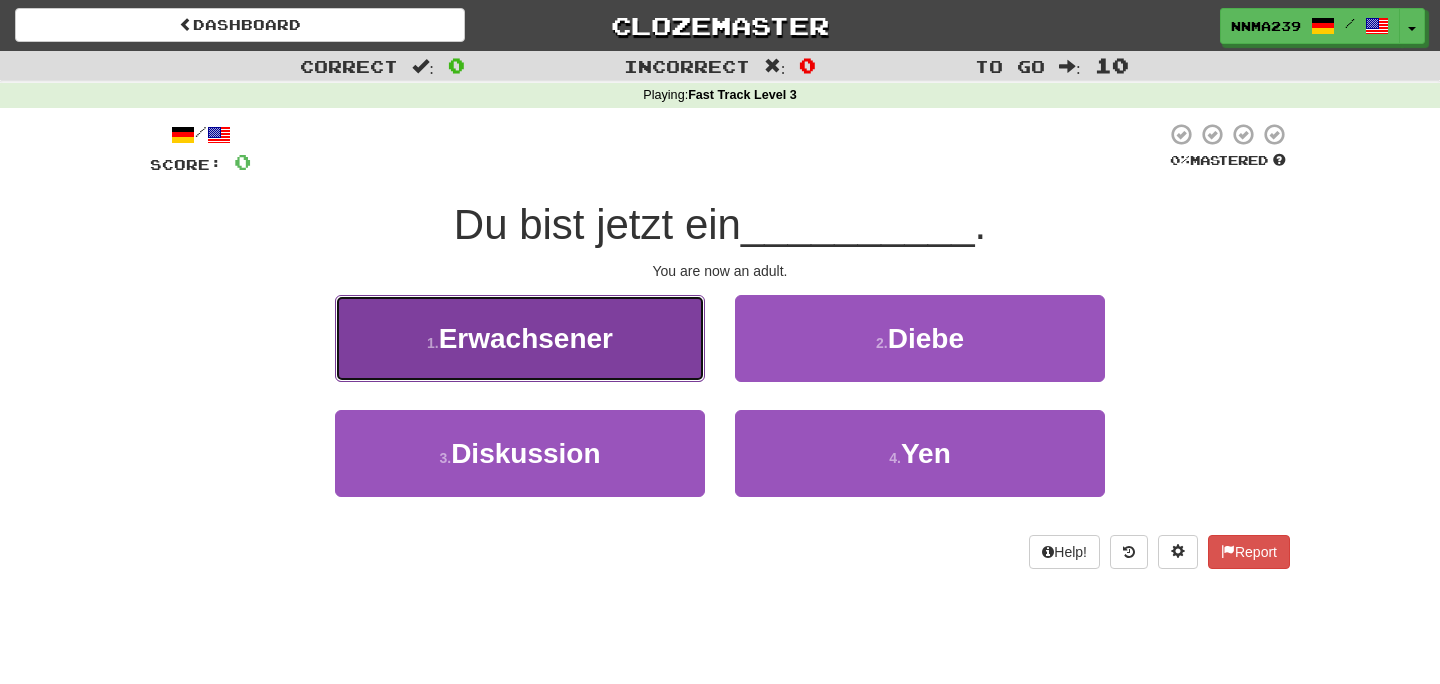 click on "1 .  Erwachsener" at bounding box center [520, 338] 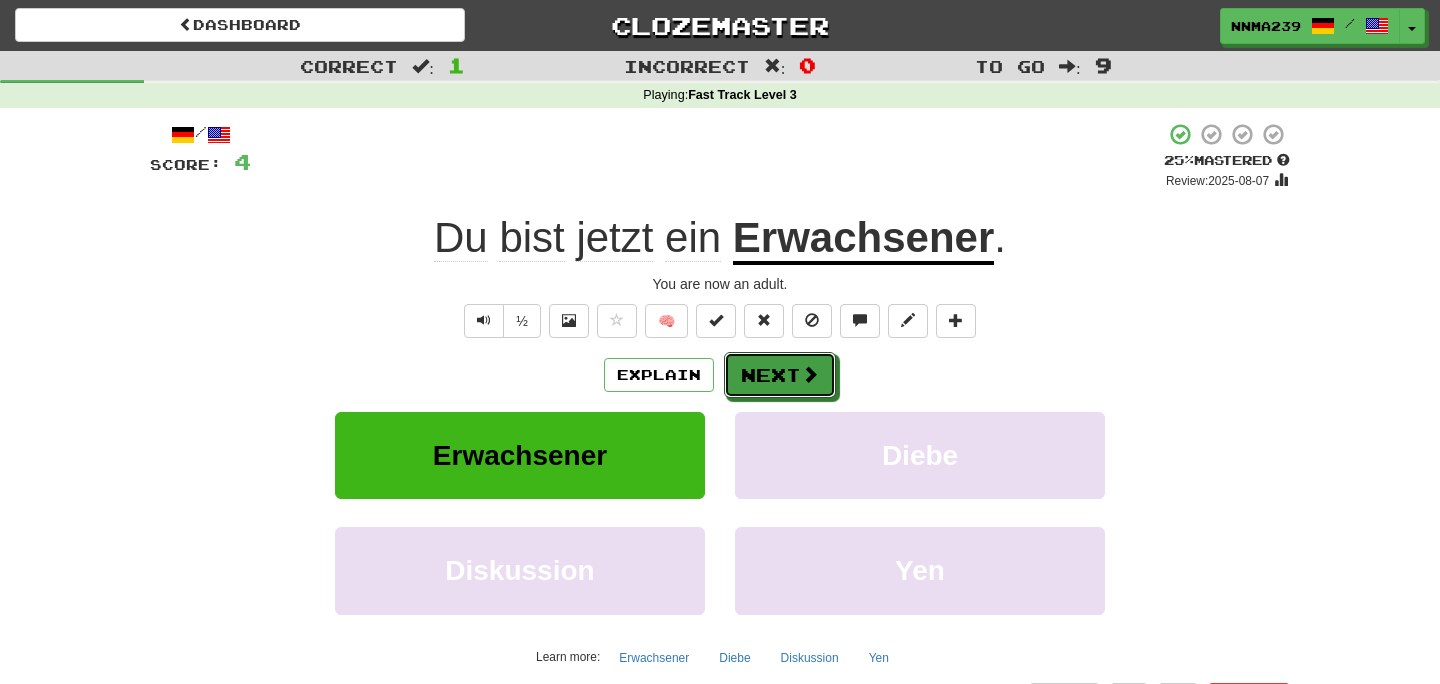 drag, startPoint x: 825, startPoint y: 378, endPoint x: 953, endPoint y: 111, distance: 296.09628 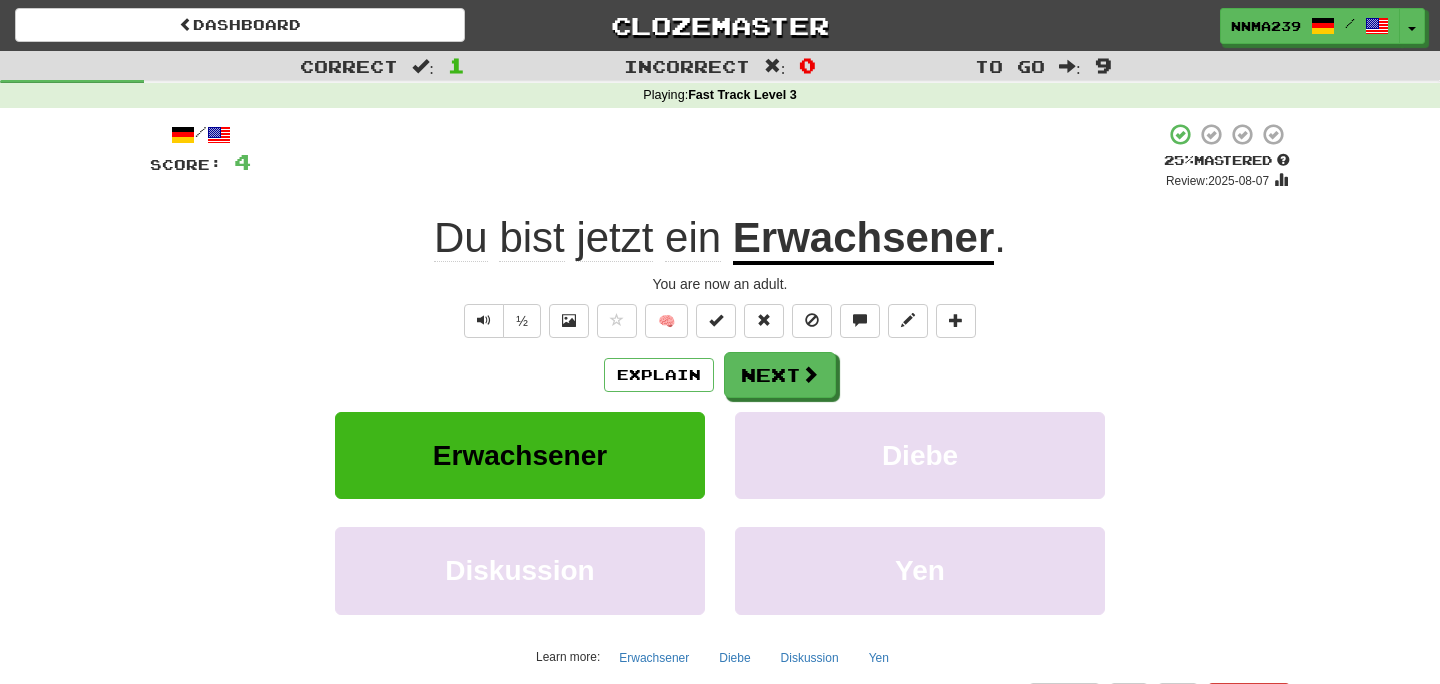 click on "Erwachsener" at bounding box center (863, 239) 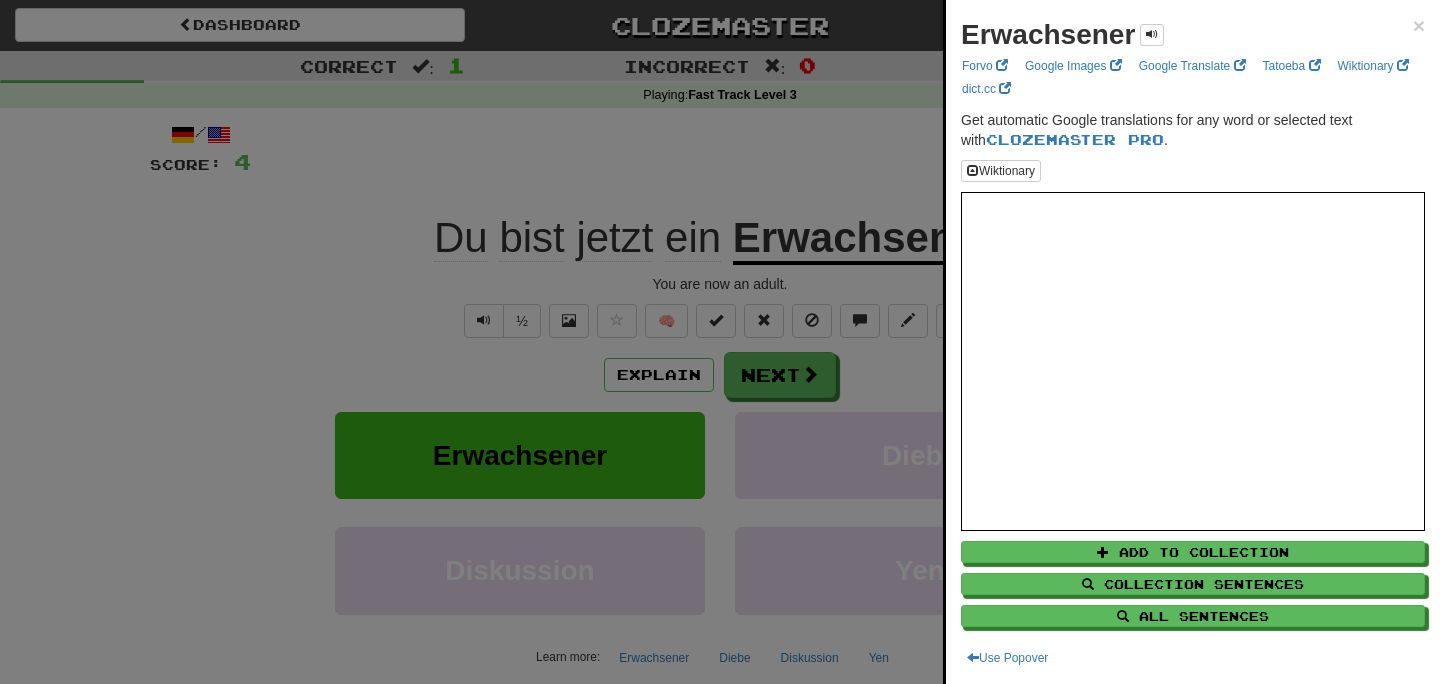 click at bounding box center (720, 342) 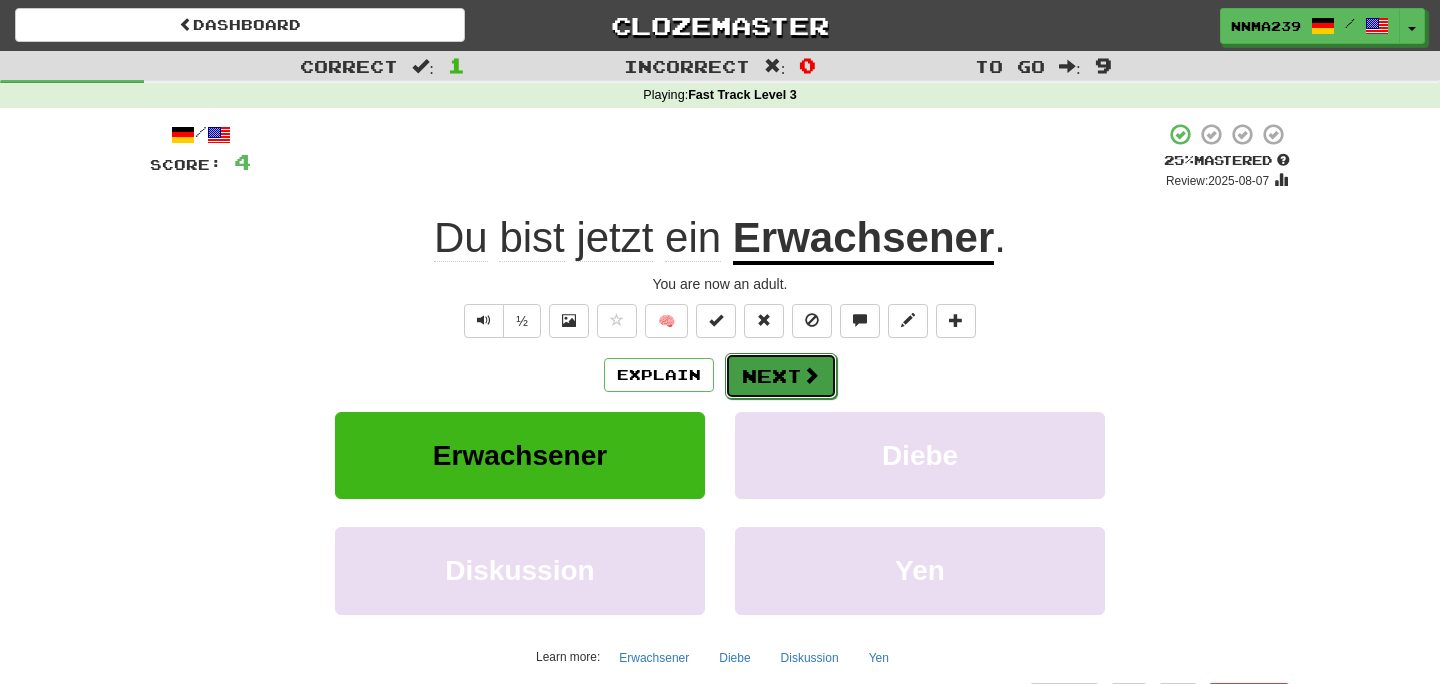 click on "Next" at bounding box center [781, 376] 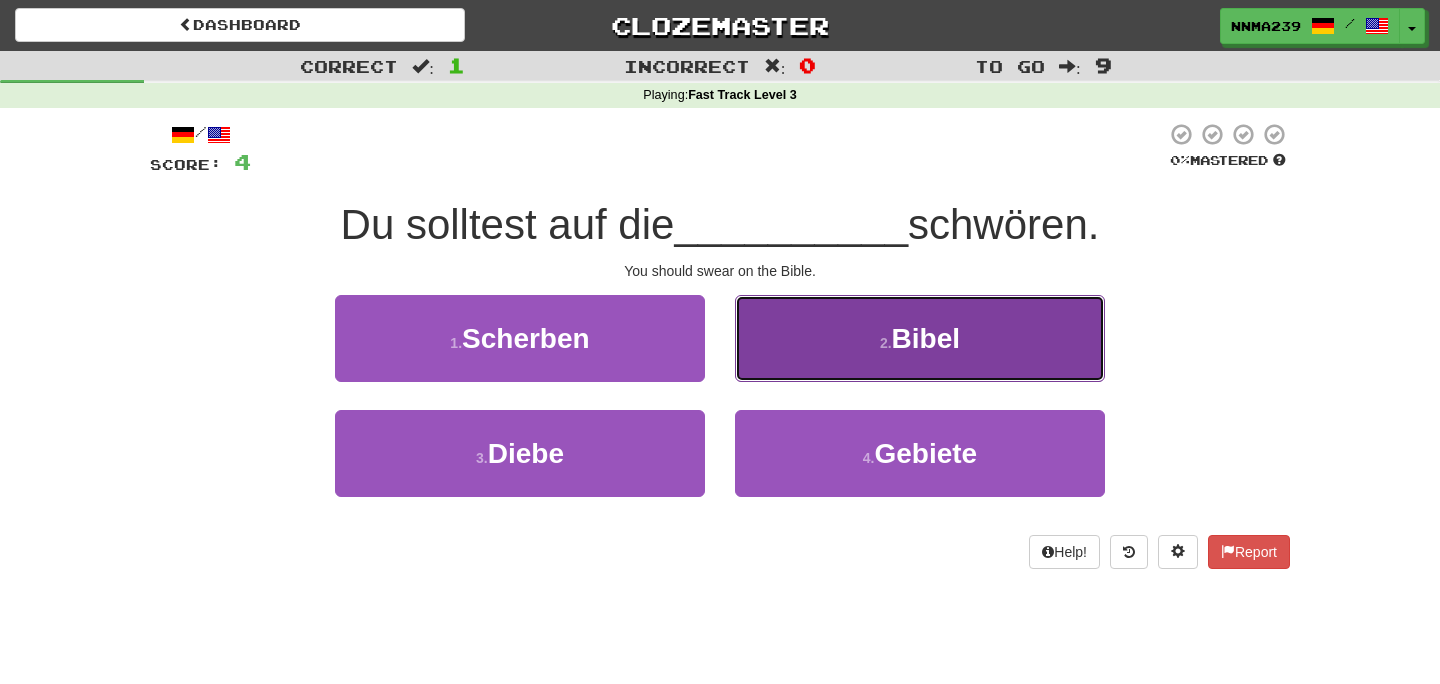 click on "2 .  Bibel" at bounding box center (920, 338) 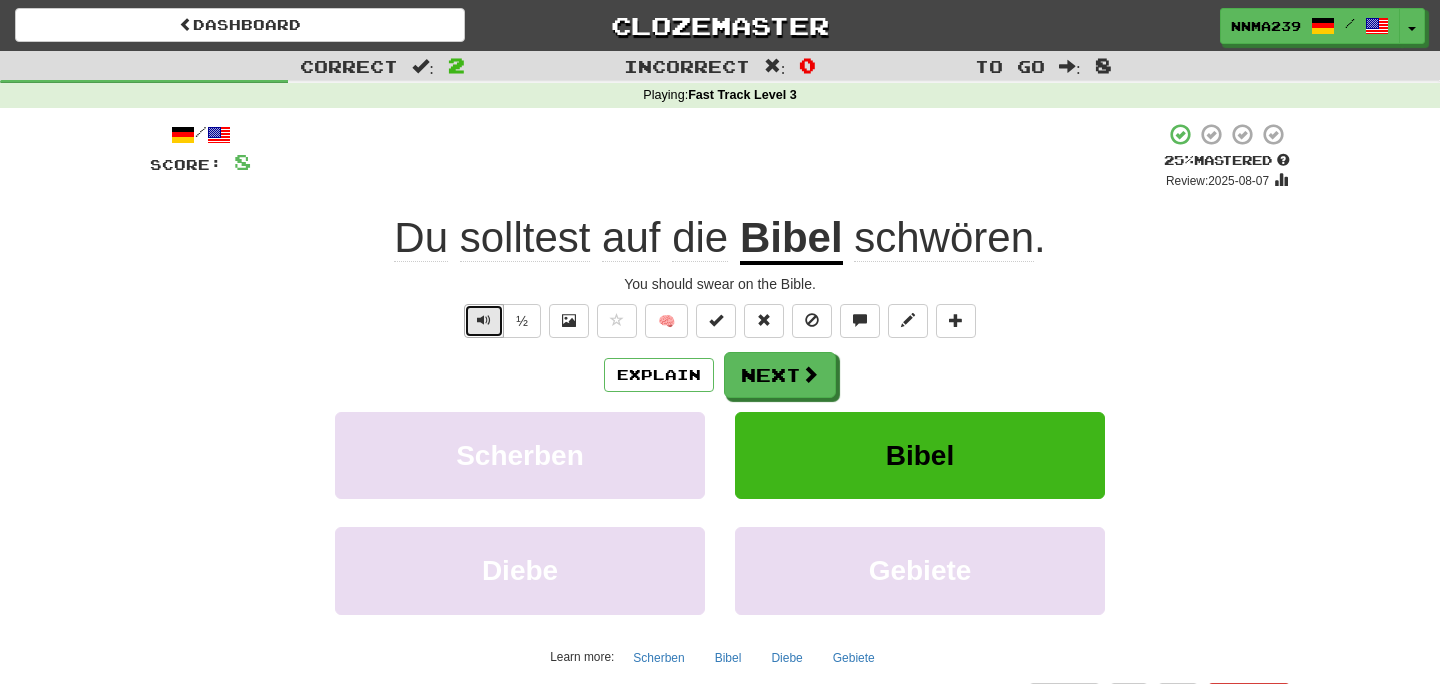 click at bounding box center [484, 321] 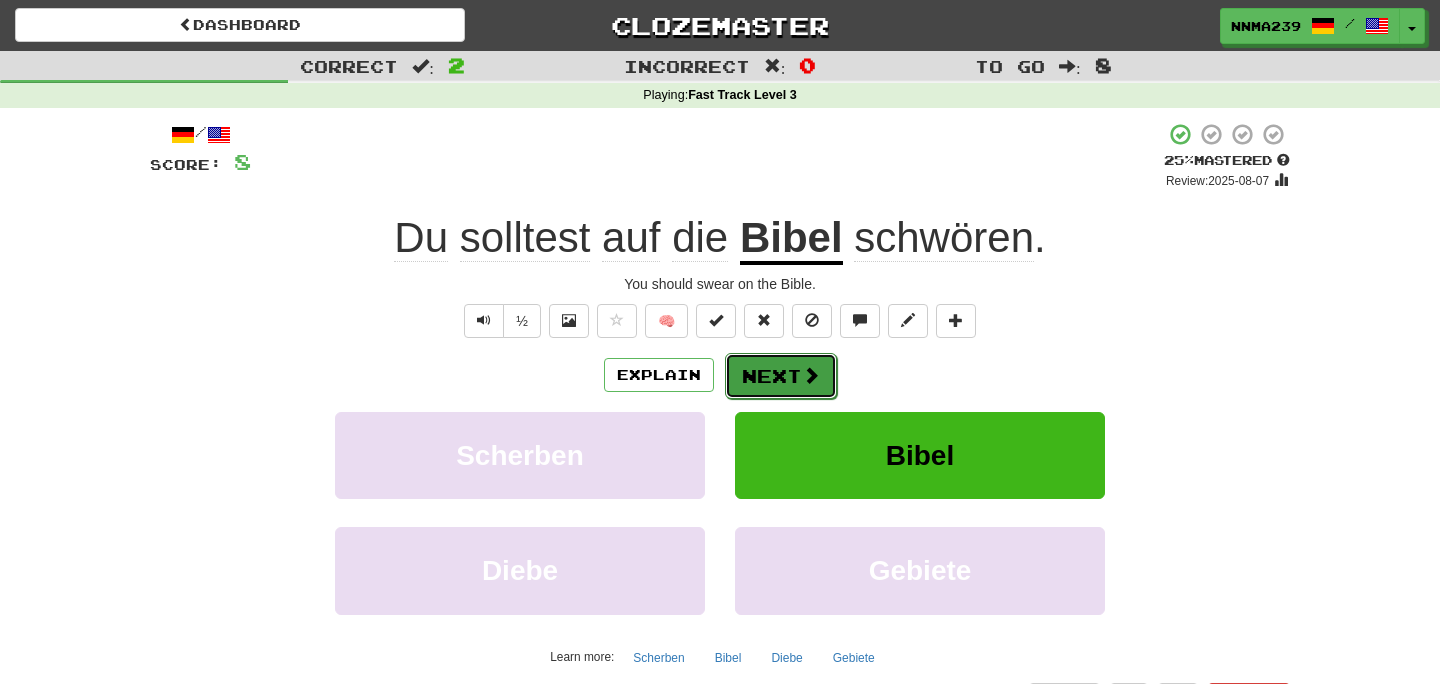 click on "Next" at bounding box center [781, 376] 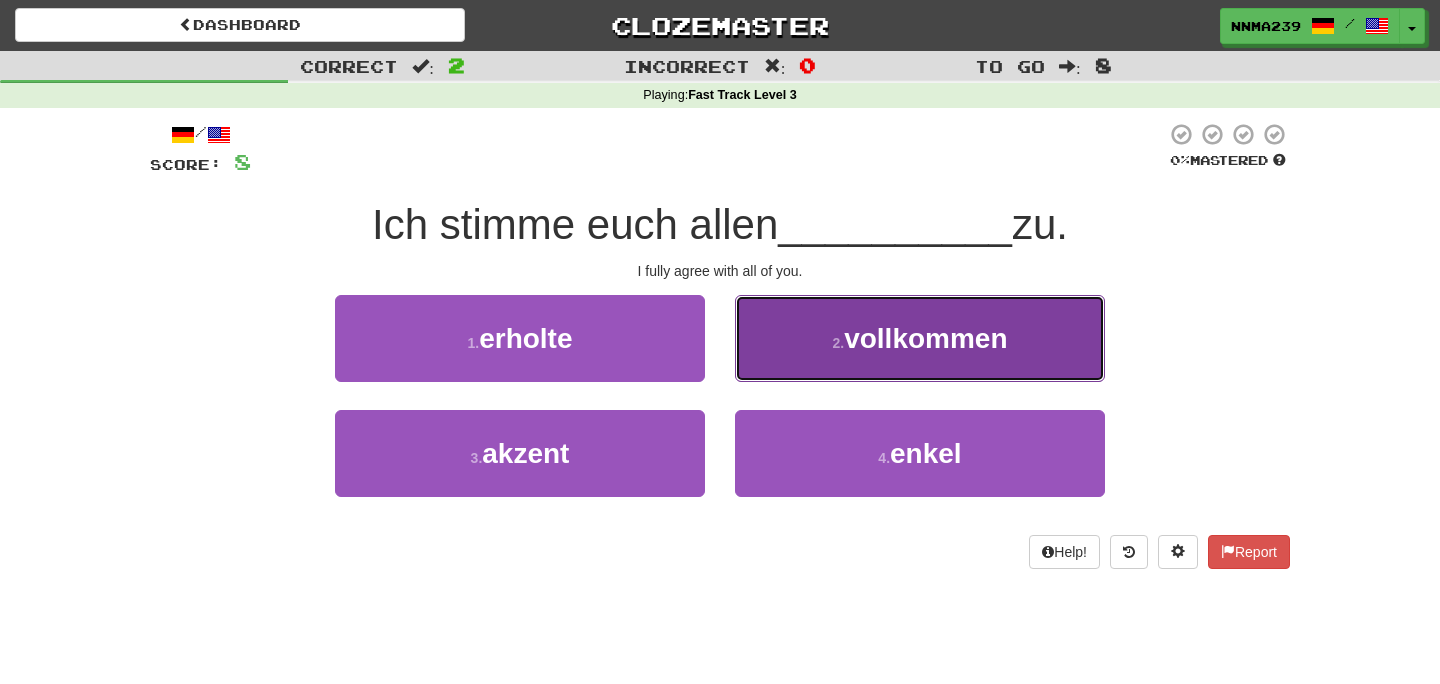 click on "2 .  vollkommen" at bounding box center [920, 338] 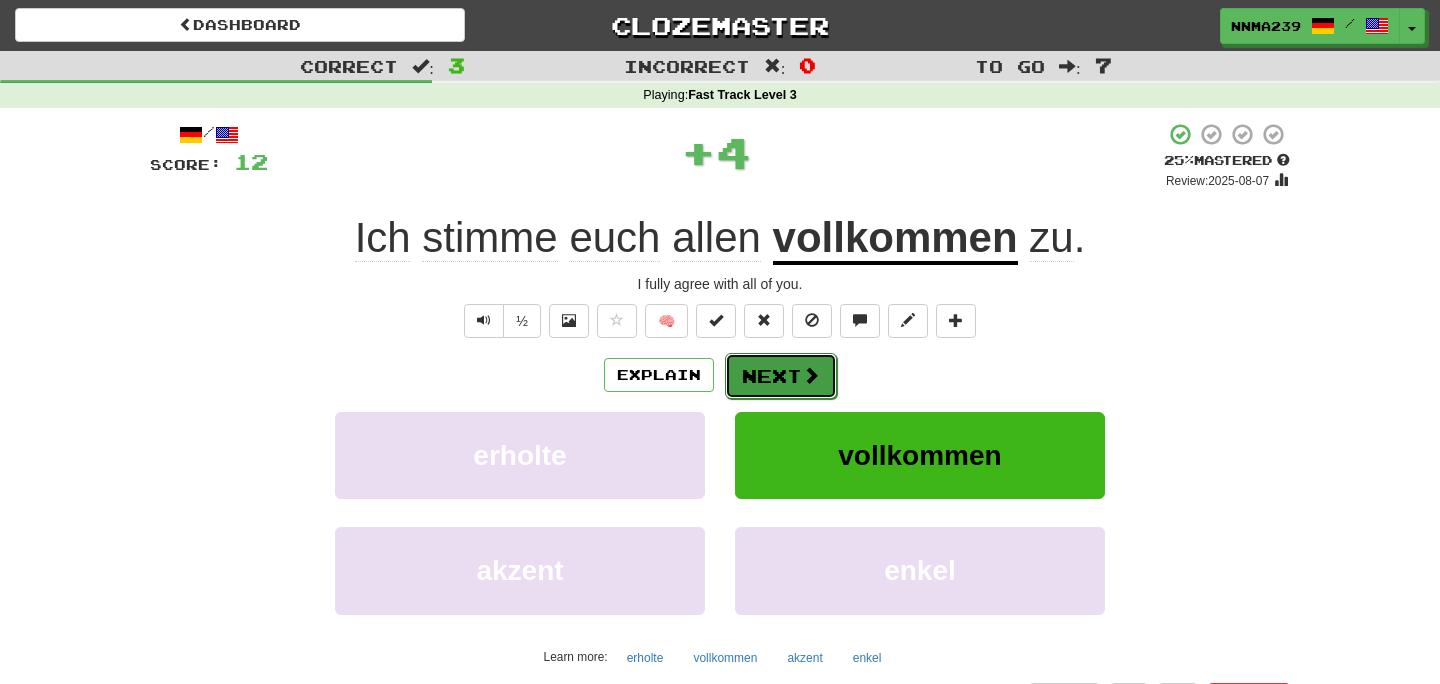 click on "Next" at bounding box center (781, 376) 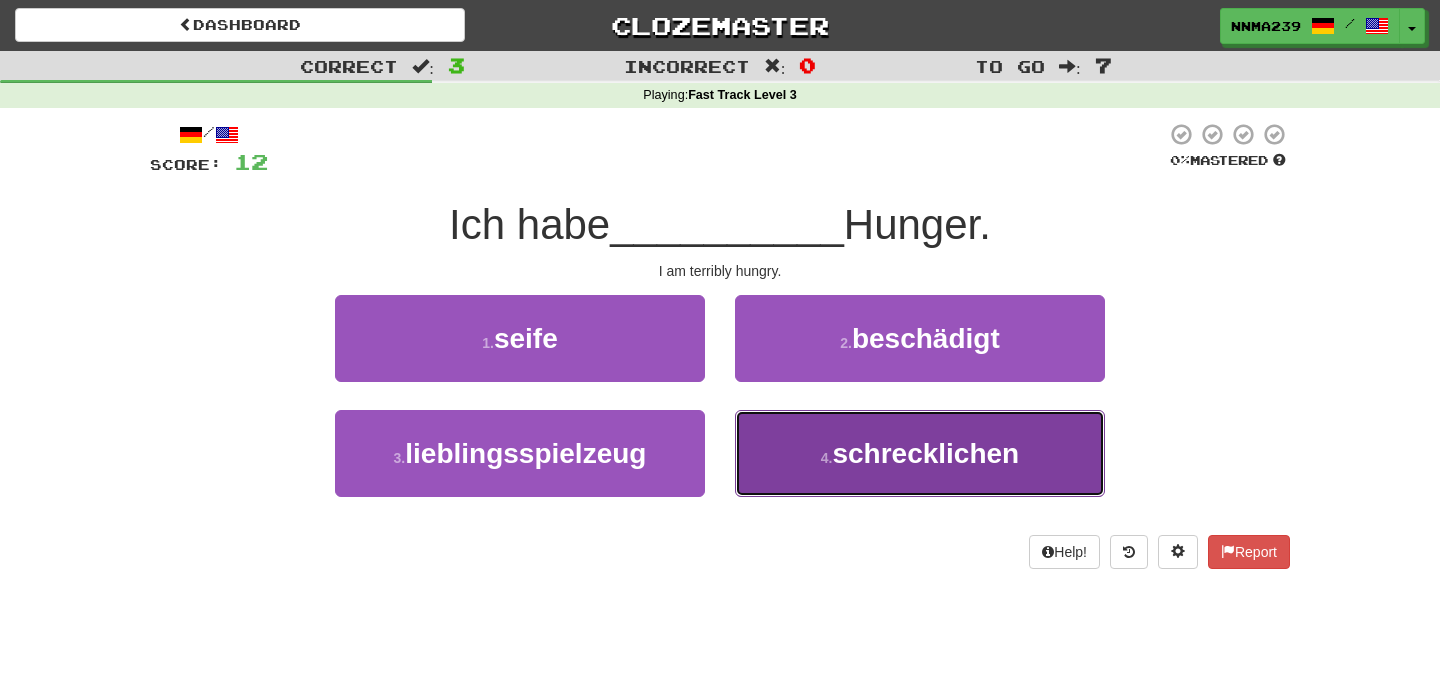 click on "schrecklichen" at bounding box center (925, 453) 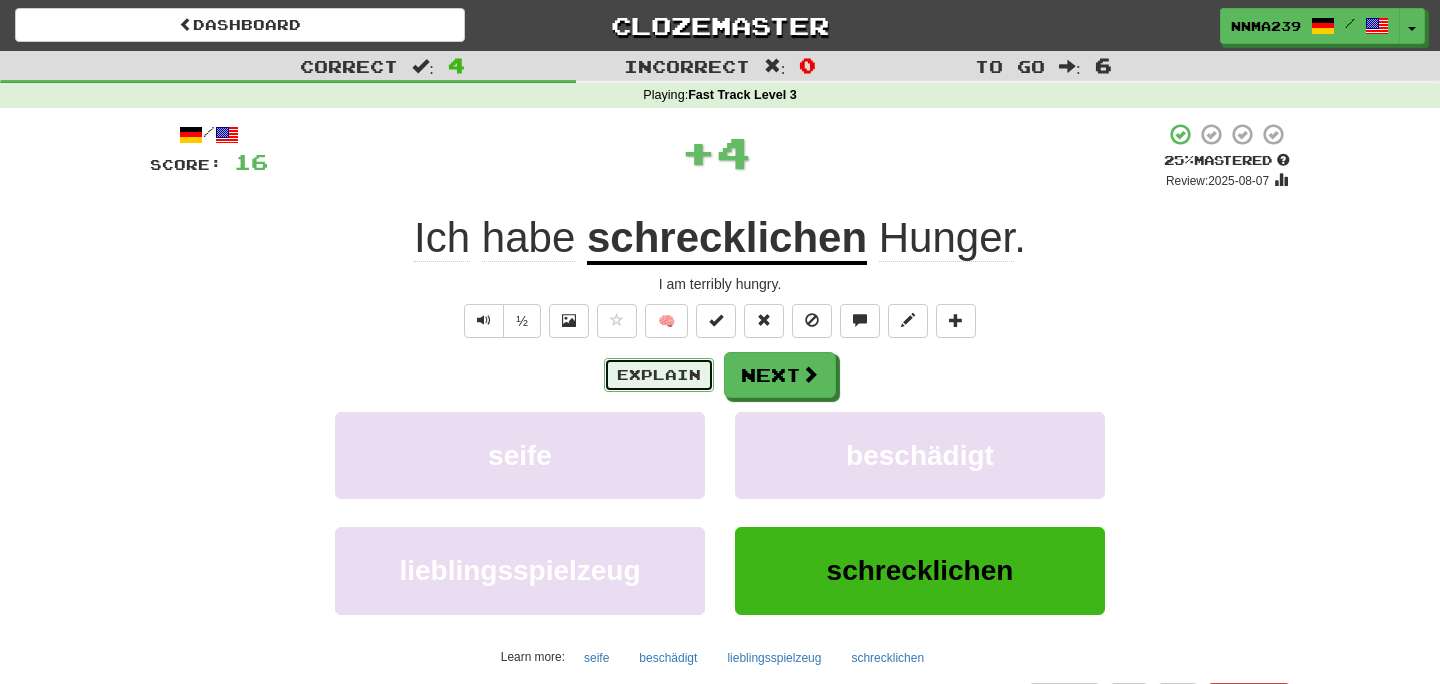 click on "Explain" at bounding box center [659, 375] 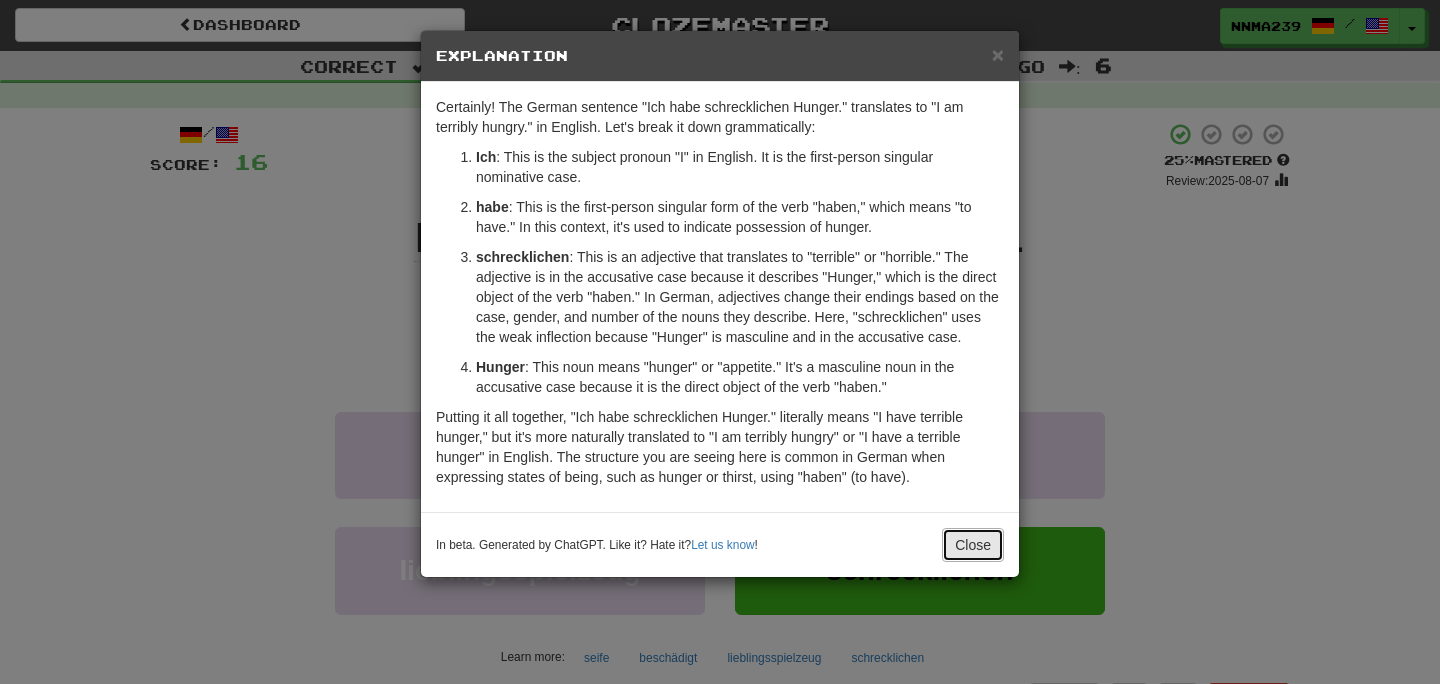 click on "Close" at bounding box center (973, 545) 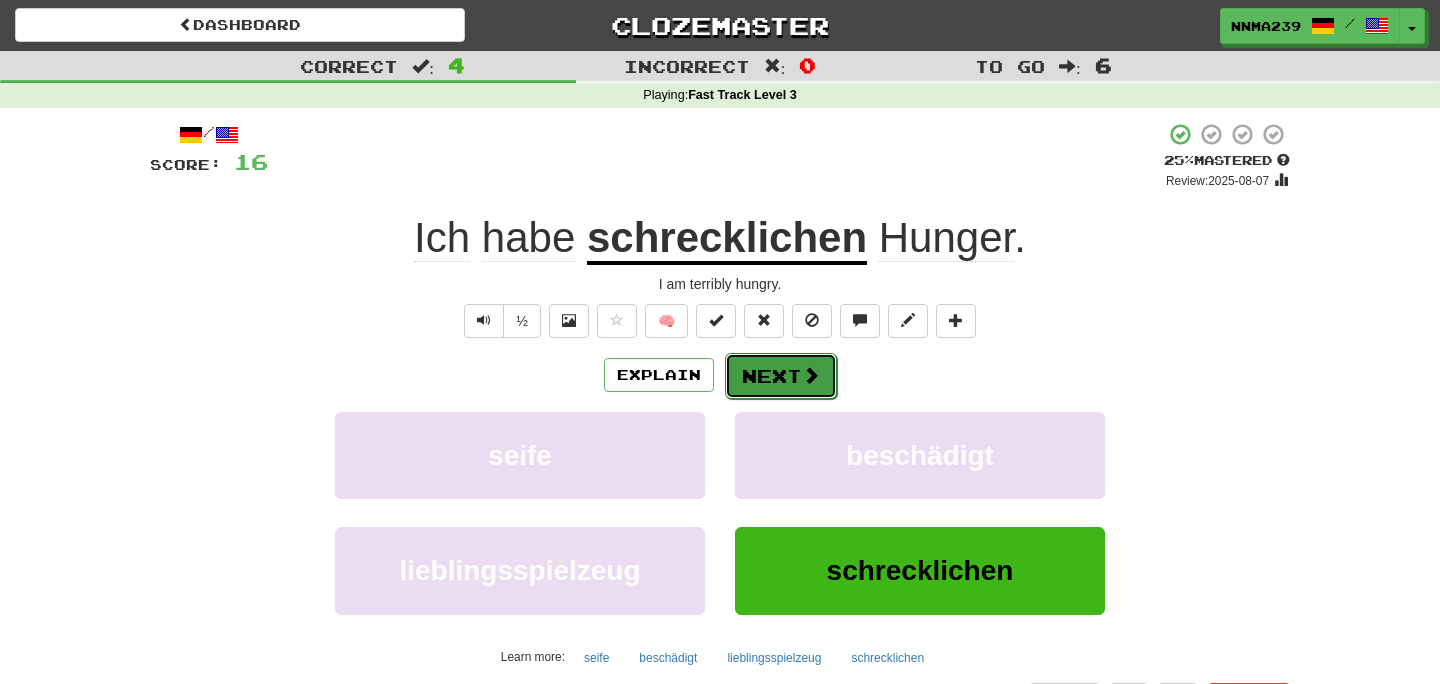 click on "Next" at bounding box center [781, 376] 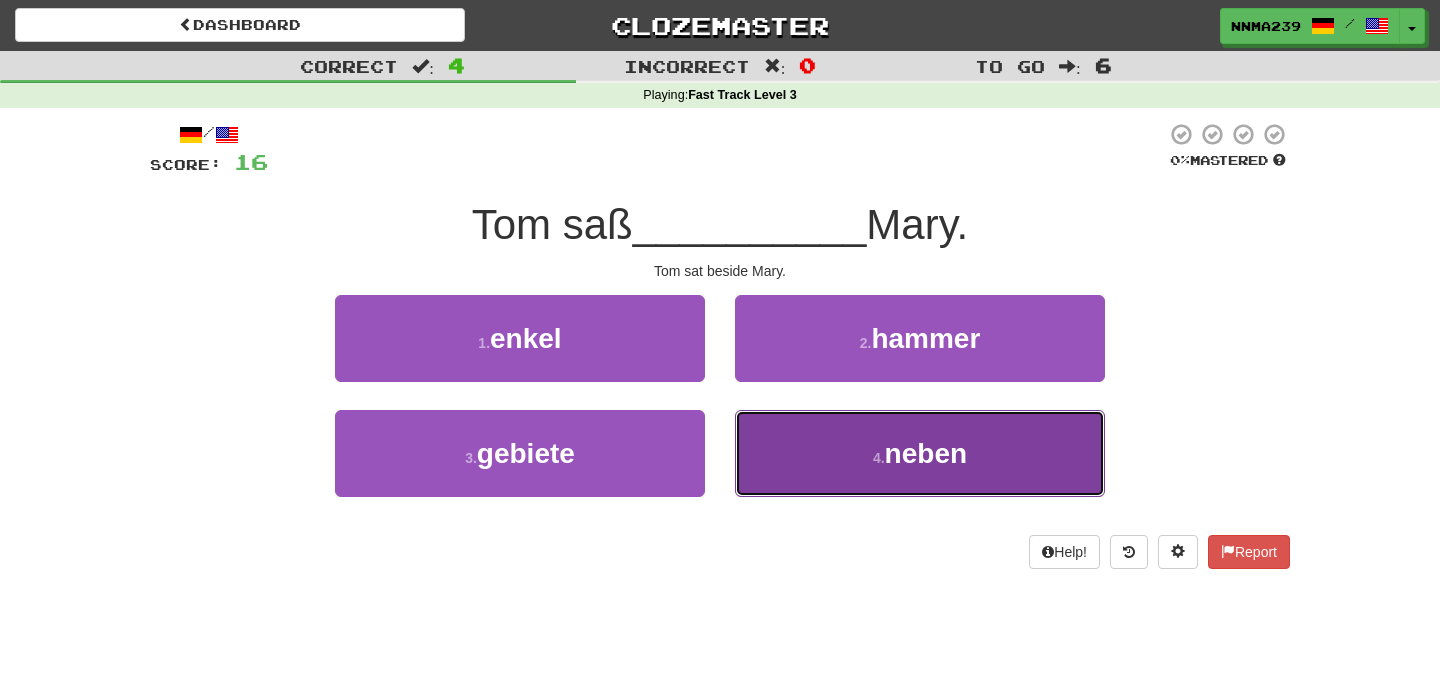 click on "4 .  neben" at bounding box center (920, 453) 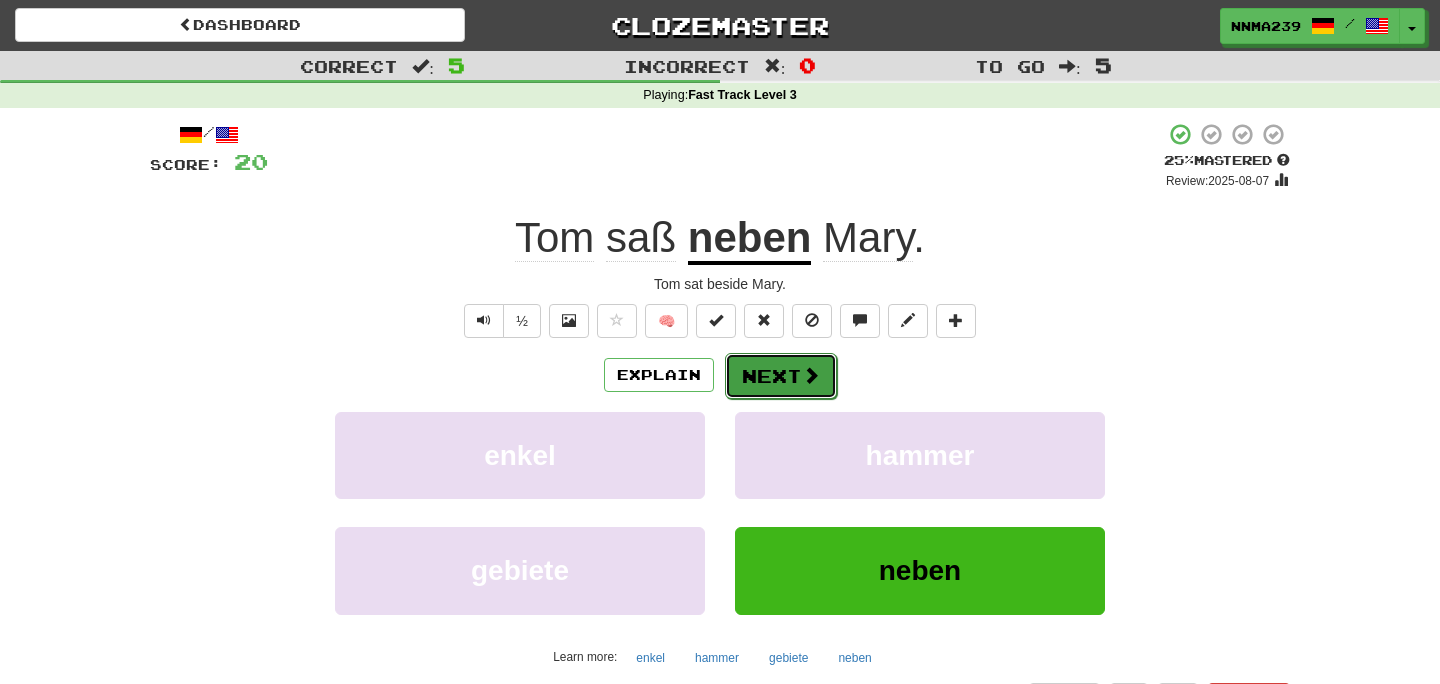 click on "Next" at bounding box center (781, 376) 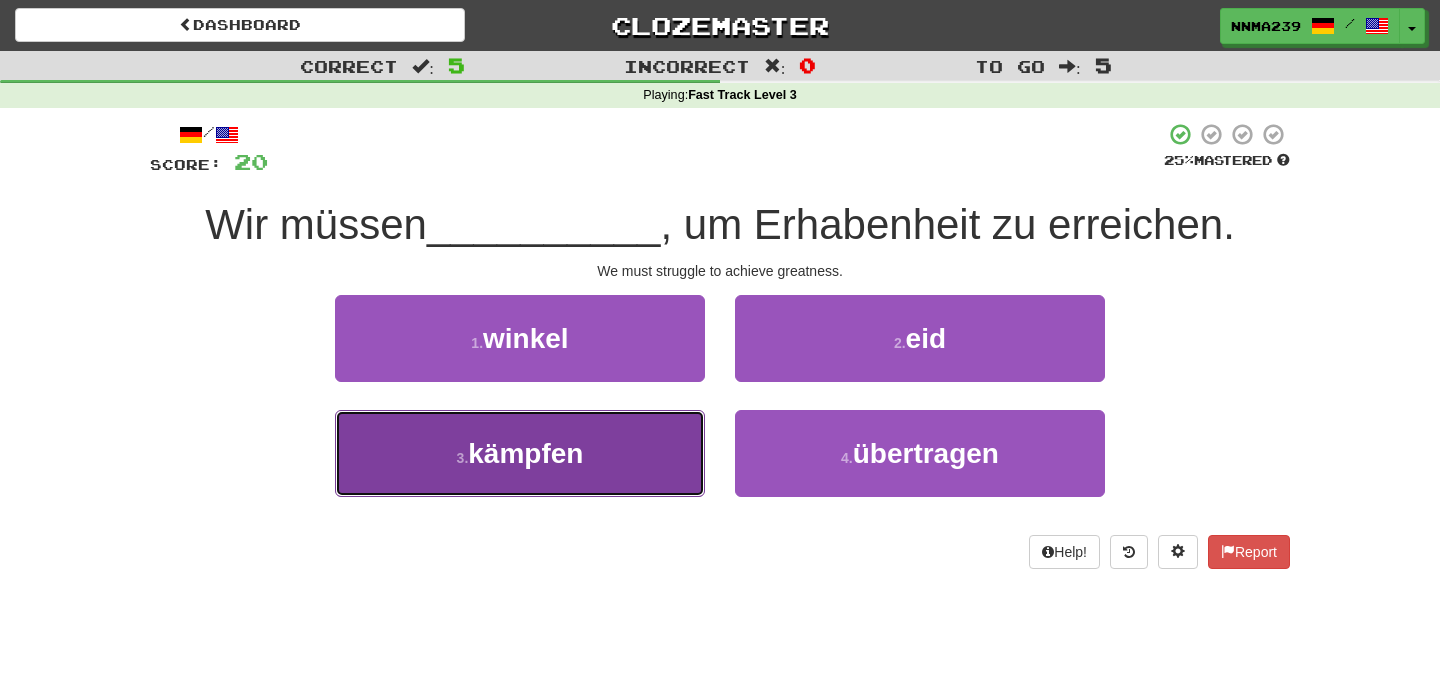 click on "kämpfen" at bounding box center (525, 453) 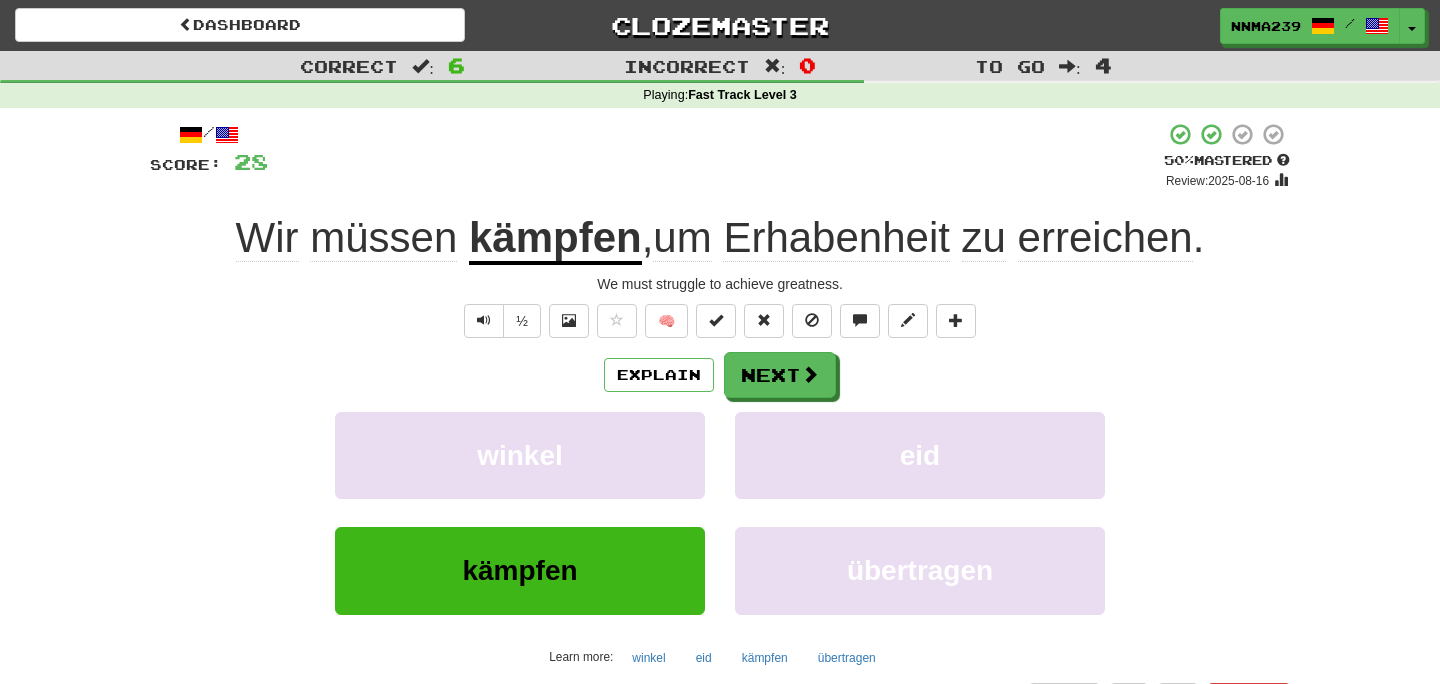 click on "Erhabenheit" at bounding box center (836, 238) 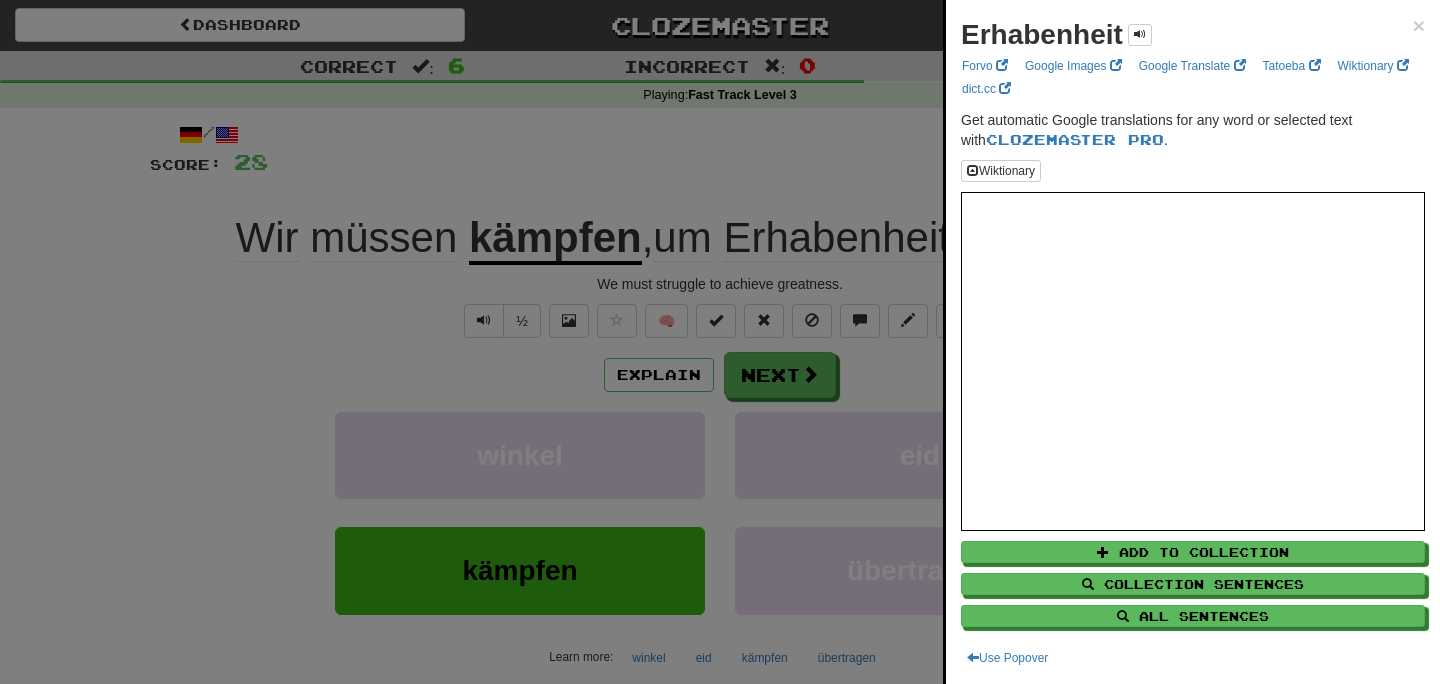 click at bounding box center [720, 342] 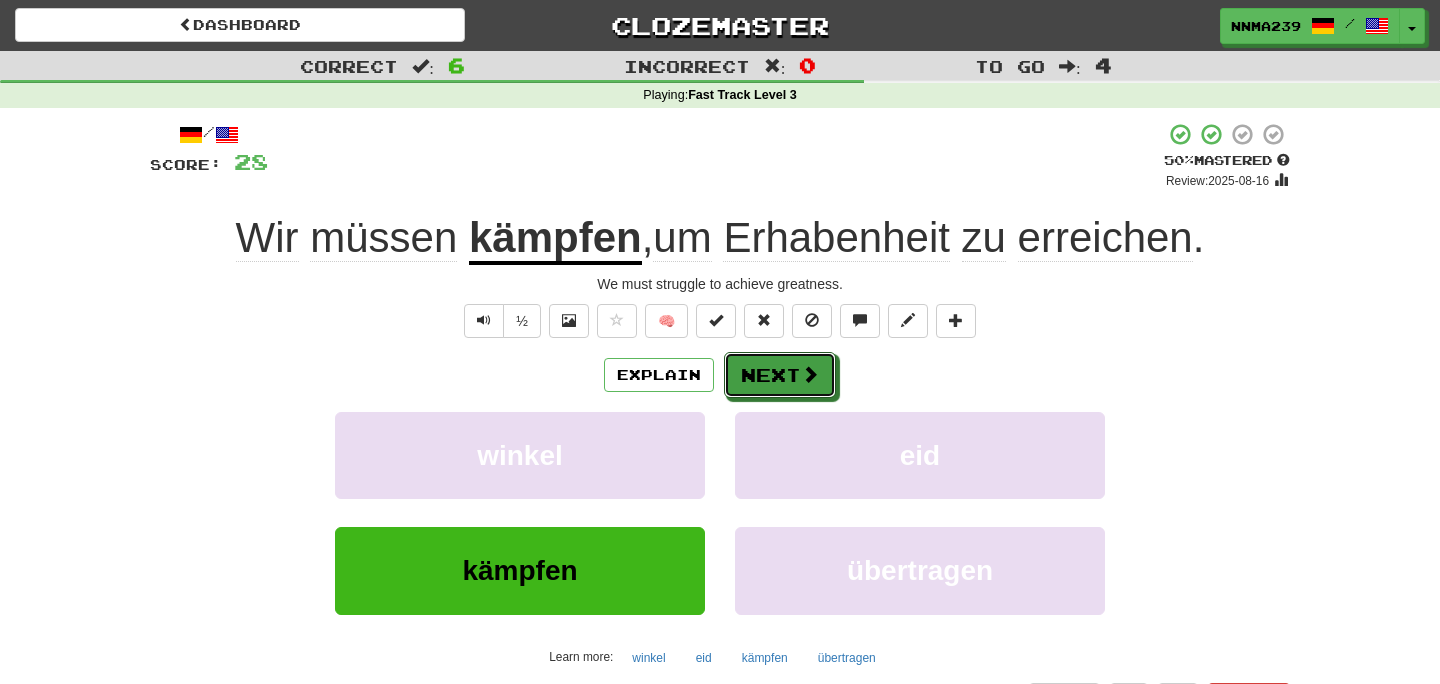 click on "Next" at bounding box center (780, 375) 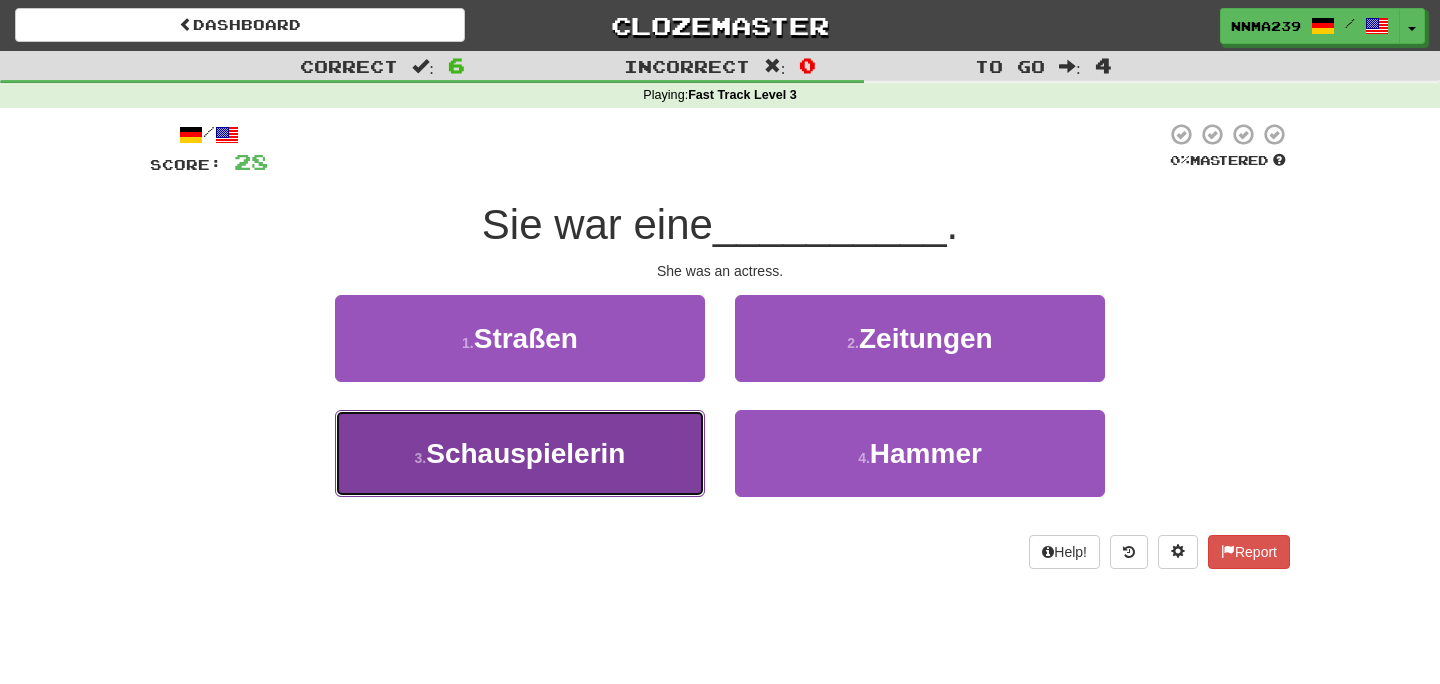 click on "3 .  Schauspielerin" at bounding box center [520, 453] 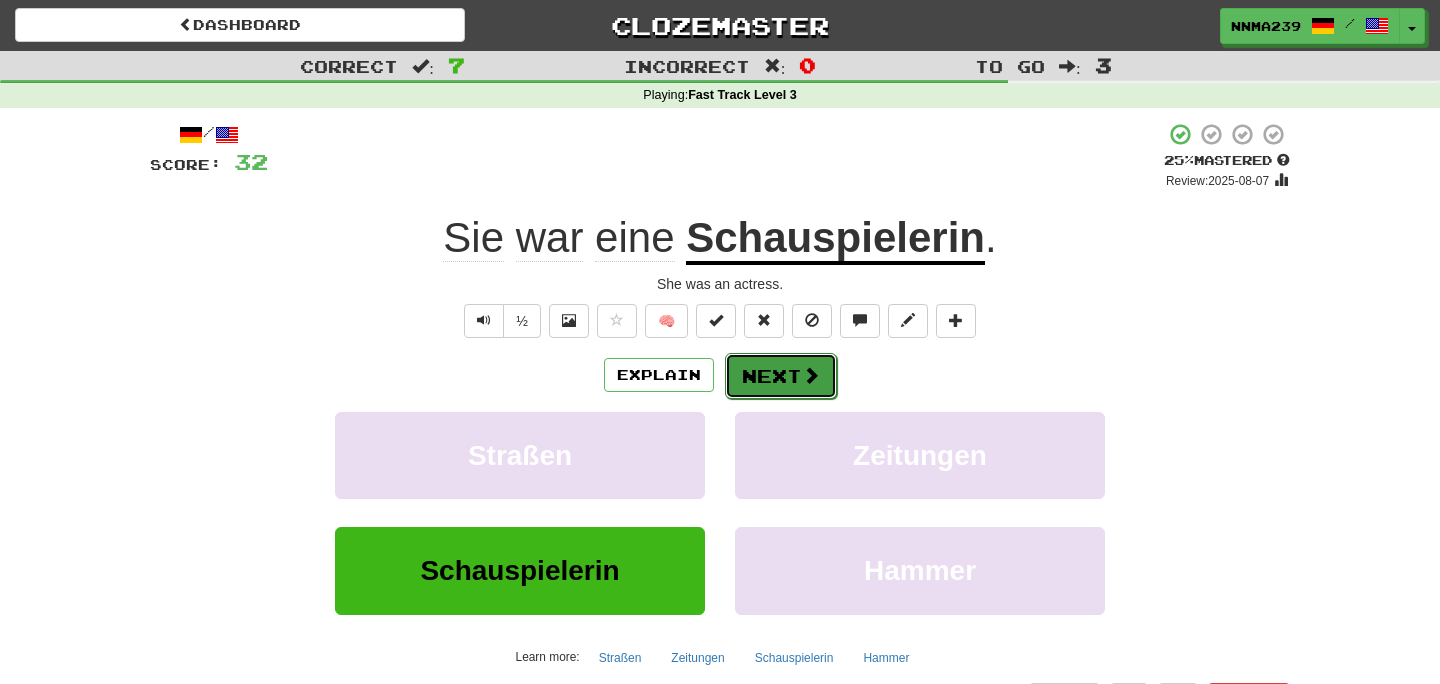click on "Next" at bounding box center [781, 376] 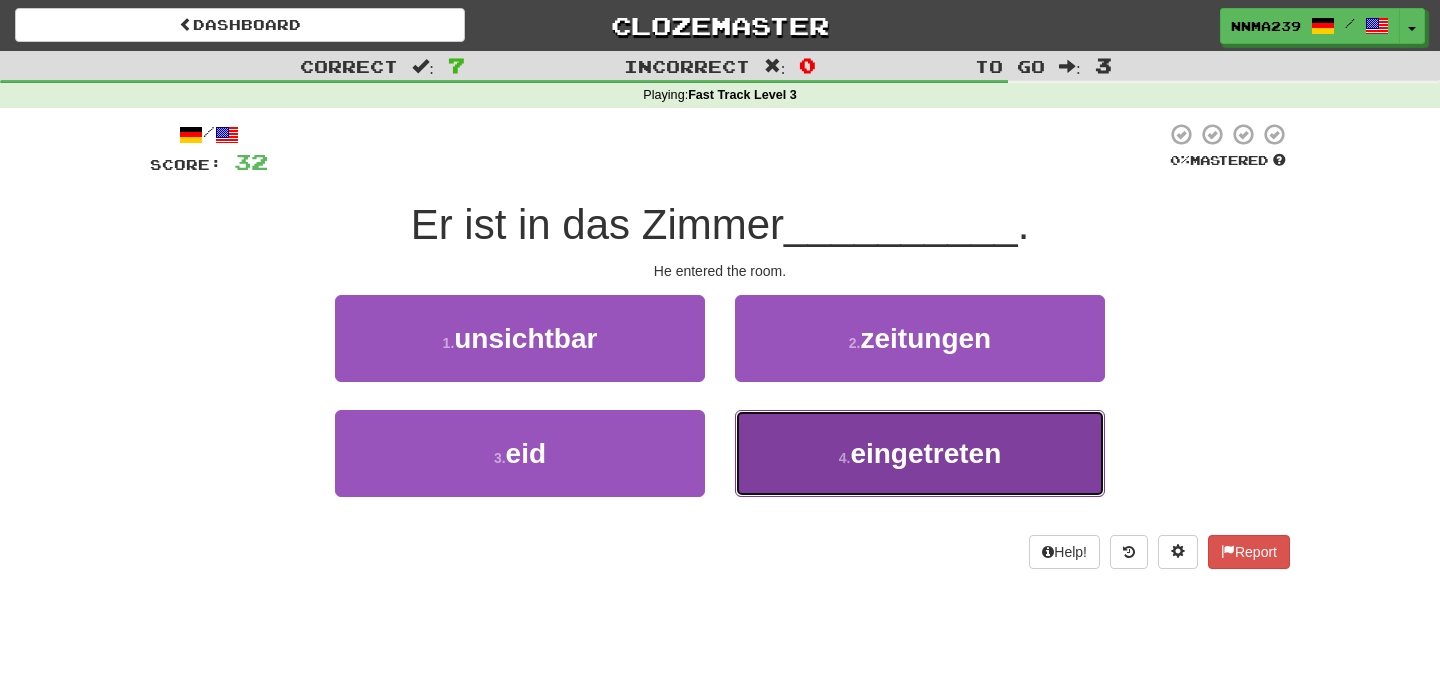 click on "eingetreten" at bounding box center [925, 453] 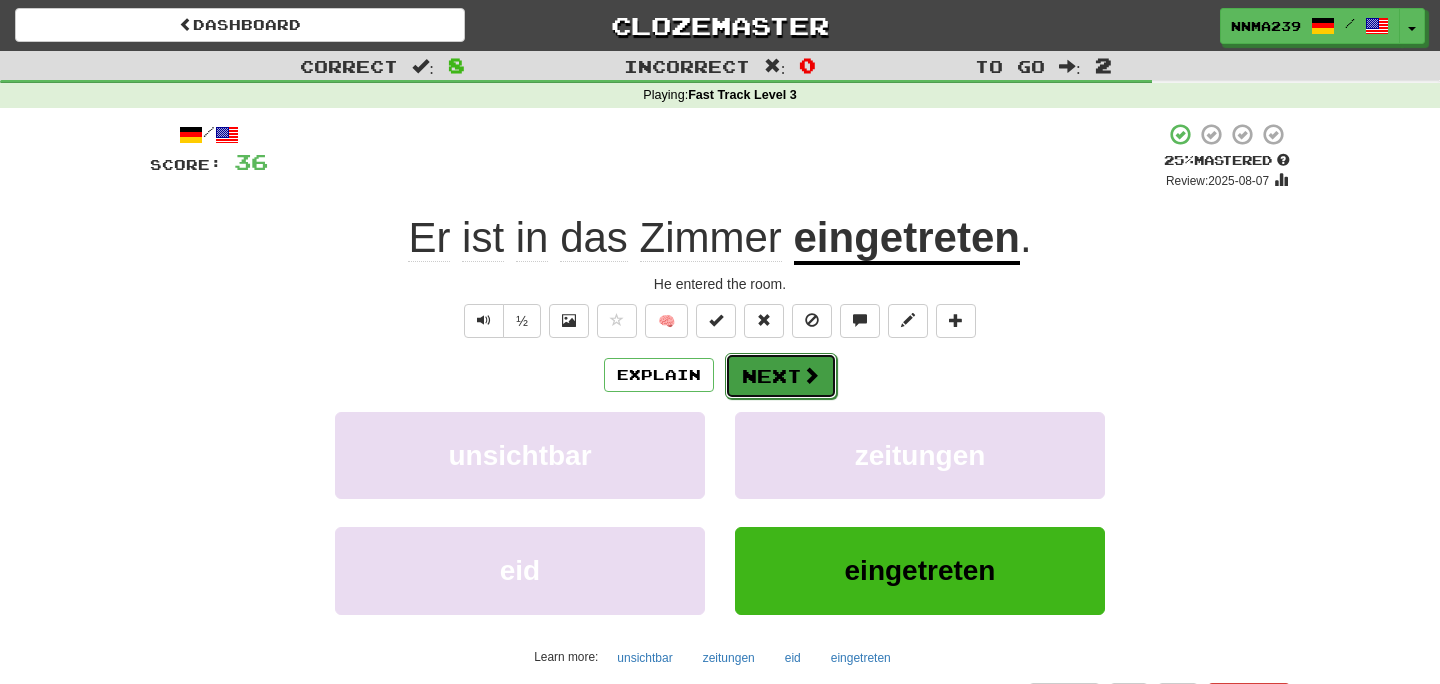 click on "Next" at bounding box center [781, 376] 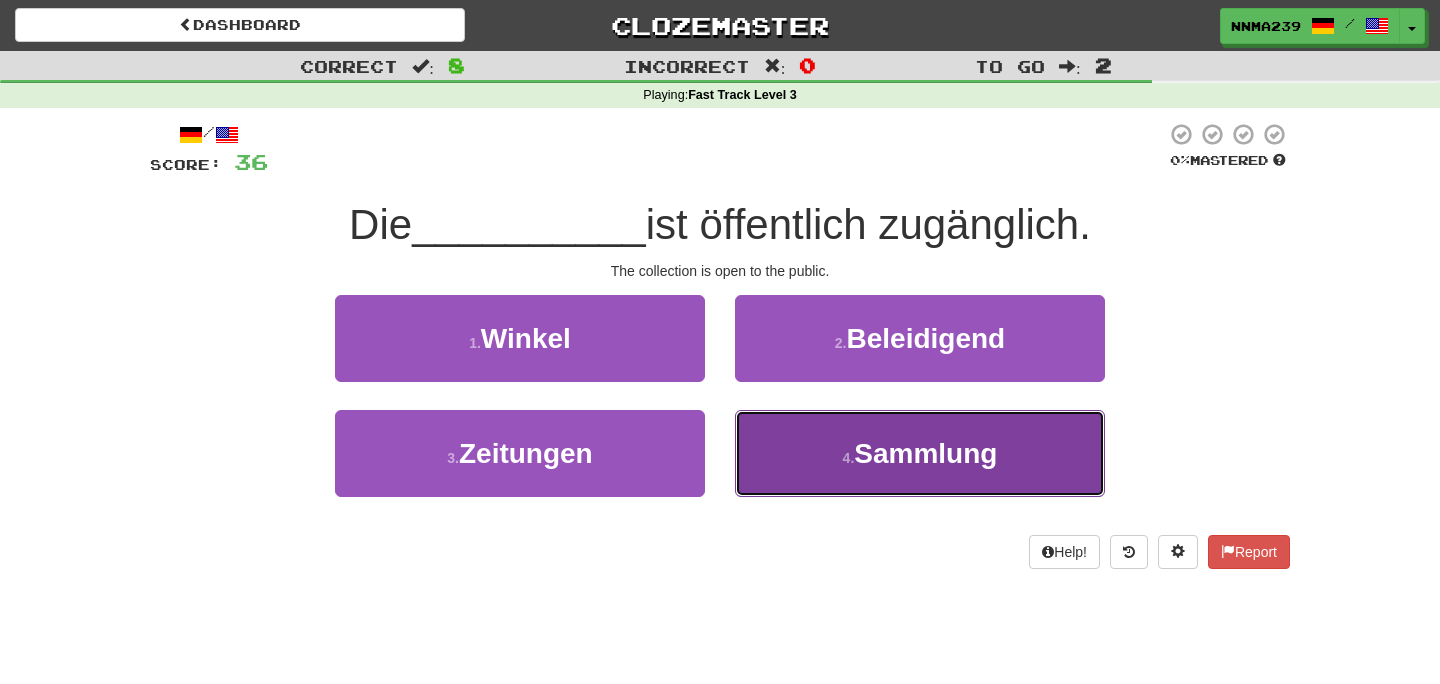 click on "4 .  Sammlung" at bounding box center [920, 453] 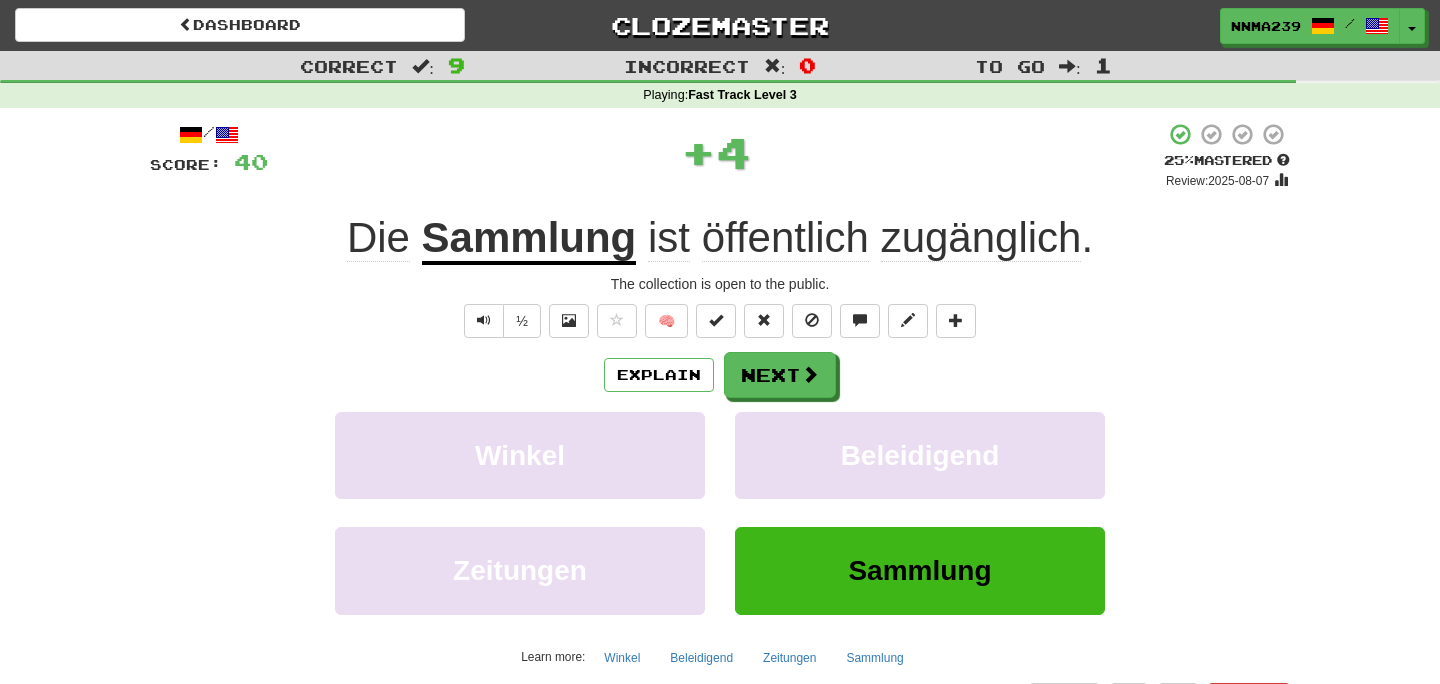 click on "zugänglich" at bounding box center (981, 238) 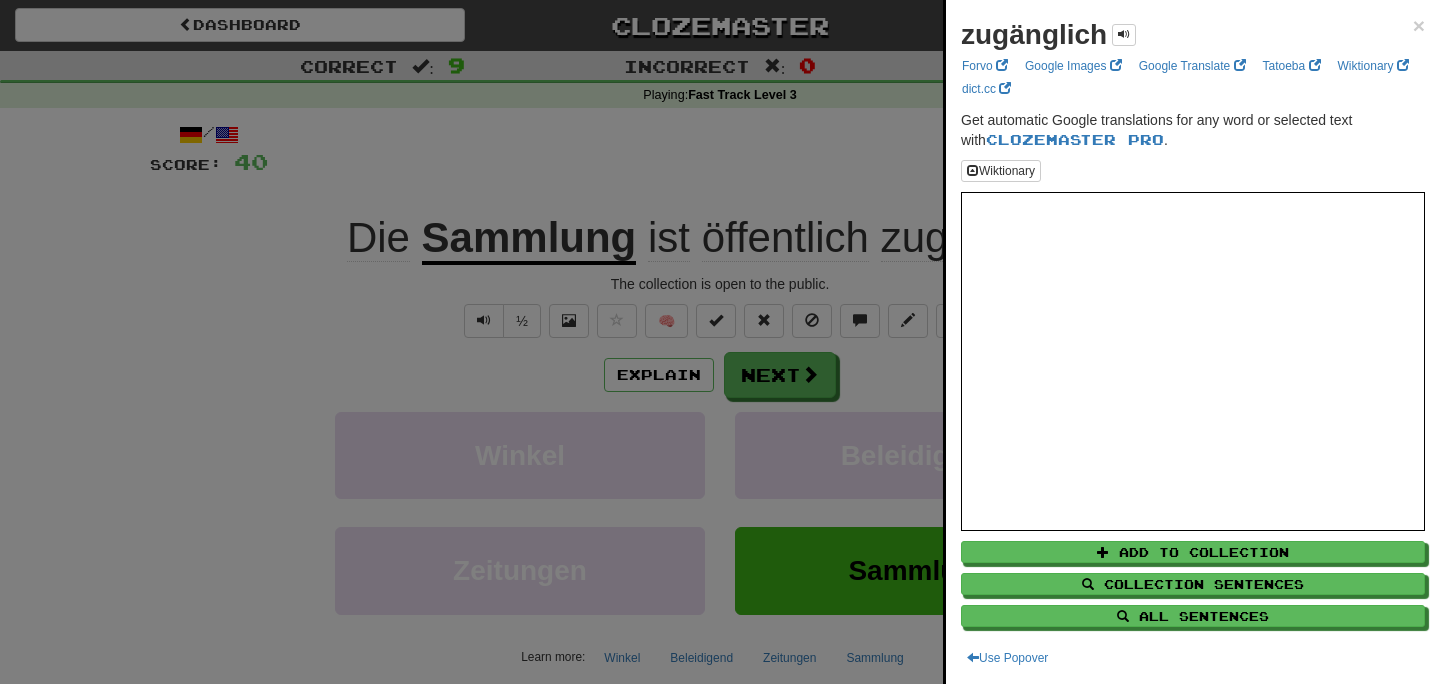 click at bounding box center (720, 342) 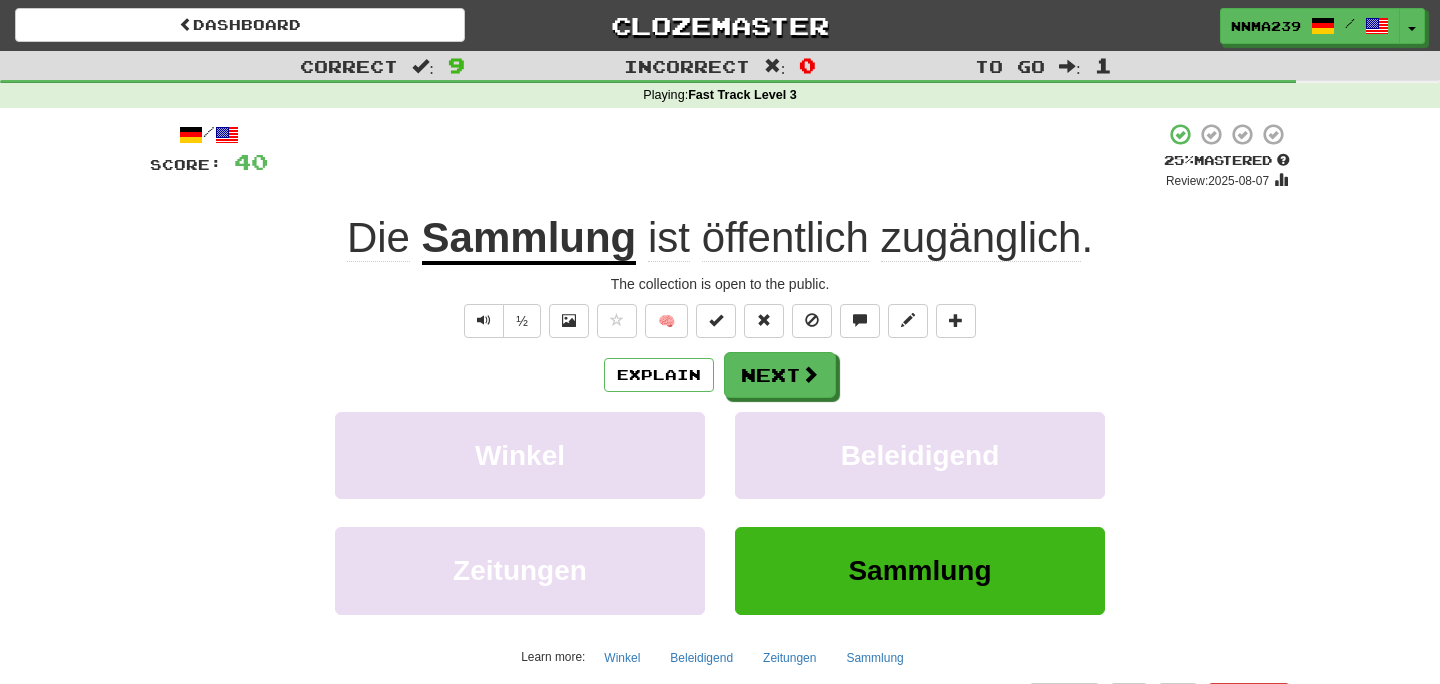 click on "öffentlich" at bounding box center [785, 238] 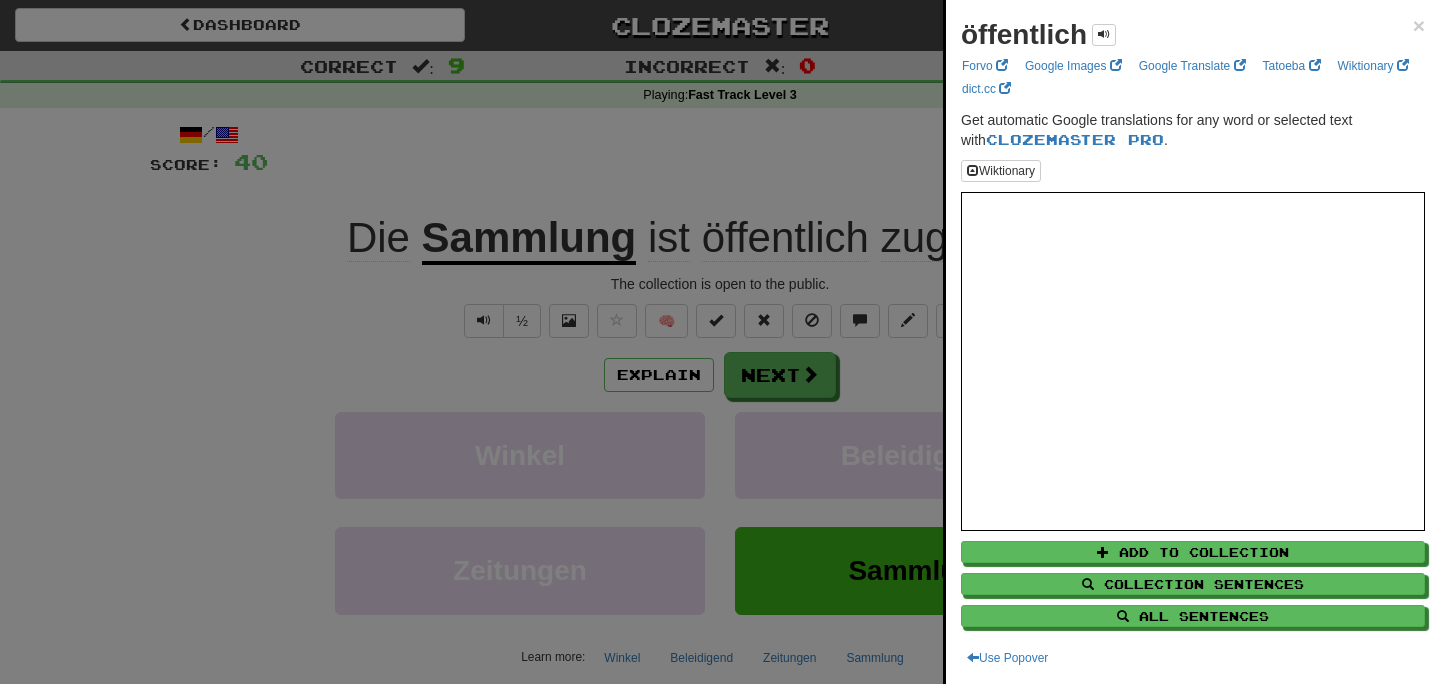 click at bounding box center [720, 342] 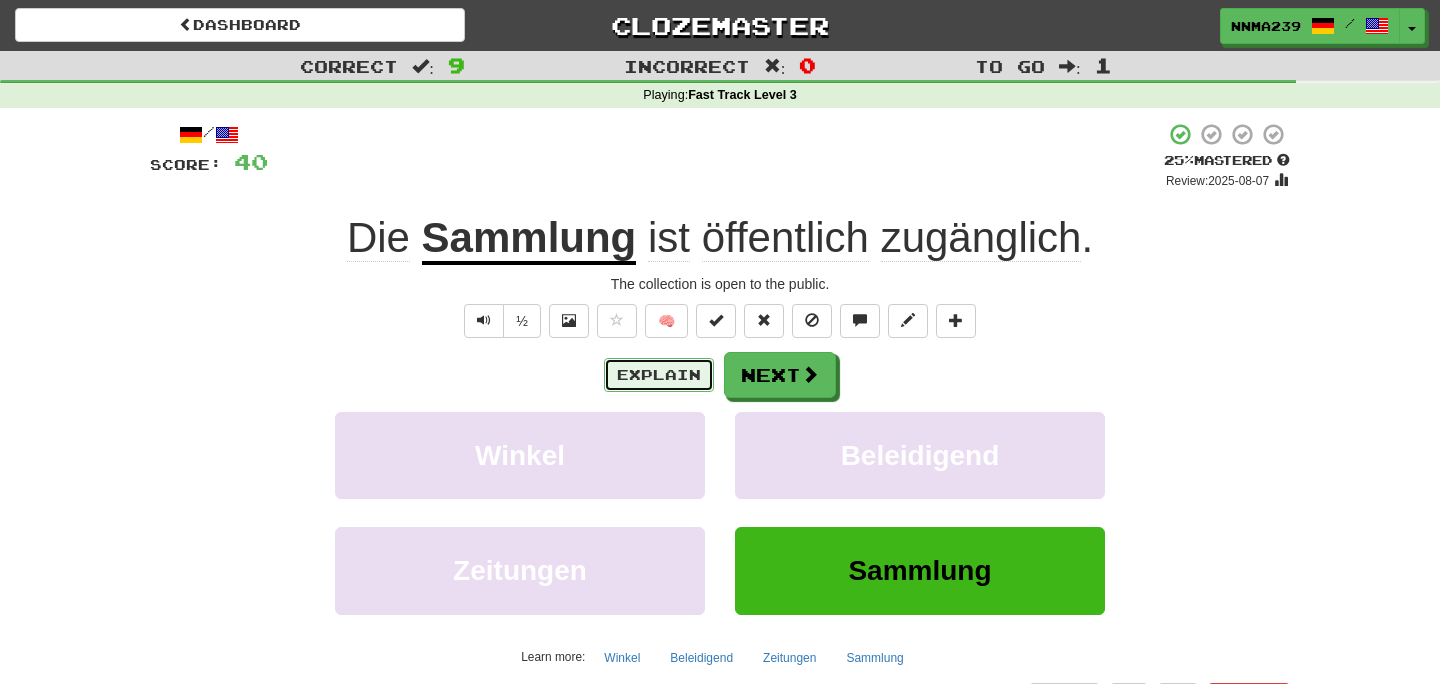 click on "Explain" at bounding box center [659, 375] 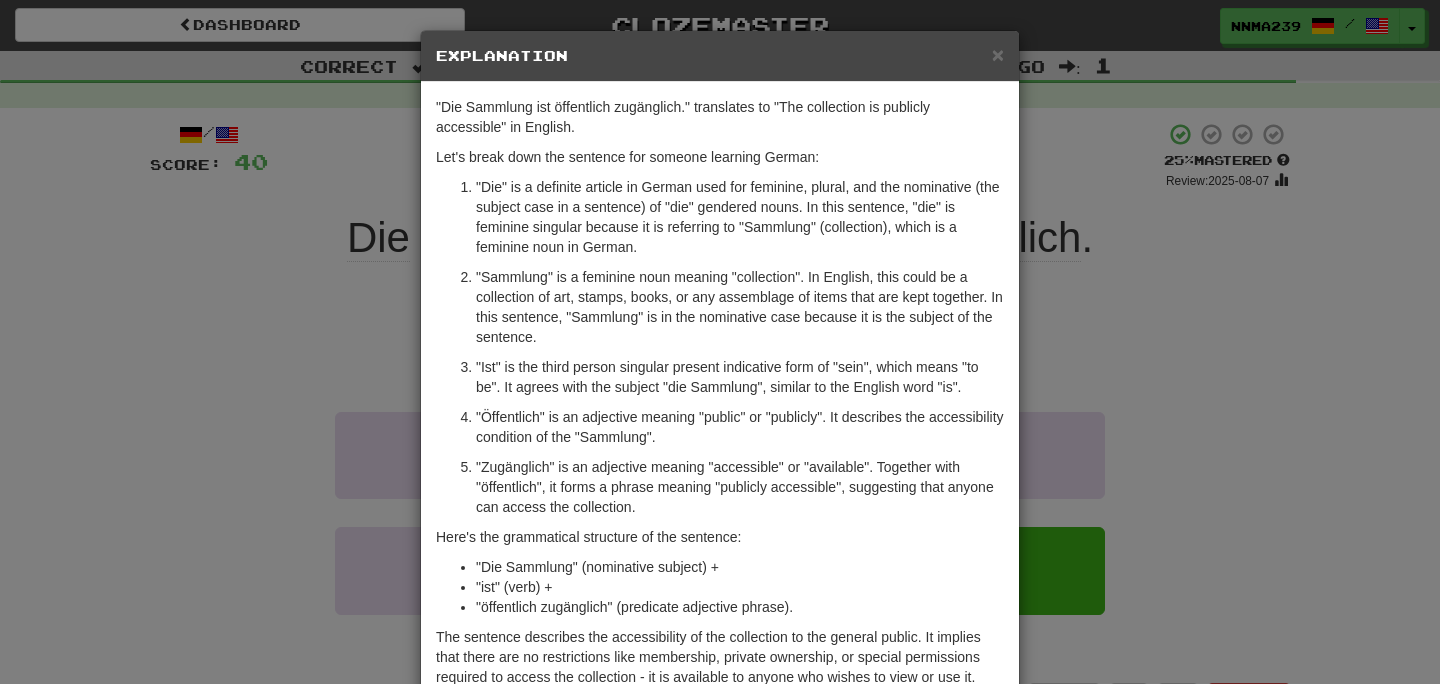 scroll, scrollTop: 44, scrollLeft: 0, axis: vertical 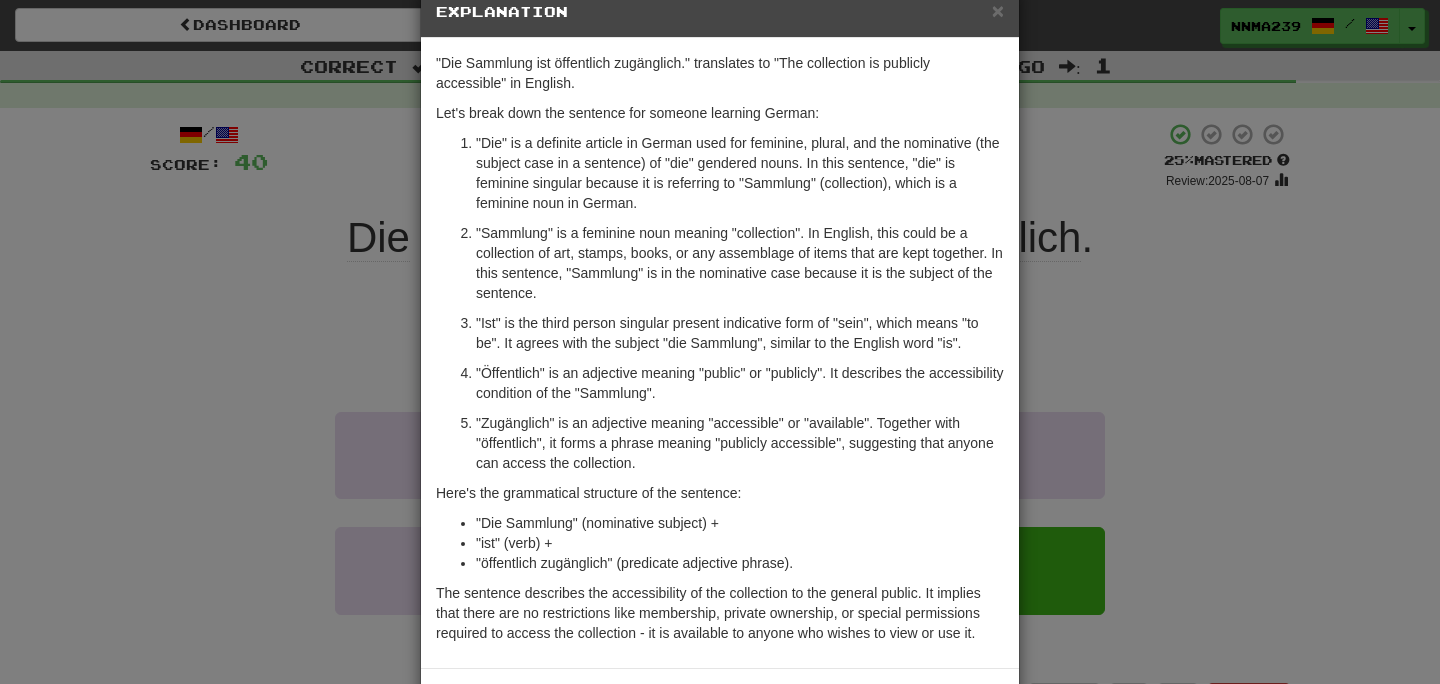 click on ""Öffentlich" is an adjective meaning "public" or "publicly". It describes the accessibility condition of the "Sammlung"." at bounding box center [740, 383] 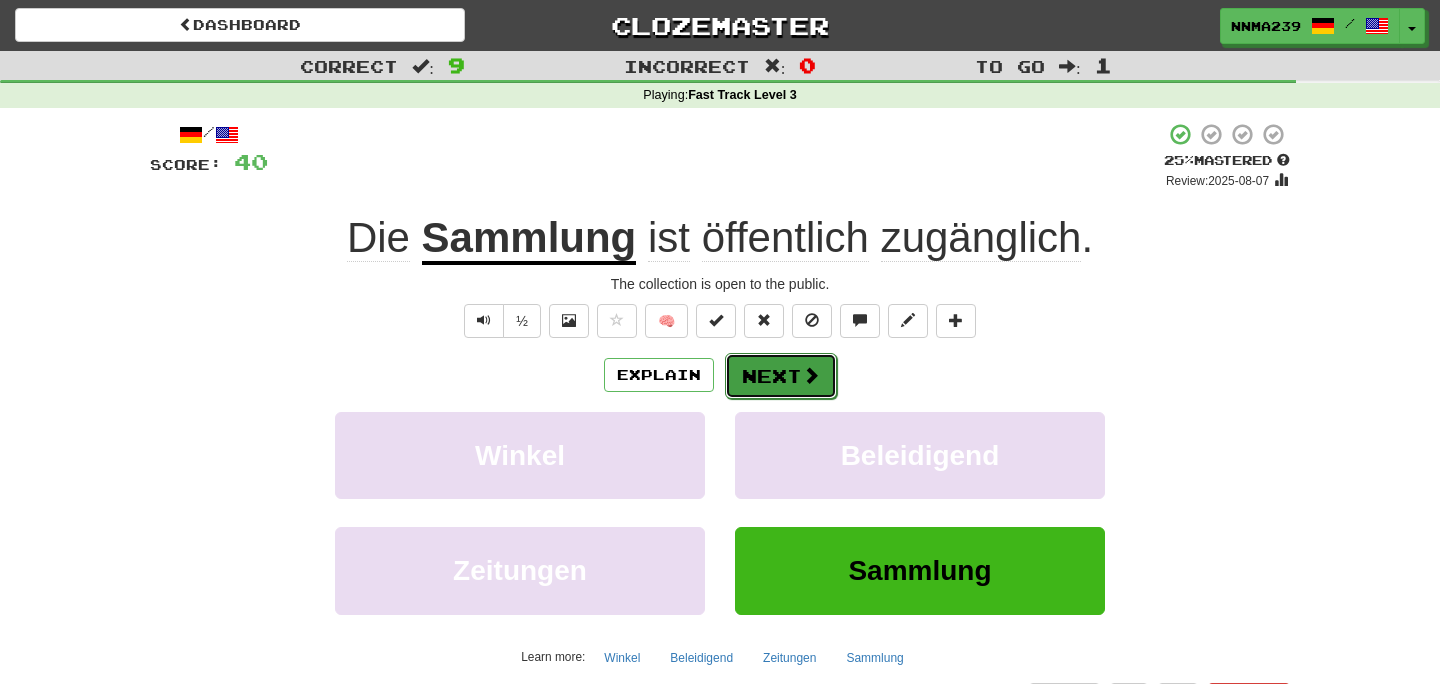 click at bounding box center (811, 375) 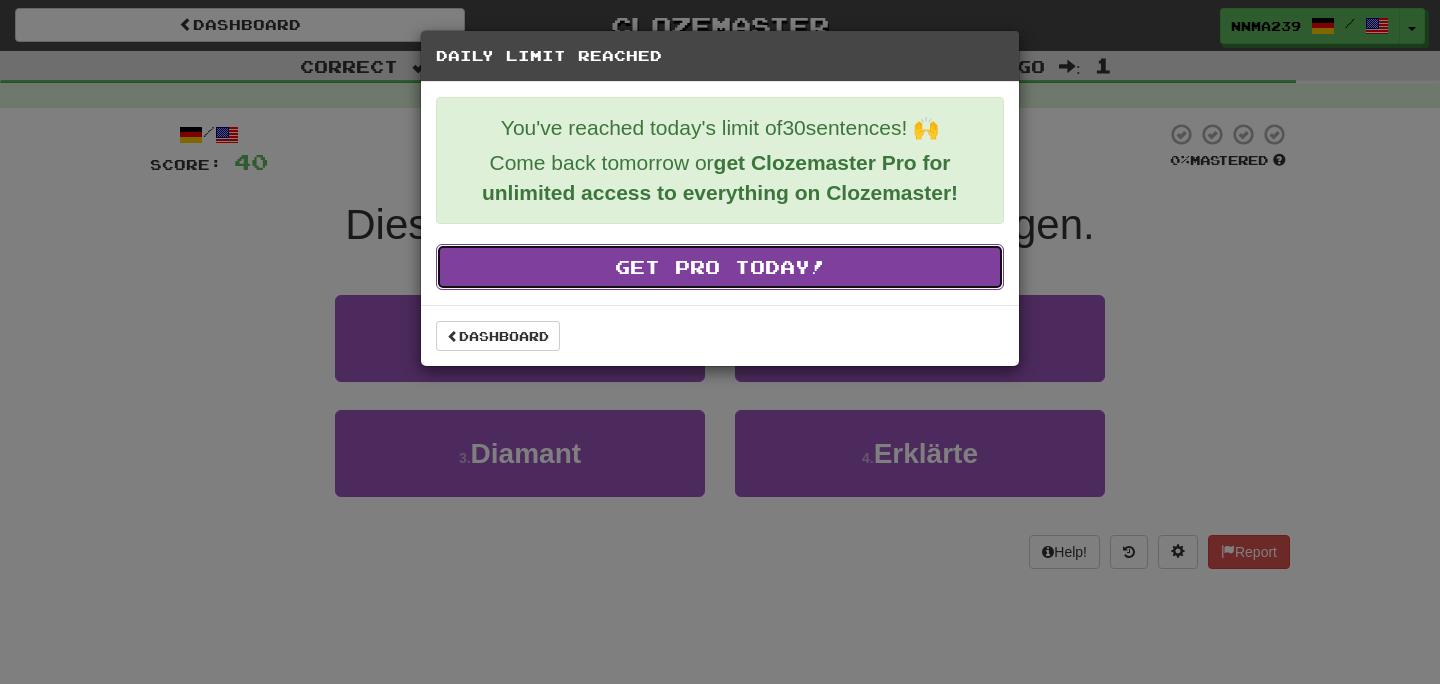 click on "Get Pro Today!" at bounding box center [720, 267] 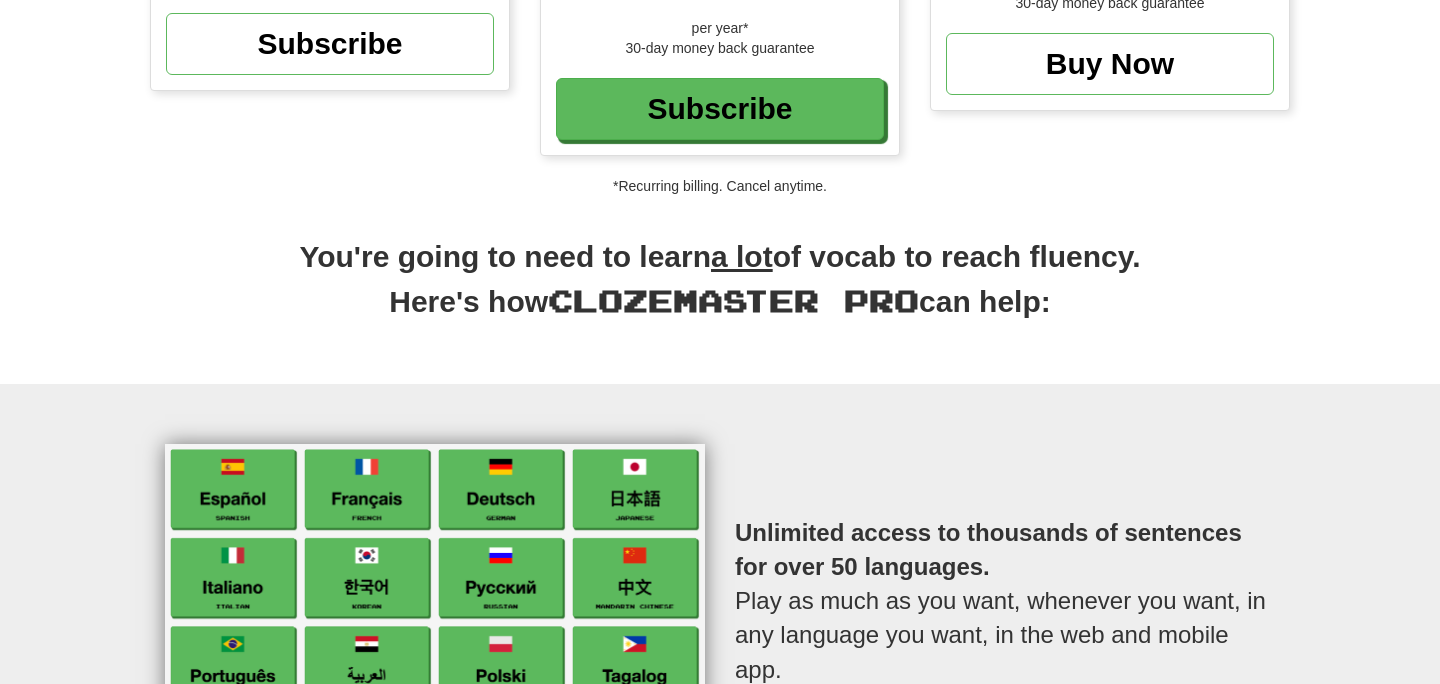 scroll, scrollTop: 0, scrollLeft: 0, axis: both 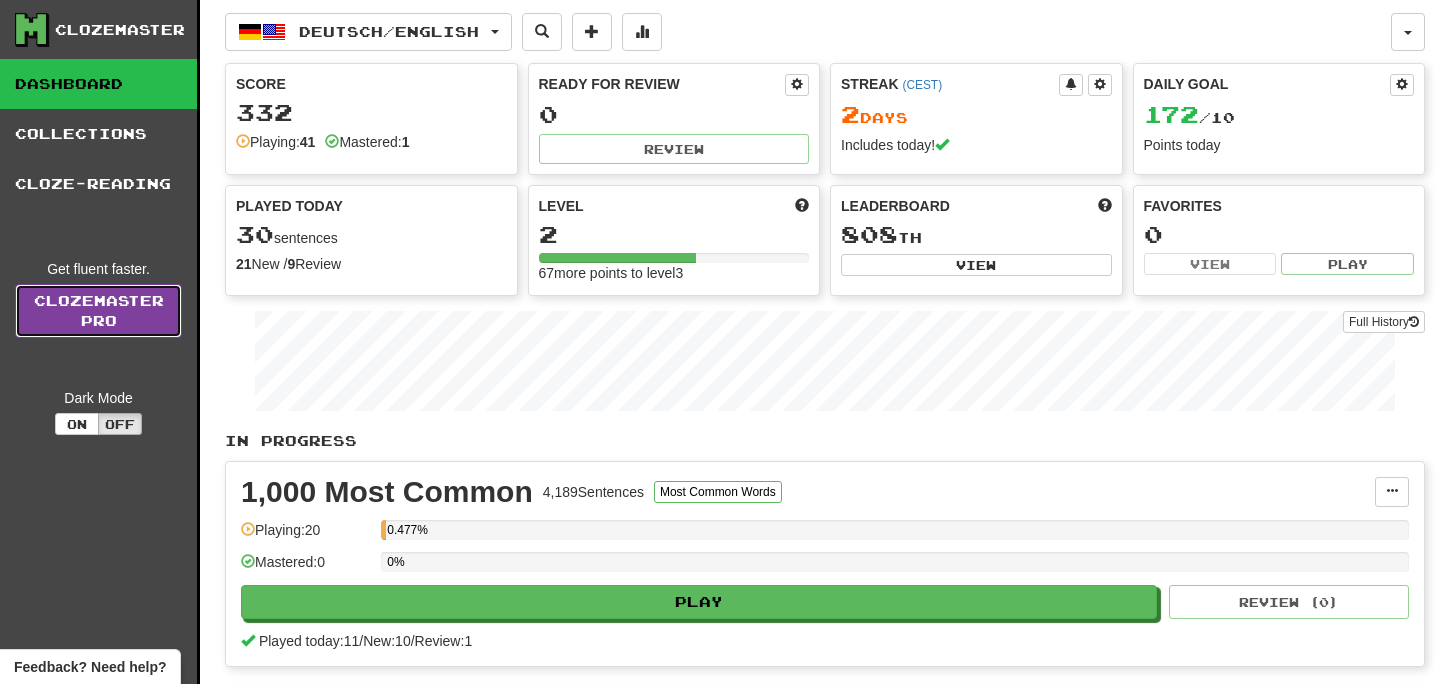 click on "Clozemaster Pro" at bounding box center (98, 311) 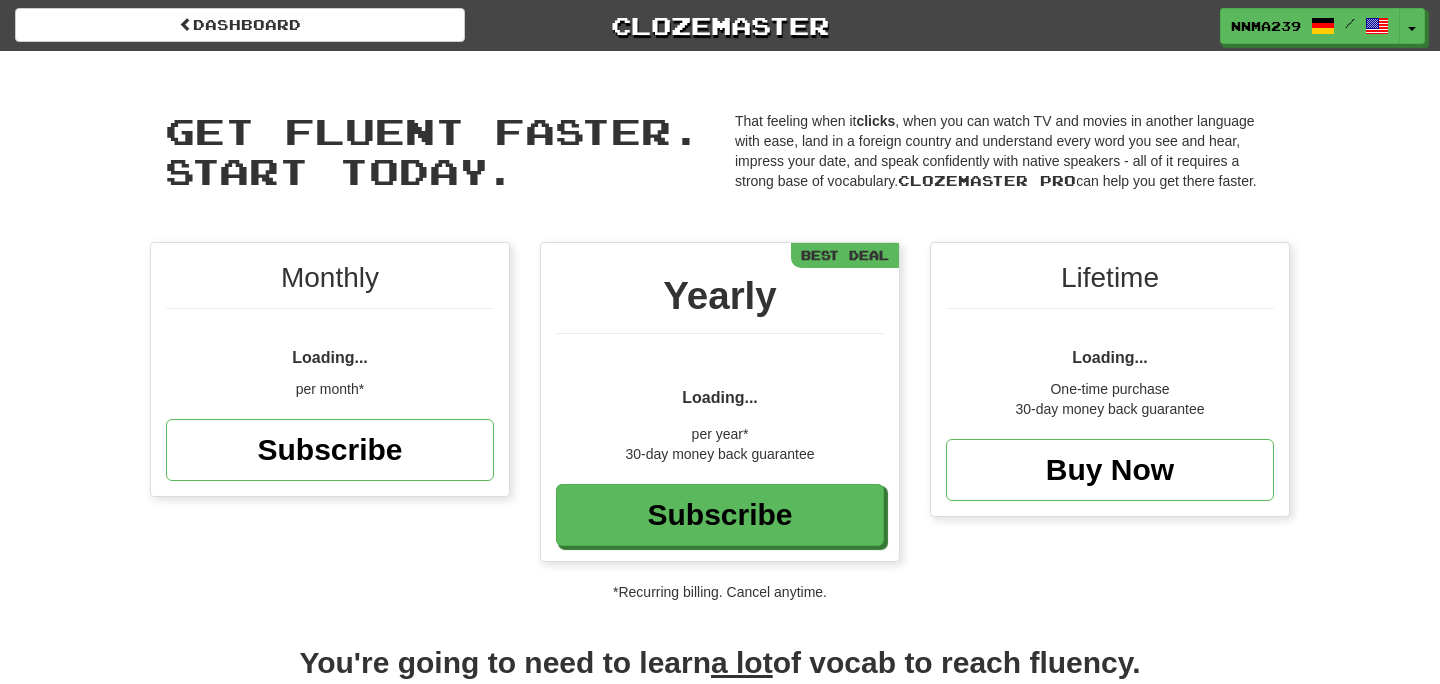 scroll, scrollTop: 0, scrollLeft: 0, axis: both 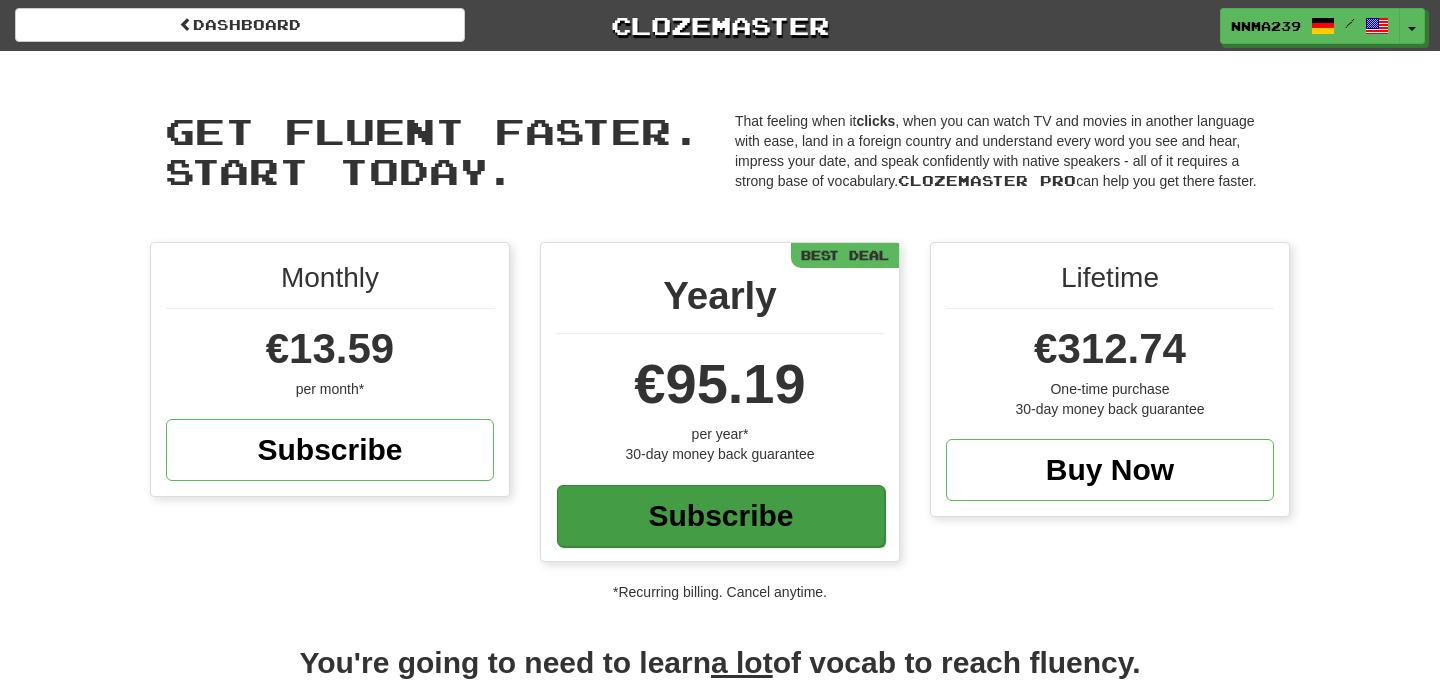 click on "Subscribe" at bounding box center [721, 516] 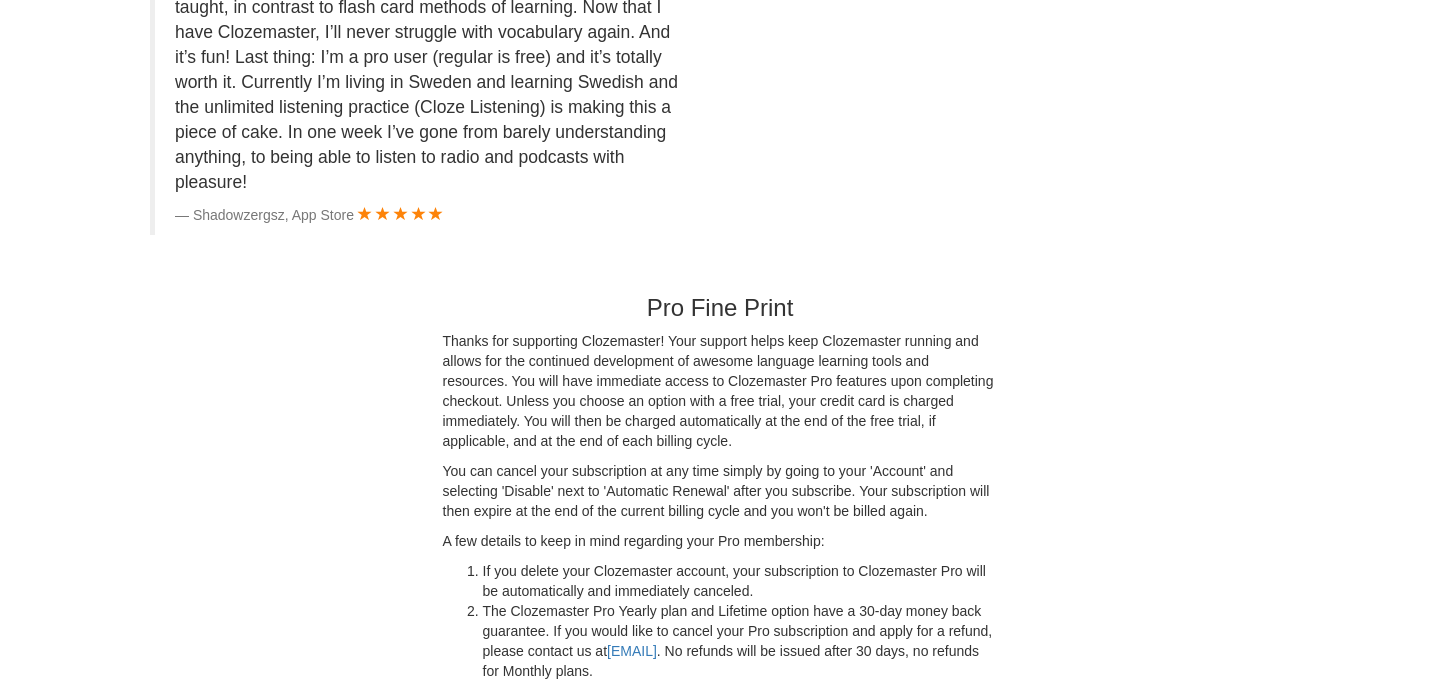 scroll, scrollTop: 5677, scrollLeft: 0, axis: vertical 